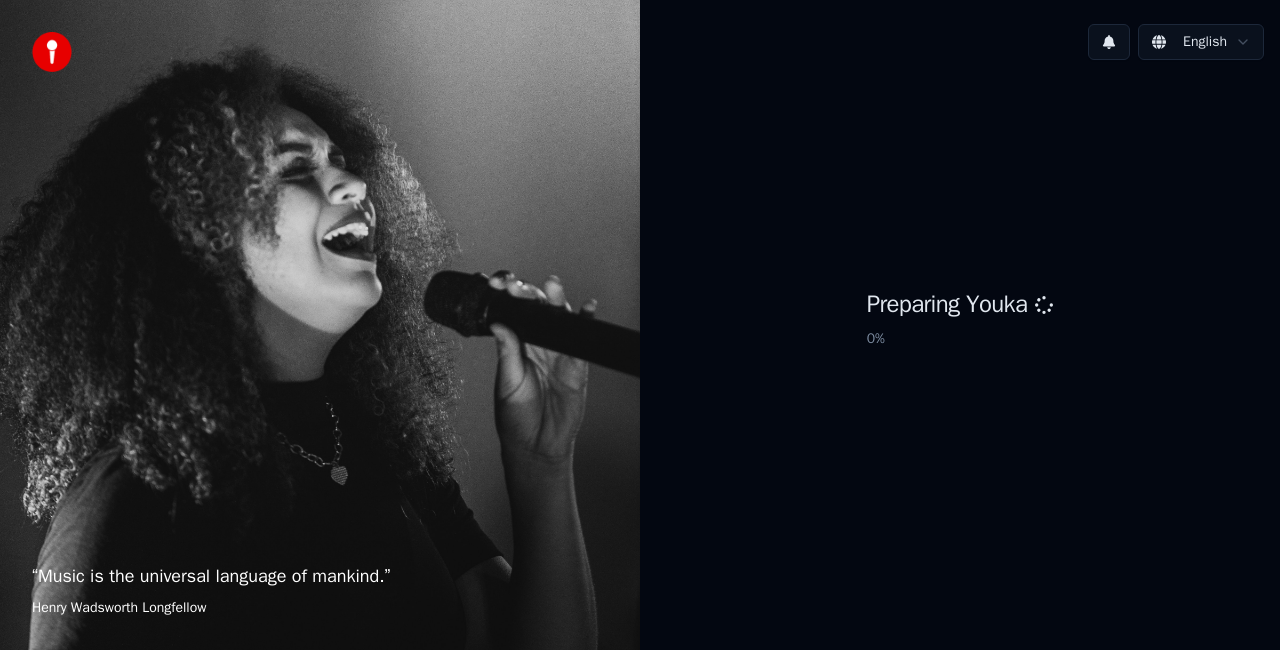 scroll, scrollTop: 0, scrollLeft: 0, axis: both 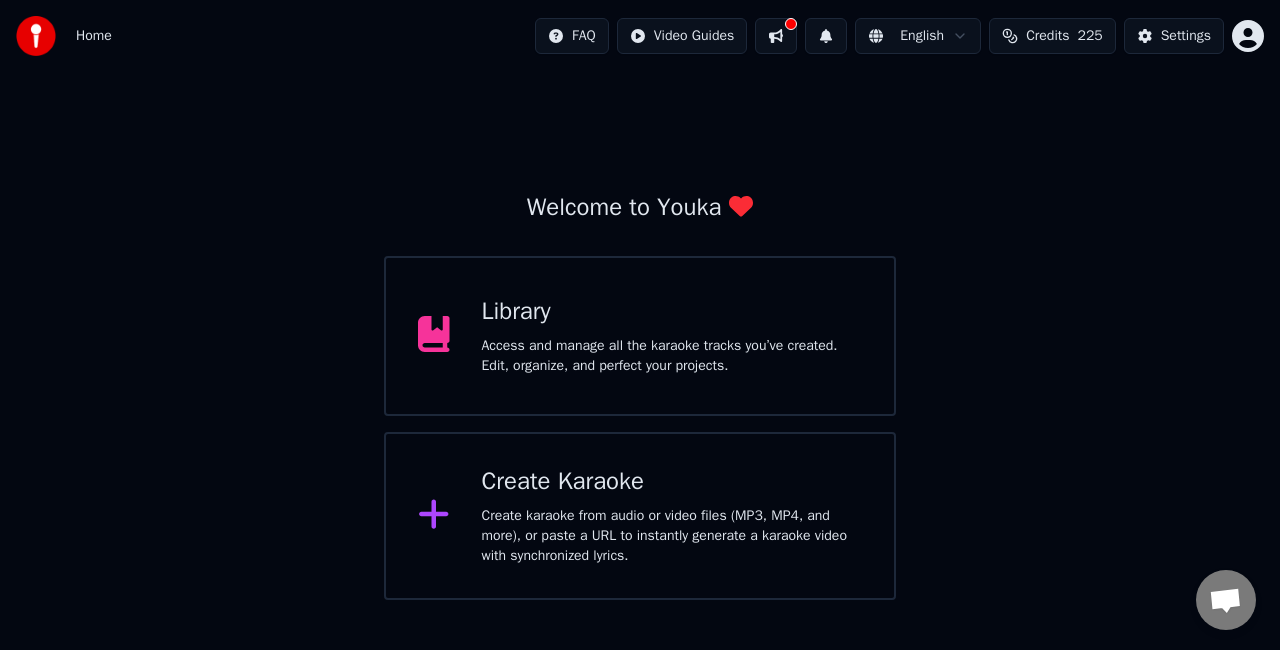 click on "Create Karaoke Create karaoke from audio or video files (MP3, MP4, and more), or paste a URL to instantly generate a karaoke video with synchronized lyrics." at bounding box center [640, 516] 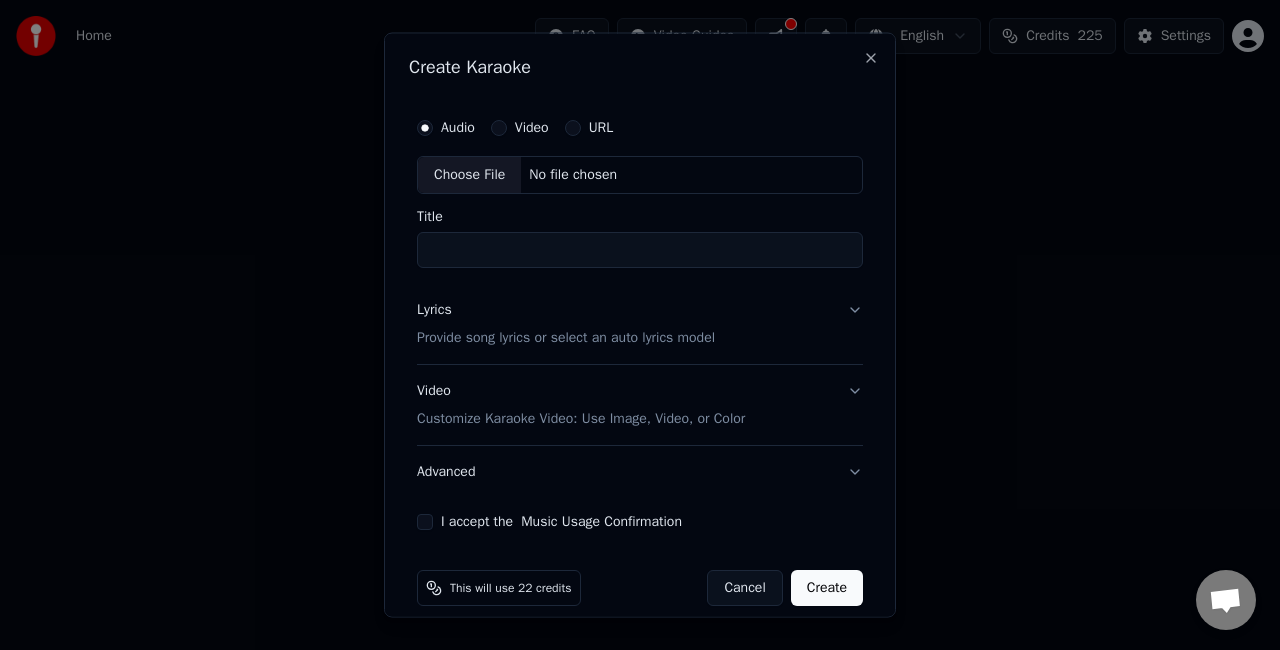 click on "Choose File" at bounding box center (469, 175) 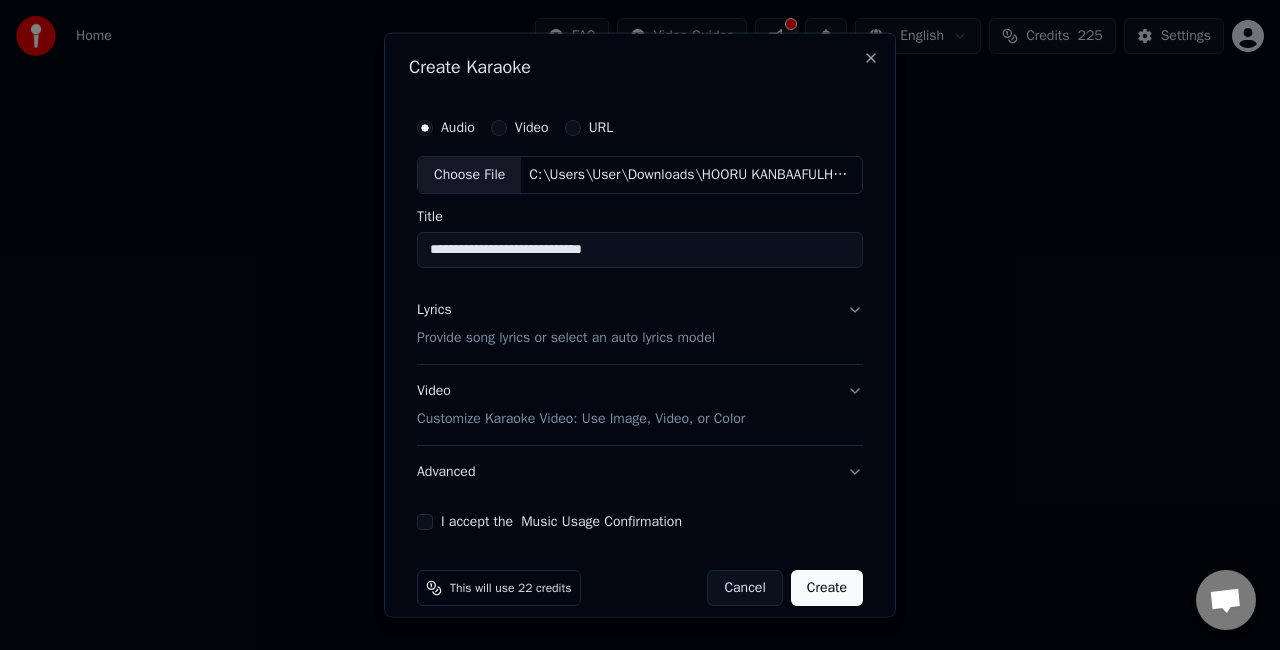 drag, startPoint x: 671, startPoint y: 249, endPoint x: 516, endPoint y: 264, distance: 155.72412 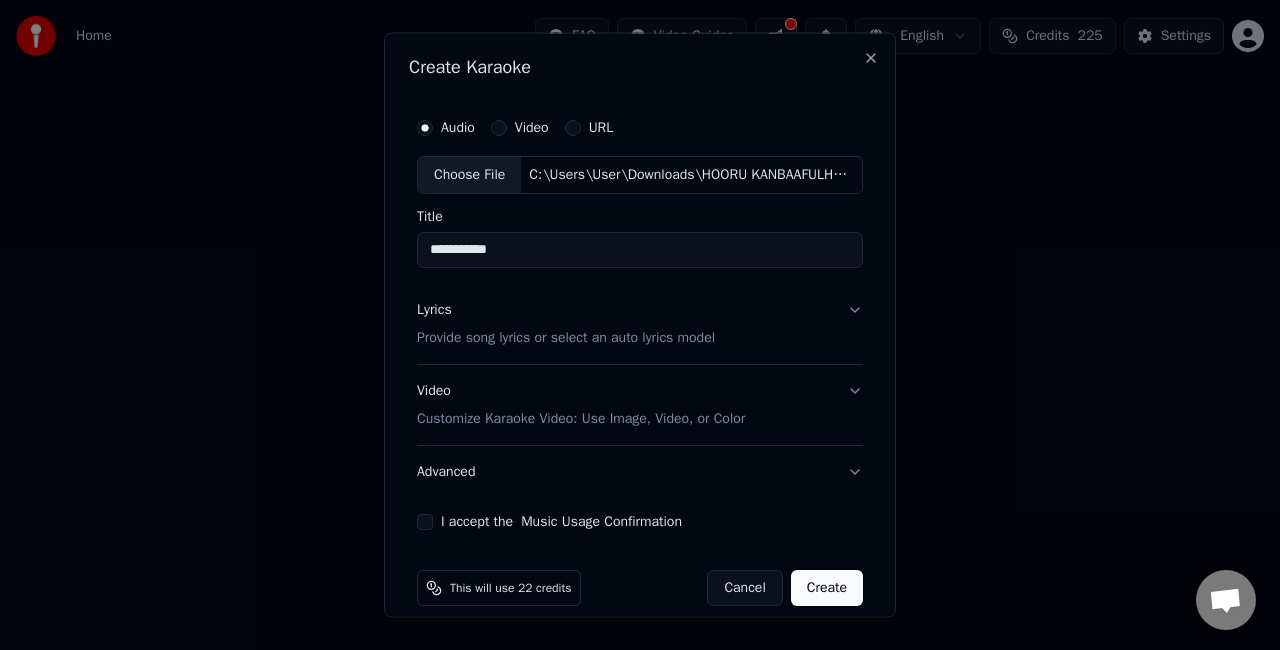 type on "**********" 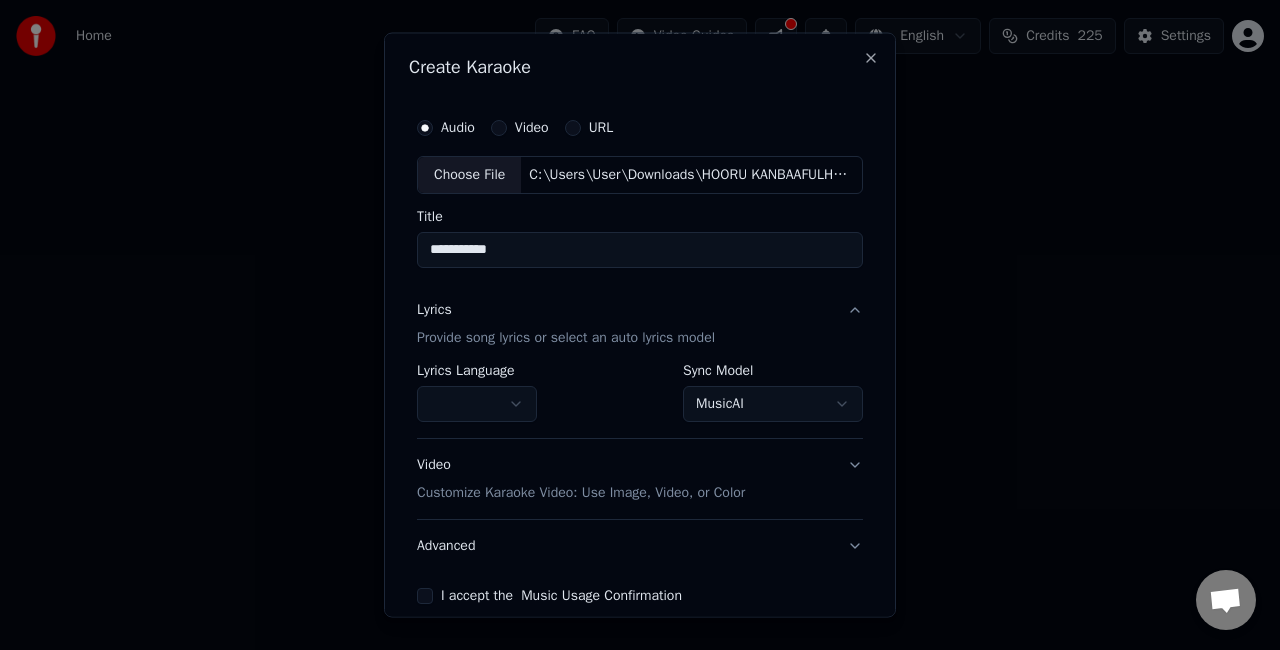 click on "Lyrics Provide song lyrics or select an auto lyrics model" at bounding box center (640, 323) 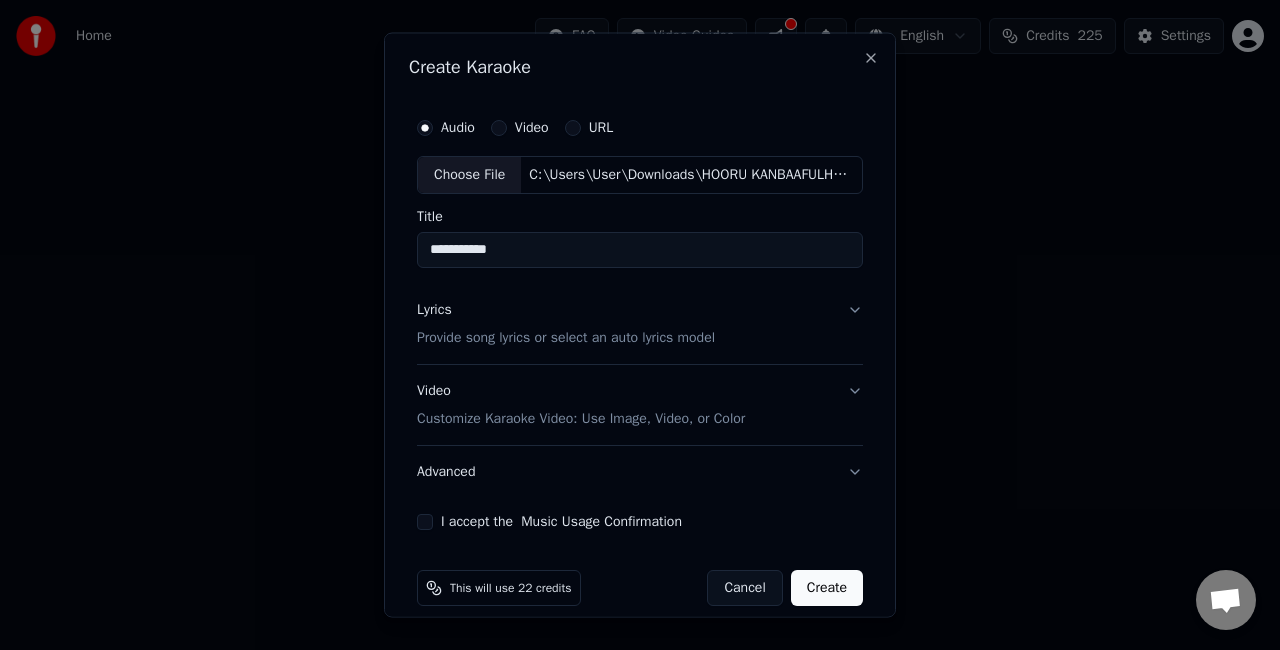 click on "Lyrics Provide song lyrics or select an auto lyrics model" at bounding box center [640, 323] 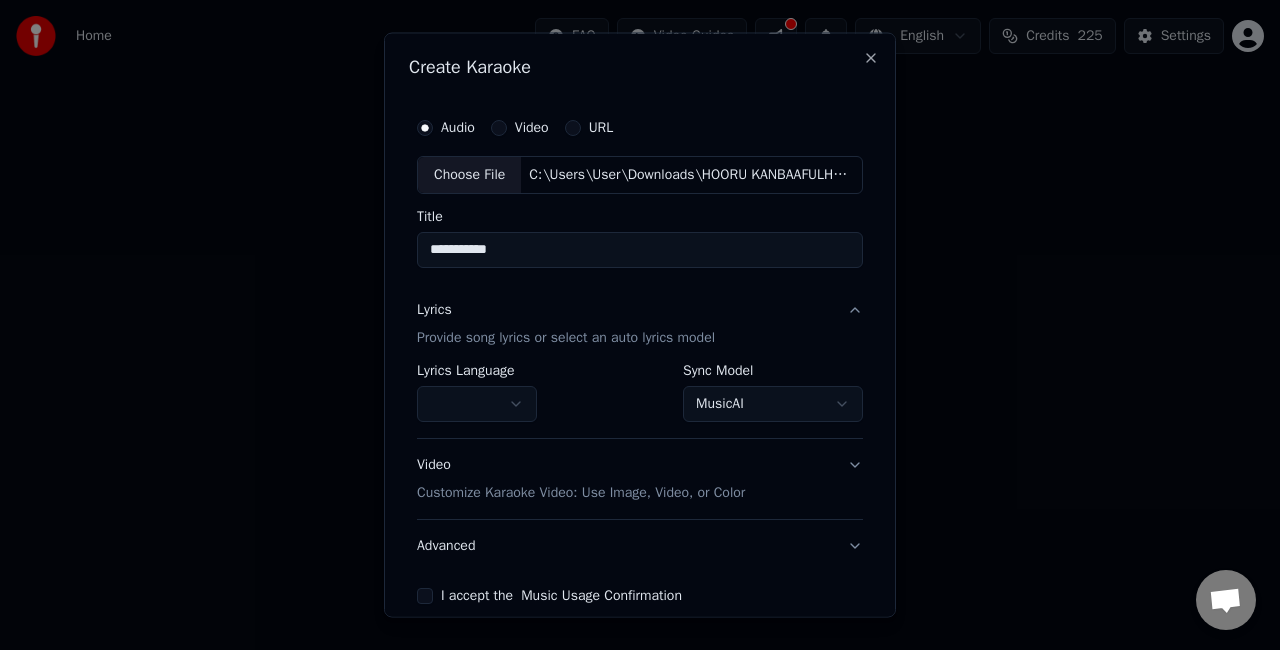 click on "**********" at bounding box center [640, 300] 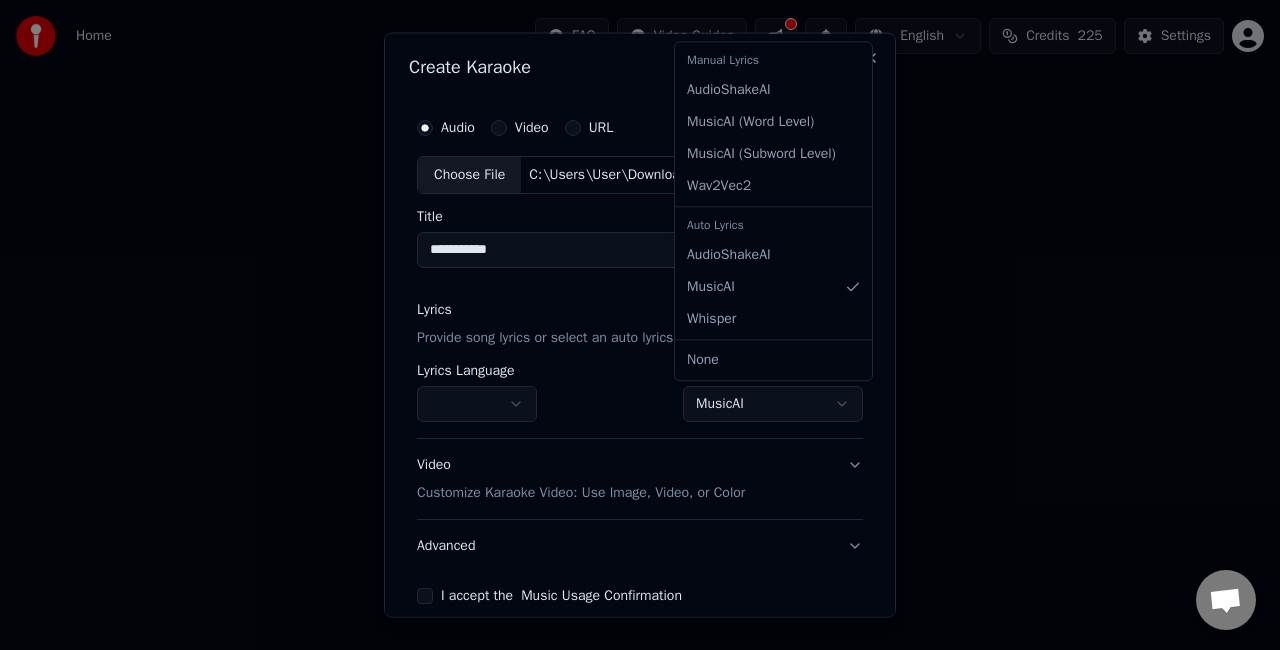 select on "**********" 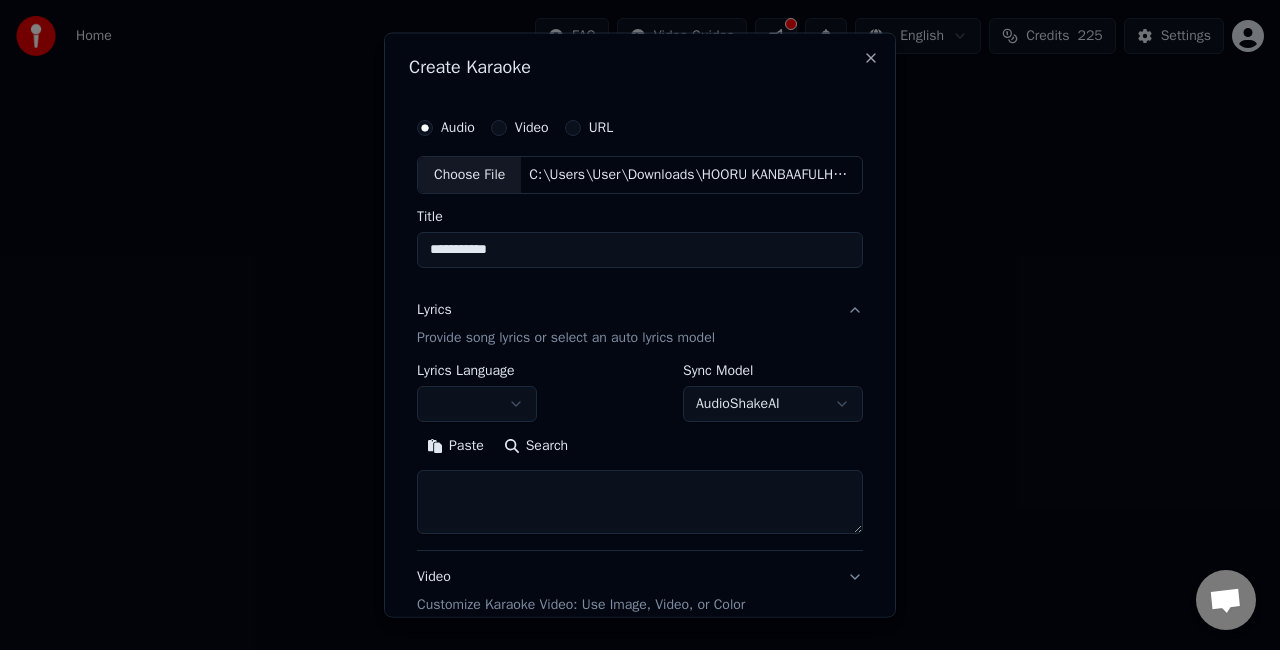 click at bounding box center [640, 501] 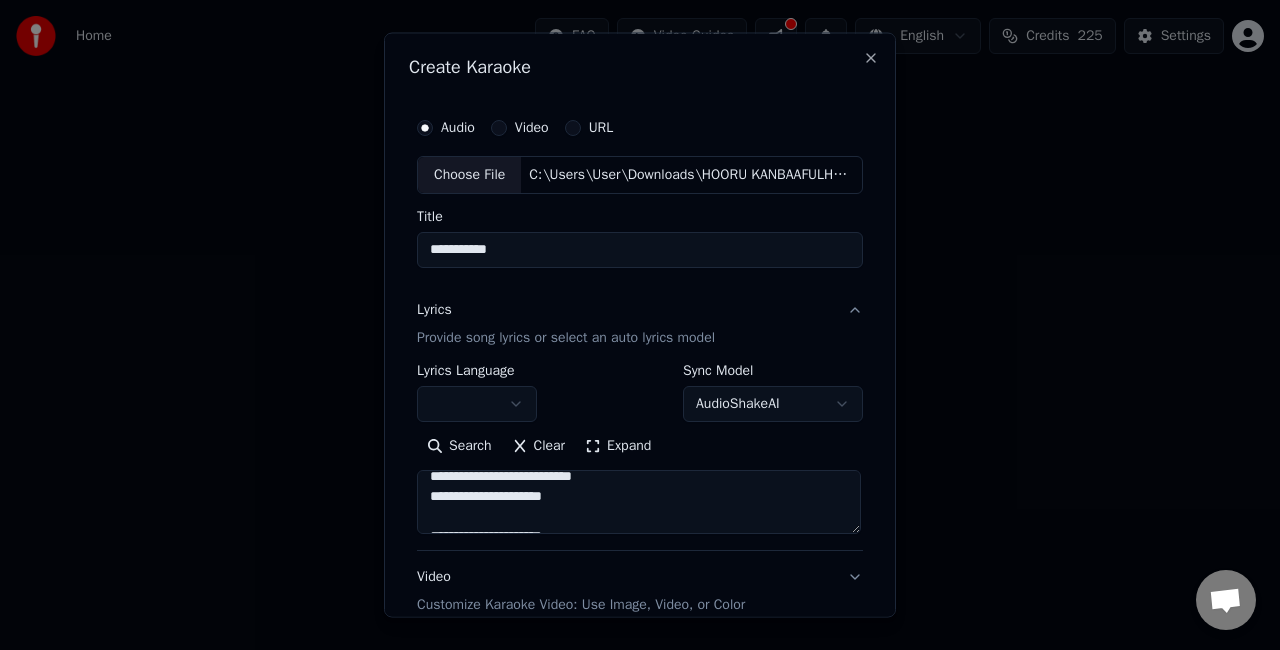 scroll, scrollTop: 0, scrollLeft: 0, axis: both 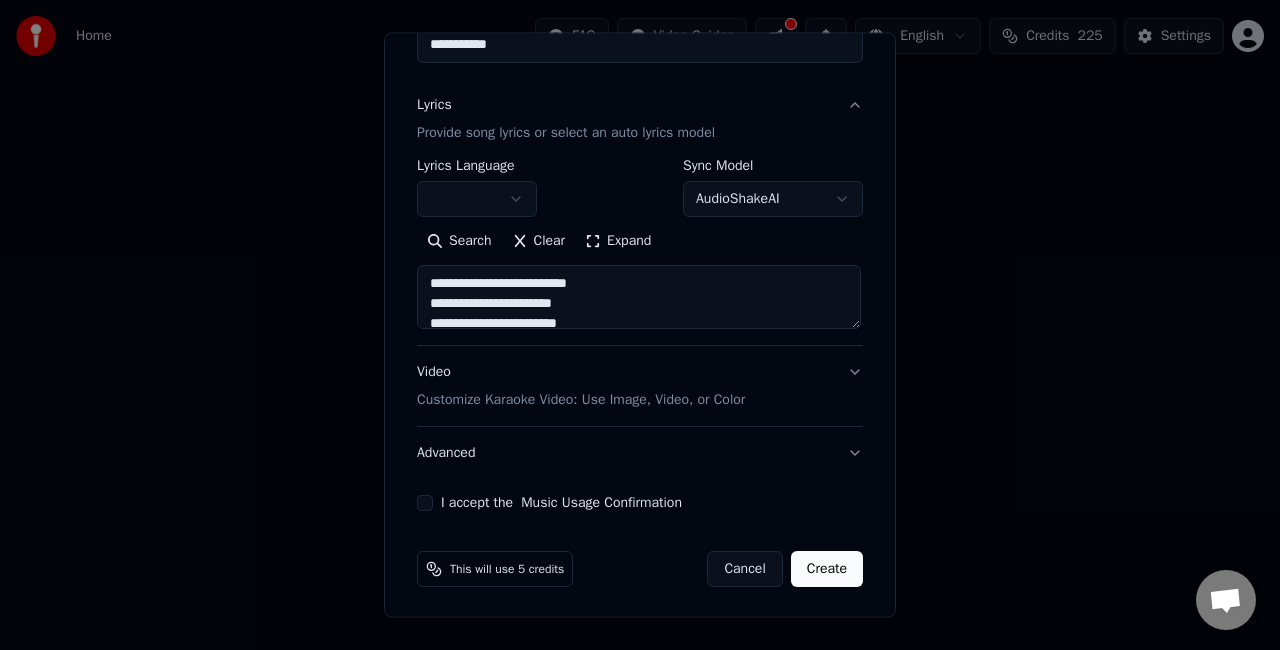 type on "**********" 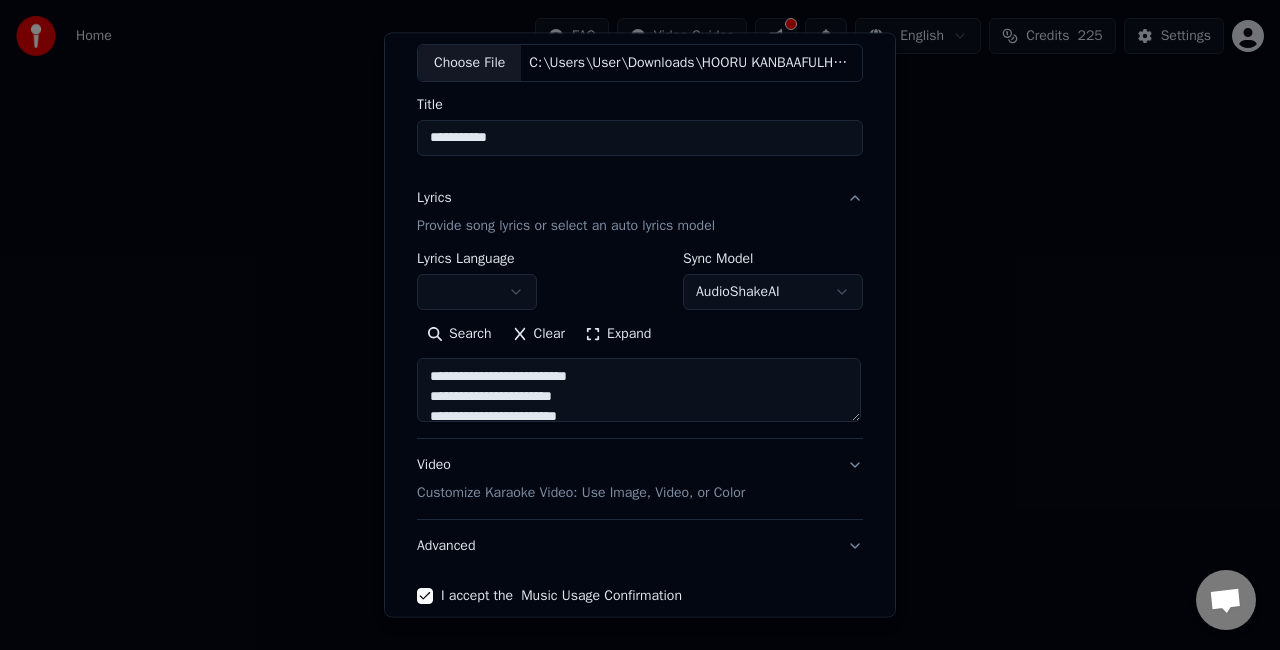 scroll, scrollTop: 0, scrollLeft: 0, axis: both 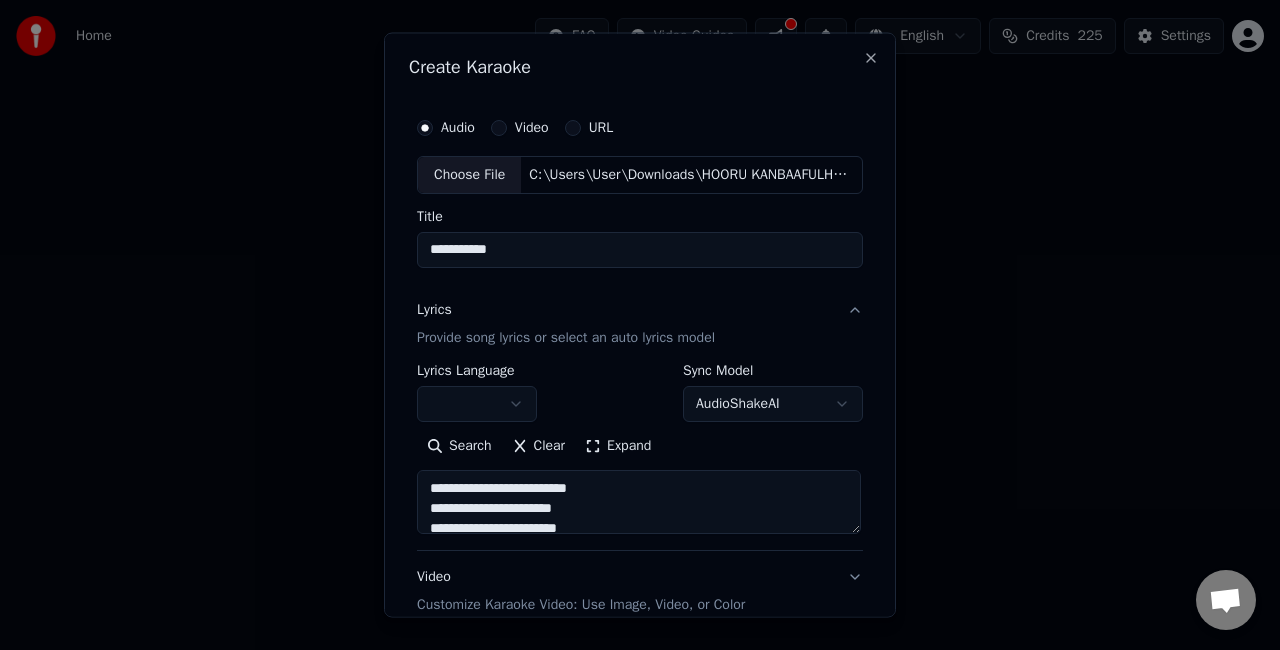 click on "Video" at bounding box center [499, 128] 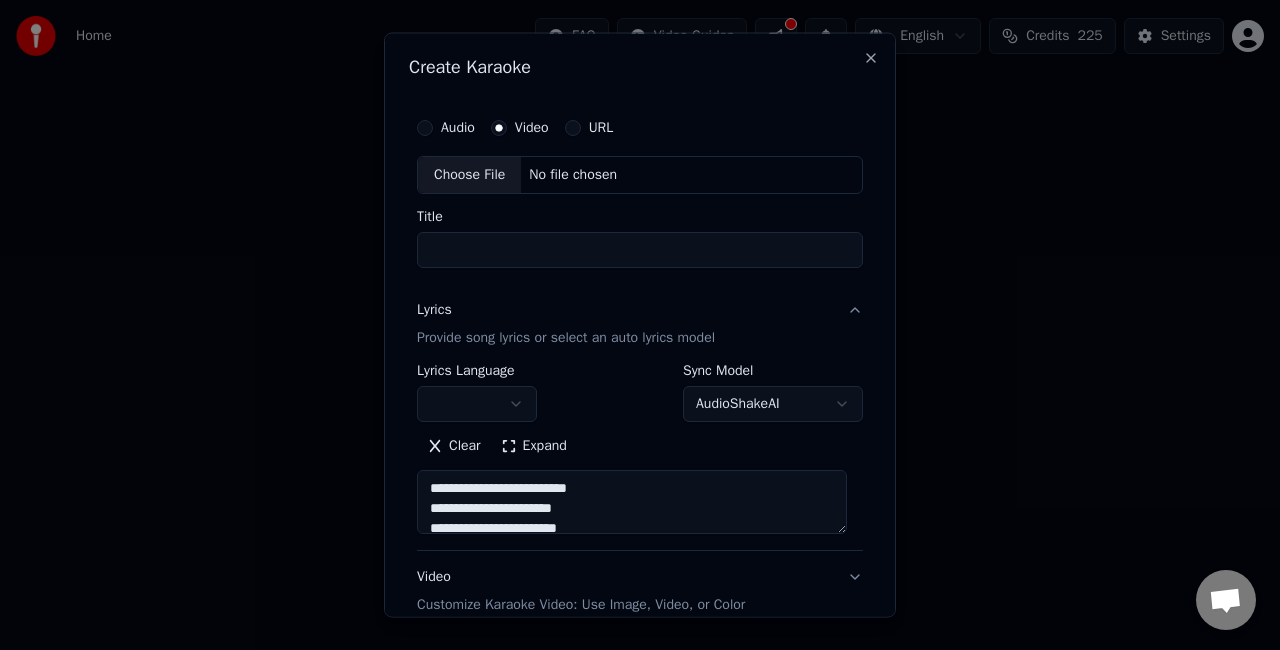 click on "**********" at bounding box center [640, 412] 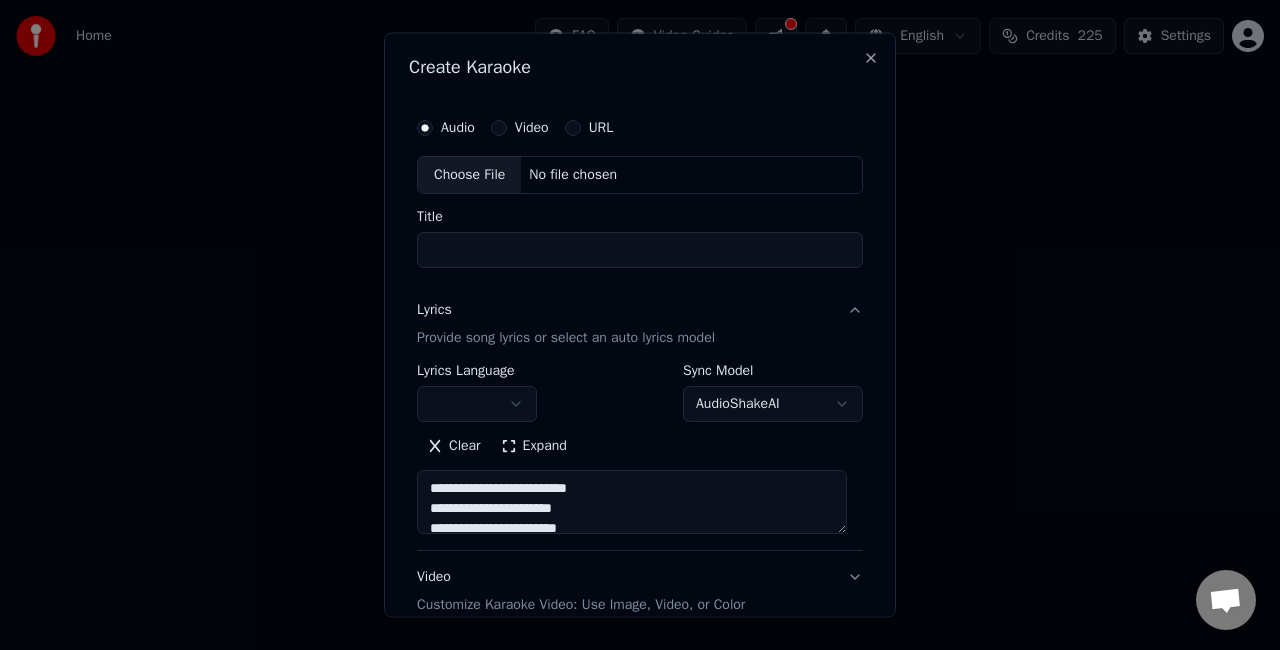click on "Choose File" at bounding box center [469, 175] 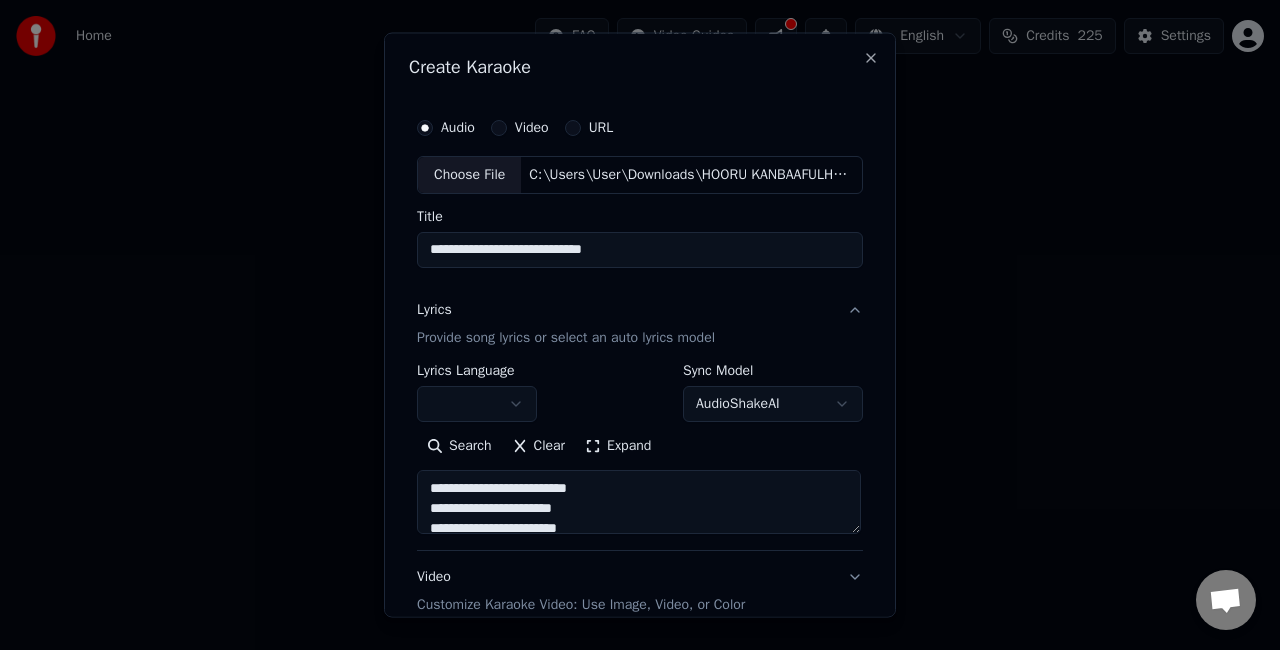 drag, startPoint x: 679, startPoint y: 246, endPoint x: 527, endPoint y: 250, distance: 152.05263 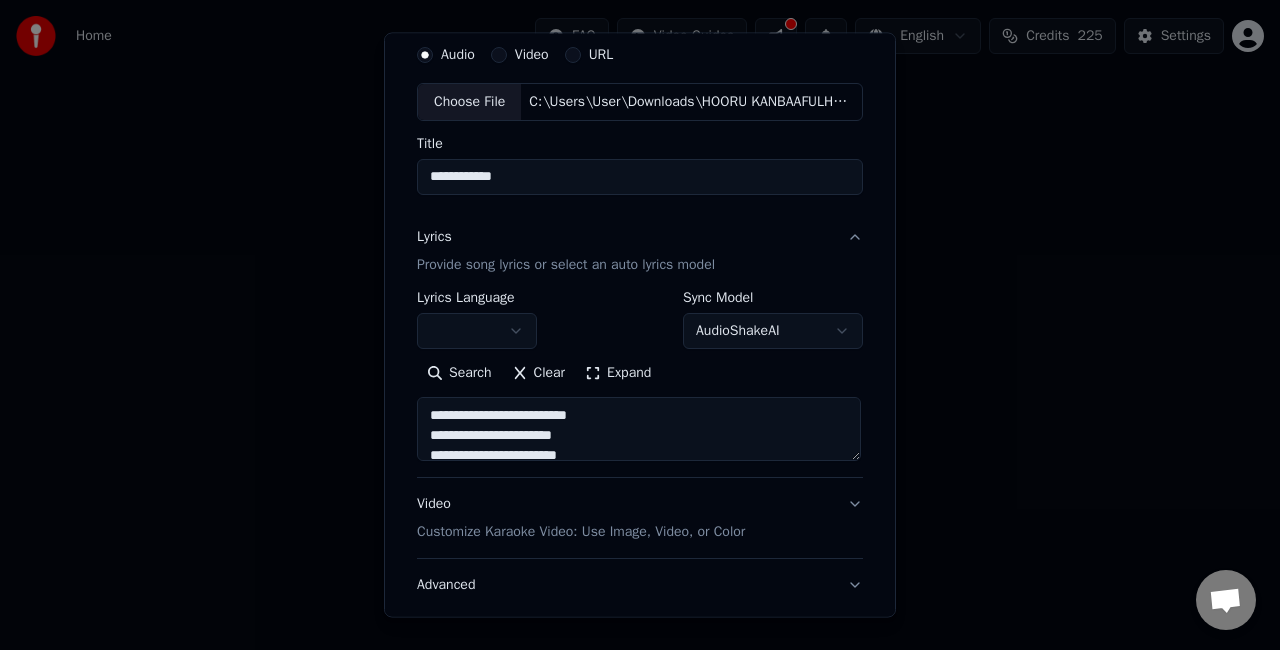 scroll, scrollTop: 100, scrollLeft: 0, axis: vertical 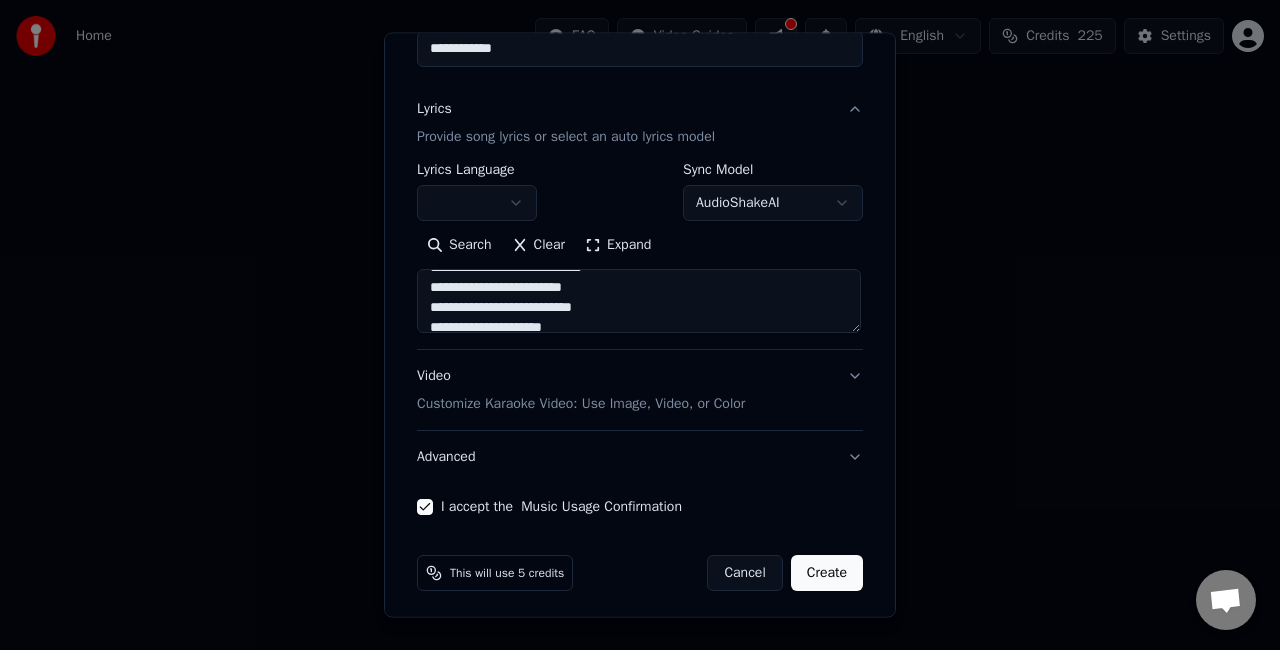 type on "**********" 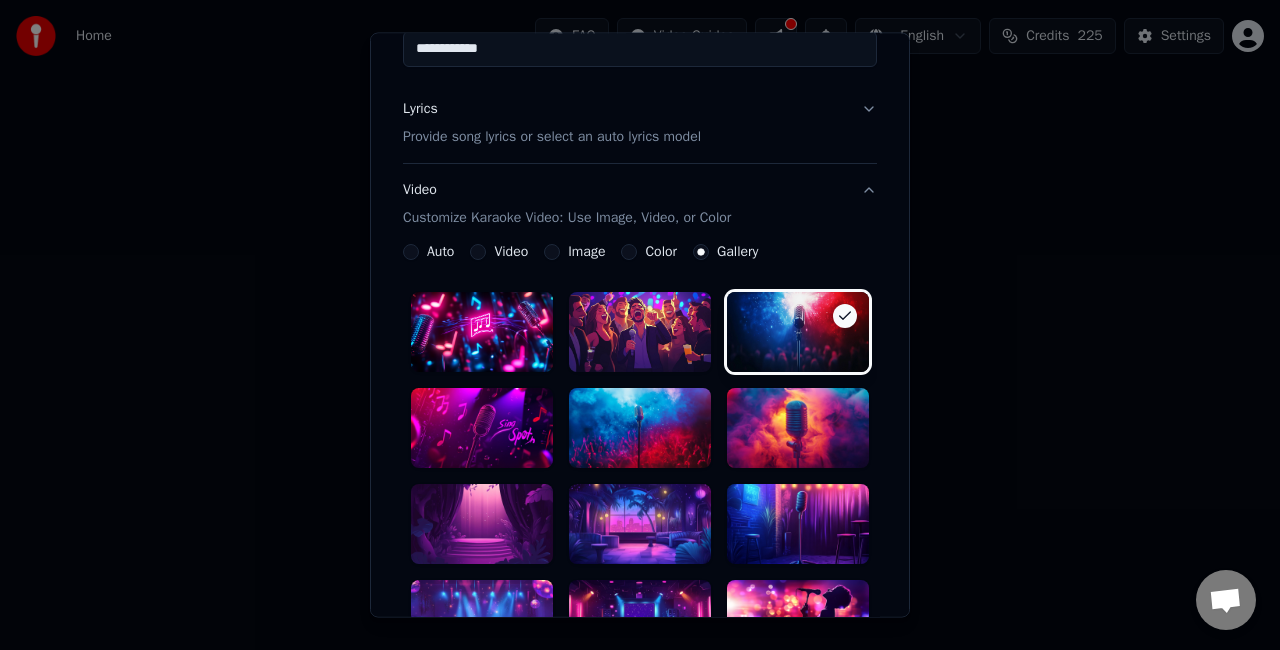 click on "Video" at bounding box center [478, 252] 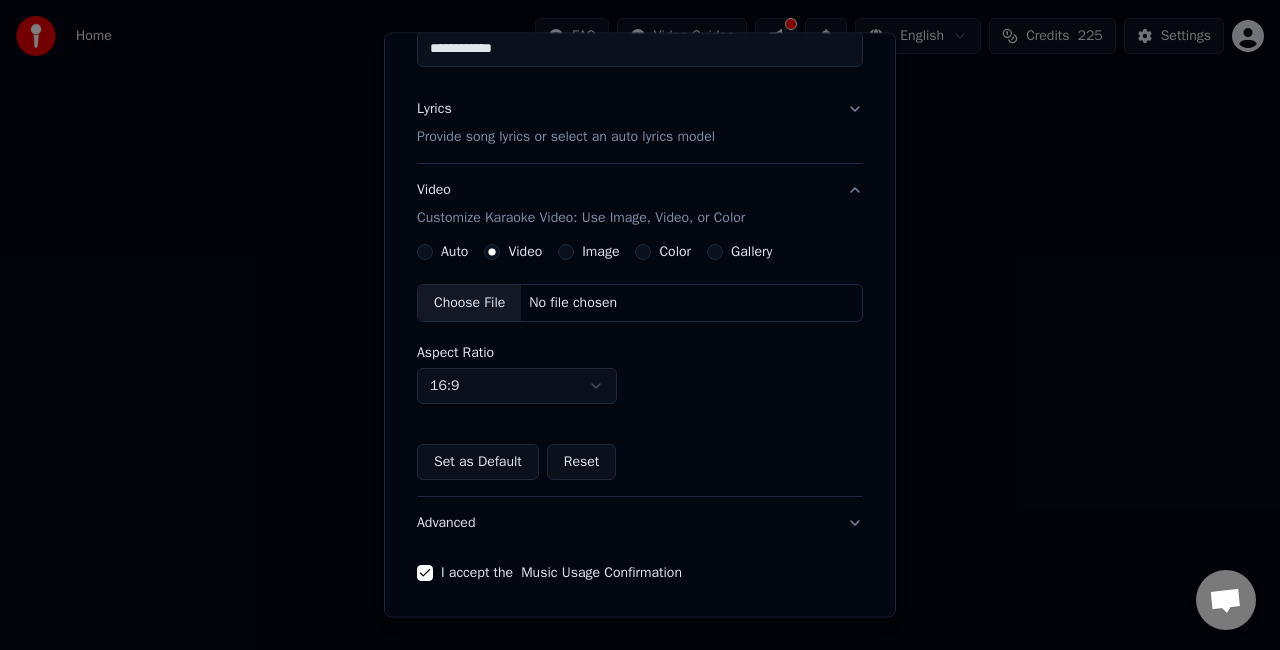 click on "Choose File" at bounding box center [469, 303] 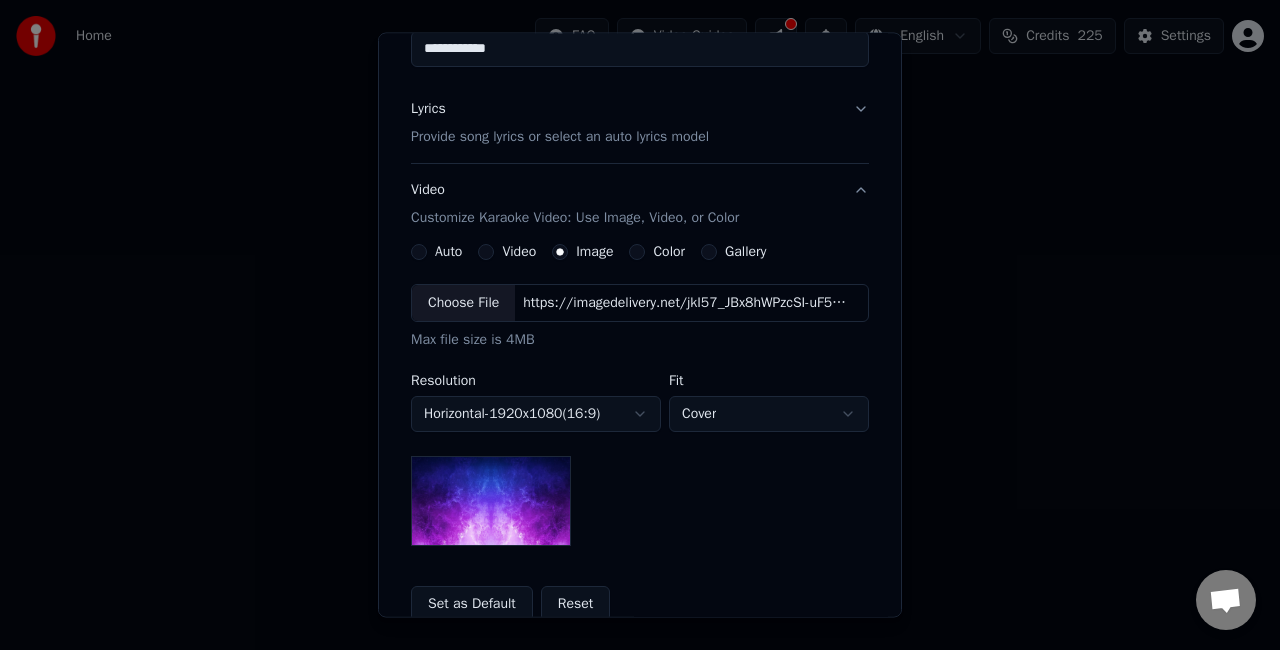 click on "Choose File" at bounding box center (463, 303) 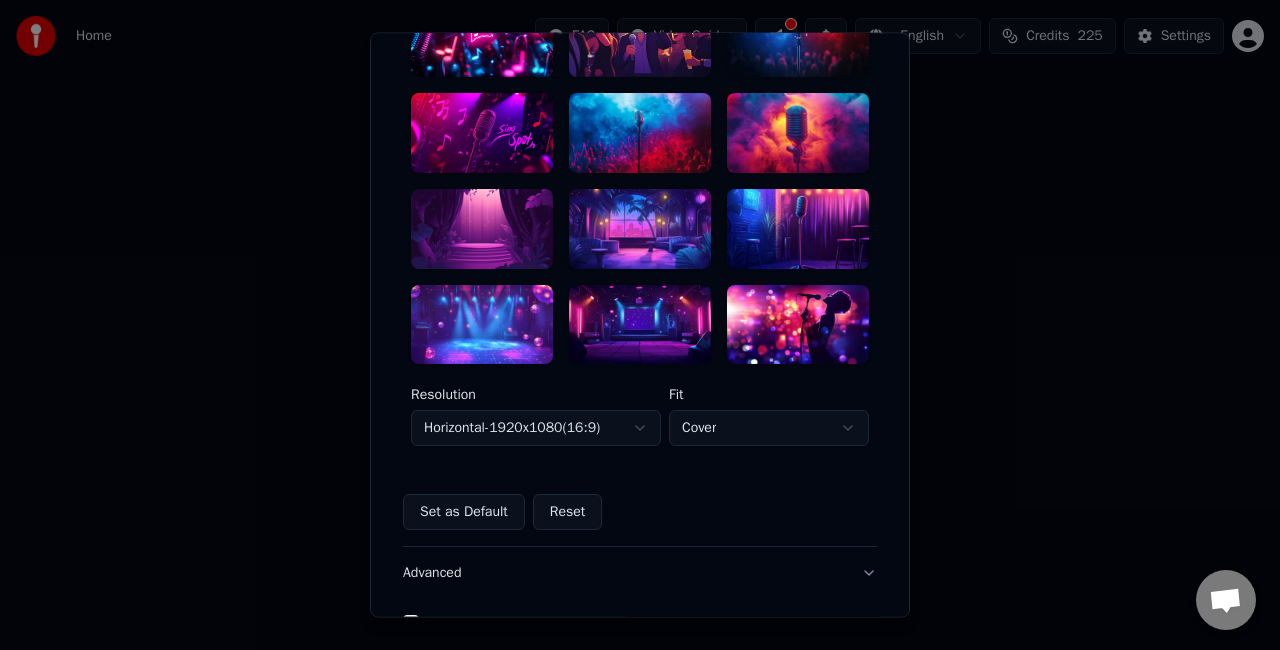 scroll, scrollTop: 500, scrollLeft: 0, axis: vertical 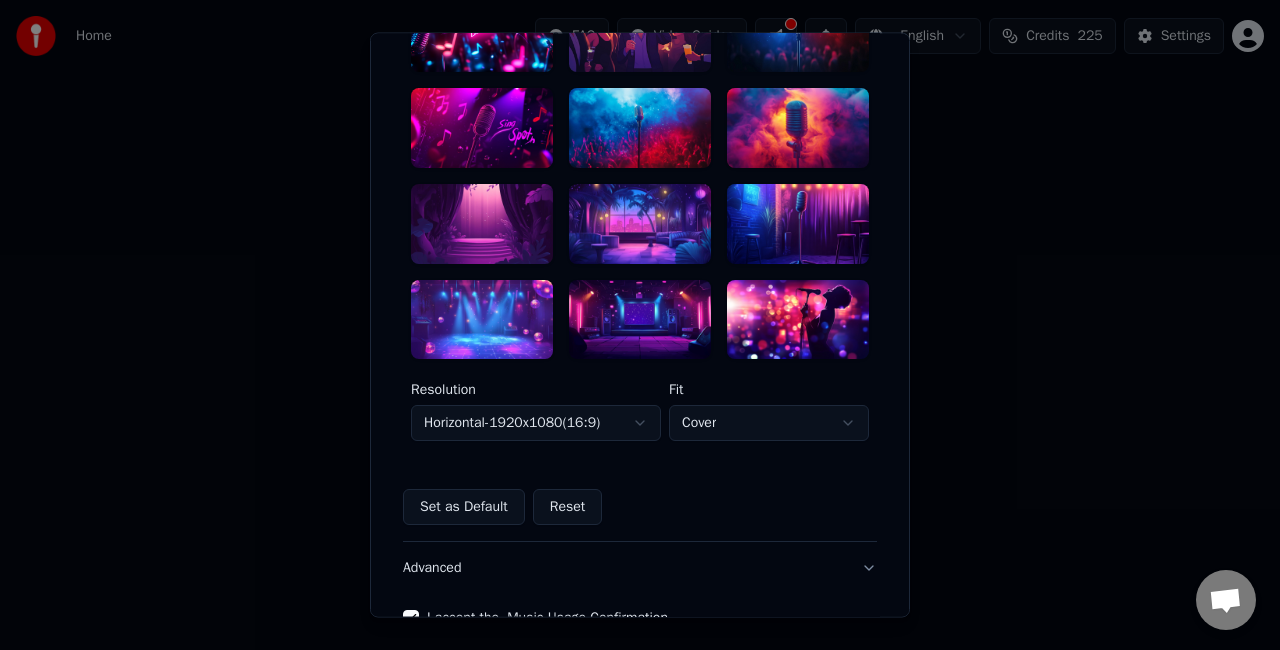 click at bounding box center (482, 224) 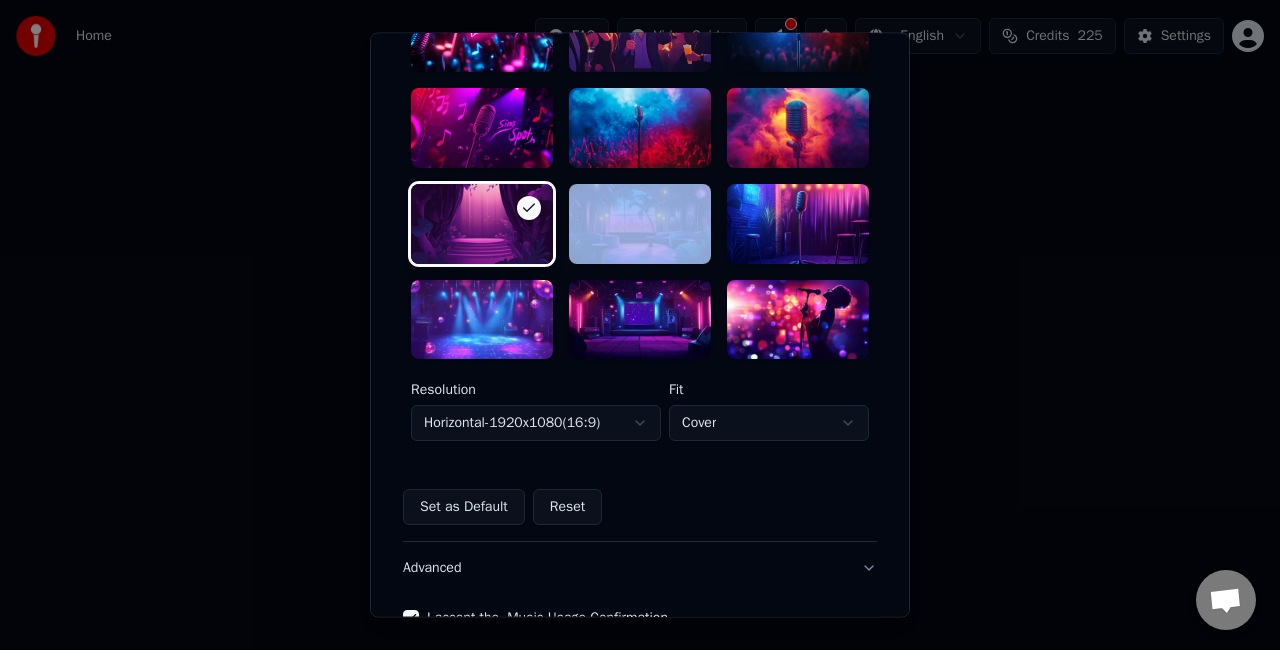 click at bounding box center [482, 224] 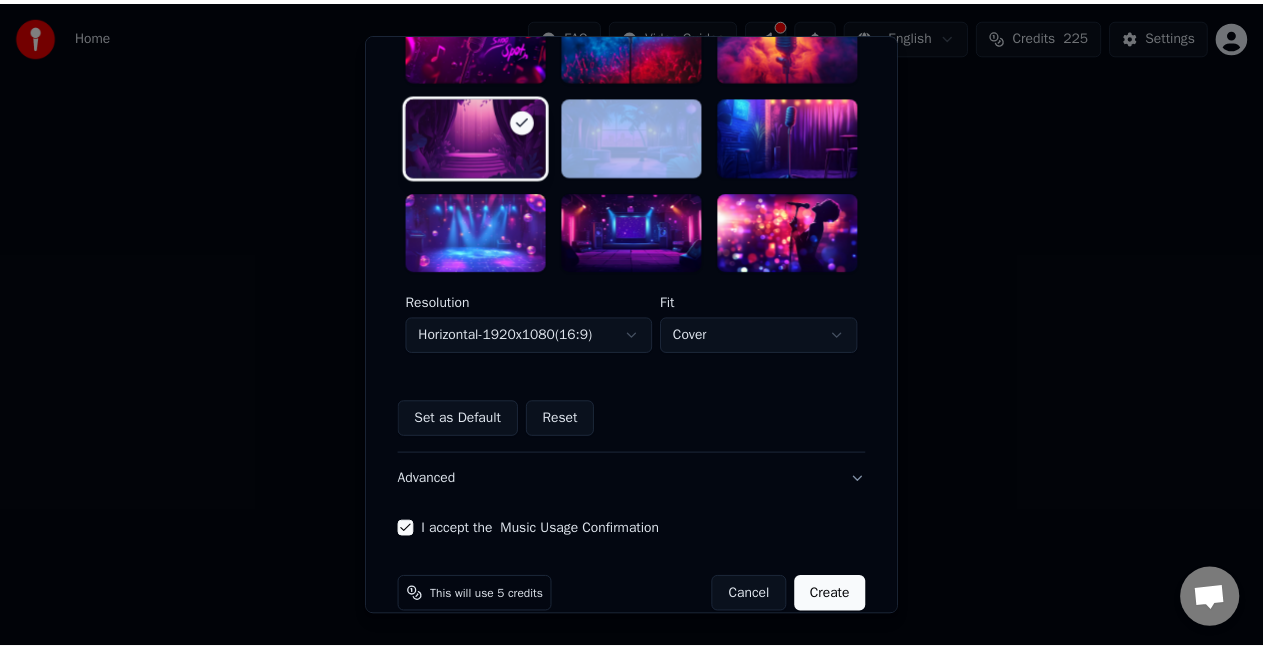 scroll, scrollTop: 616, scrollLeft: 0, axis: vertical 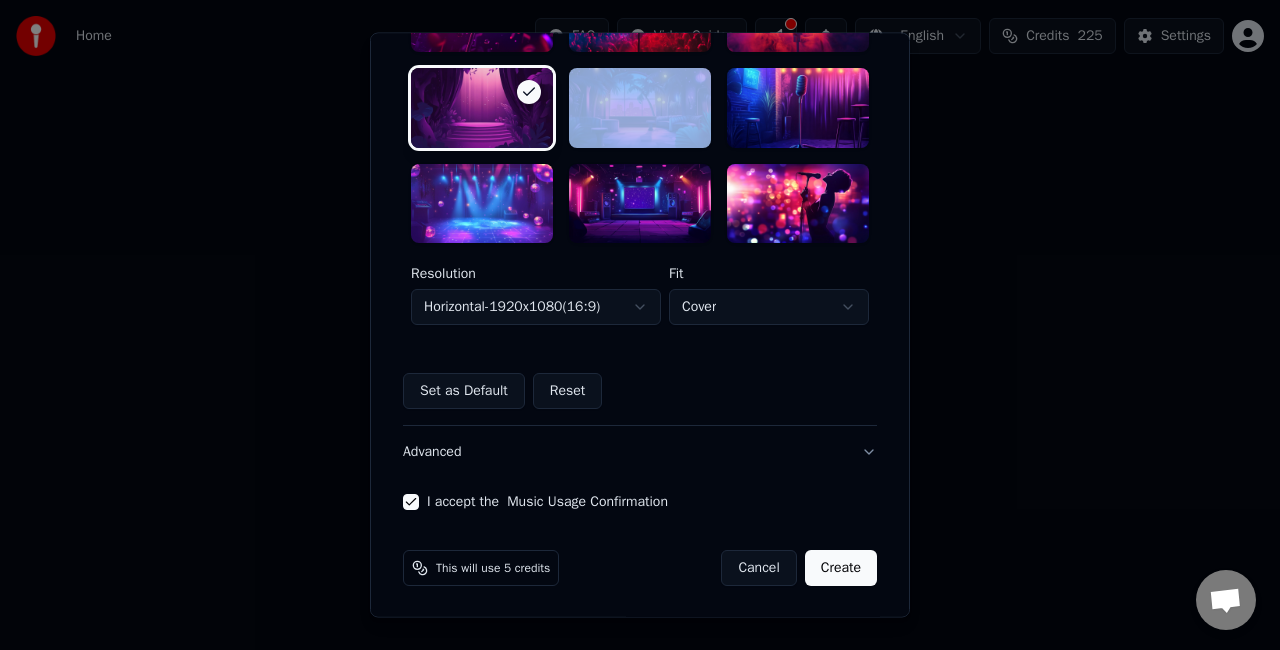click on "Create" at bounding box center [841, 569] 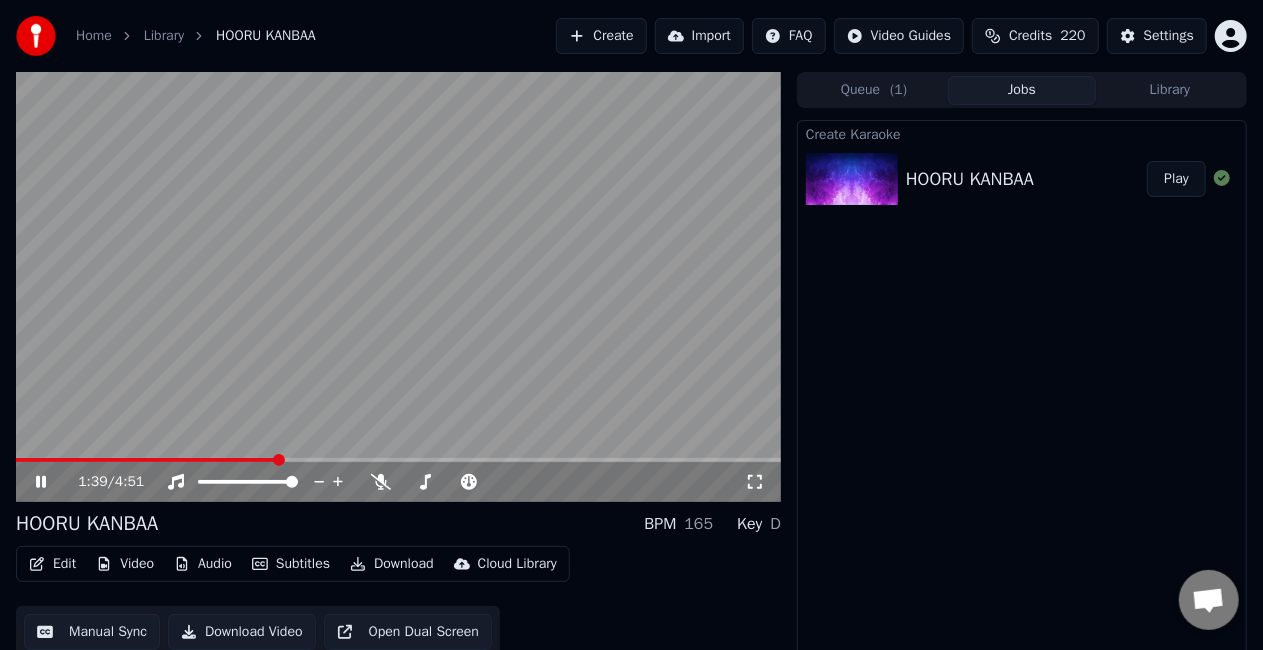 click on "Manual Sync" at bounding box center (92, 632) 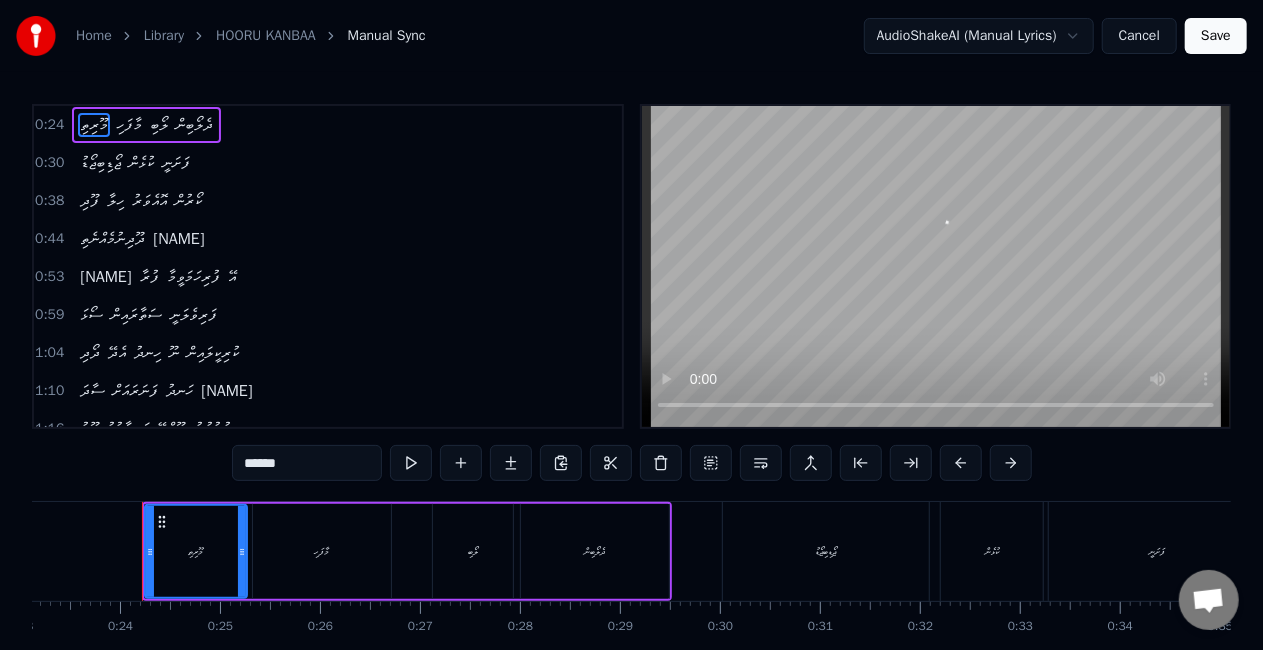 scroll, scrollTop: 0, scrollLeft: 2322, axis: horizontal 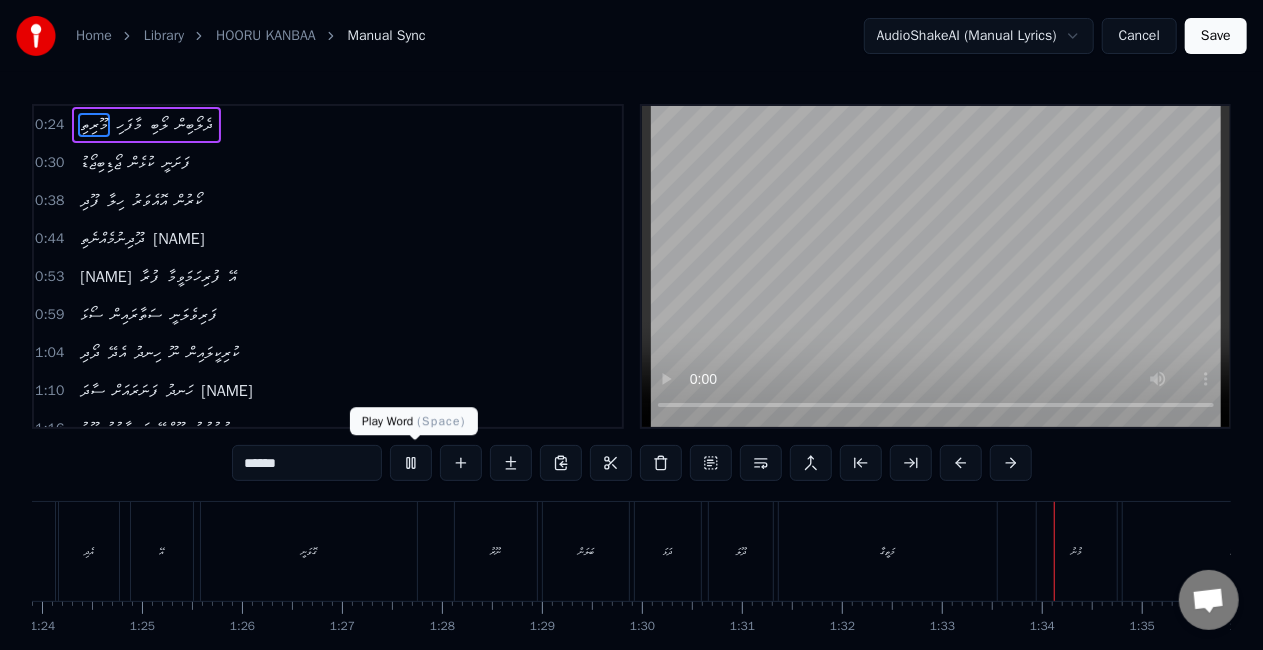 click at bounding box center (411, 463) 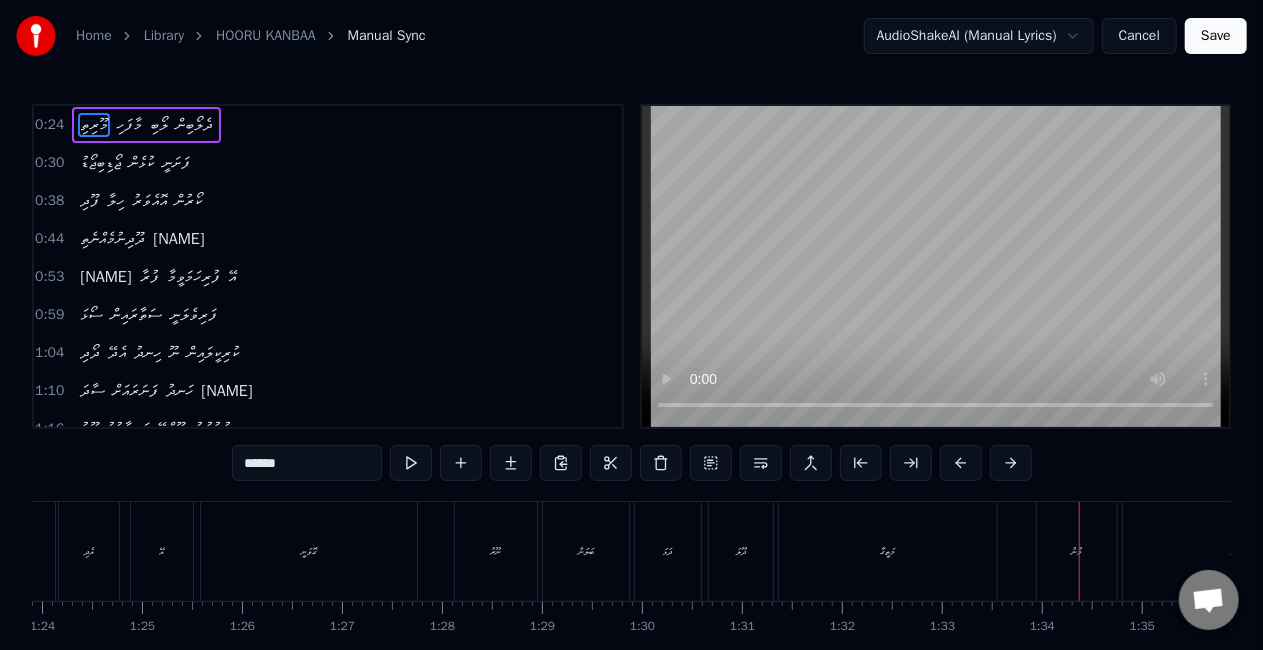 click on "މުނު" at bounding box center (1077, 551) 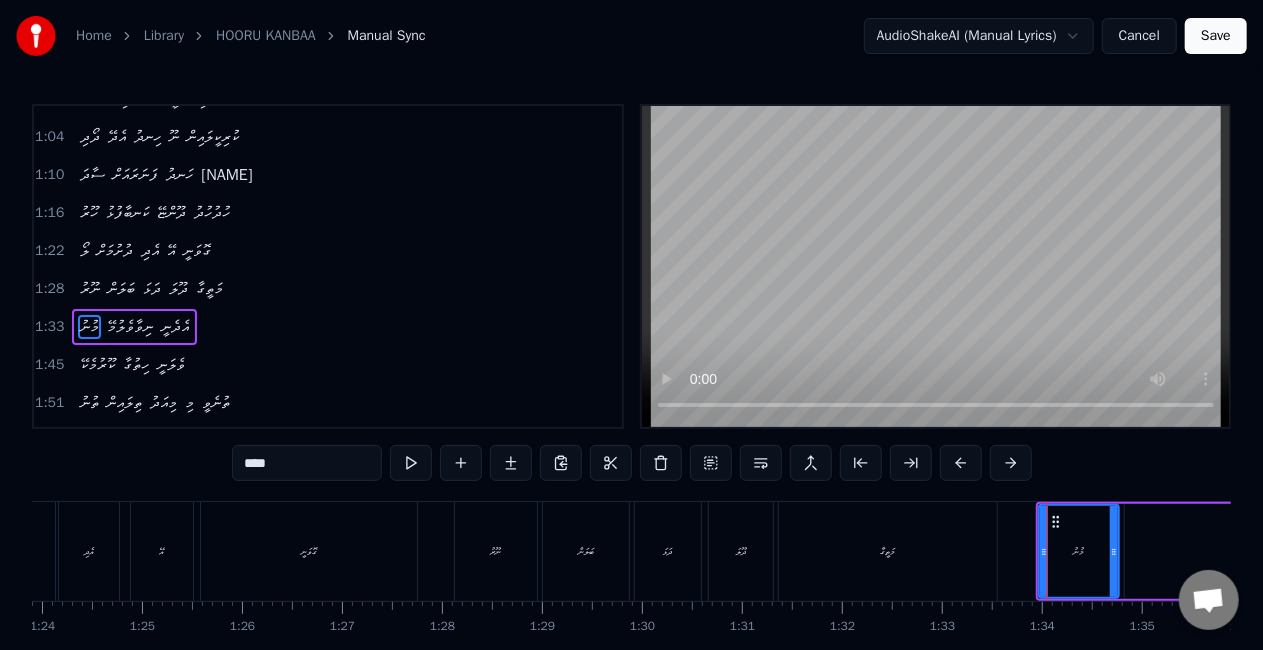 scroll, scrollTop: 268, scrollLeft: 0, axis: vertical 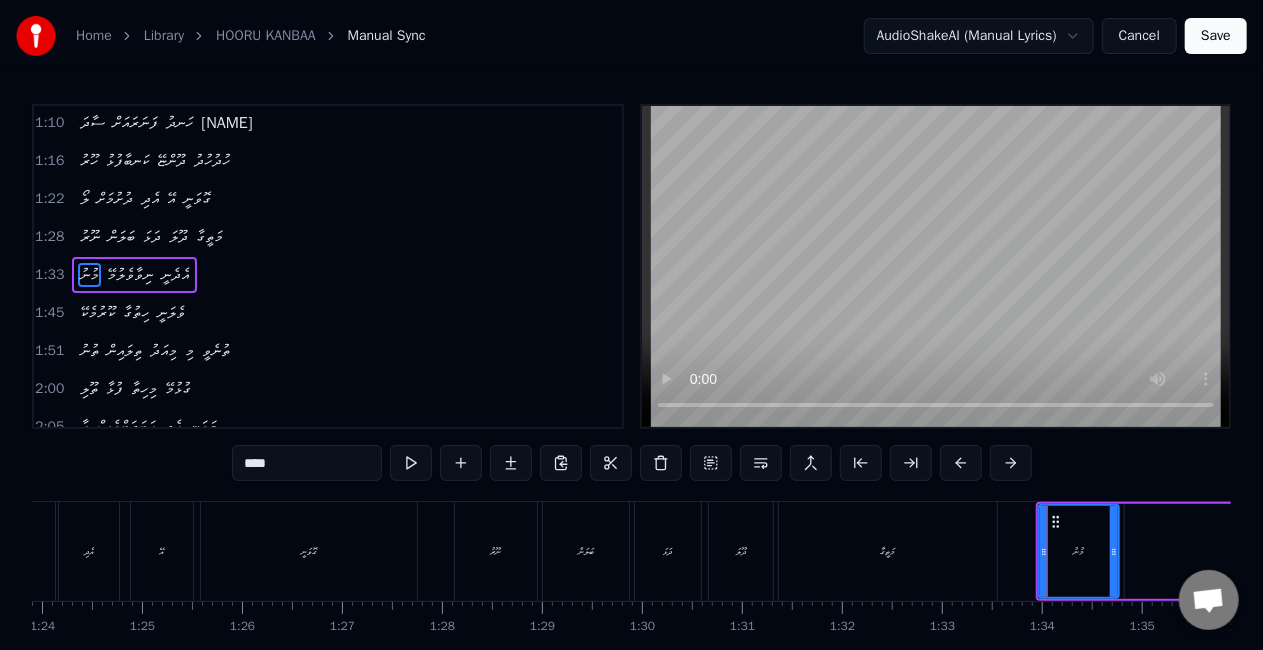 click on "****" at bounding box center (307, 463) 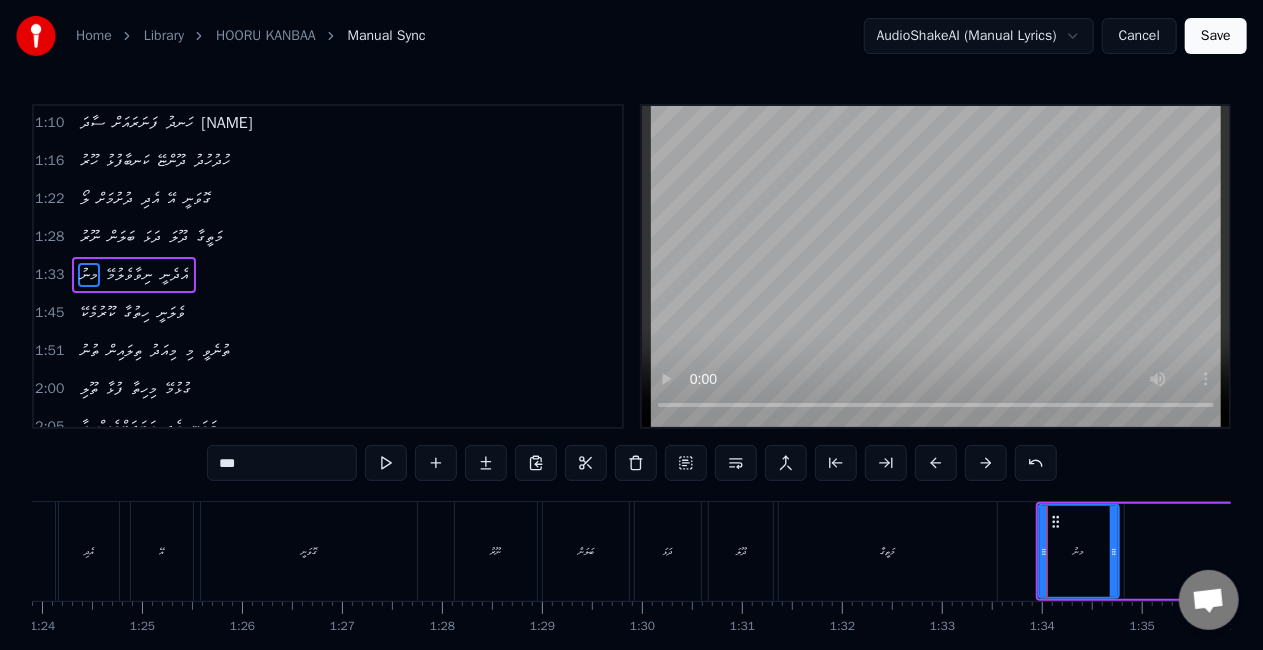 click on "***" at bounding box center (282, 463) 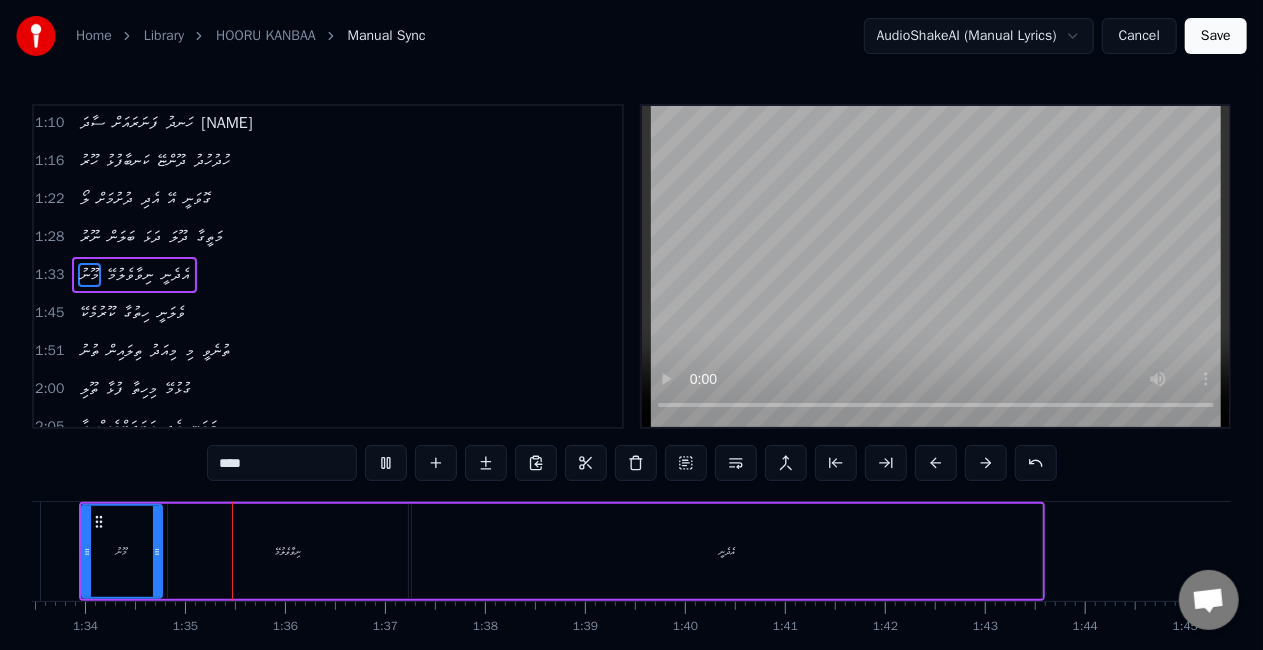 scroll, scrollTop: 0, scrollLeft: 9392, axis: horizontal 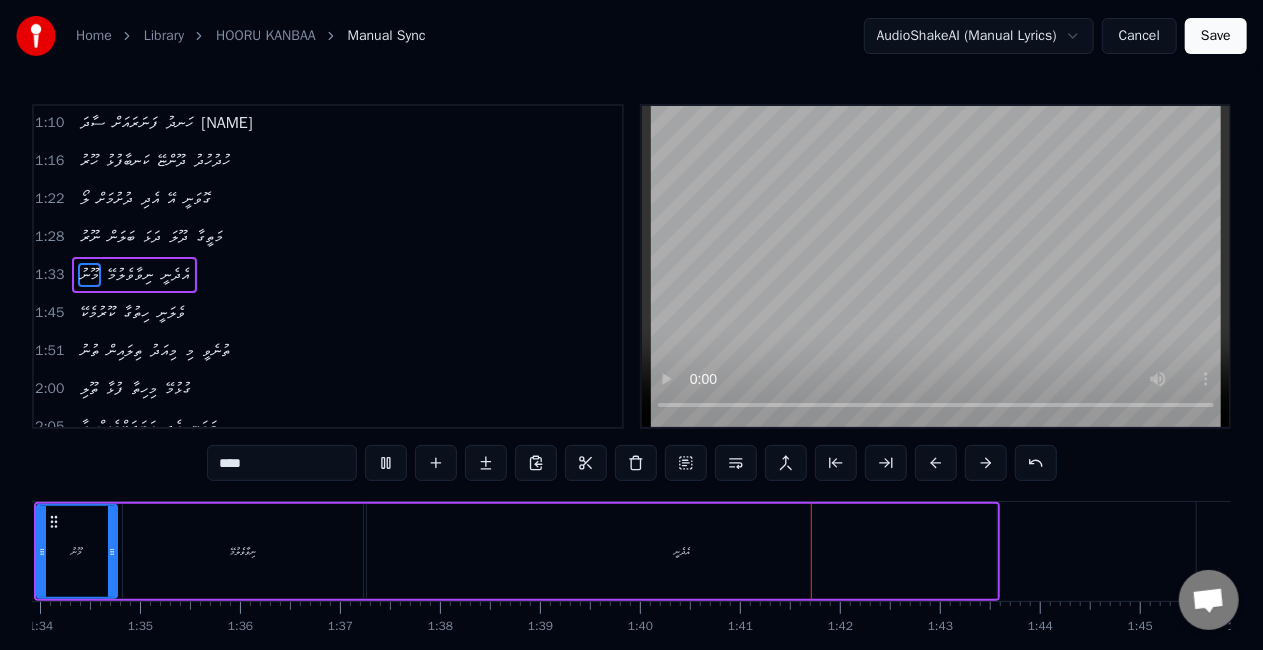 click on "އެދެނީ" at bounding box center (682, 551) 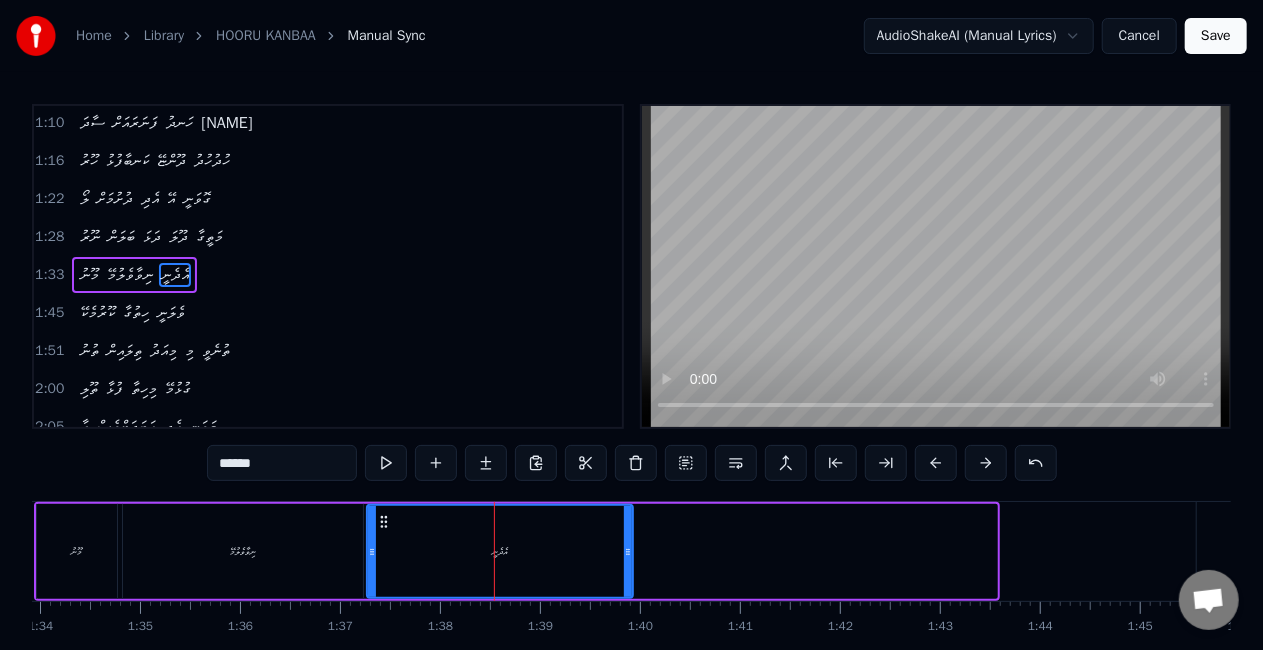 drag, startPoint x: 990, startPoint y: 568, endPoint x: 610, endPoint y: 551, distance: 380.38007 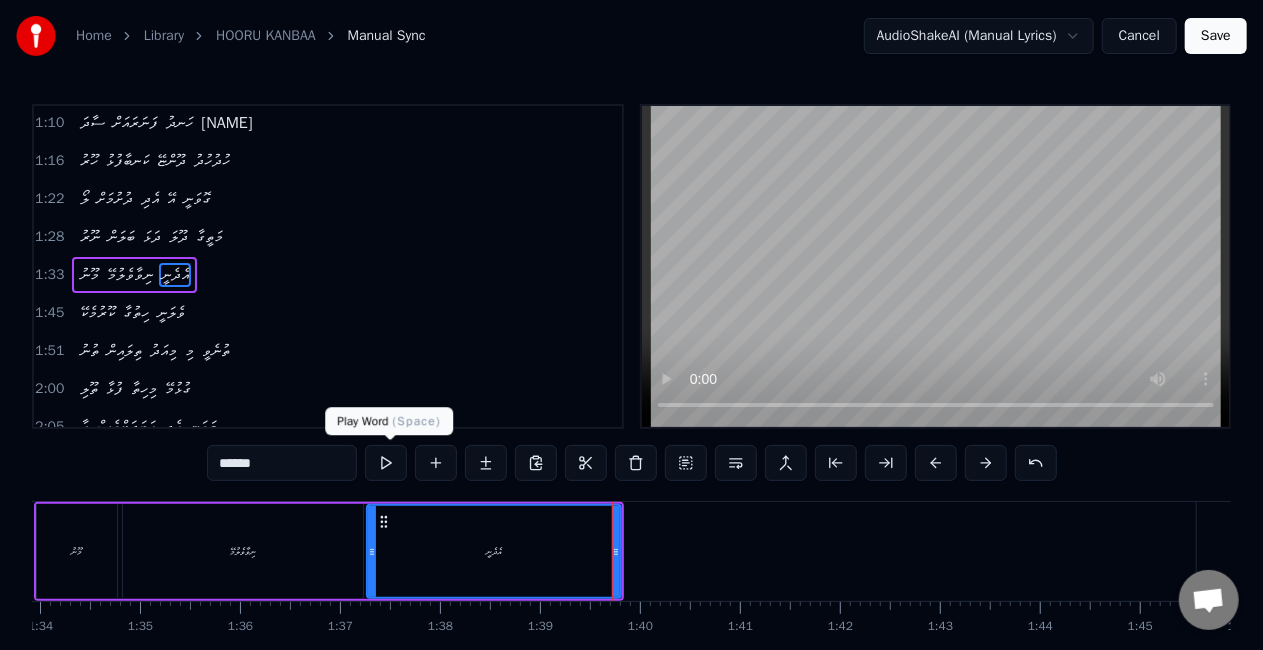 click at bounding box center [386, 463] 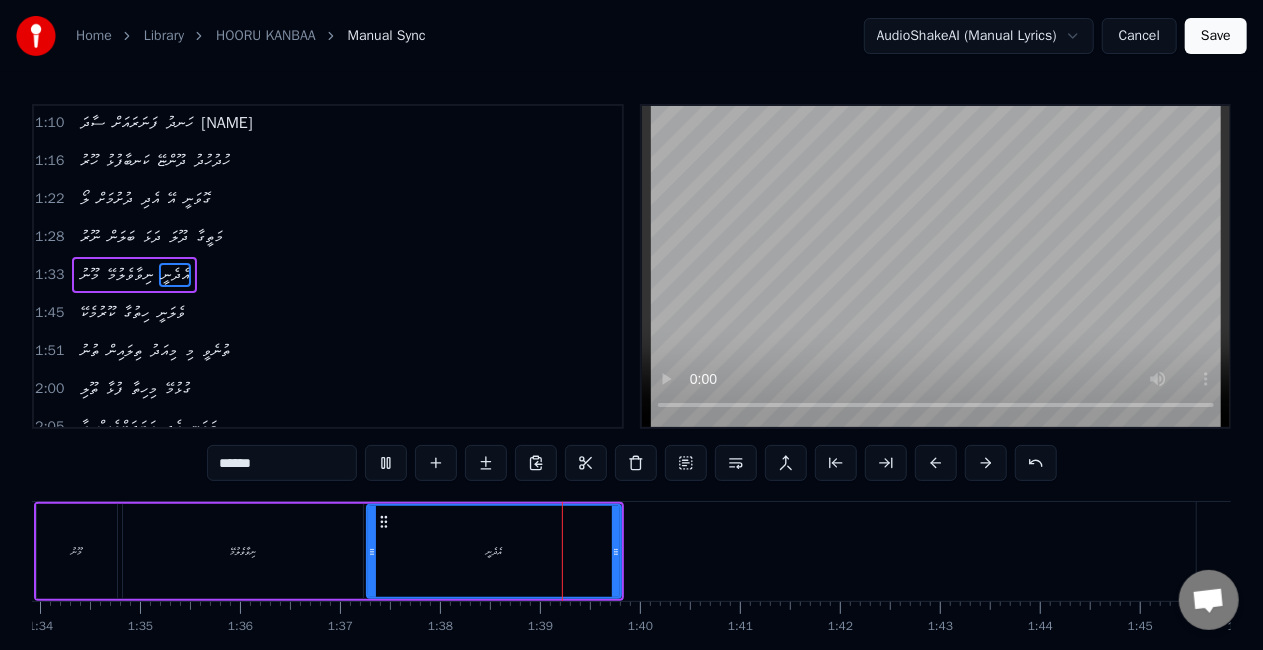 click at bounding box center (386, 463) 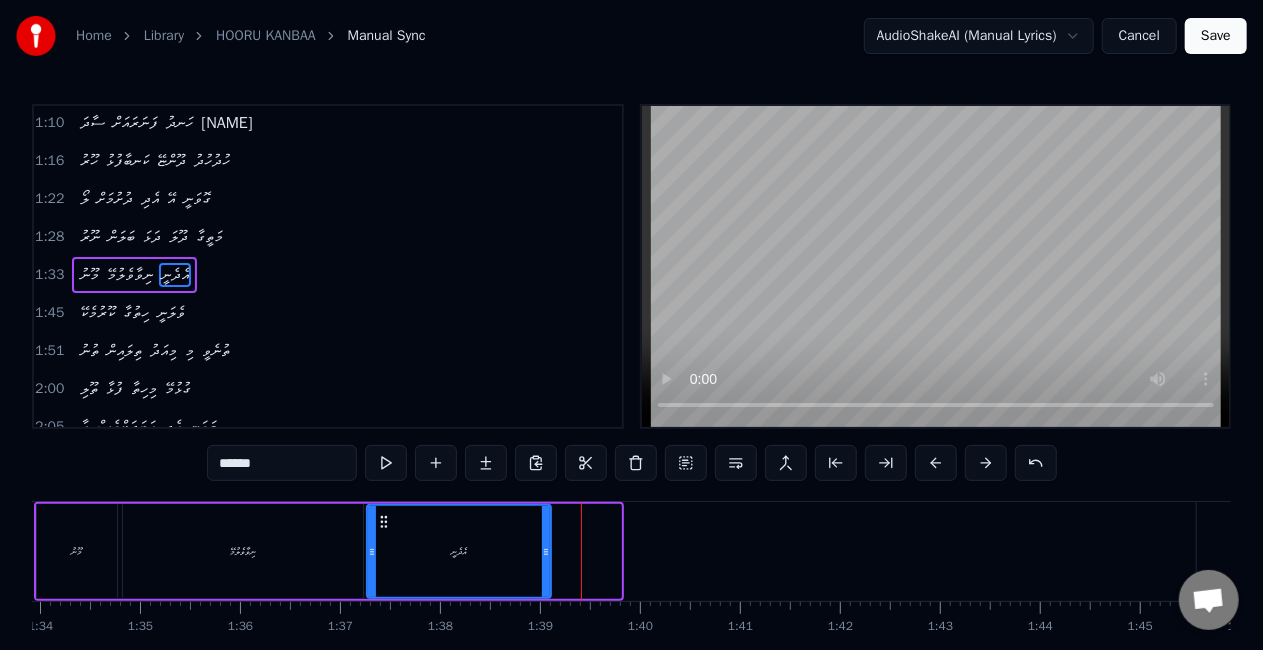 drag, startPoint x: 616, startPoint y: 550, endPoint x: 526, endPoint y: 529, distance: 92.417534 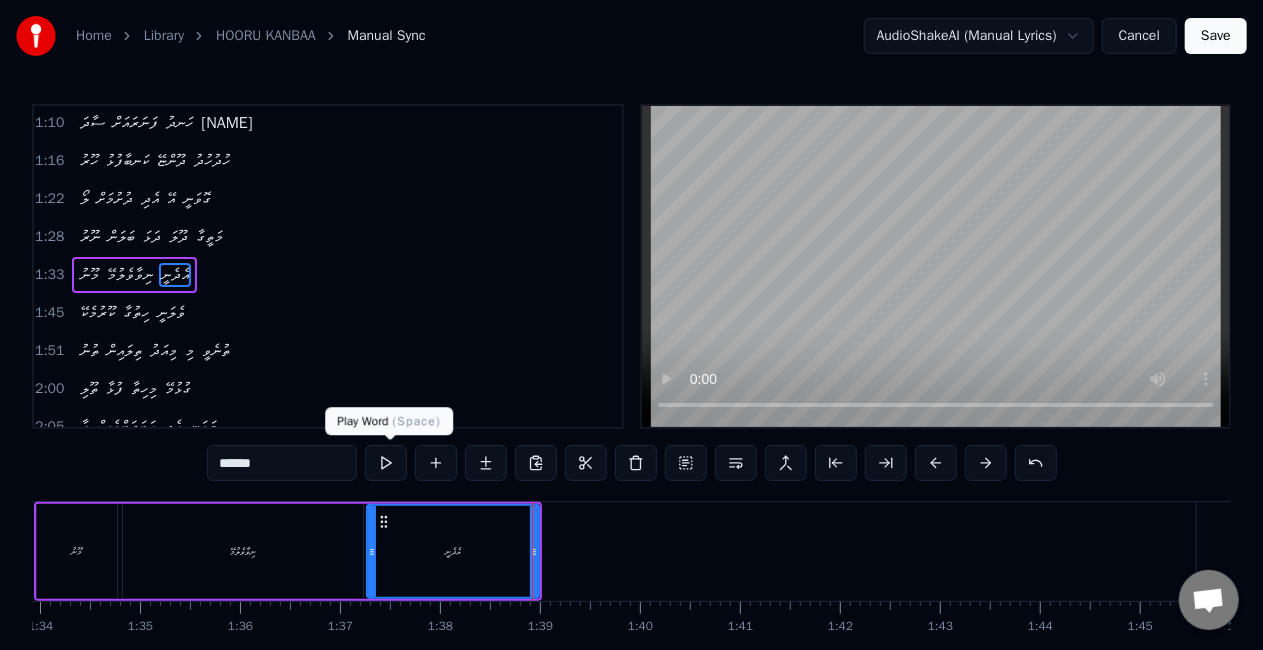 click at bounding box center (386, 463) 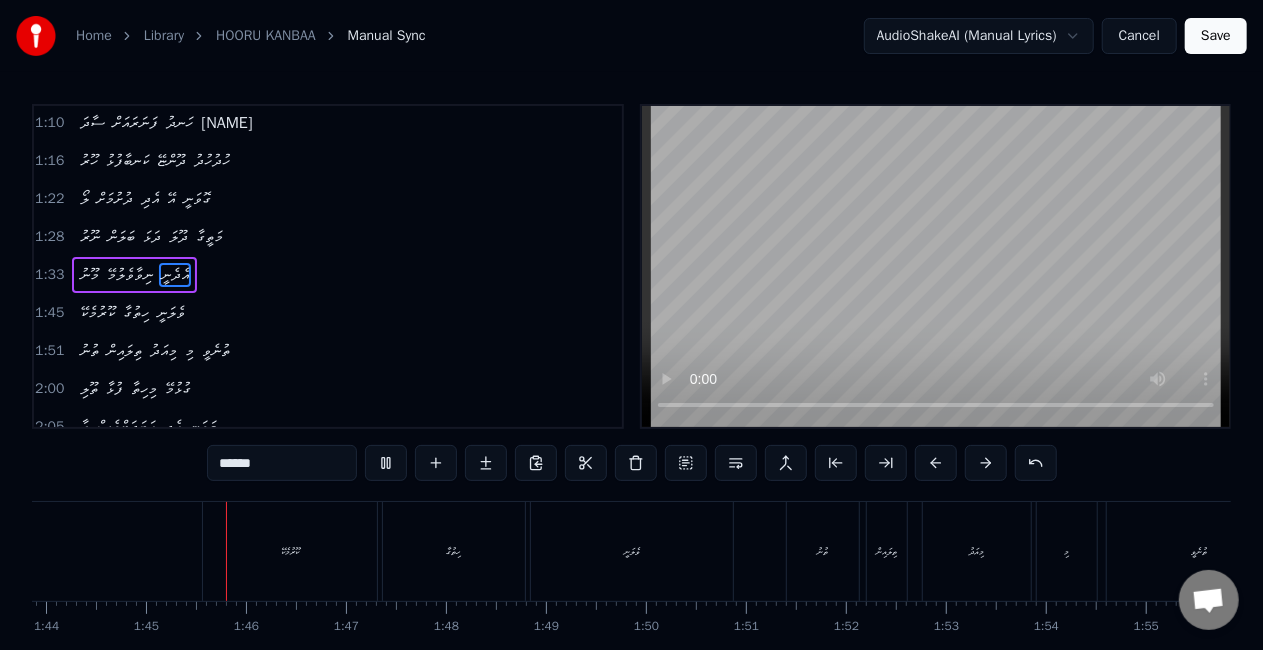 scroll, scrollTop: 0, scrollLeft: 10408, axis: horizontal 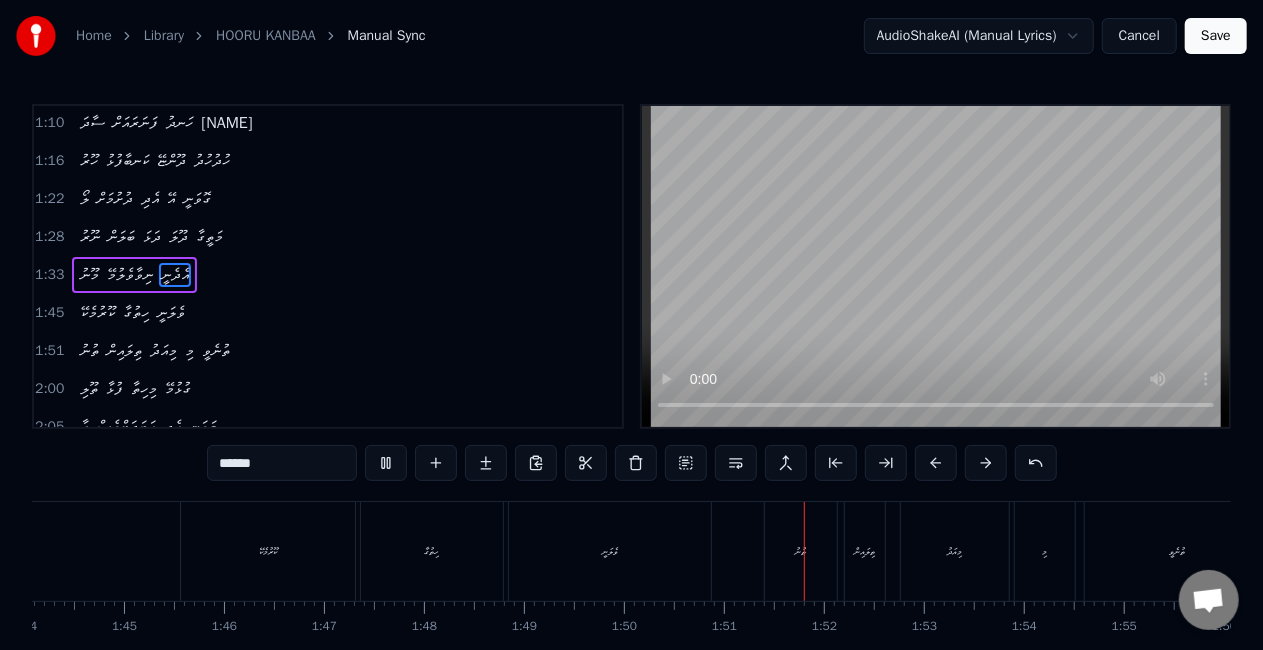 click on "ކޫރުމެކޭ" at bounding box center [268, 551] 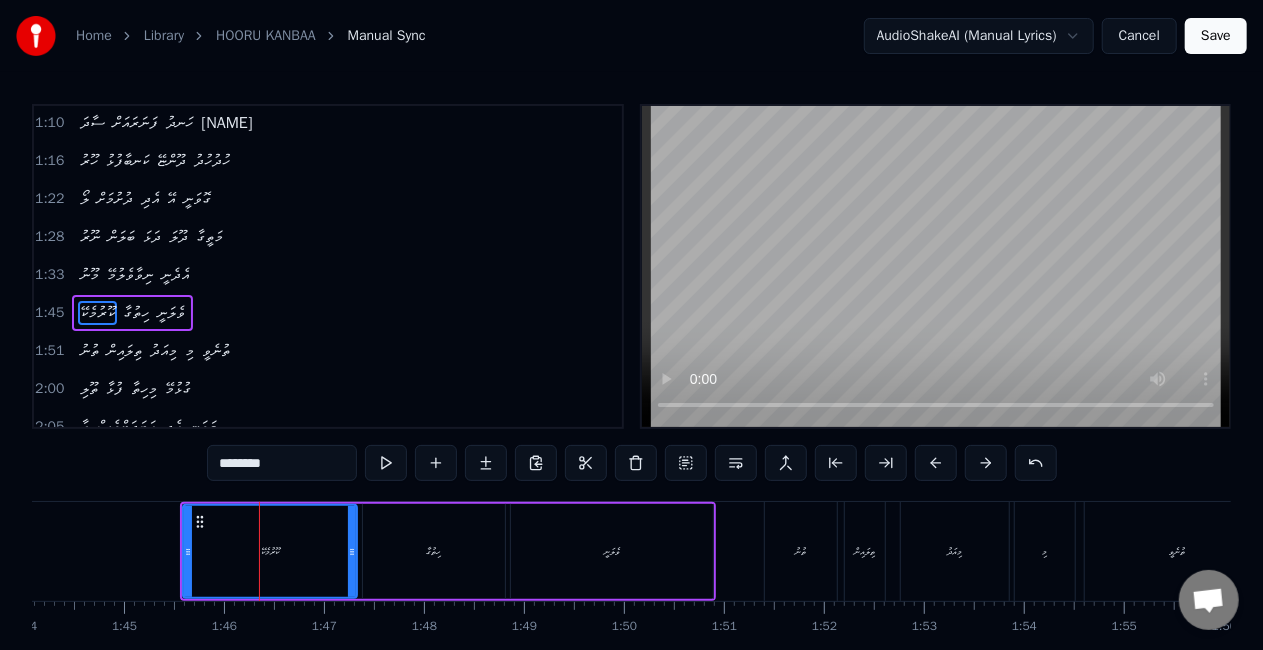 scroll, scrollTop: 306, scrollLeft: 0, axis: vertical 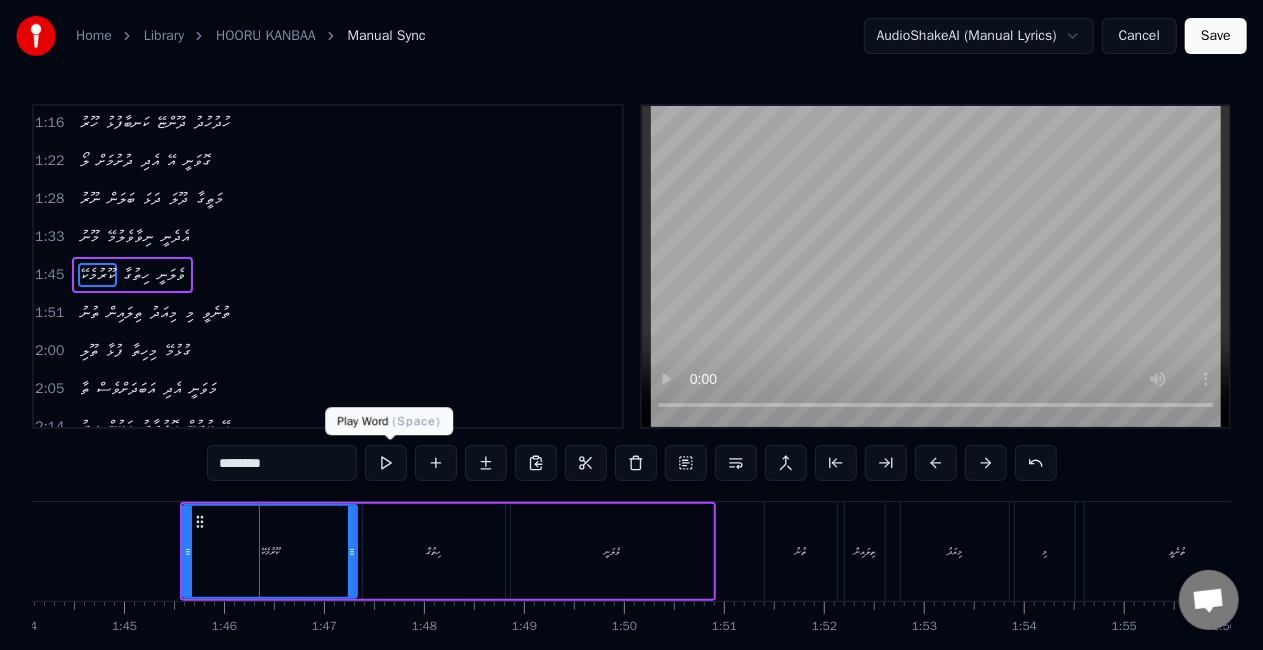 click at bounding box center [386, 463] 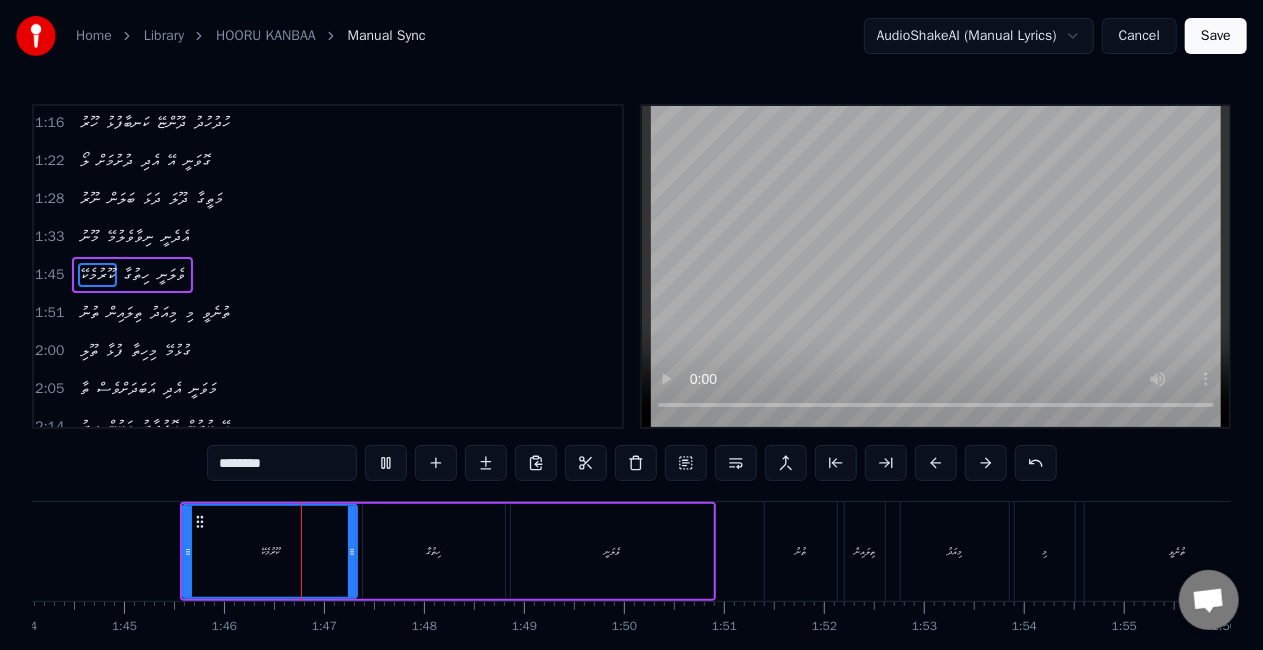 click at bounding box center (386, 463) 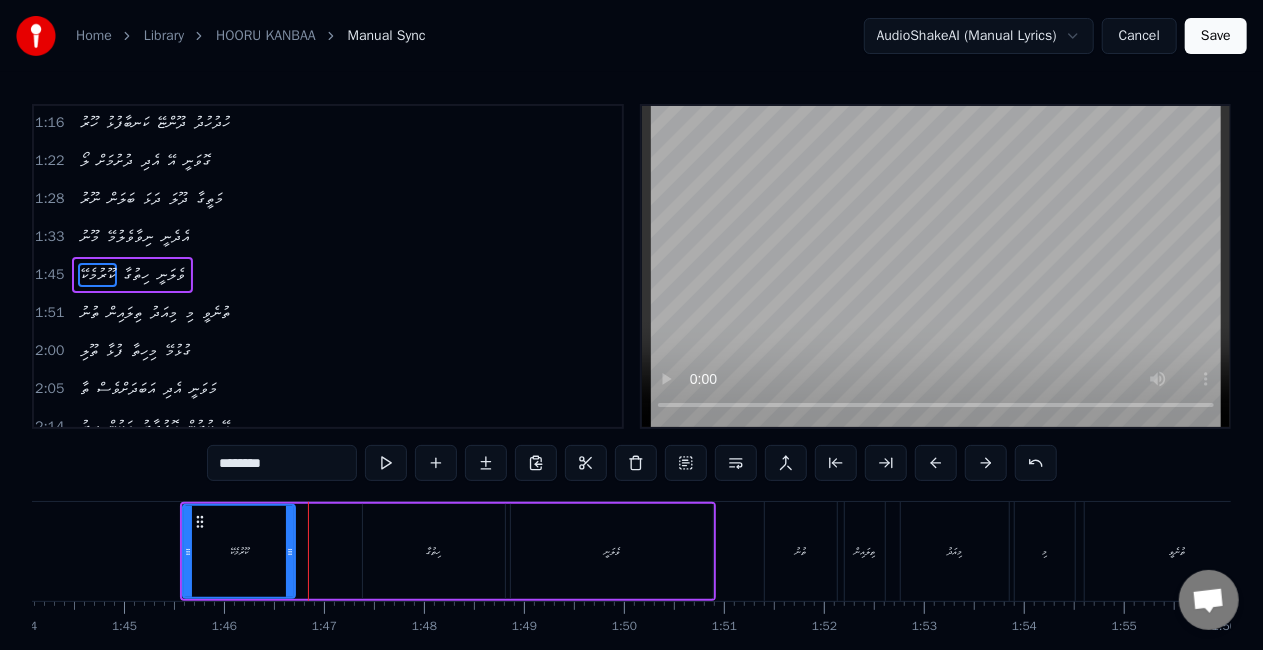 drag, startPoint x: 348, startPoint y: 560, endPoint x: 286, endPoint y: 544, distance: 64.03124 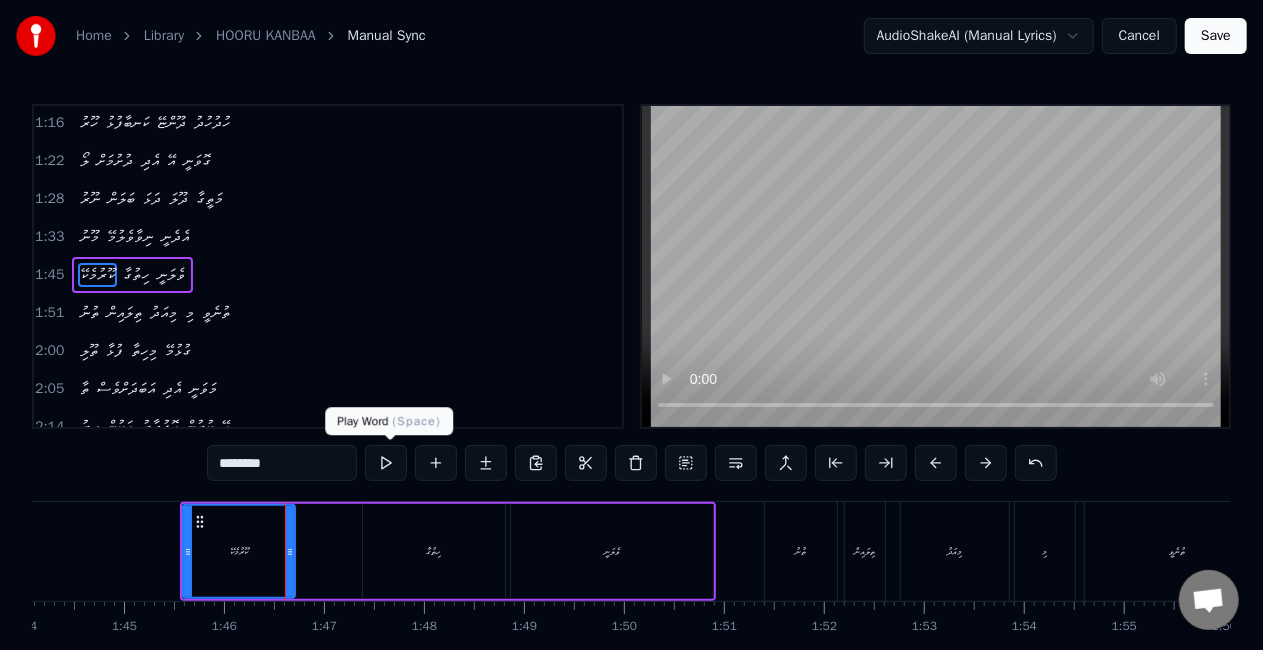 click at bounding box center [386, 463] 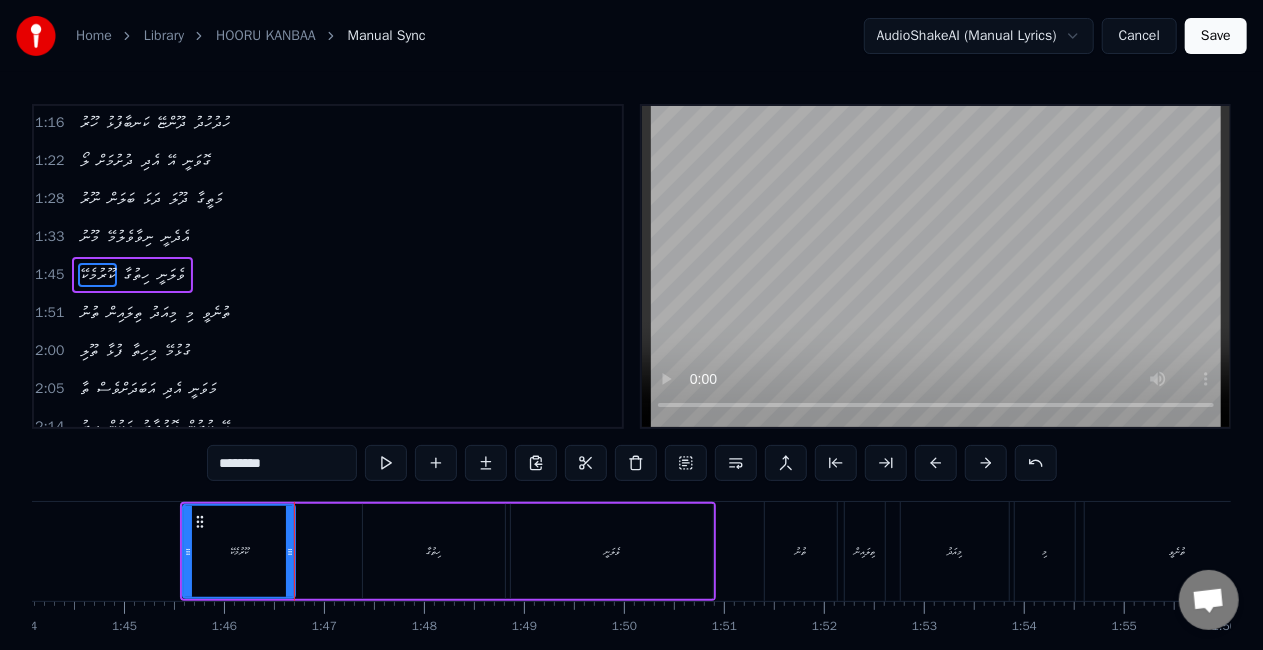 click on "ހިތުގާ" at bounding box center [434, 551] 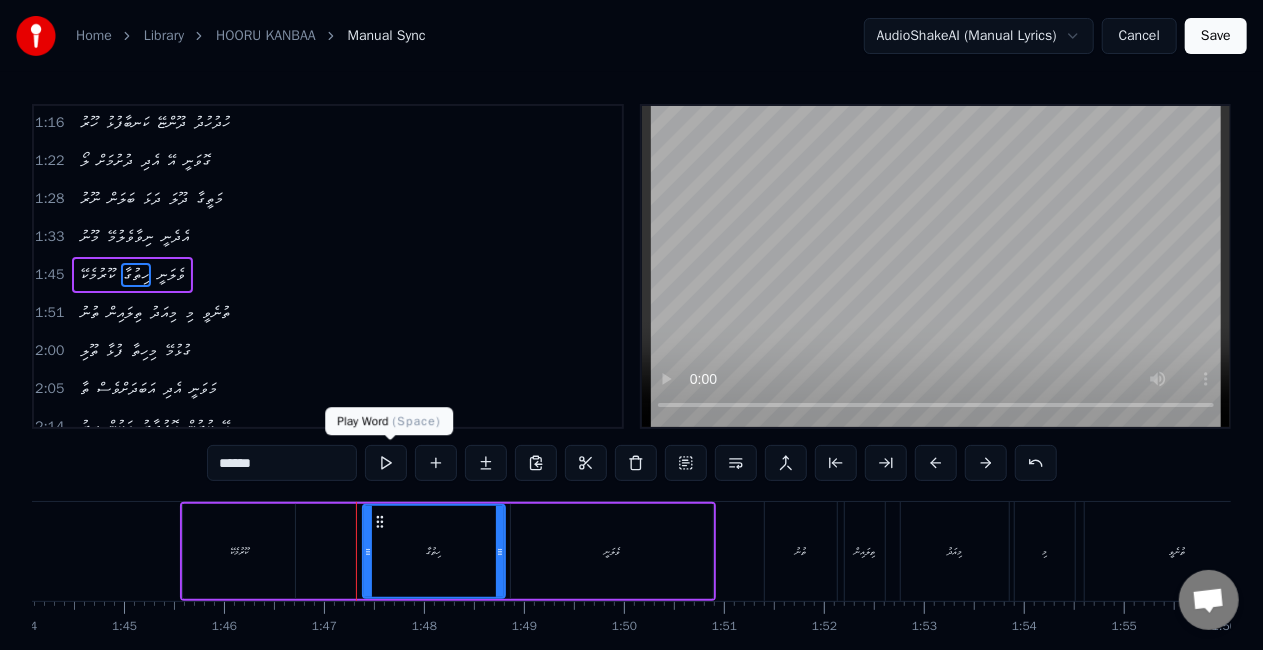 click at bounding box center [386, 463] 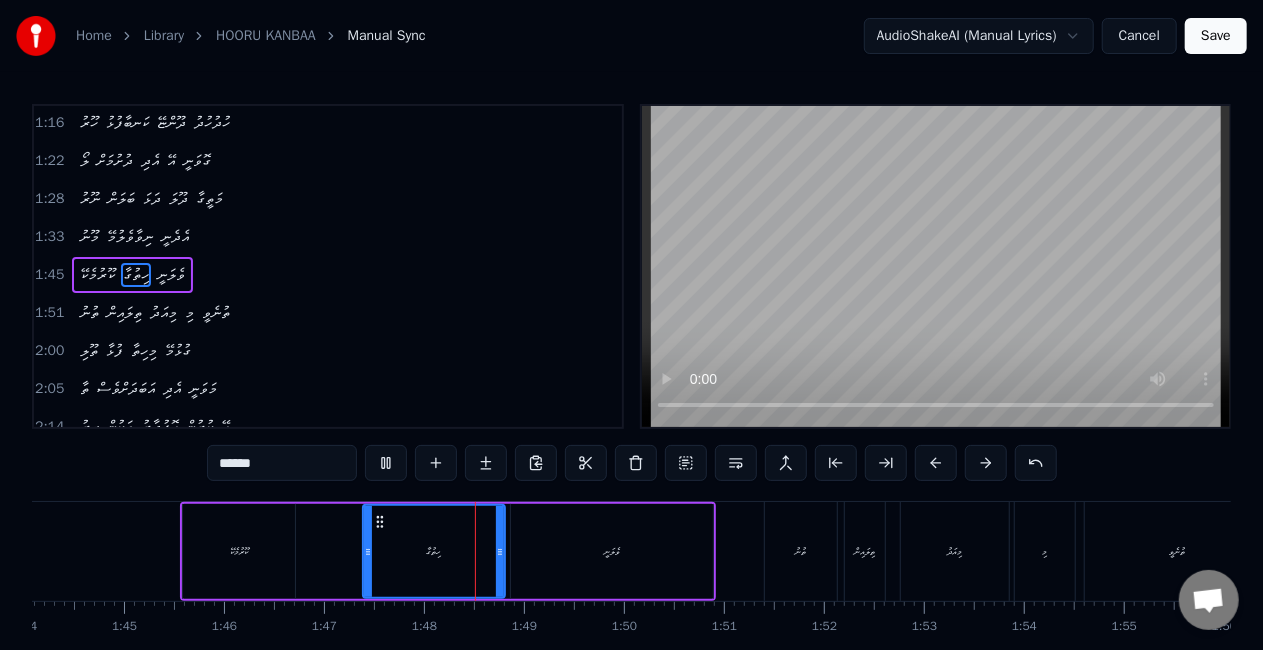 click at bounding box center (386, 463) 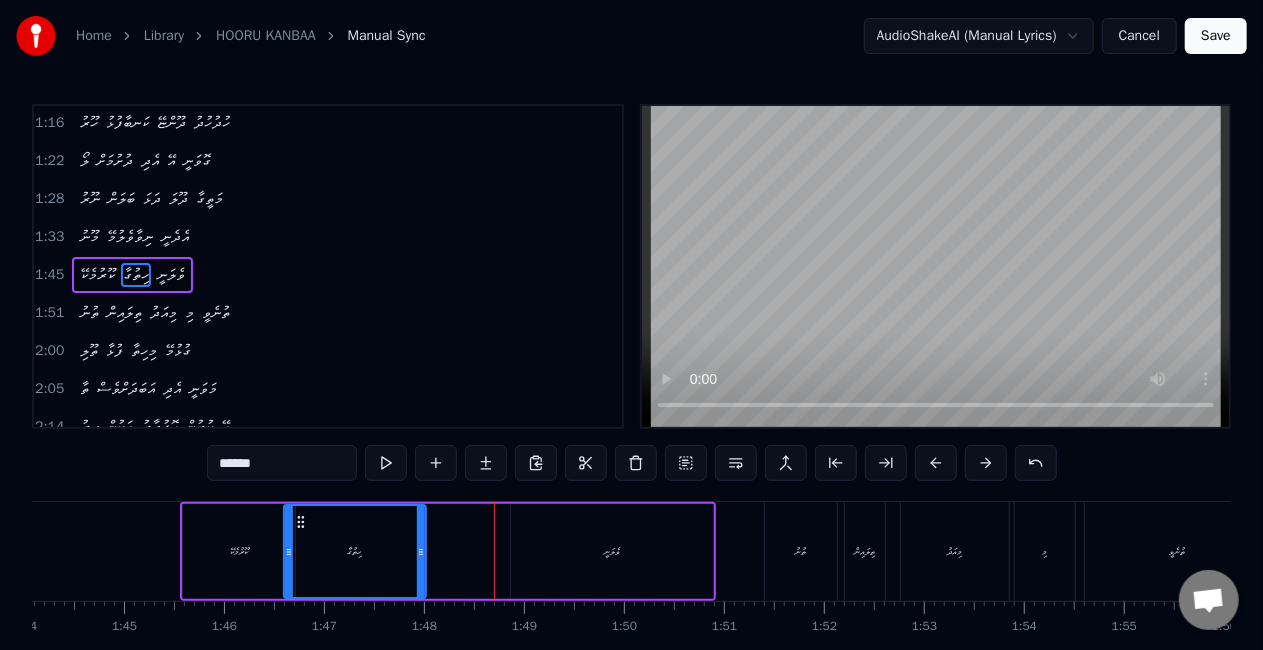 drag, startPoint x: 378, startPoint y: 520, endPoint x: 299, endPoint y: 524, distance: 79.101204 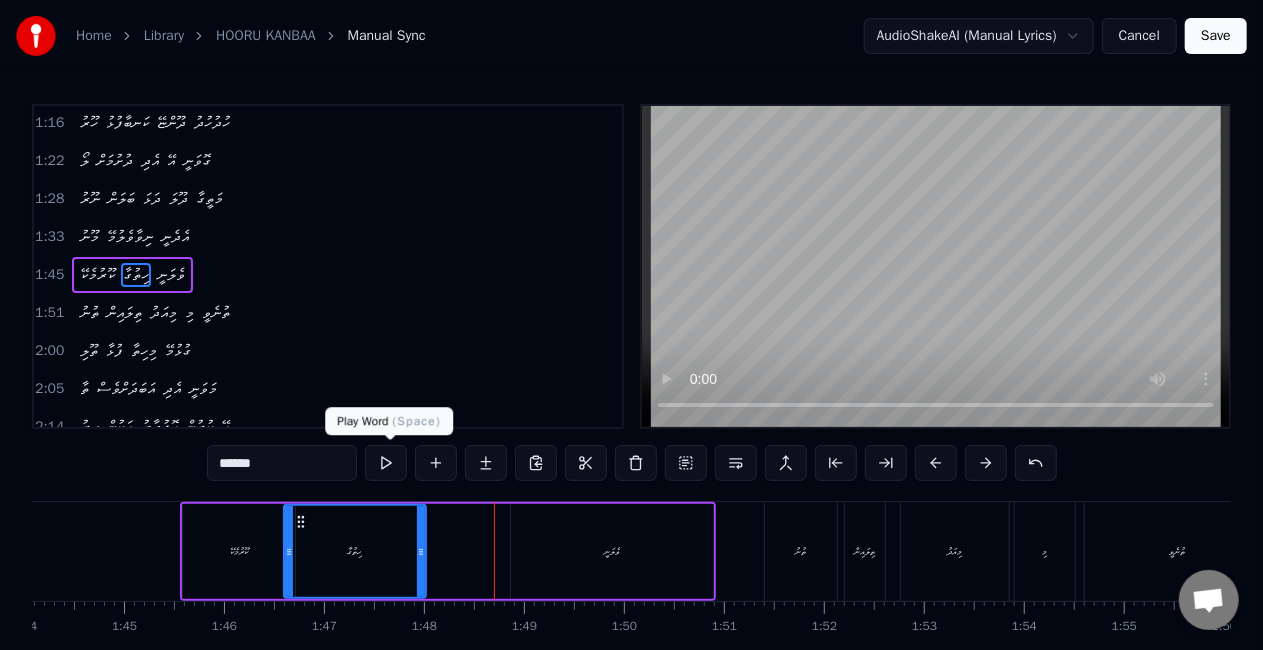click at bounding box center (386, 463) 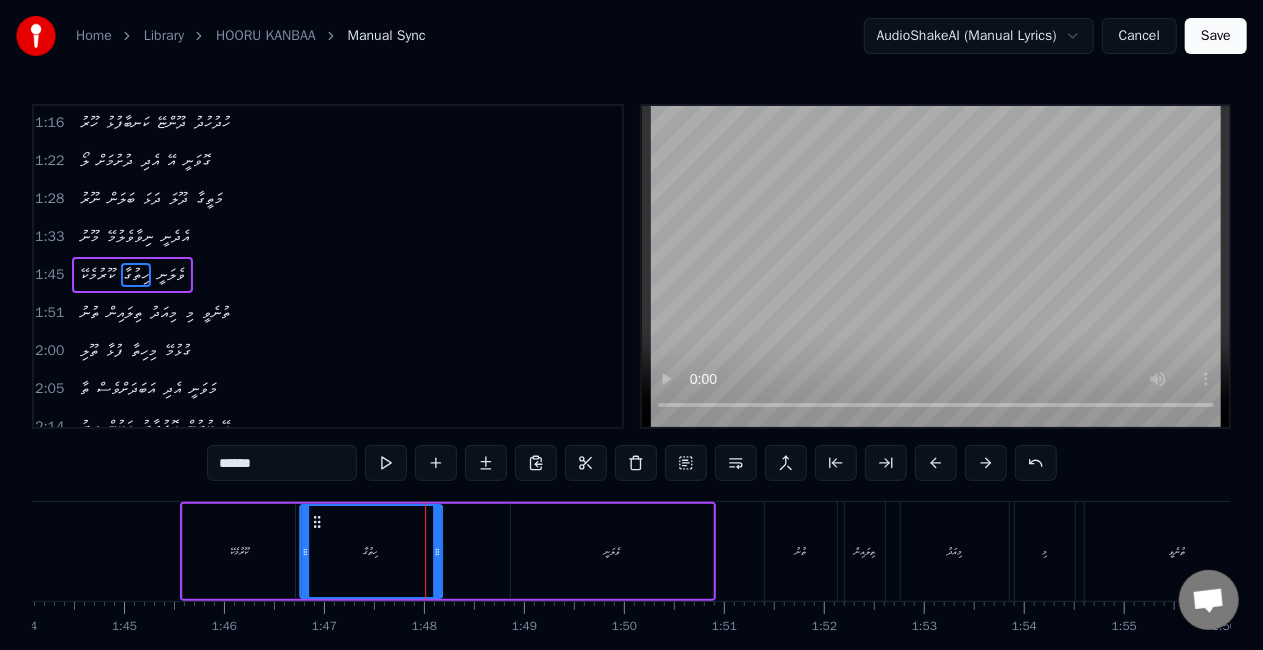 drag, startPoint x: 300, startPoint y: 520, endPoint x: 318, endPoint y: 524, distance: 18.439089 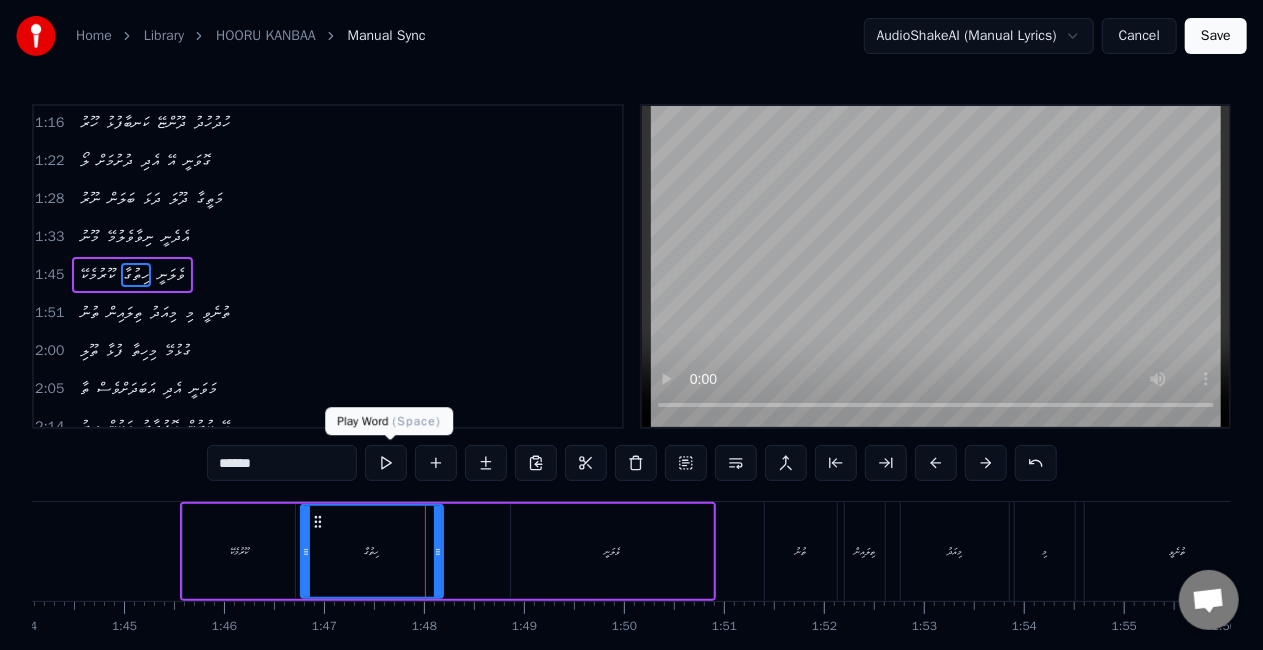 click at bounding box center (386, 463) 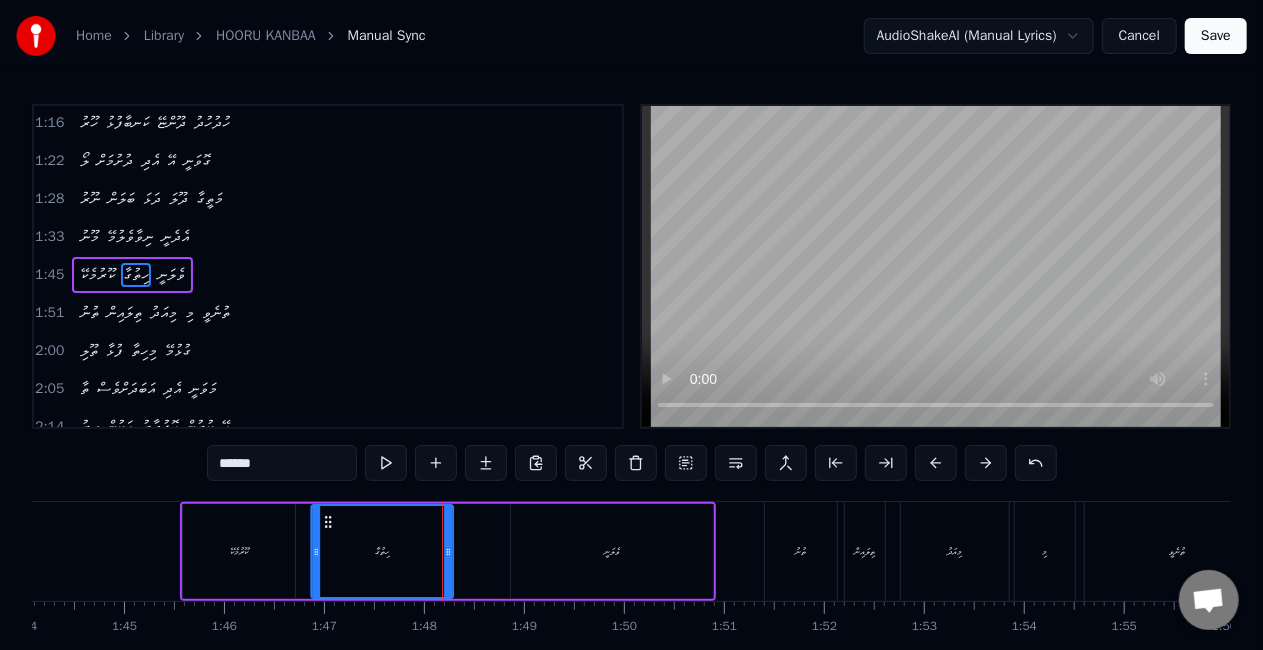 click 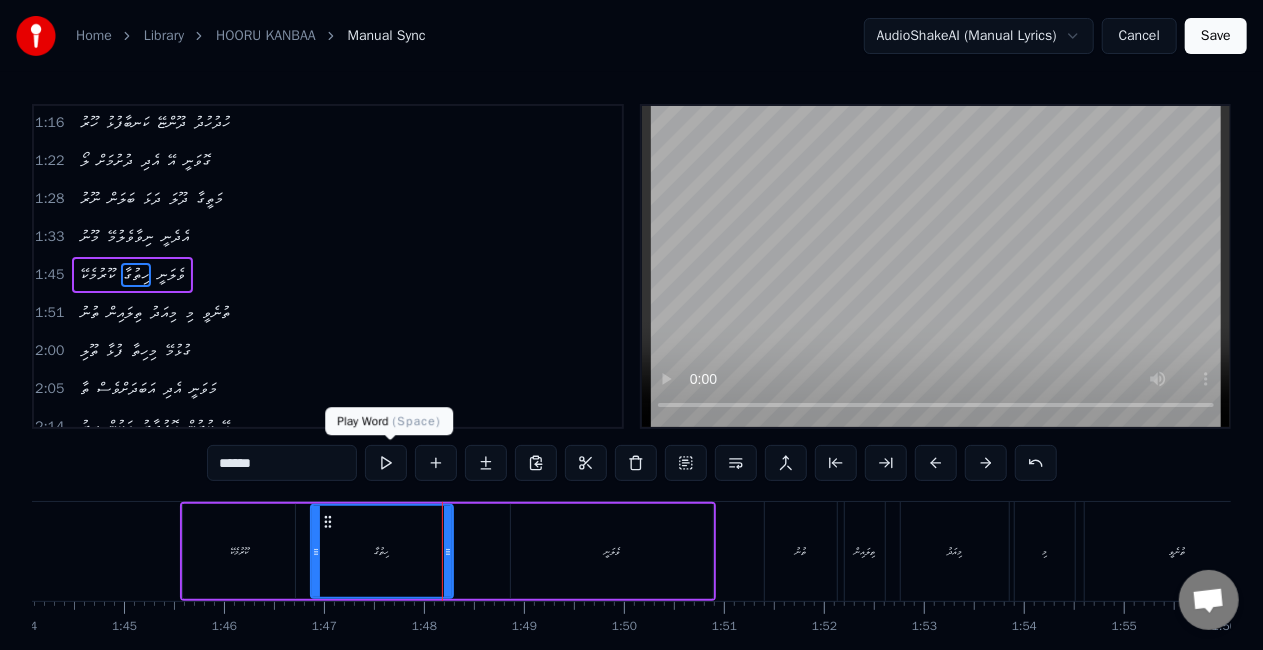 click at bounding box center (386, 463) 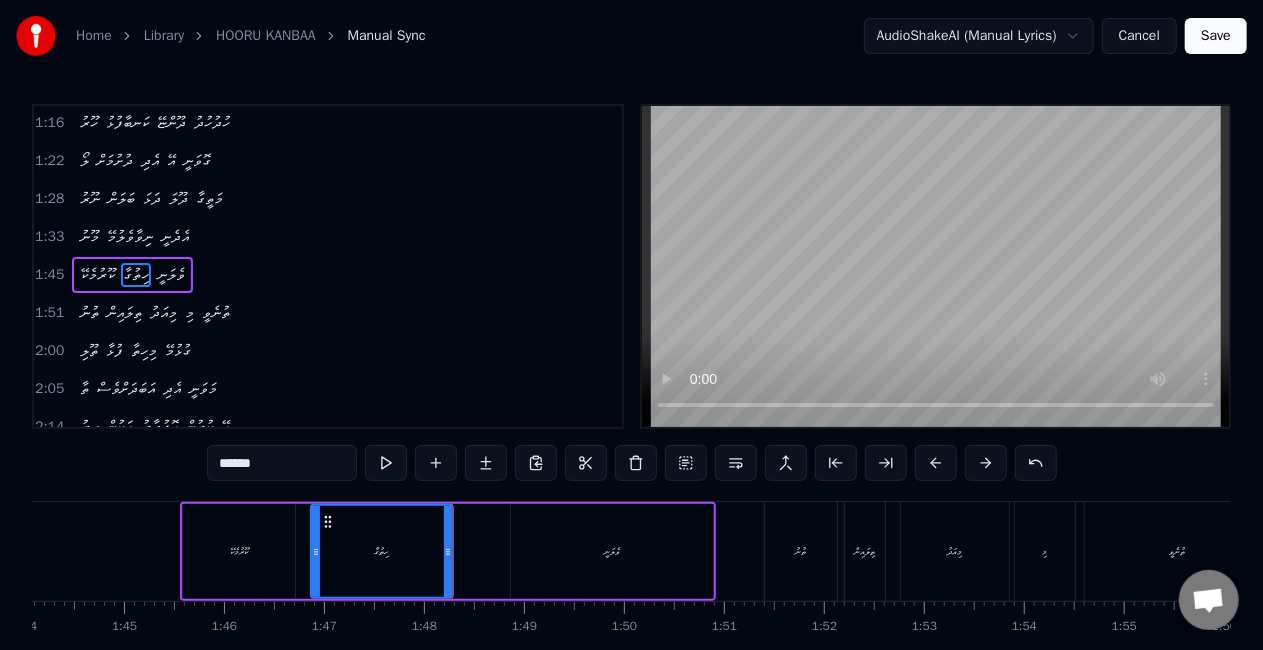 click on "ކޫރުމެކޭ ހިތުގާ ވެލަނީ" at bounding box center (448, 551) 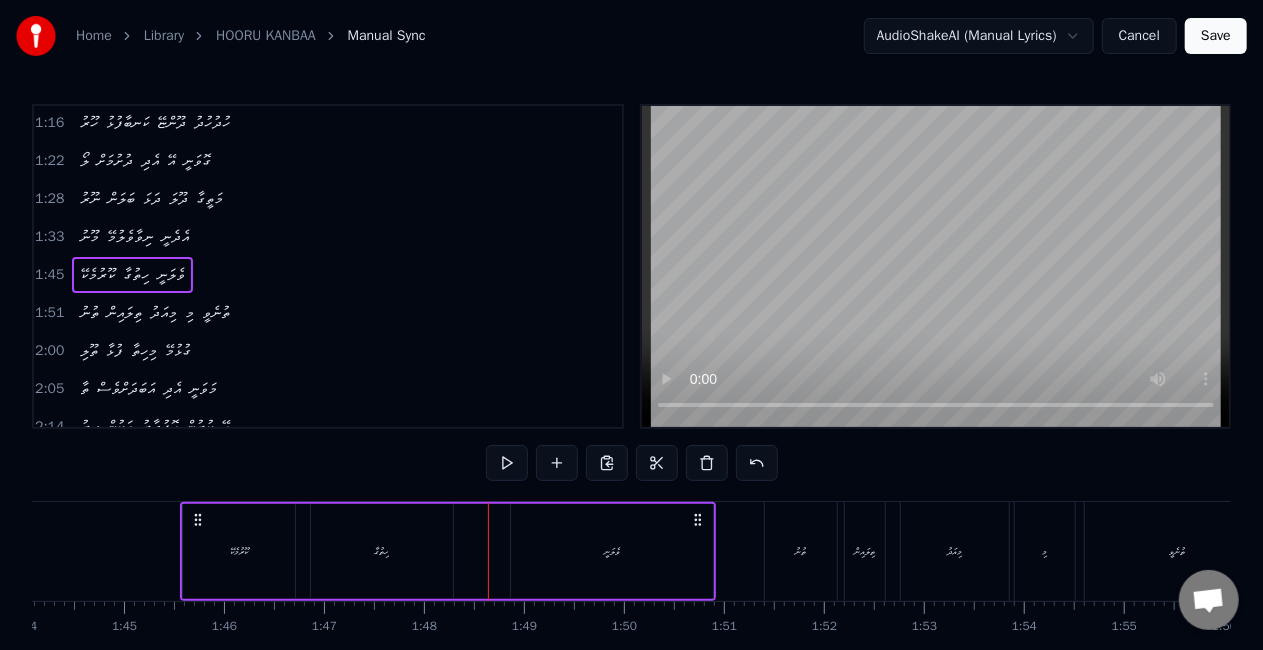click on "ވެލަނީ" at bounding box center [612, 551] 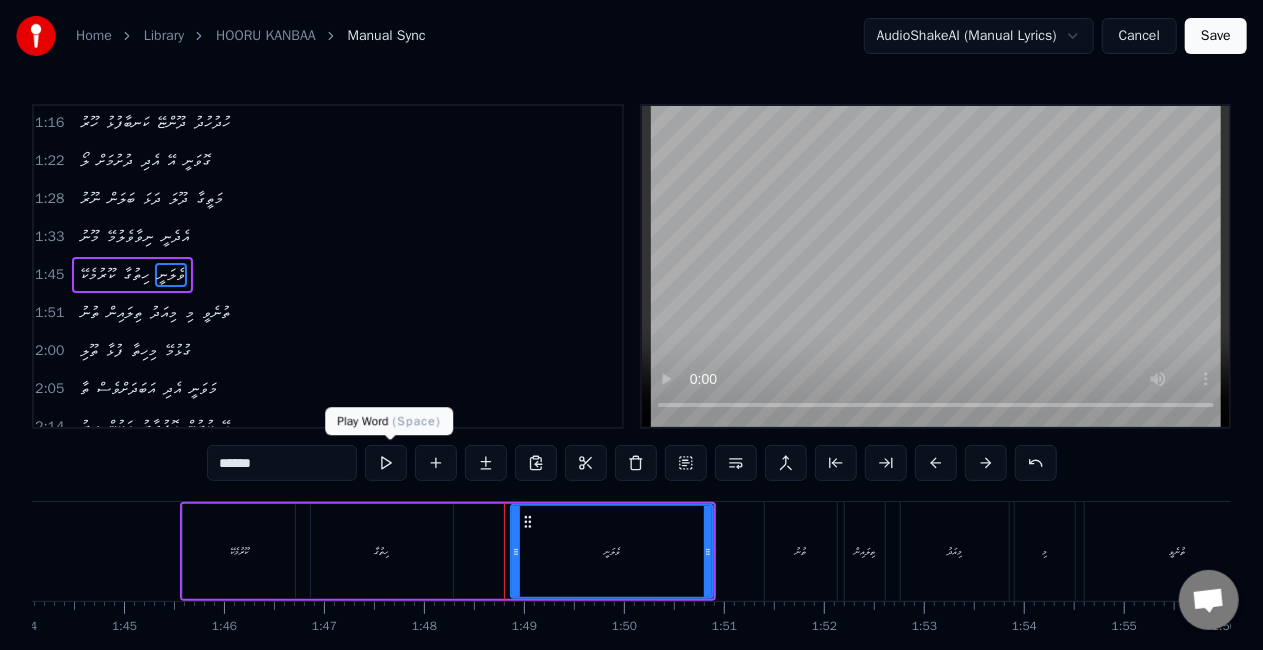 click at bounding box center [386, 463] 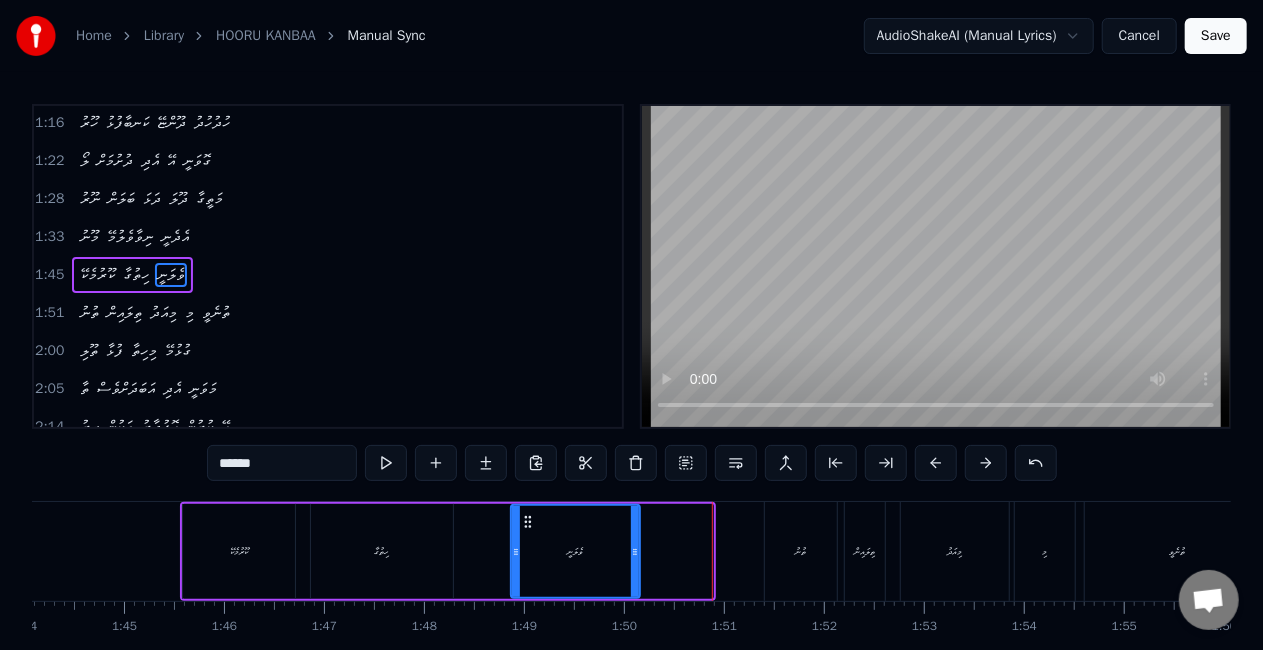 drag, startPoint x: 702, startPoint y: 547, endPoint x: 631, endPoint y: 546, distance: 71.00704 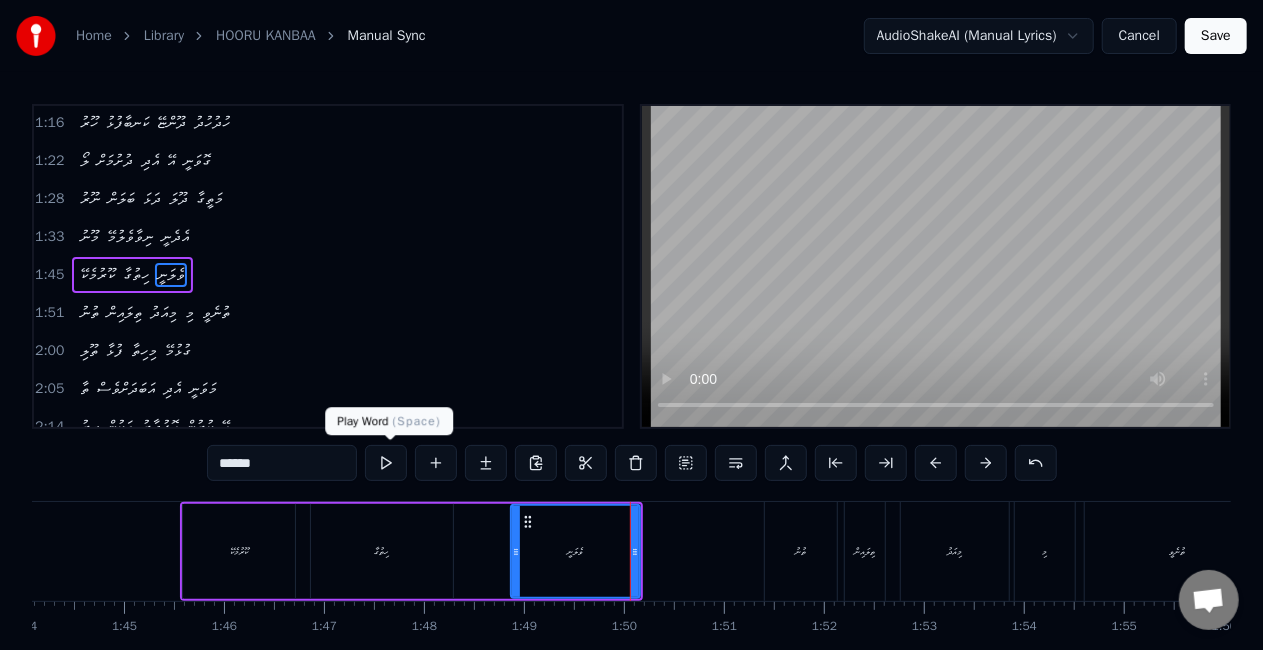 click at bounding box center (386, 463) 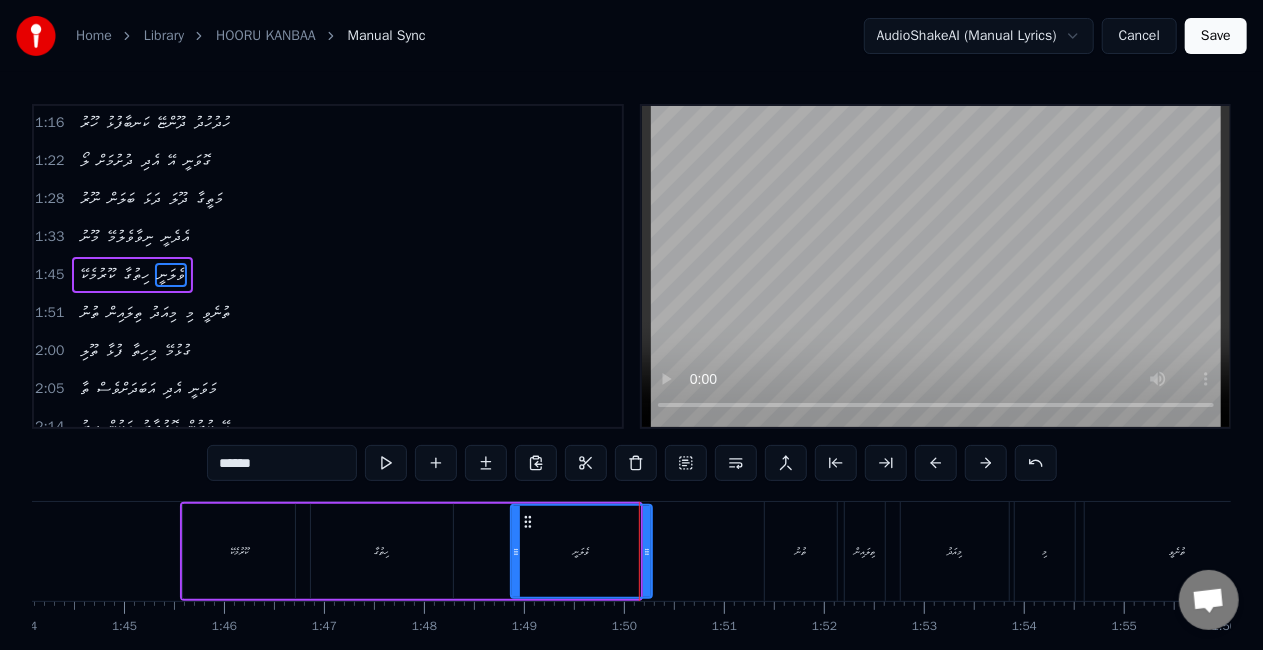 drag, startPoint x: 636, startPoint y: 551, endPoint x: 651, endPoint y: 554, distance: 15.297058 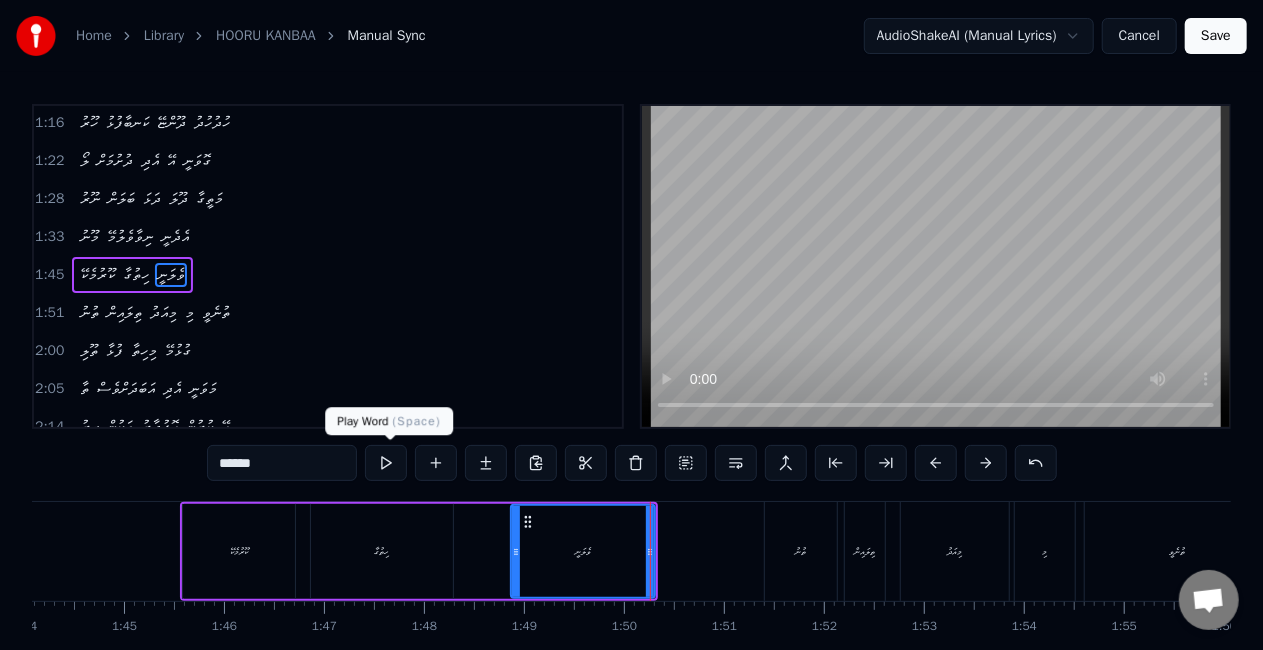 click at bounding box center [386, 463] 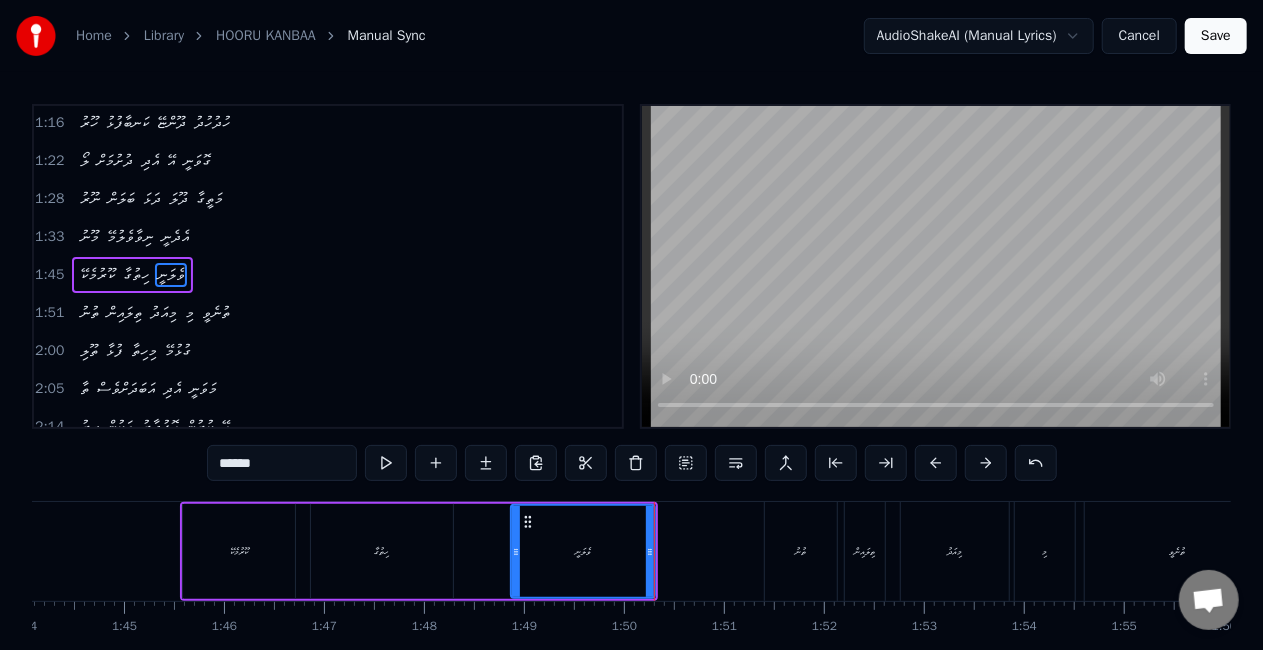 click on "ތުނު" at bounding box center [801, 551] 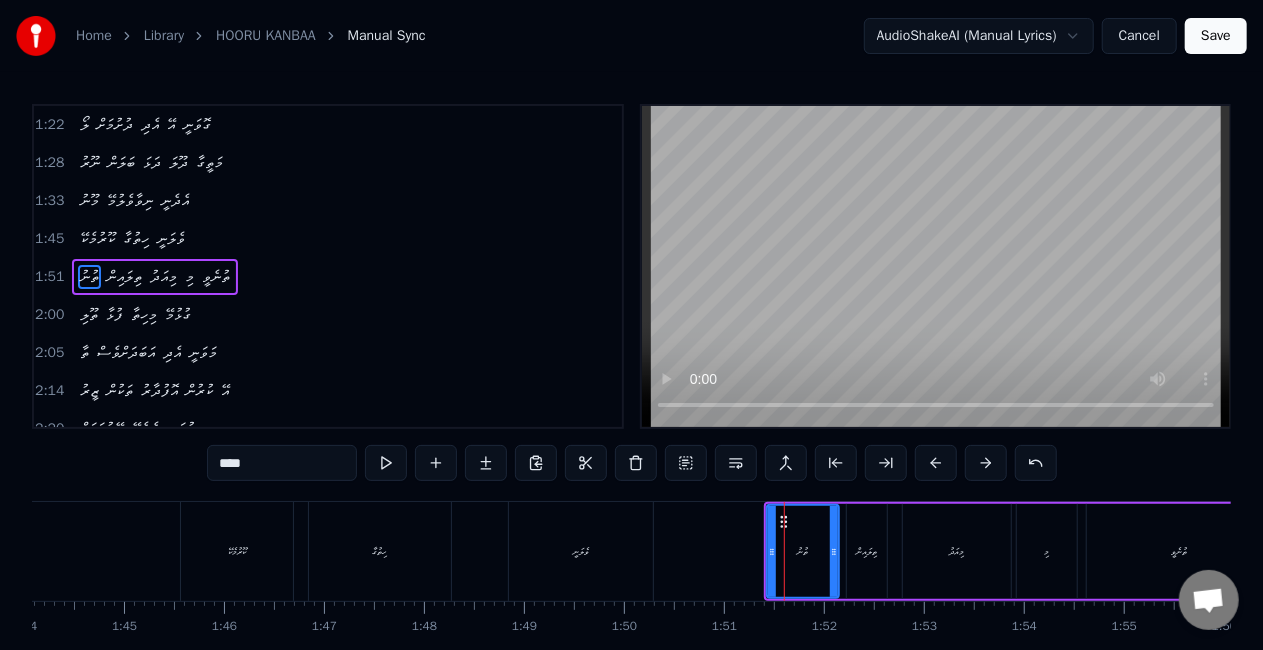 scroll, scrollTop: 343, scrollLeft: 0, axis: vertical 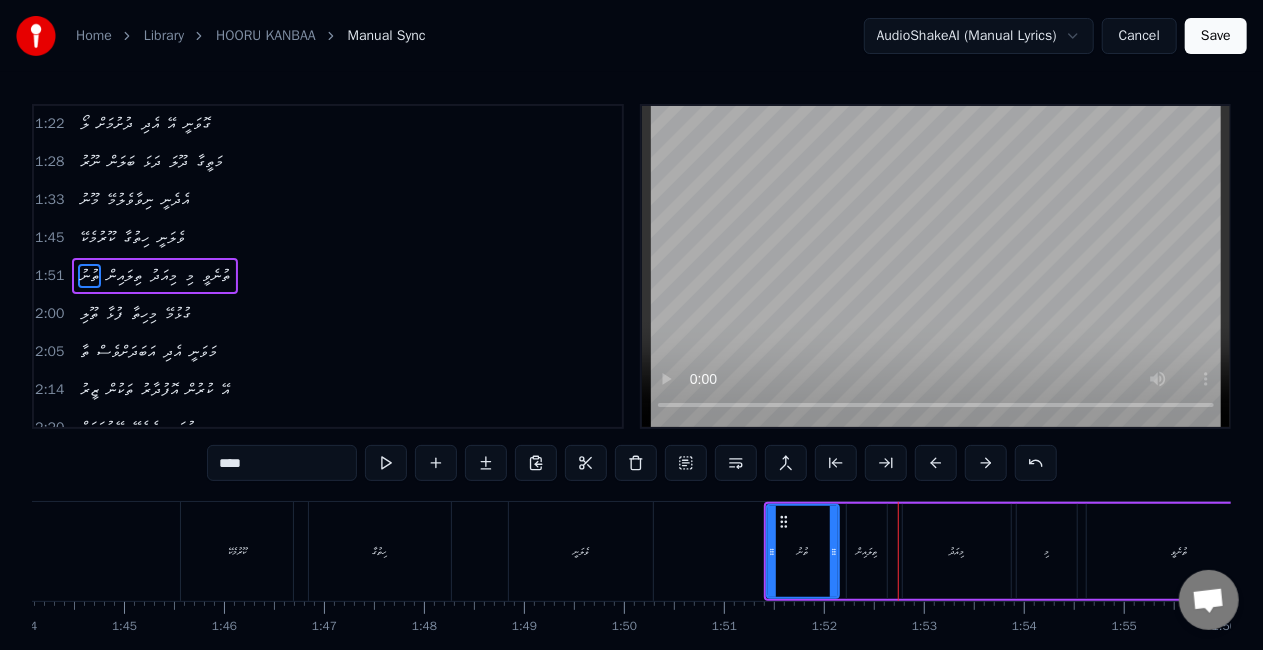 click on "****" at bounding box center [282, 463] 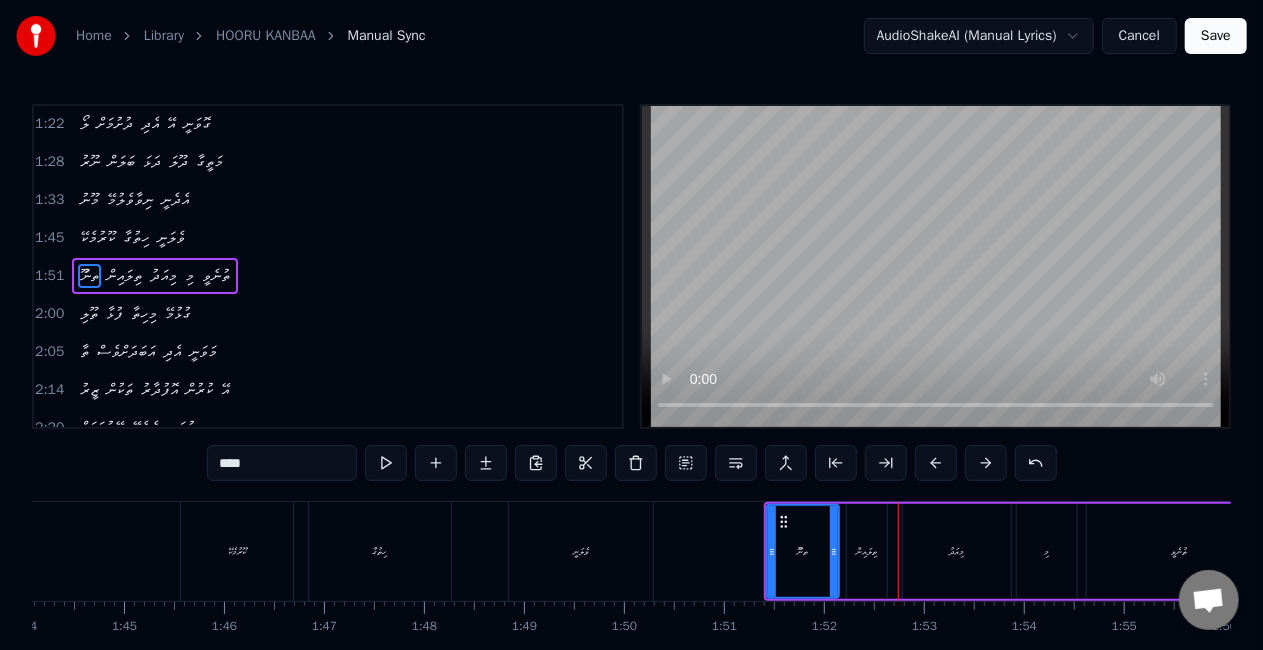 drag, startPoint x: 260, startPoint y: 462, endPoint x: 182, endPoint y: 460, distance: 78.025635 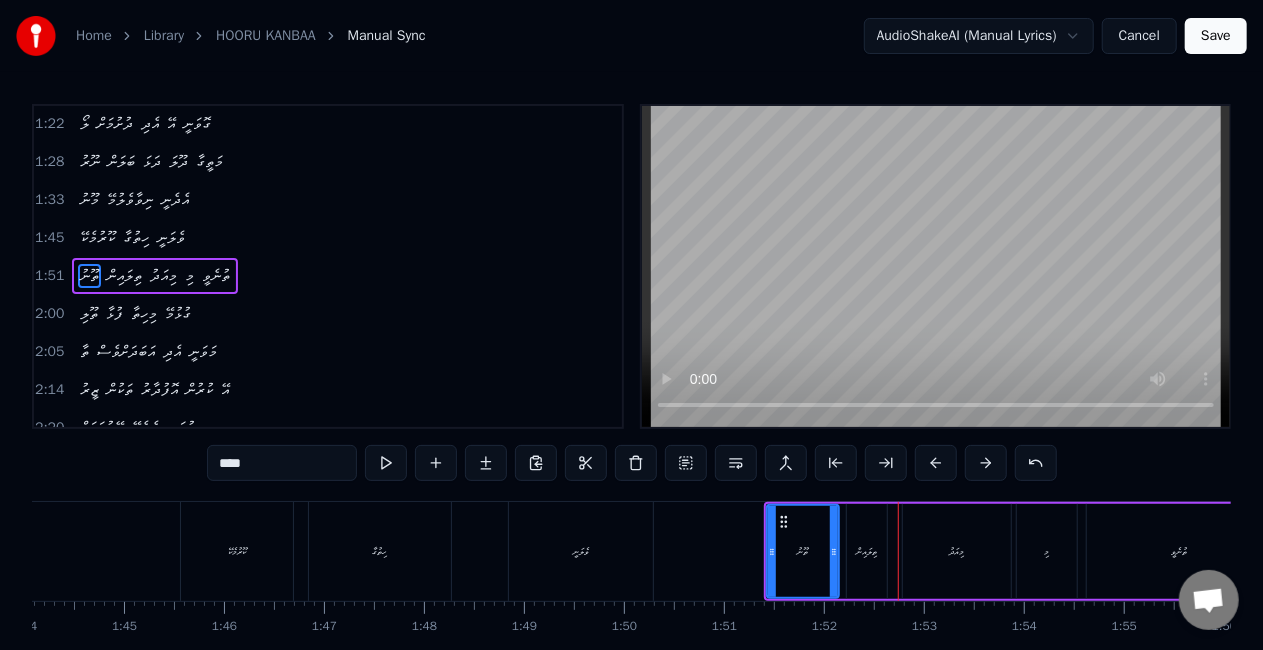 click at bounding box center [386, 463] 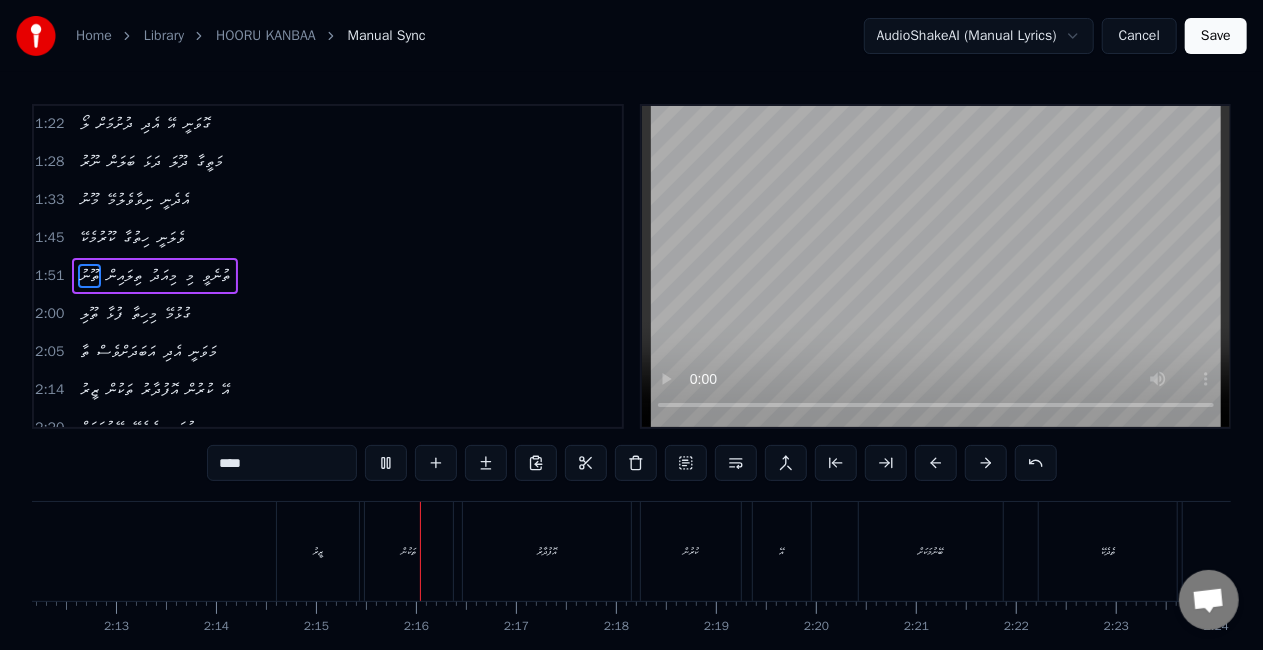 scroll, scrollTop: 0, scrollLeft: 13447, axis: horizontal 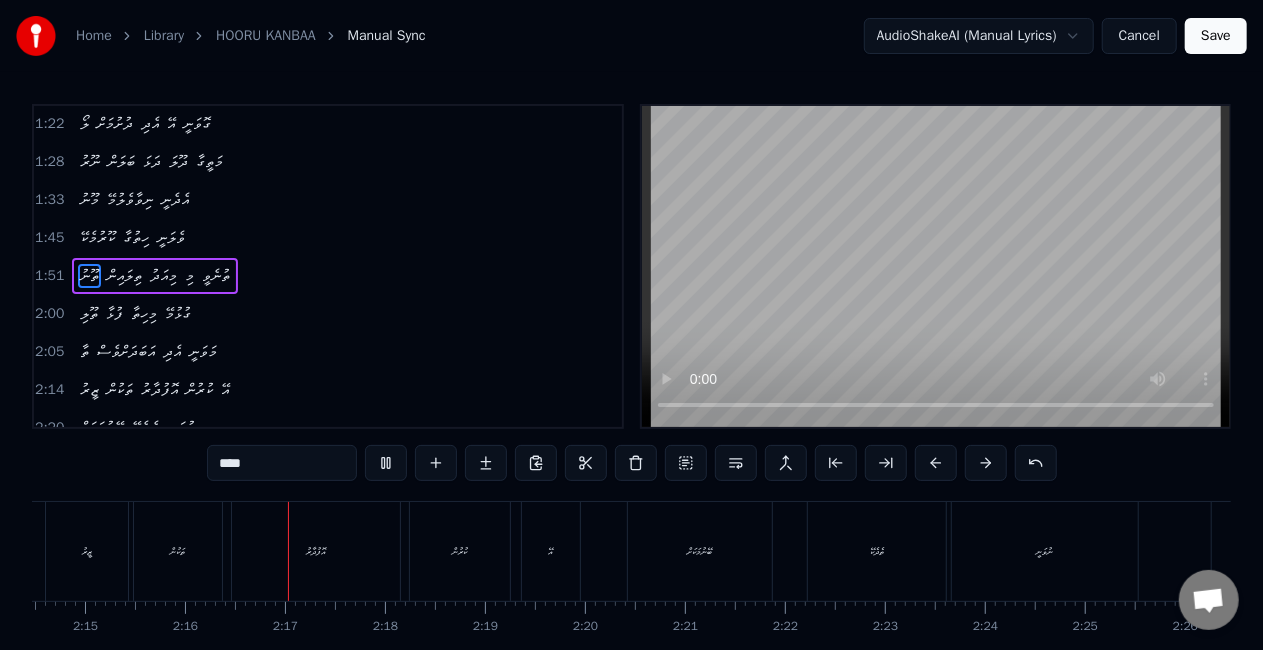 click on "ޒީރު" at bounding box center [87, 551] 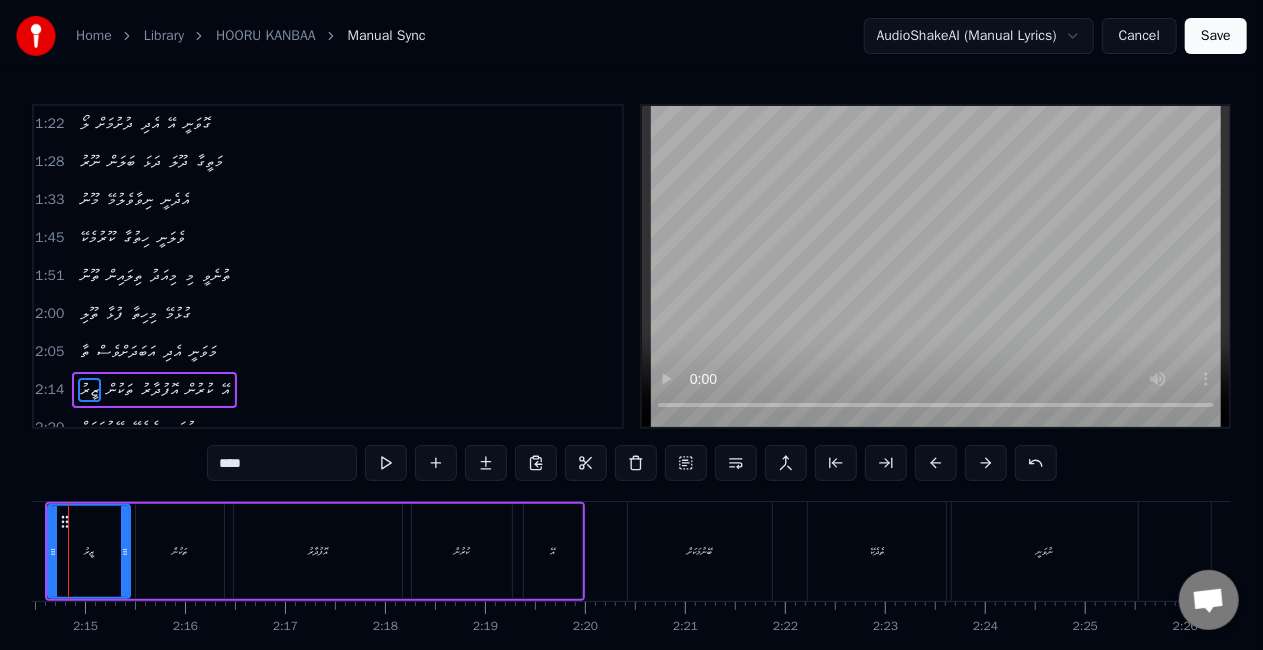 scroll, scrollTop: 0, scrollLeft: 13383, axis: horizontal 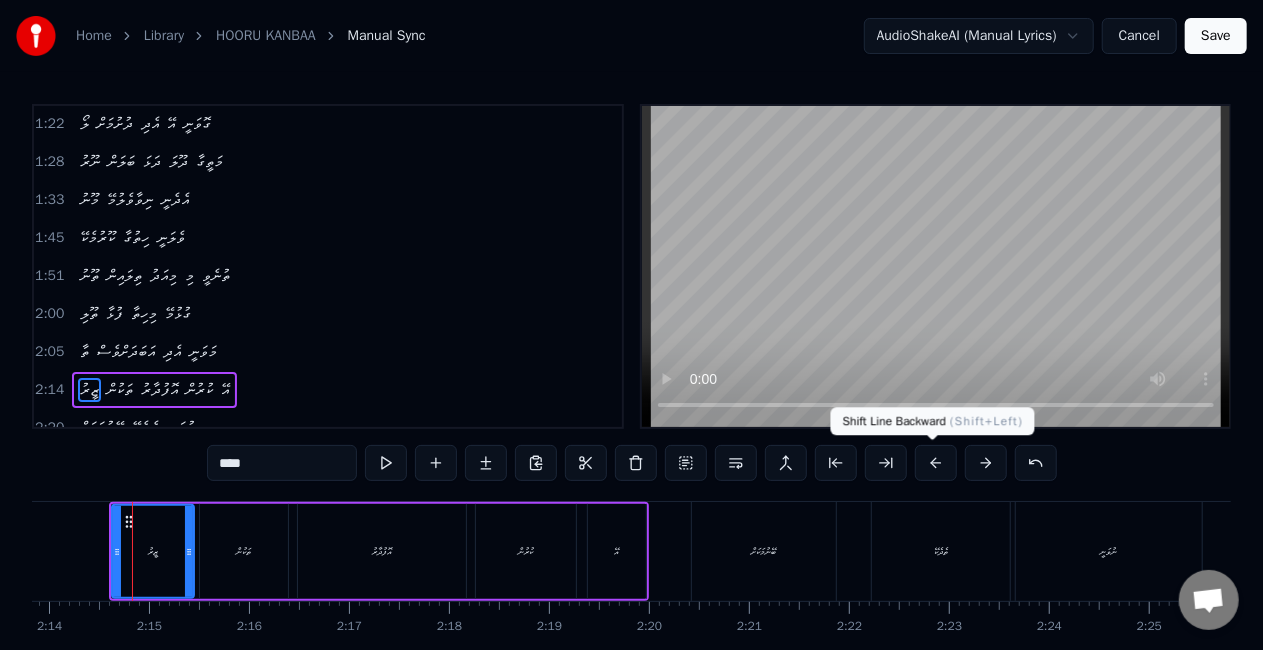 click at bounding box center [936, 463] 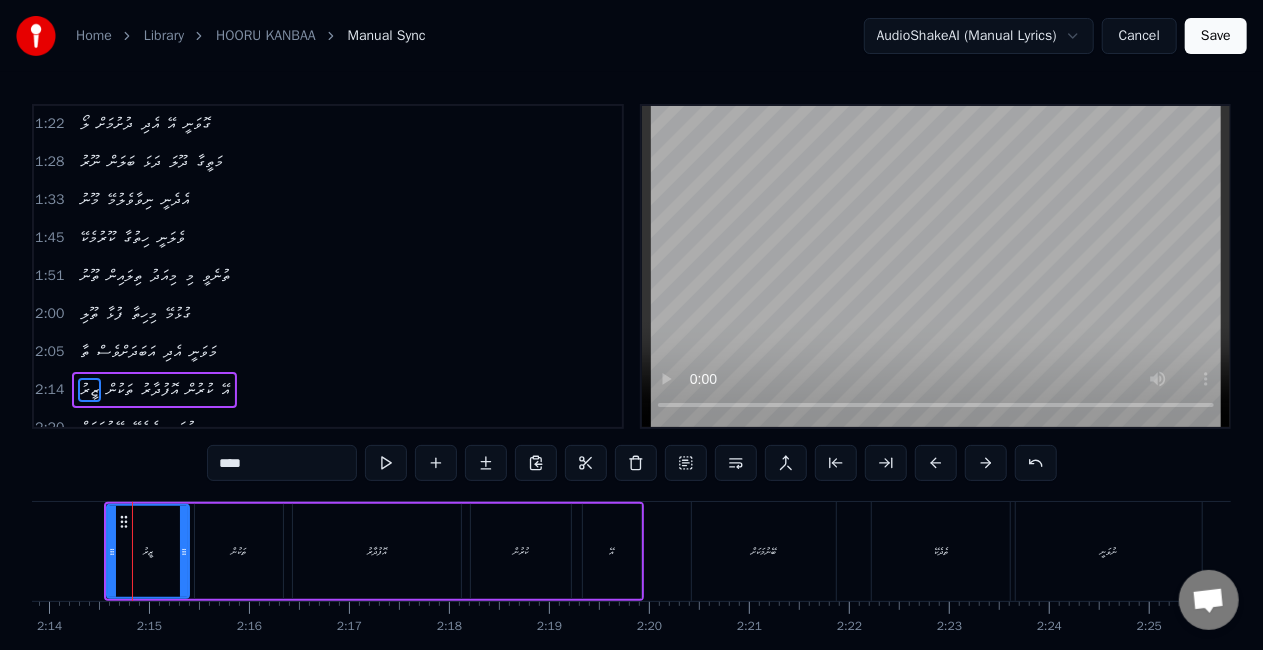 click at bounding box center [936, 463] 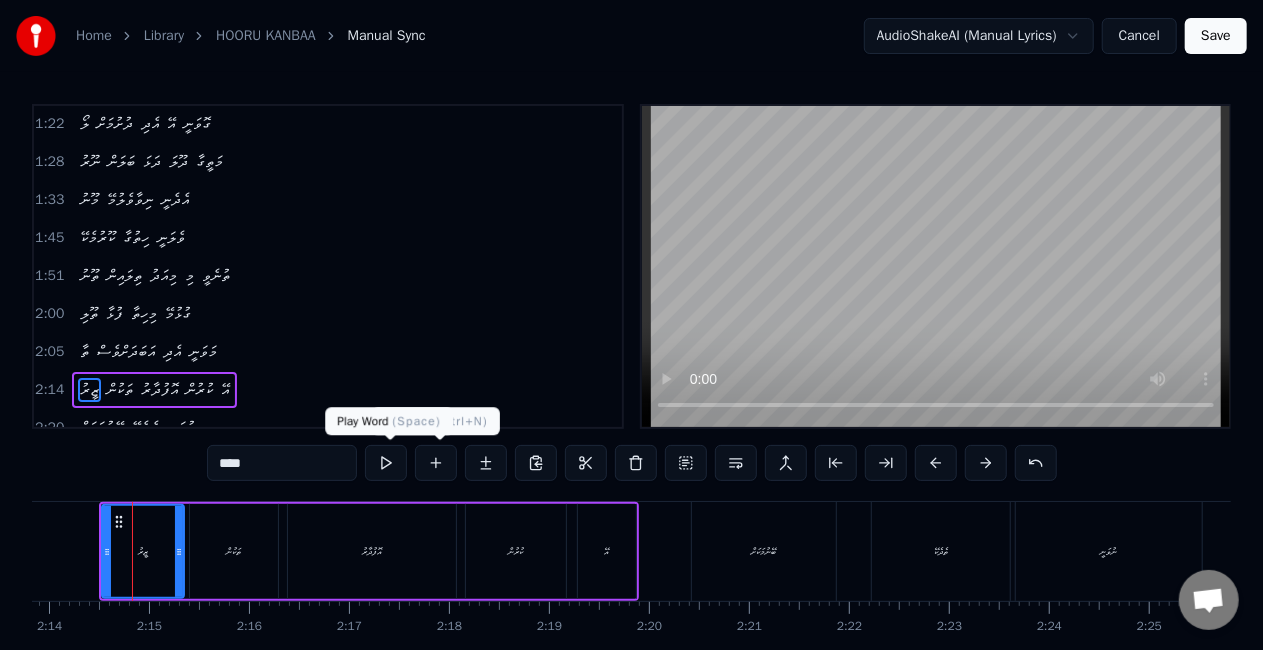 click at bounding box center (386, 463) 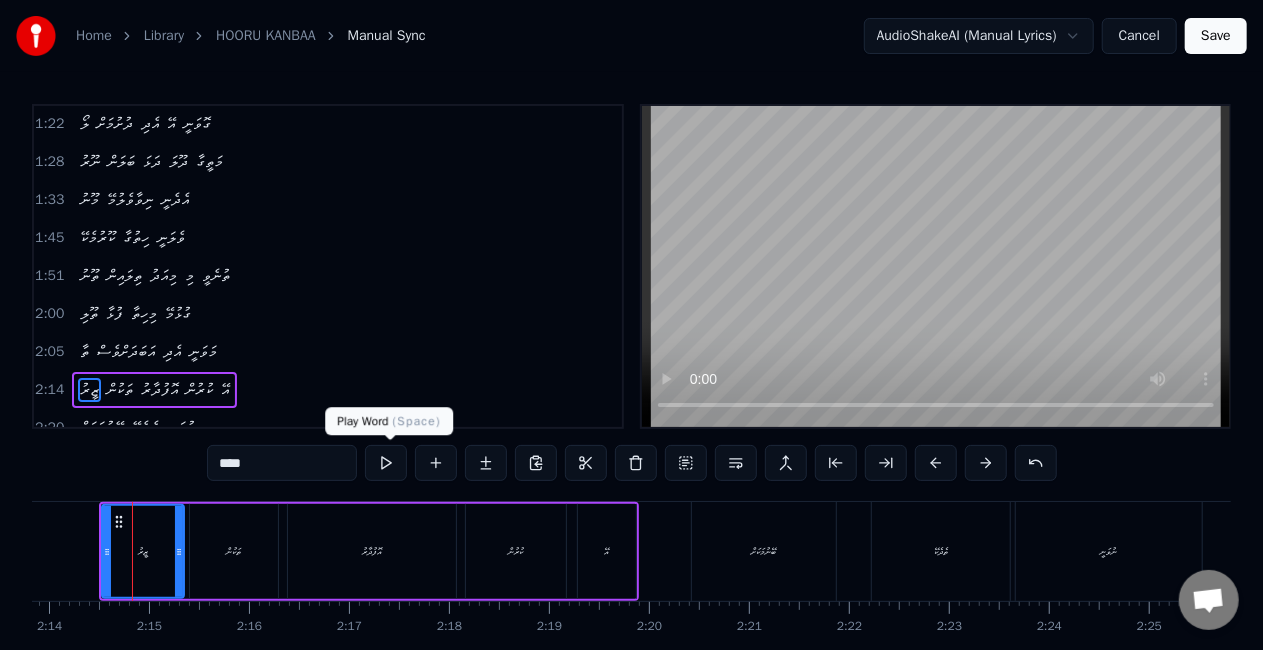 scroll, scrollTop: 0, scrollLeft: 13350, axis: horizontal 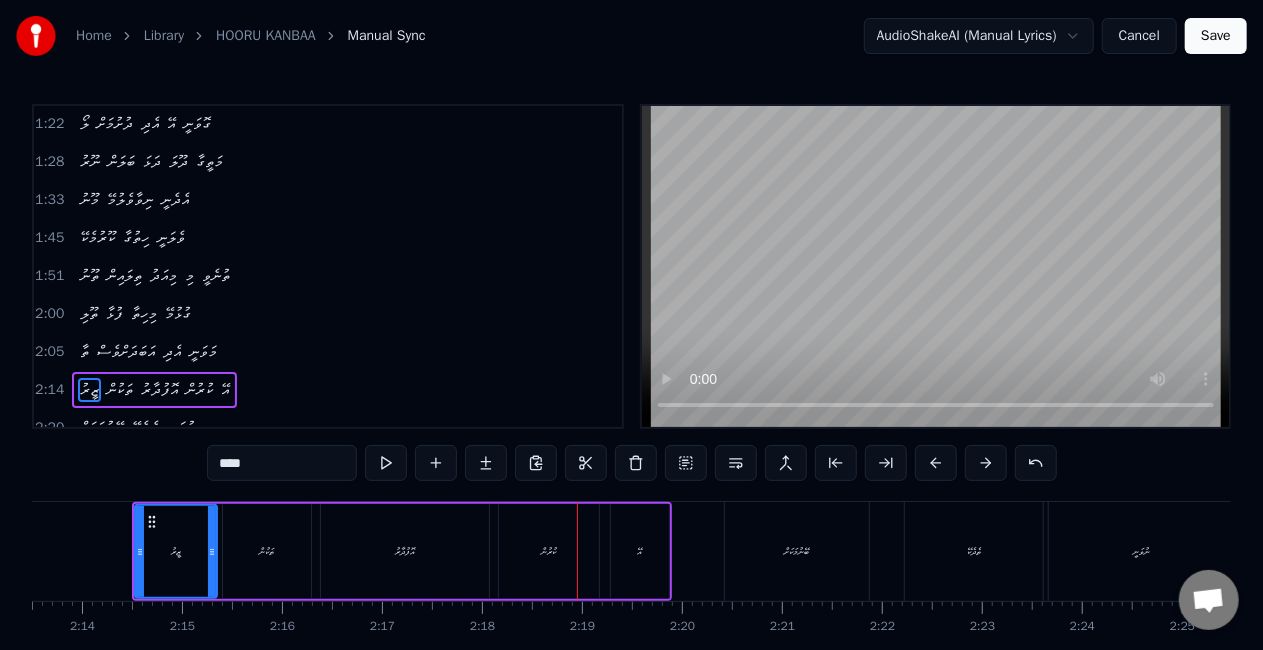 click on "ތަކުން" at bounding box center (267, 551) 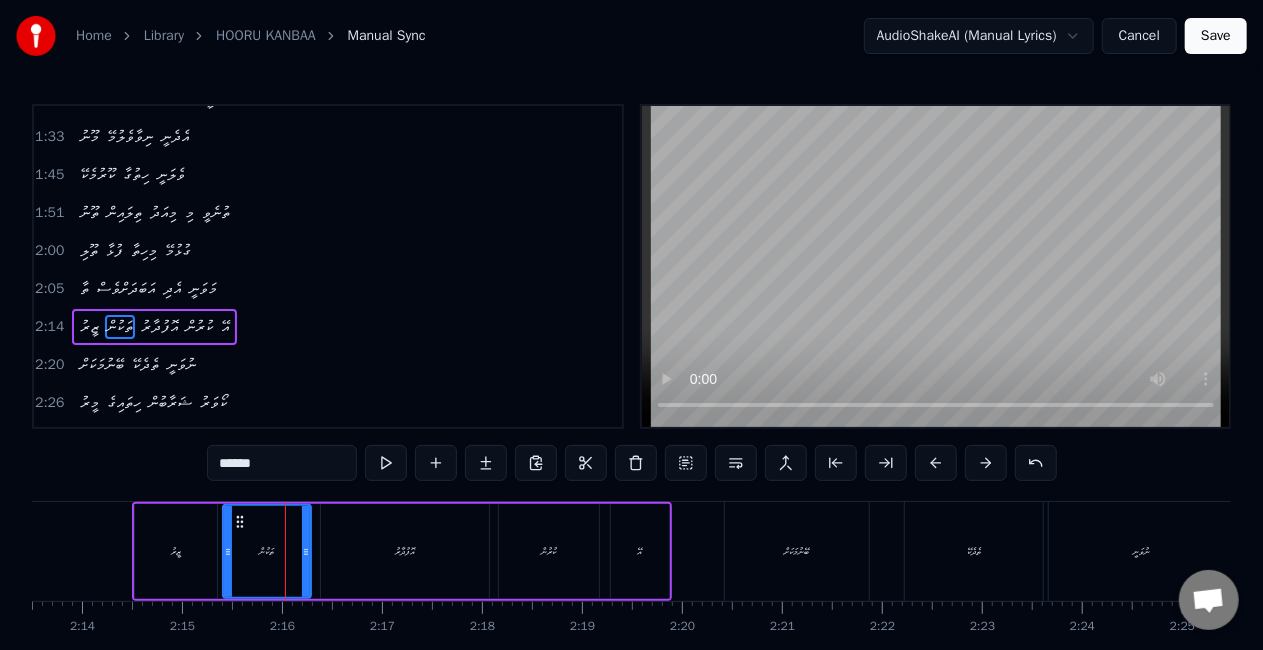 scroll, scrollTop: 455, scrollLeft: 0, axis: vertical 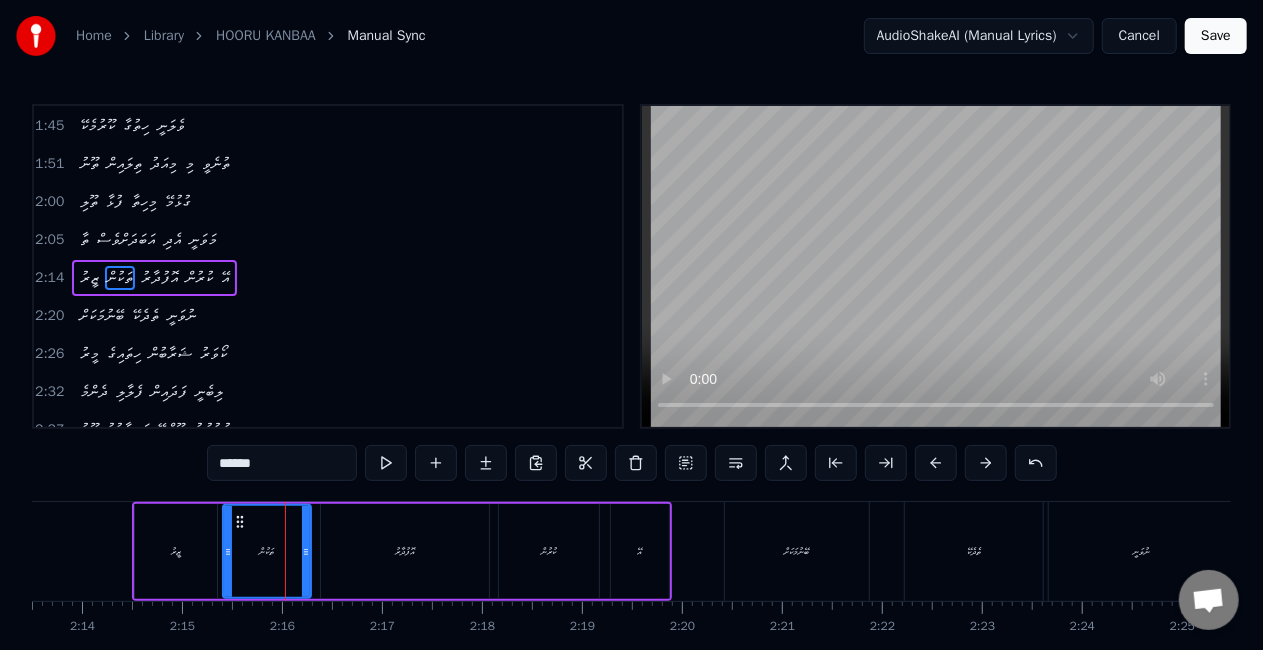 click on "އޮފުދާރު" at bounding box center (405, 551) 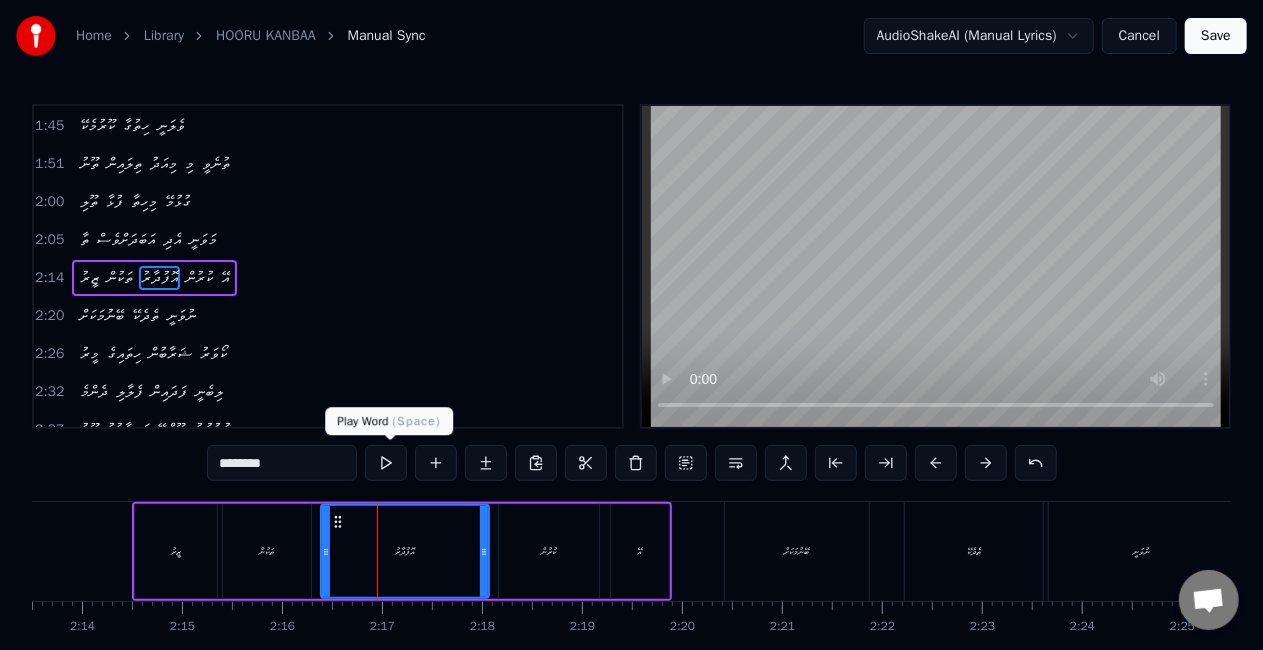 click at bounding box center [386, 463] 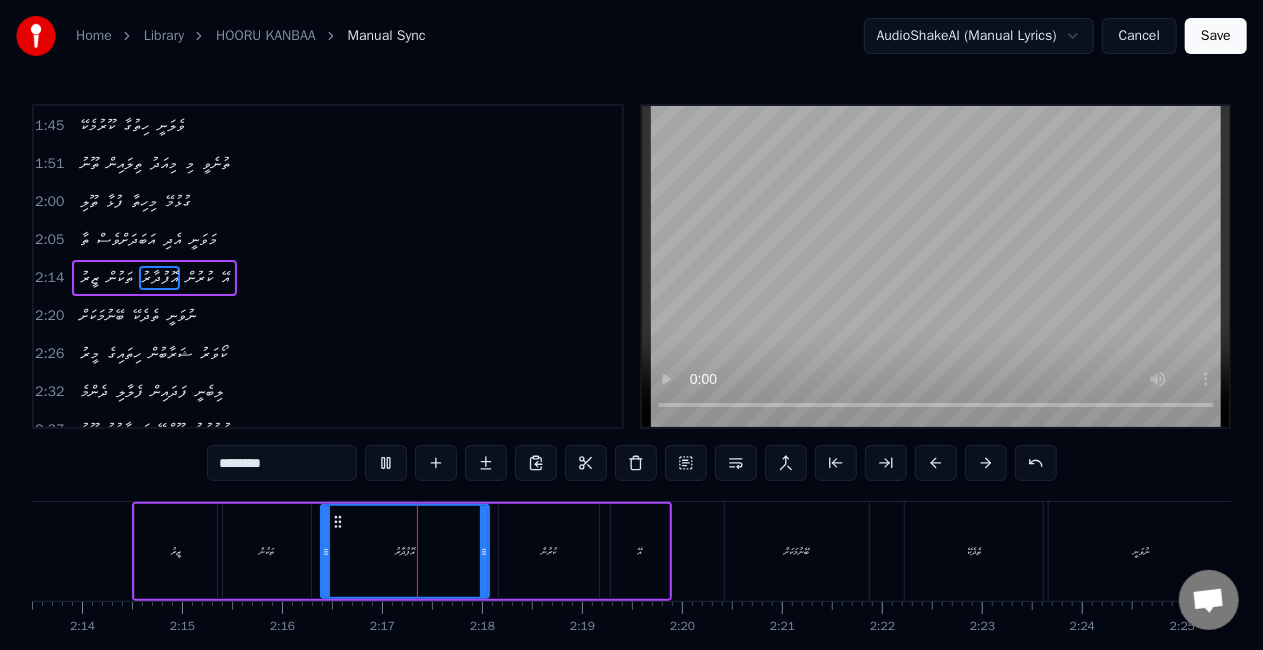 click at bounding box center [386, 463] 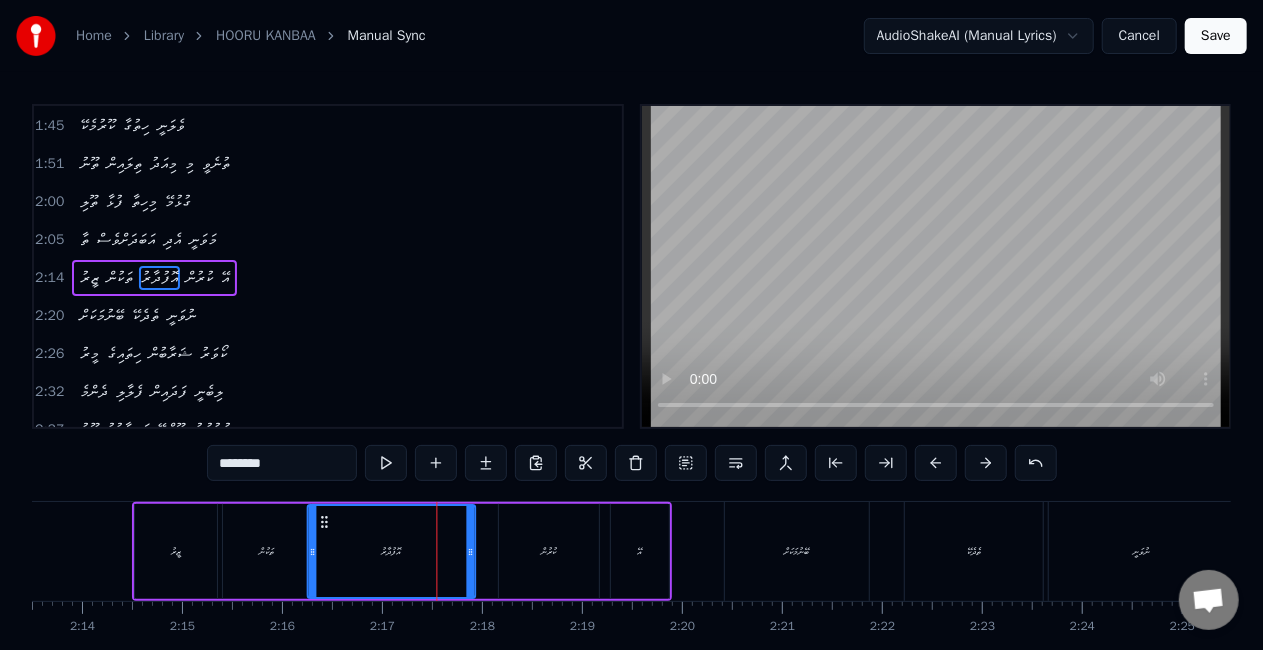 drag, startPoint x: 338, startPoint y: 521, endPoint x: 324, endPoint y: 520, distance: 14.035668 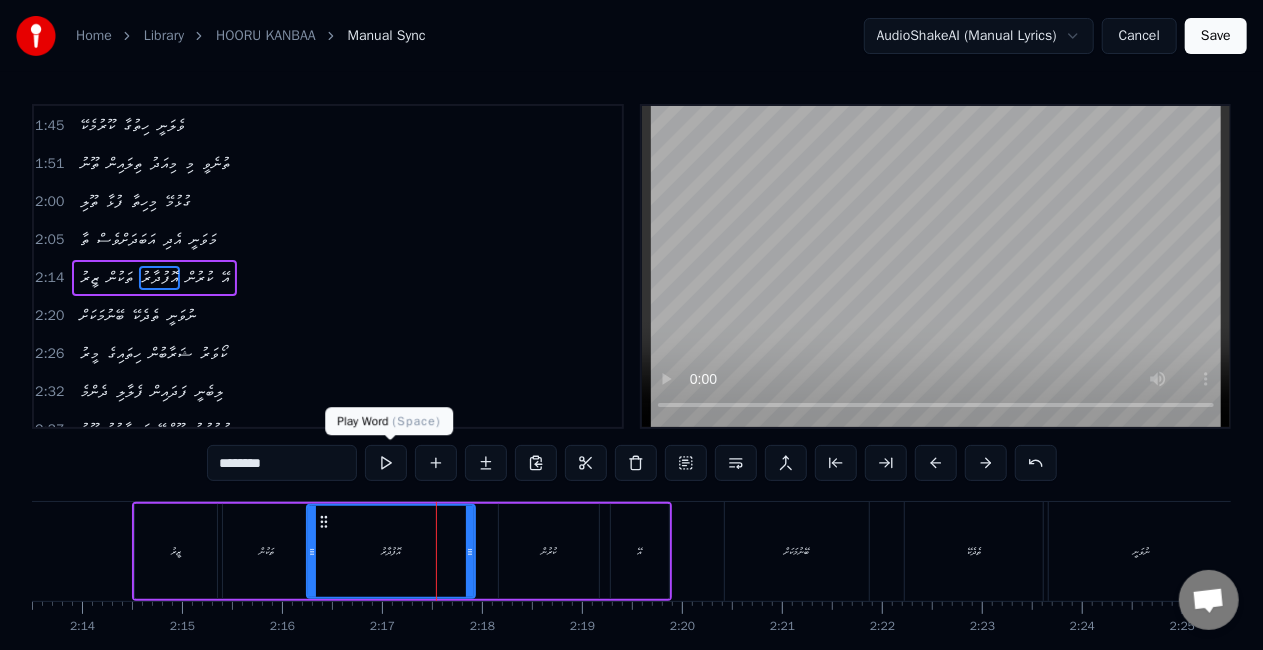 click at bounding box center (386, 463) 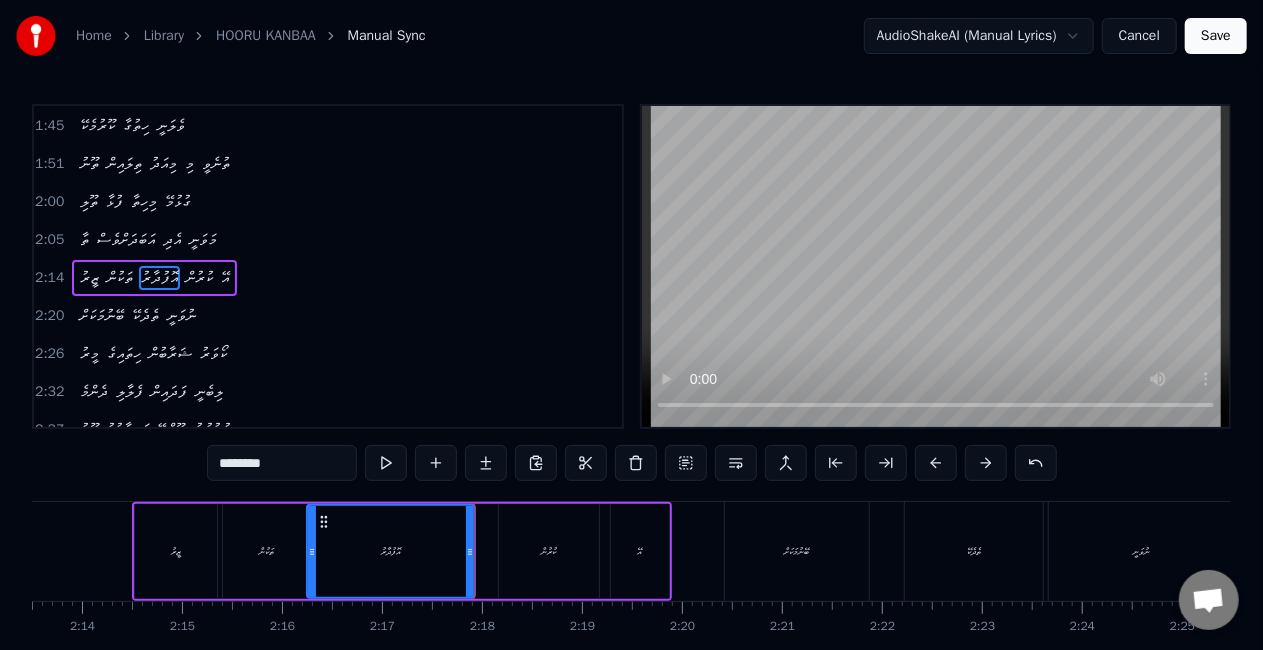 click at bounding box center [386, 463] 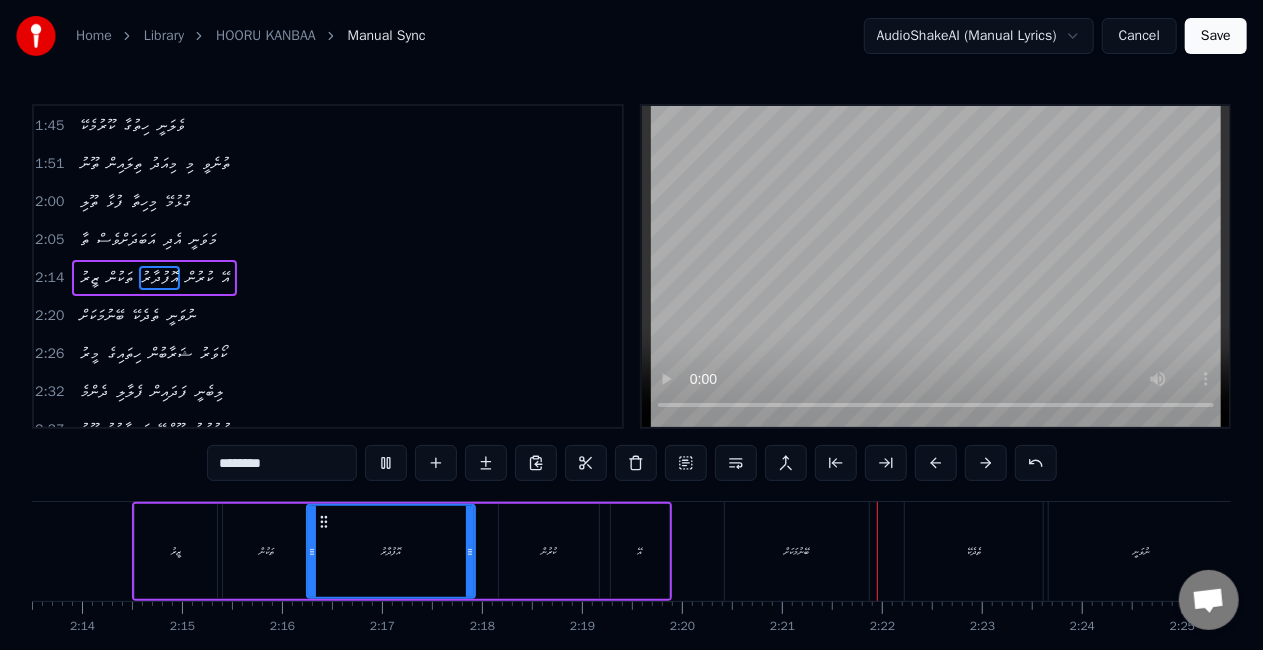 click on "ބޭނުމަކަށް" at bounding box center (797, 551) 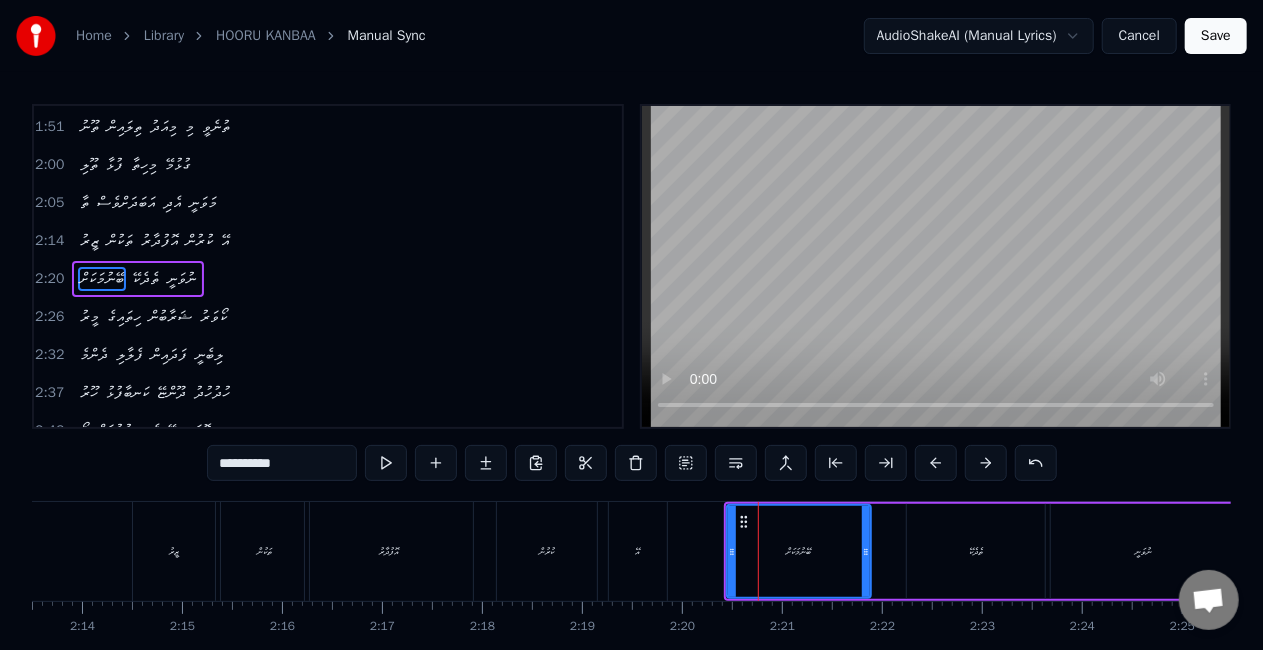 scroll, scrollTop: 492, scrollLeft: 0, axis: vertical 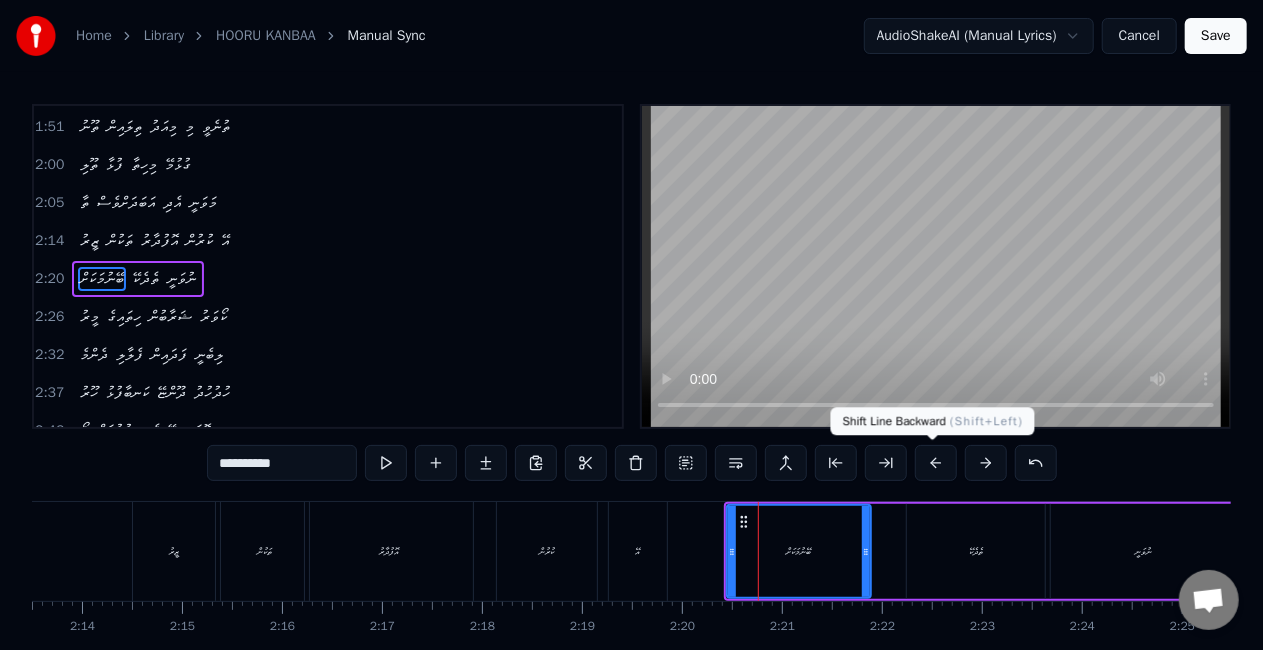 click at bounding box center (936, 463) 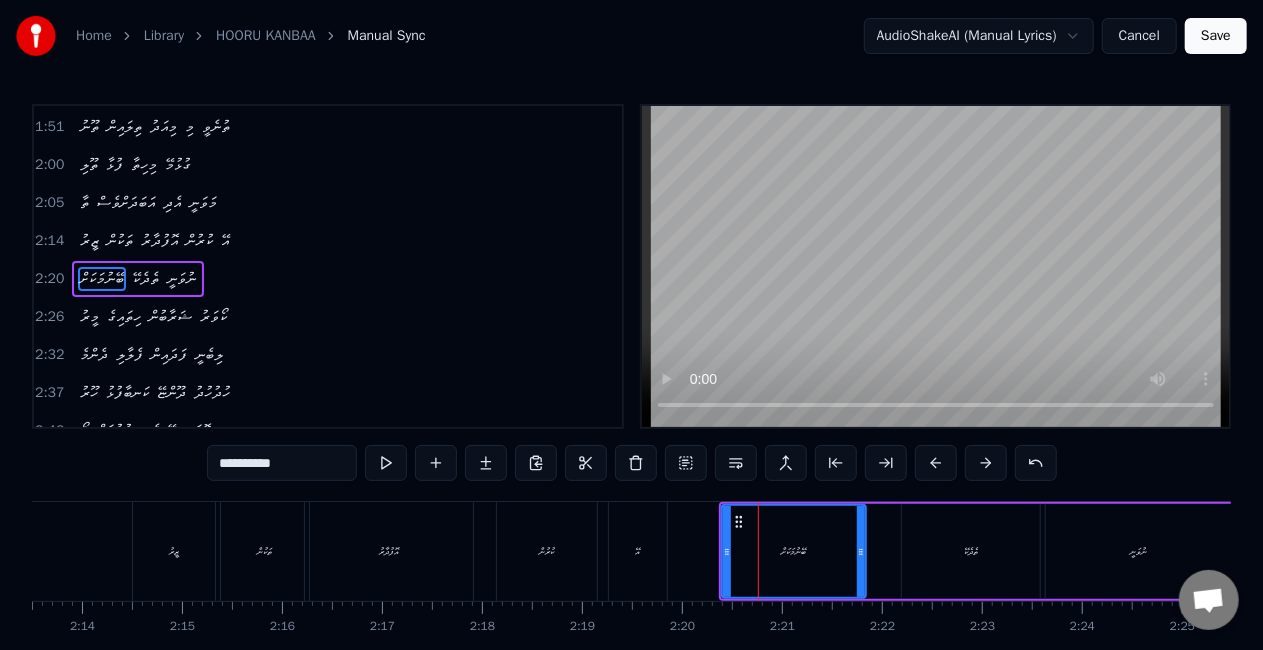 click at bounding box center (936, 463) 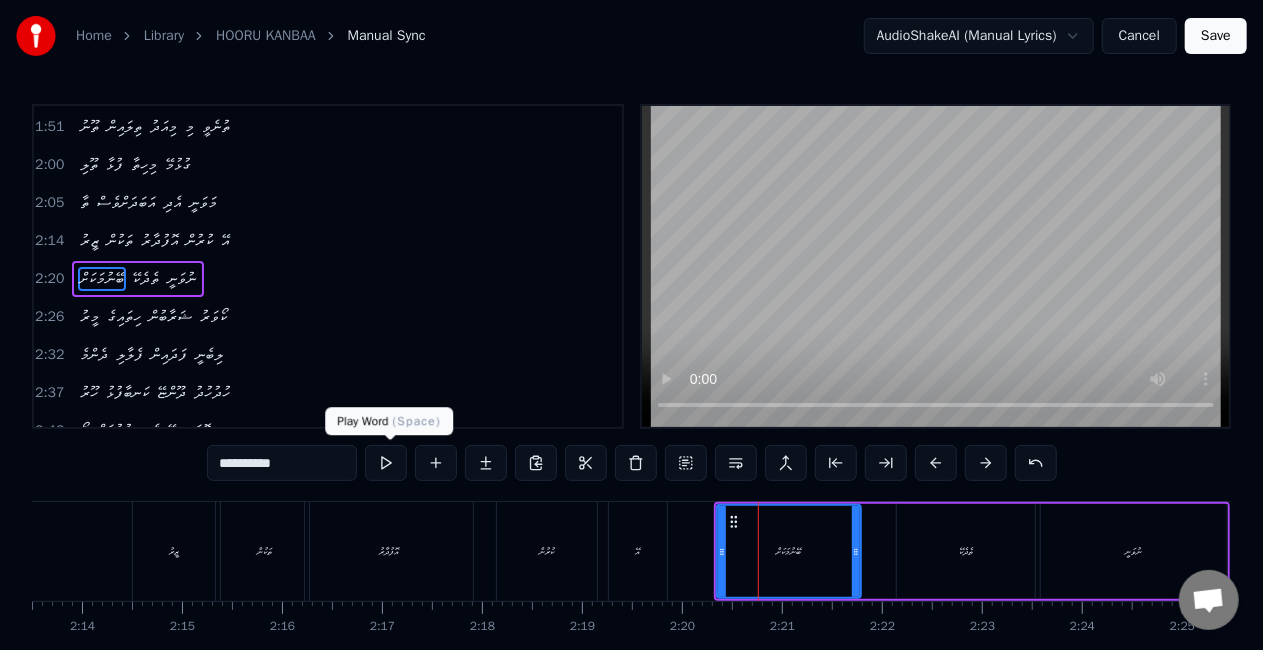 click at bounding box center (386, 463) 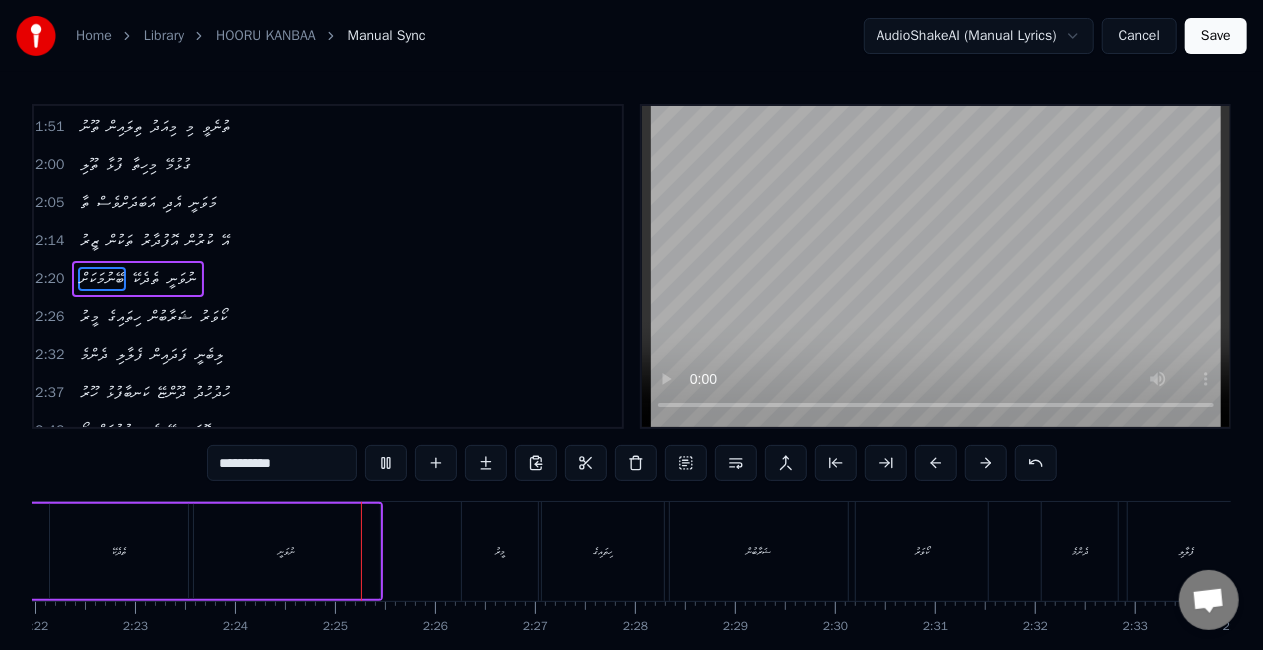 scroll, scrollTop: 0, scrollLeft: 14366, axis: horizontal 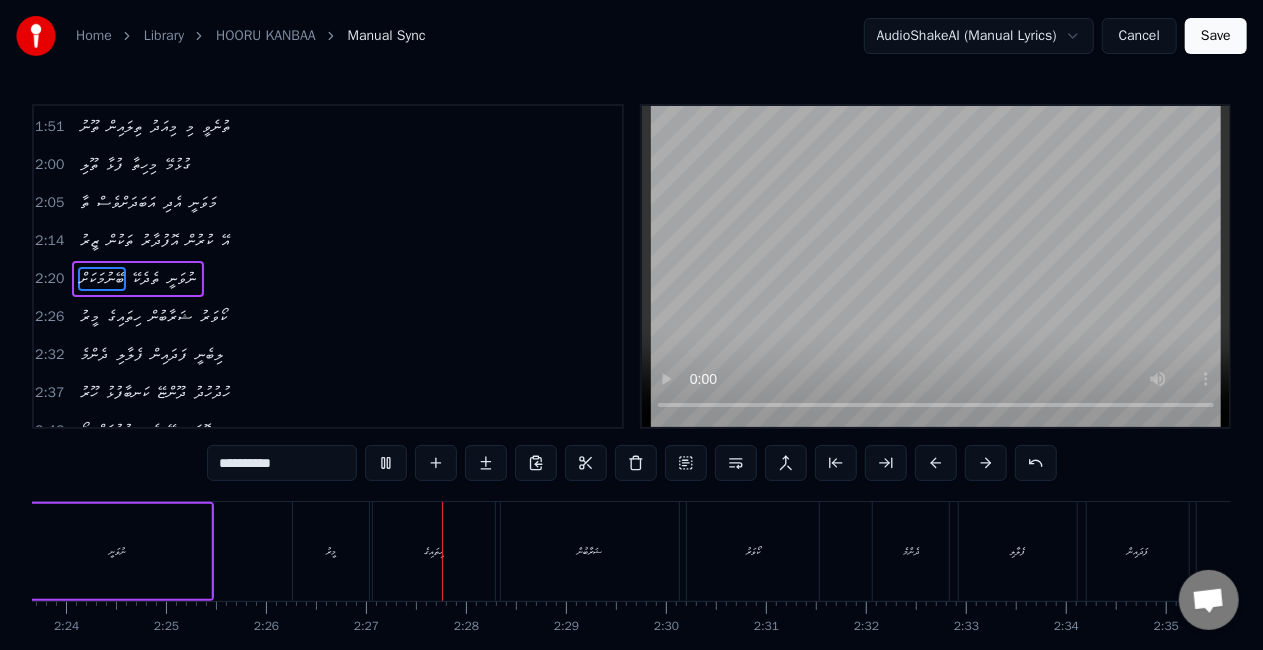 click on "މީރު" at bounding box center (331, 551) 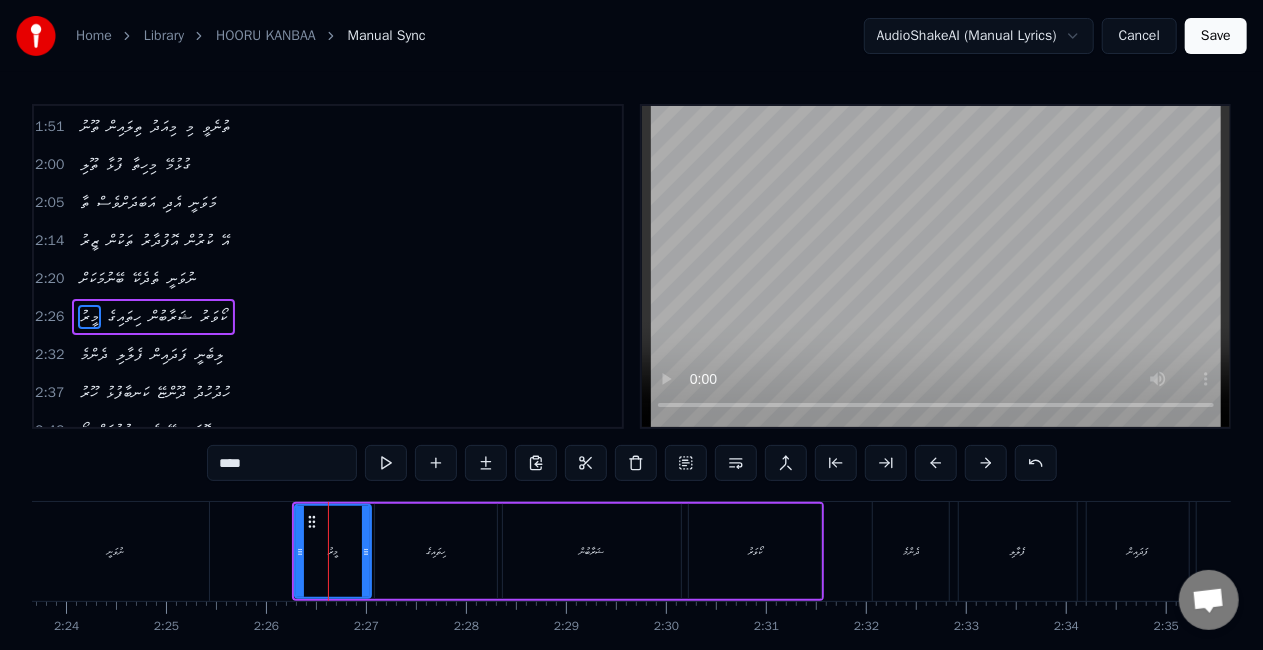 scroll, scrollTop: 530, scrollLeft: 0, axis: vertical 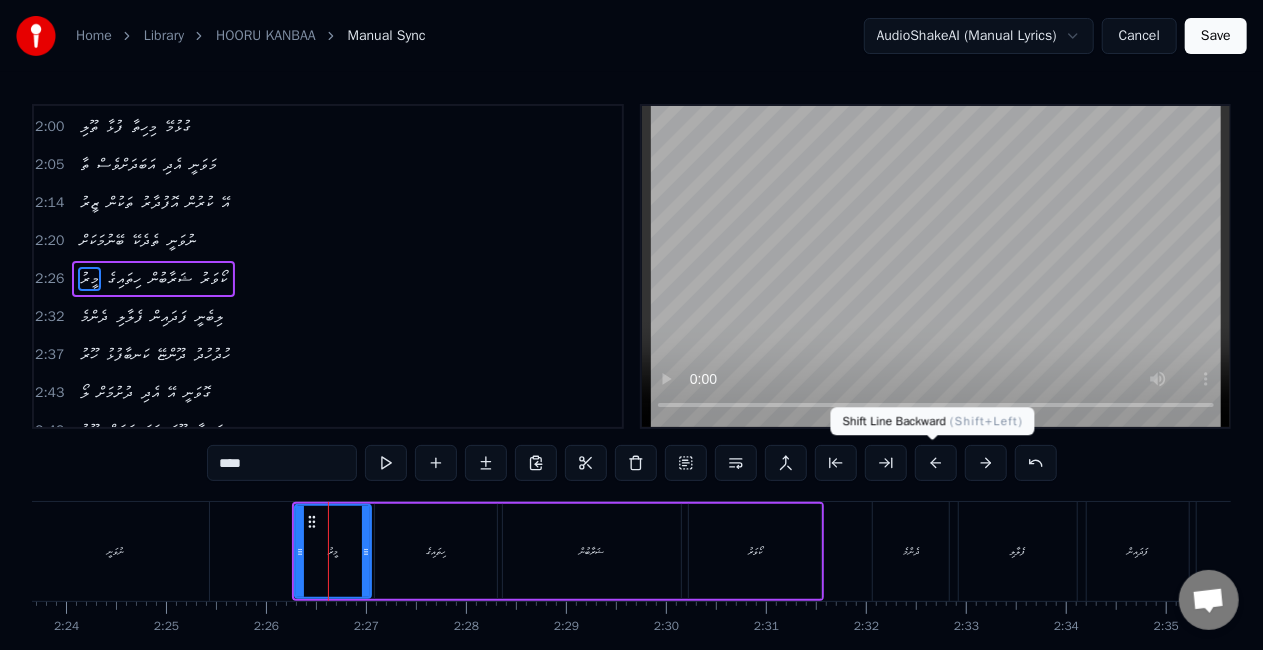 click at bounding box center (936, 463) 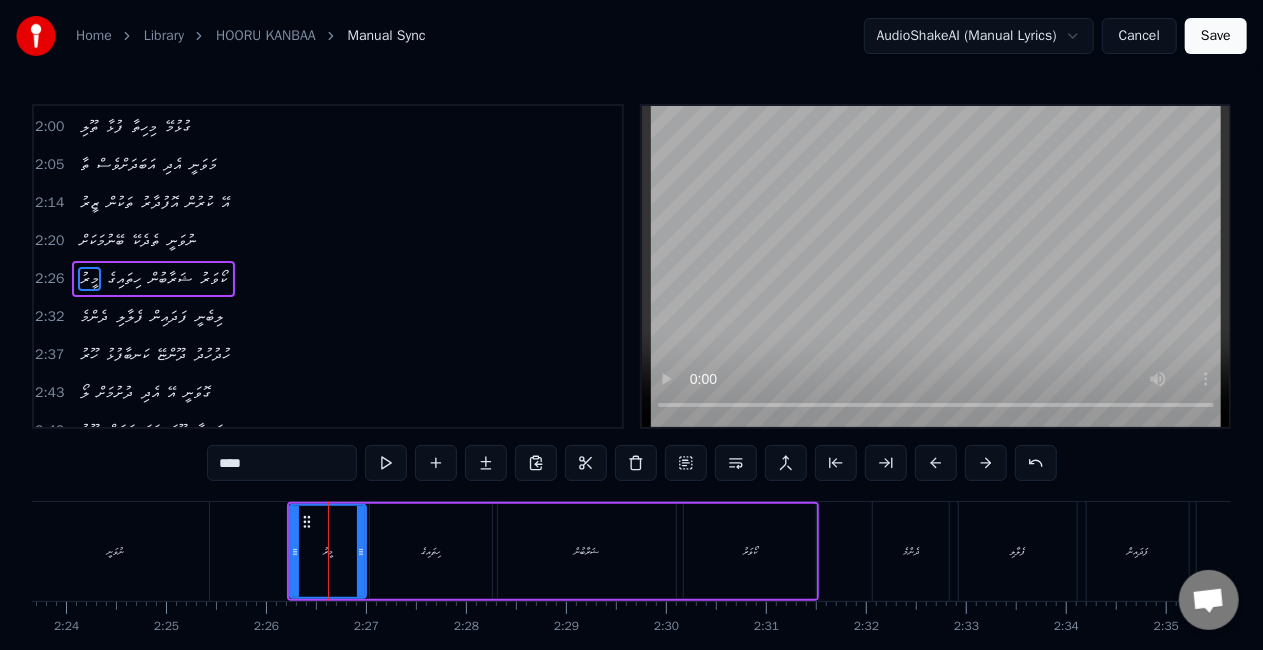click at bounding box center (936, 463) 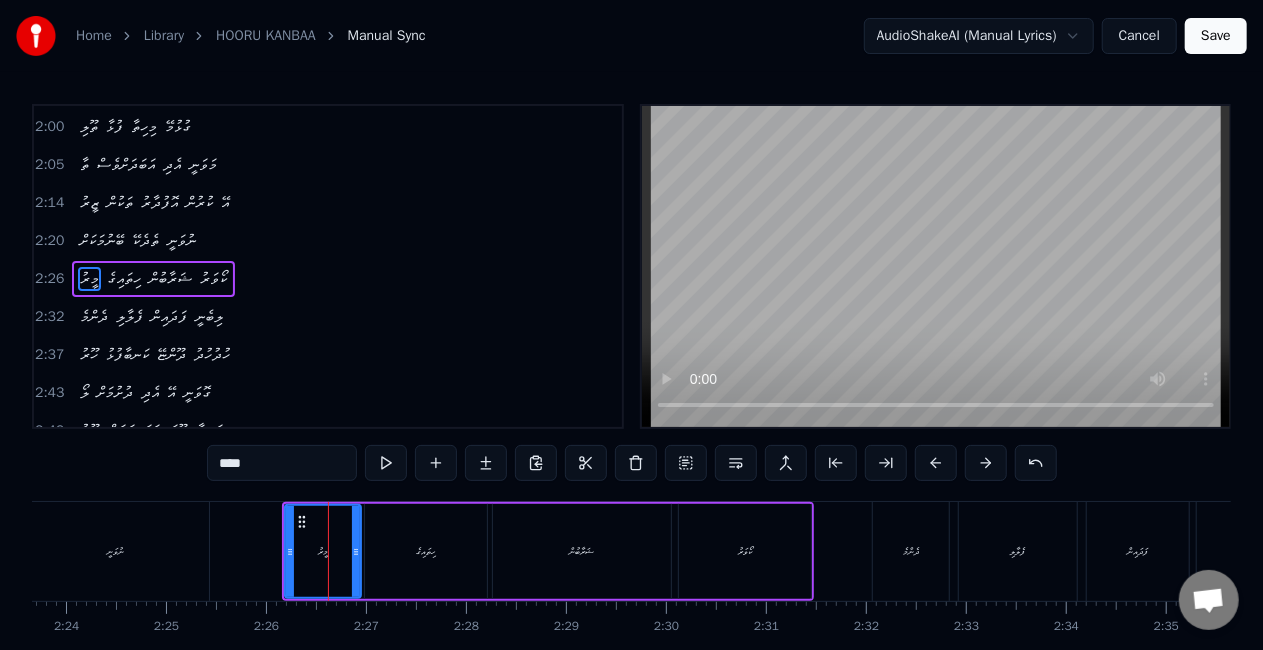 click on "މީރު" at bounding box center (323, 551) 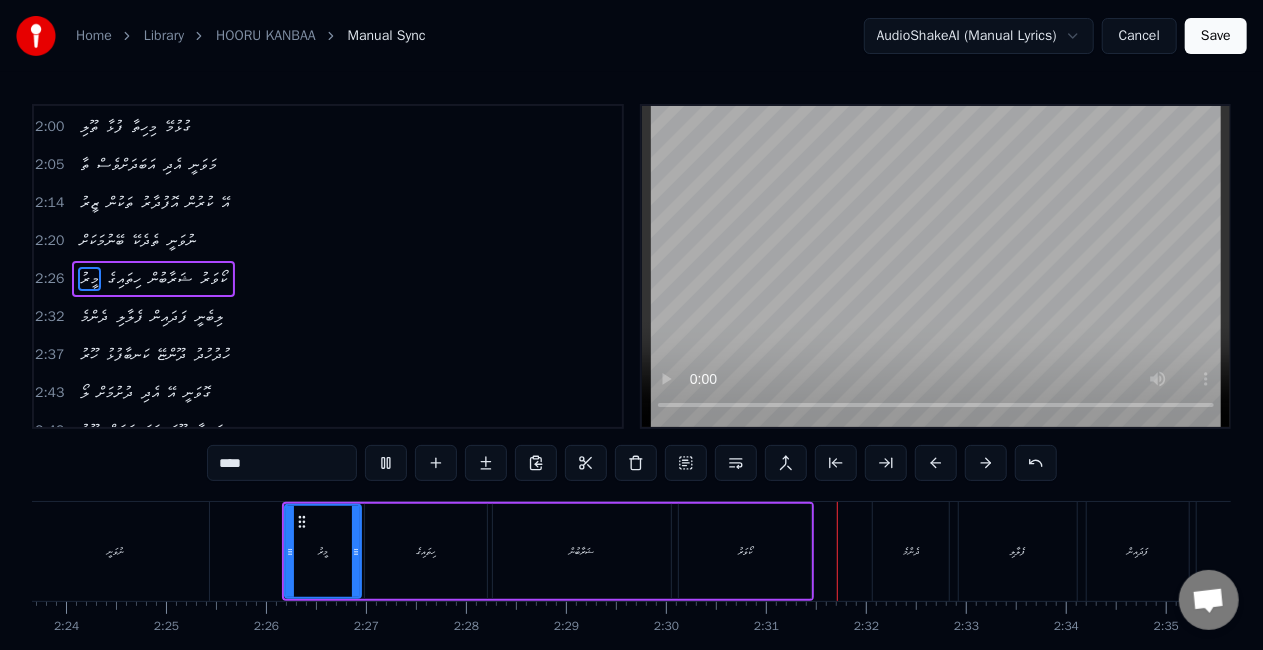 click on "ޝަރާބުން" at bounding box center (582, 551) 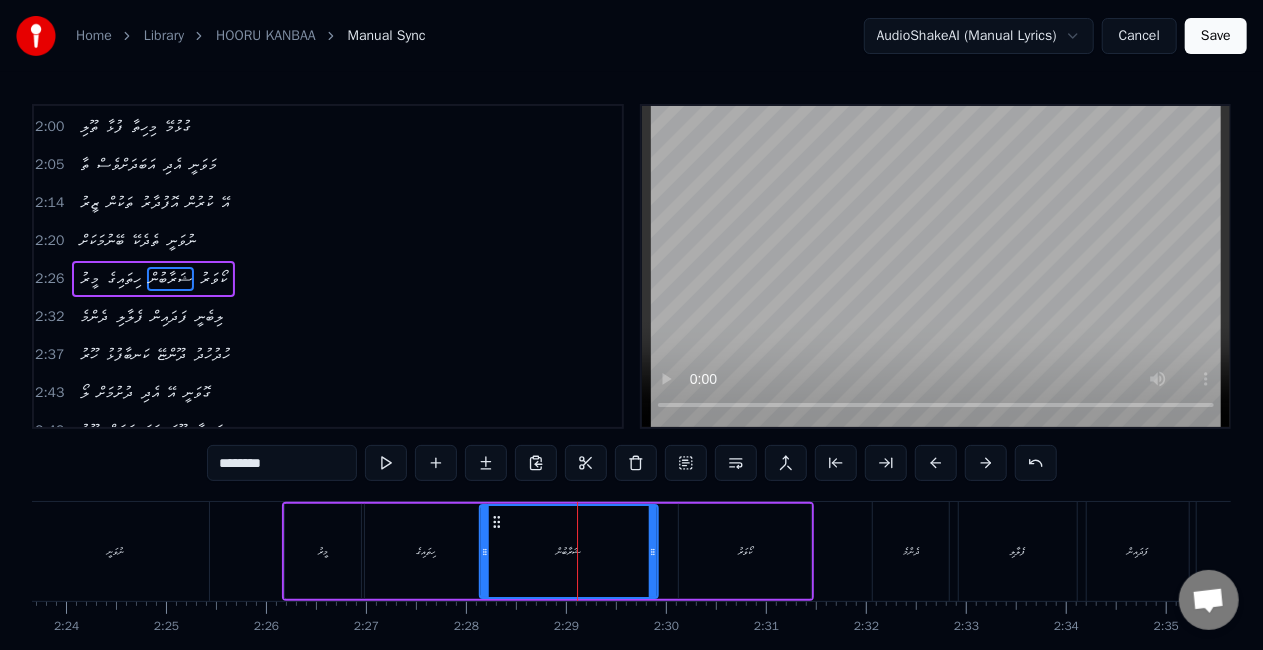 drag, startPoint x: 508, startPoint y: 524, endPoint x: 495, endPoint y: 519, distance: 13.928389 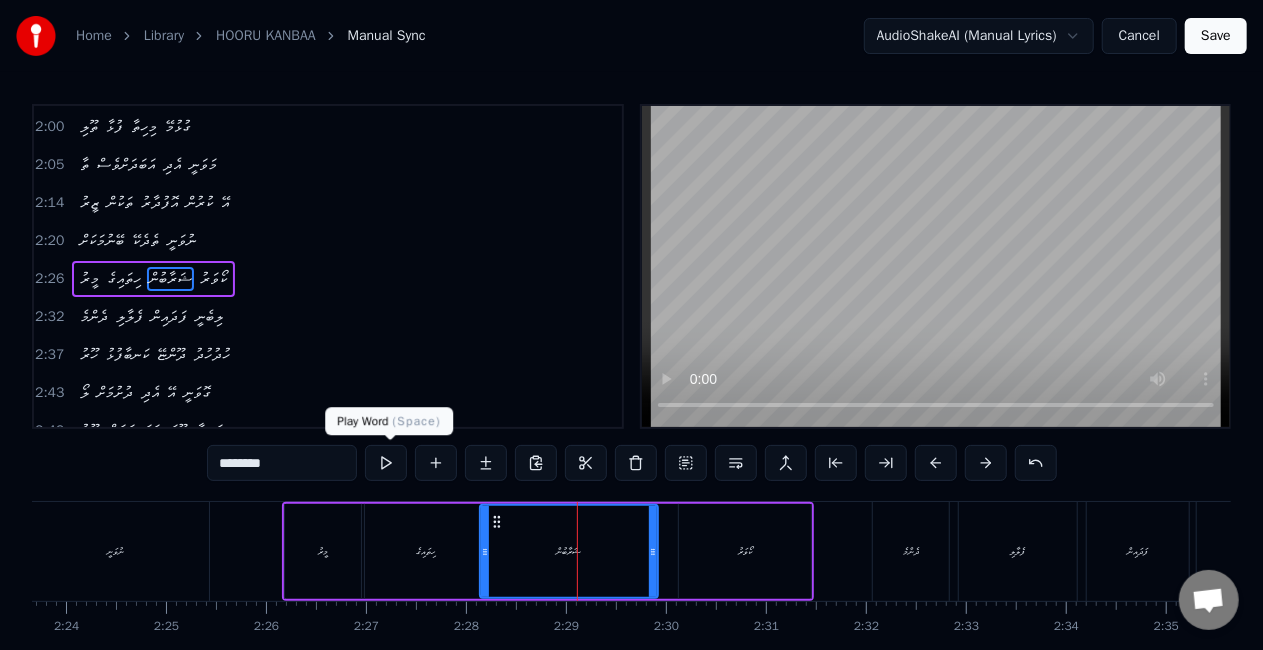 click at bounding box center [386, 463] 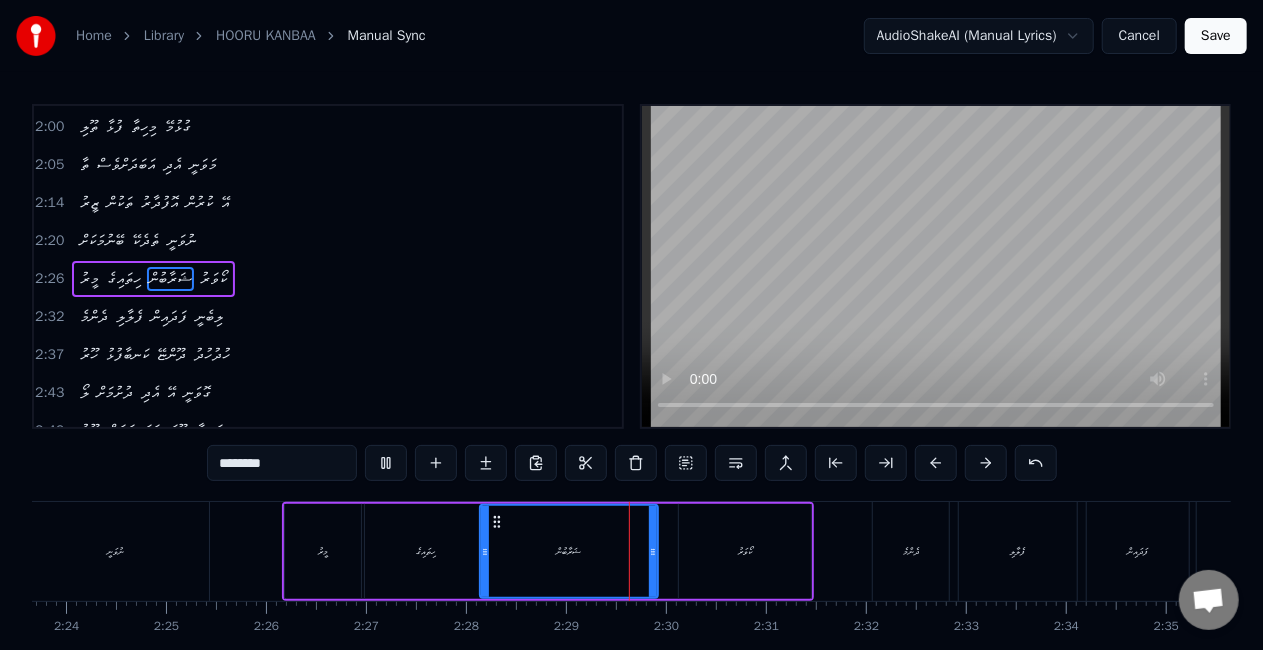 click at bounding box center (386, 463) 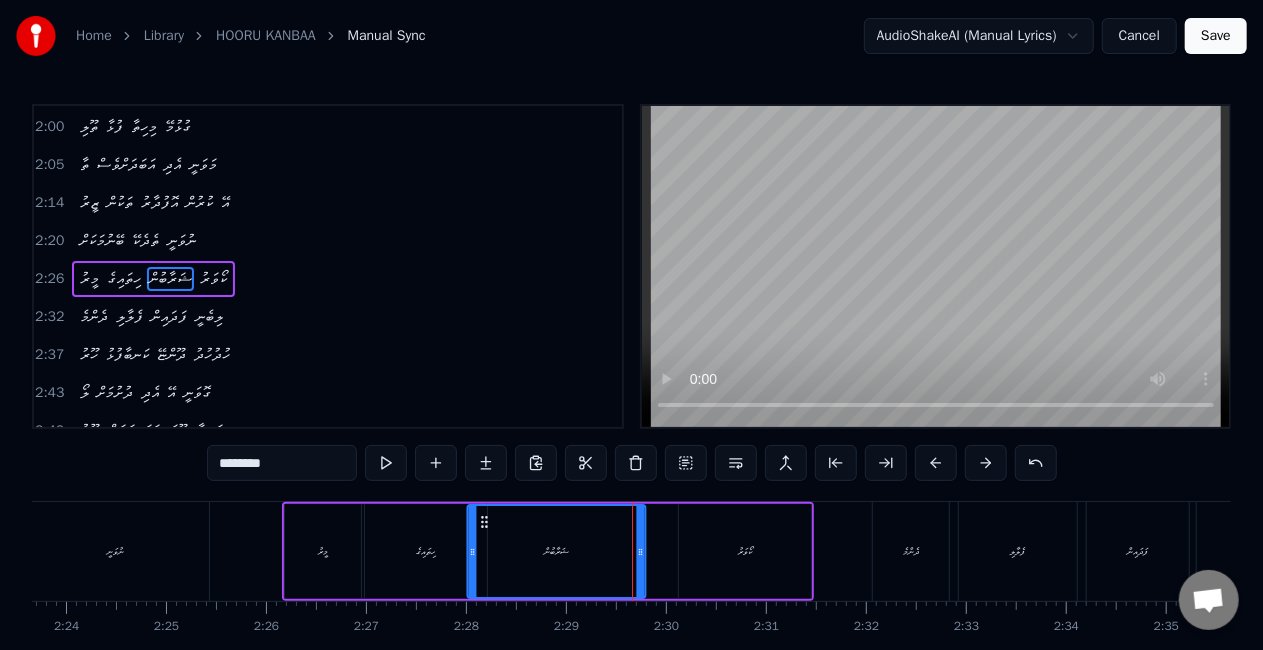 drag, startPoint x: 501, startPoint y: 516, endPoint x: 488, endPoint y: 516, distance: 13 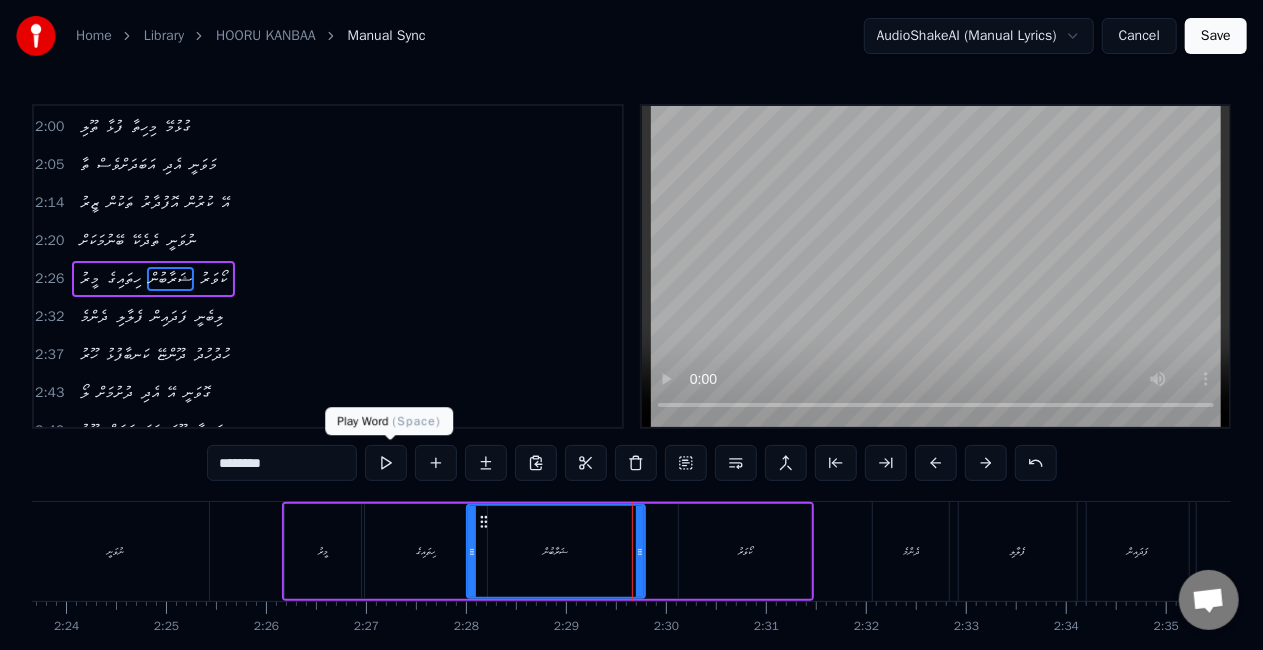 click at bounding box center [386, 463] 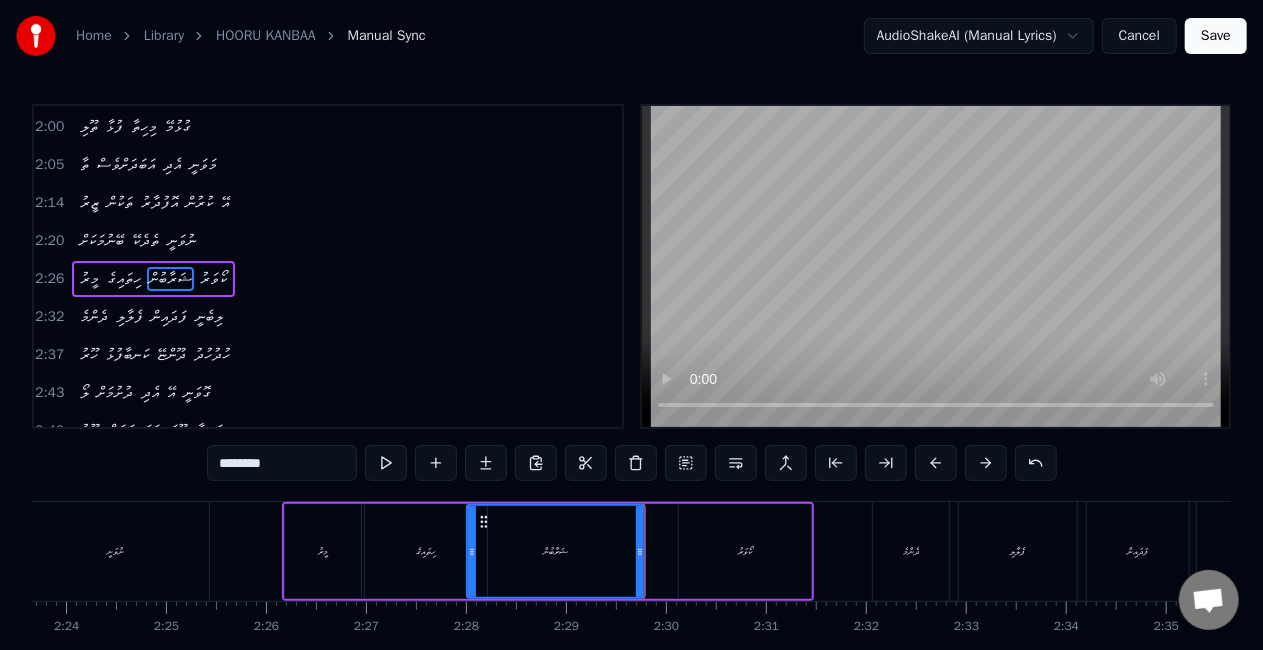 click on "ހިތައިގެ" at bounding box center [426, 551] 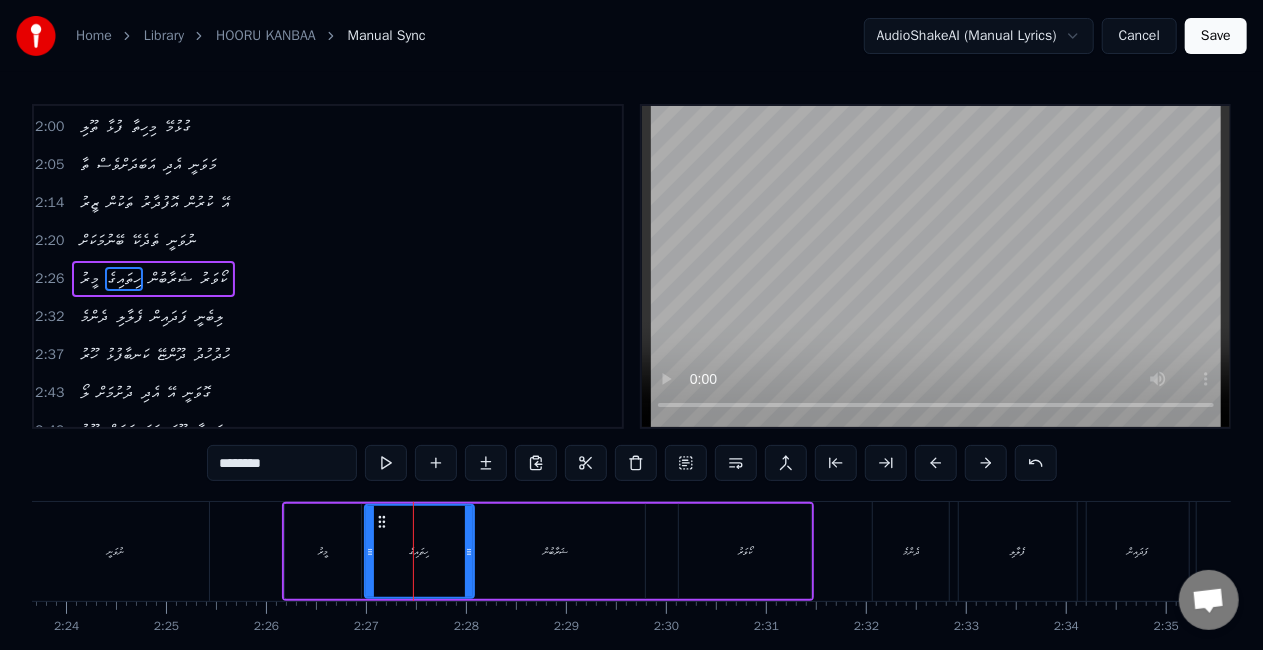 drag, startPoint x: 482, startPoint y: 560, endPoint x: 469, endPoint y: 560, distance: 13 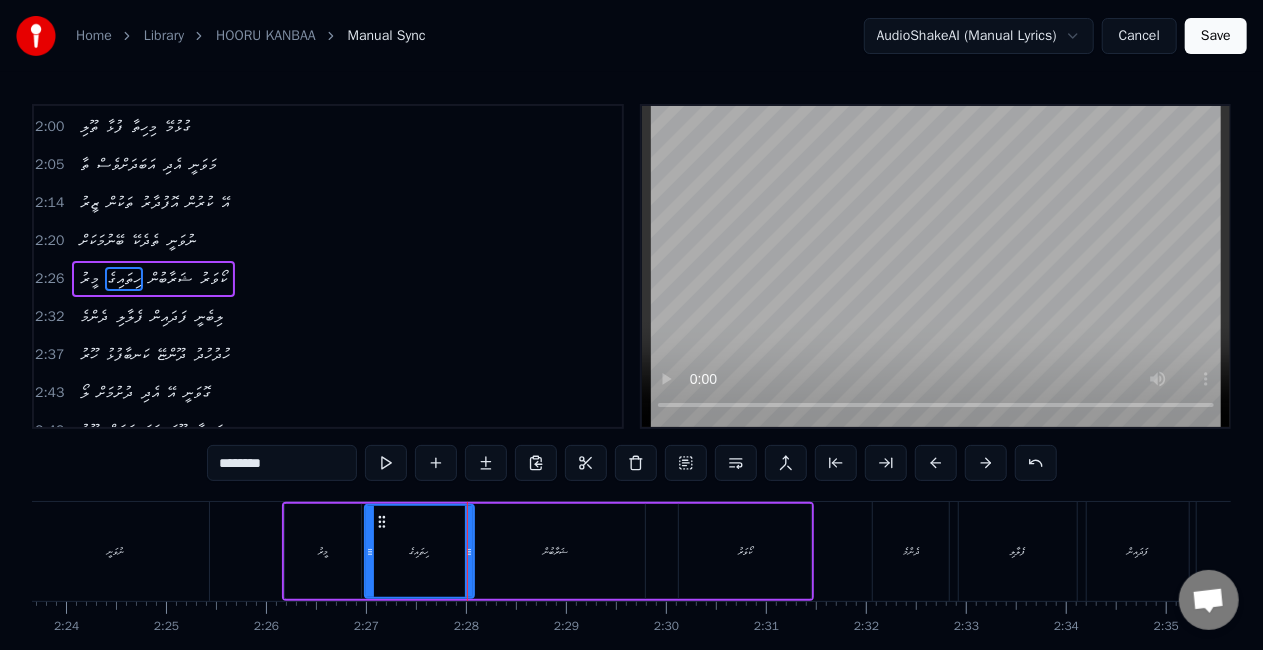 click on "ޝަރާބުން" at bounding box center (556, 551) 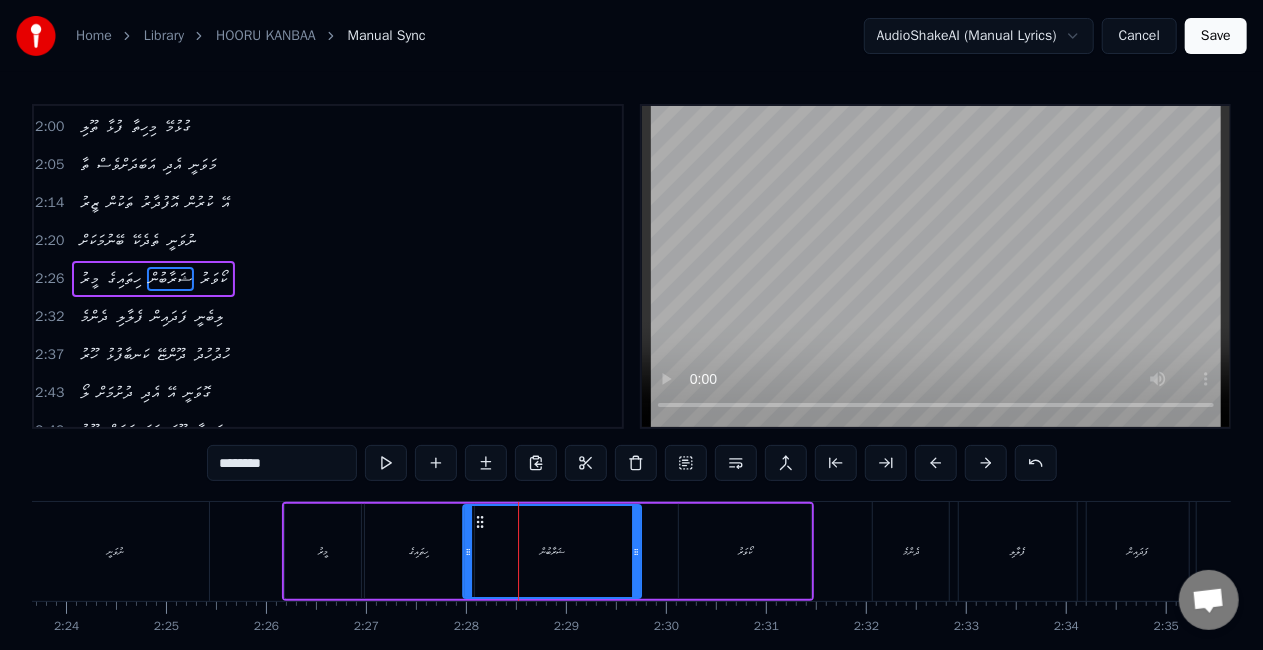 click 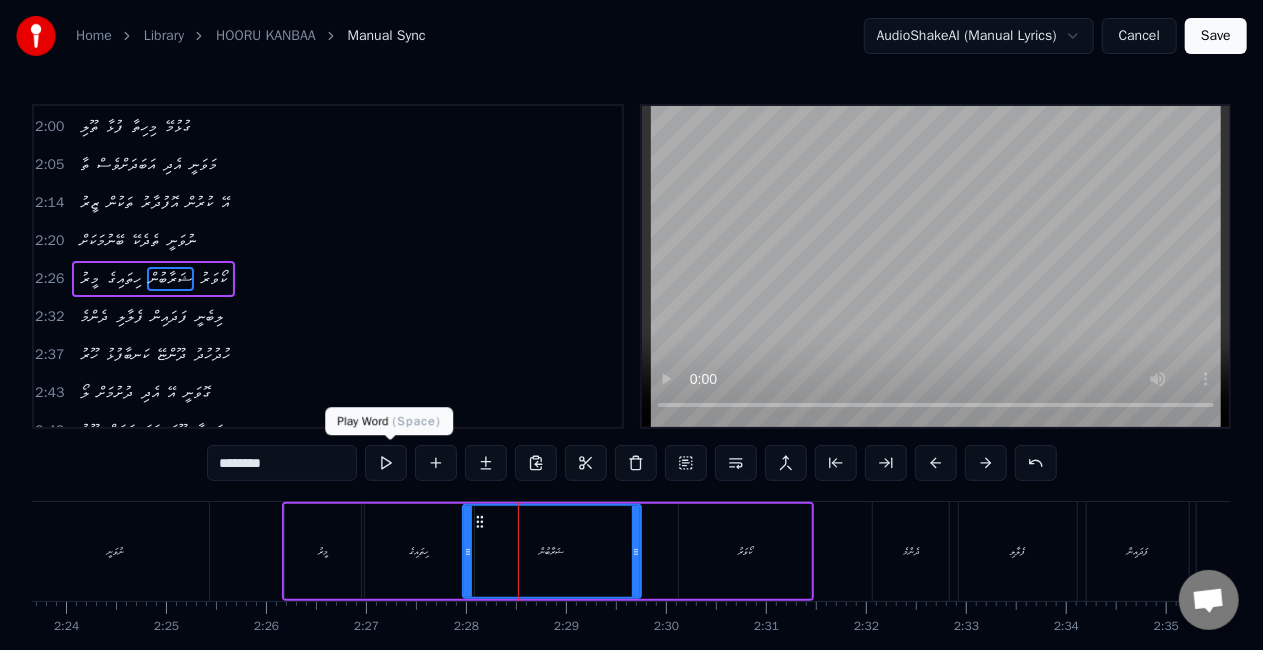 click at bounding box center [386, 463] 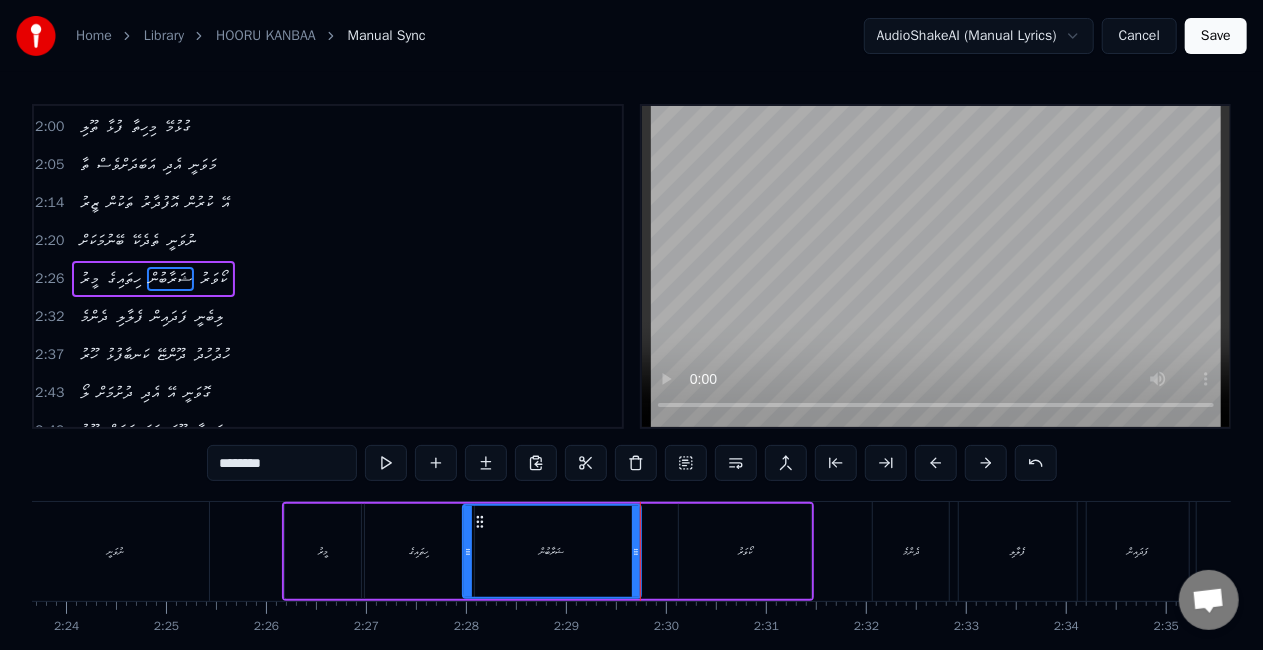 click on "ކޯވަރު" at bounding box center [745, 551] 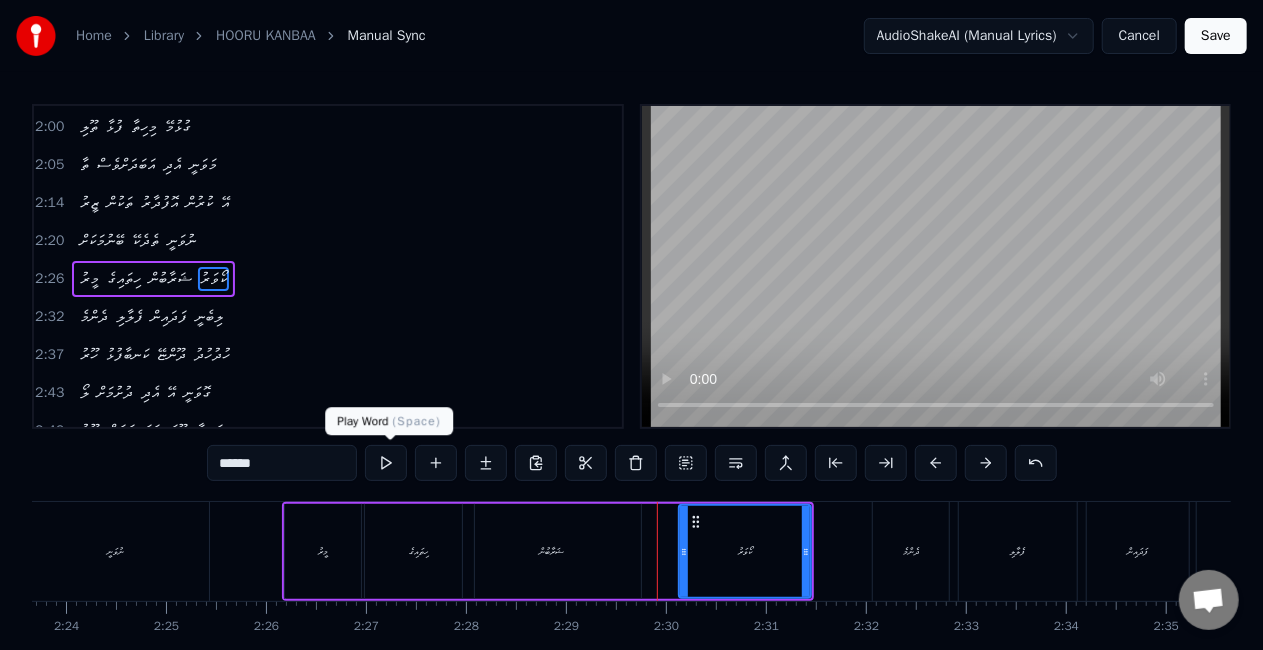 click at bounding box center [386, 463] 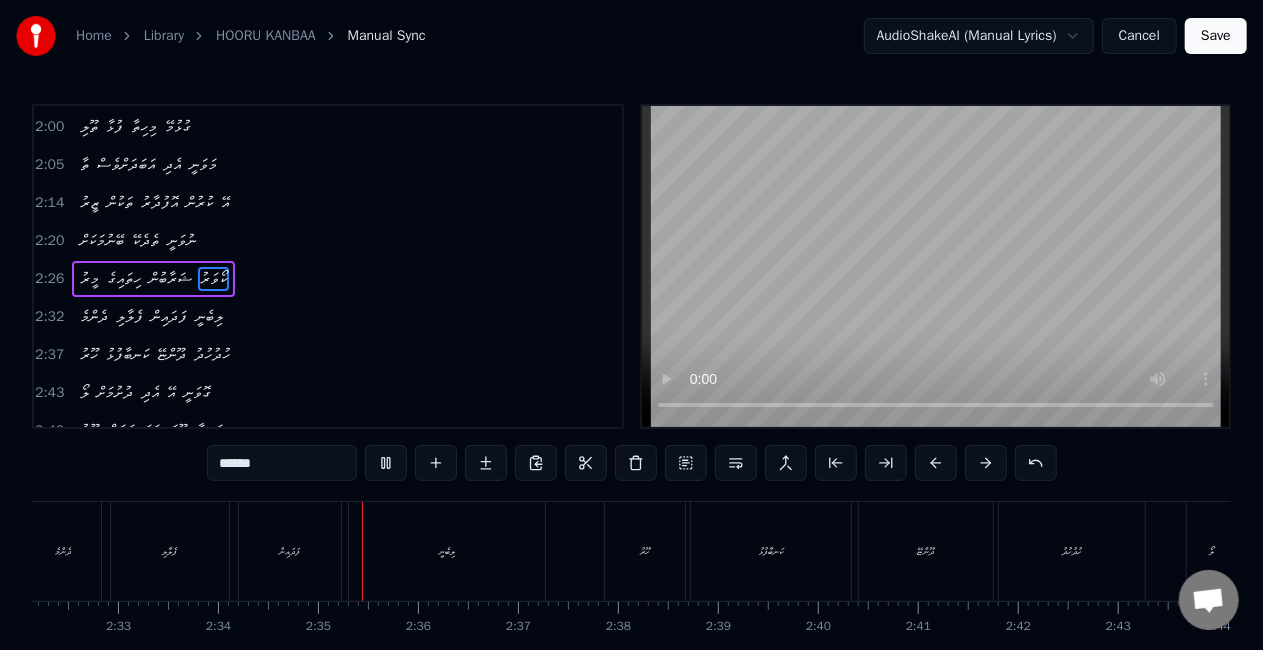scroll, scrollTop: 0, scrollLeft: 15384, axis: horizontal 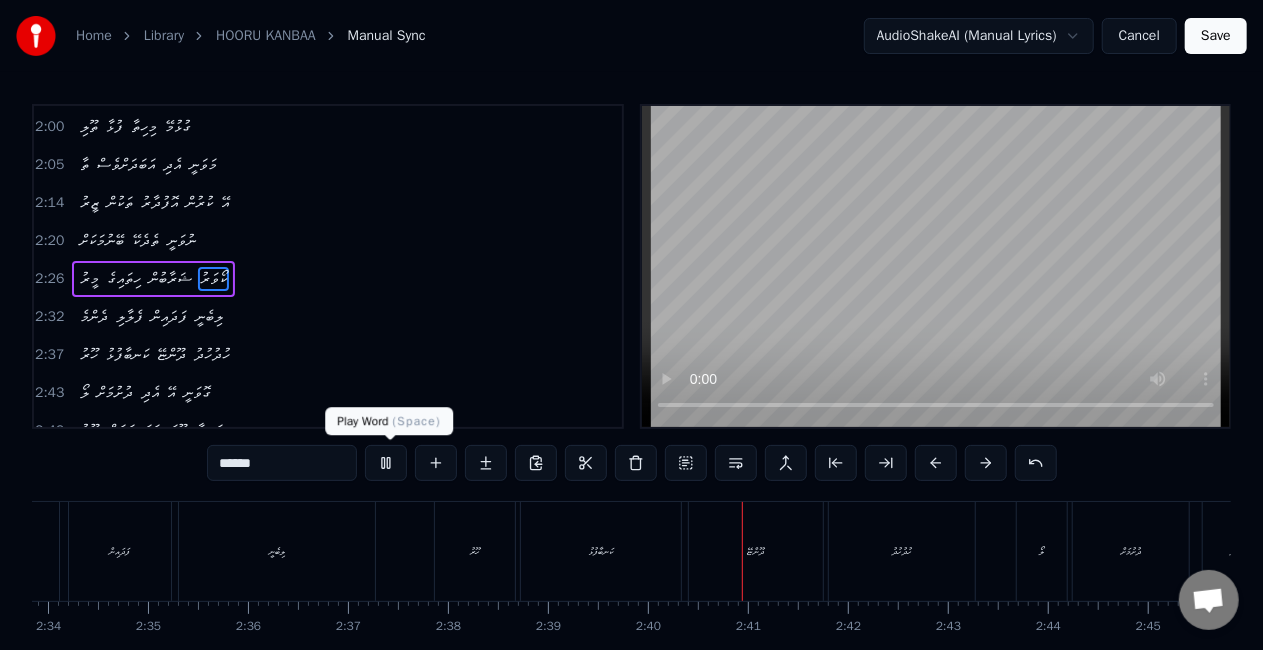 click at bounding box center (386, 463) 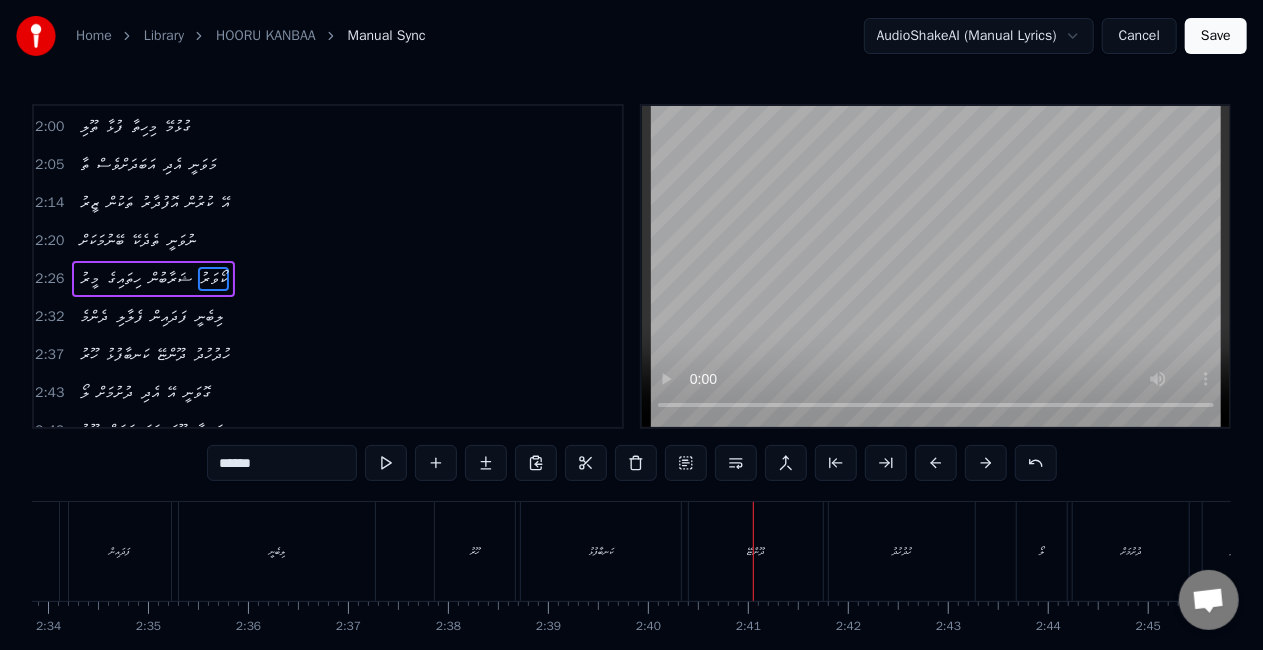 click on "ހޫރު" at bounding box center (475, 551) 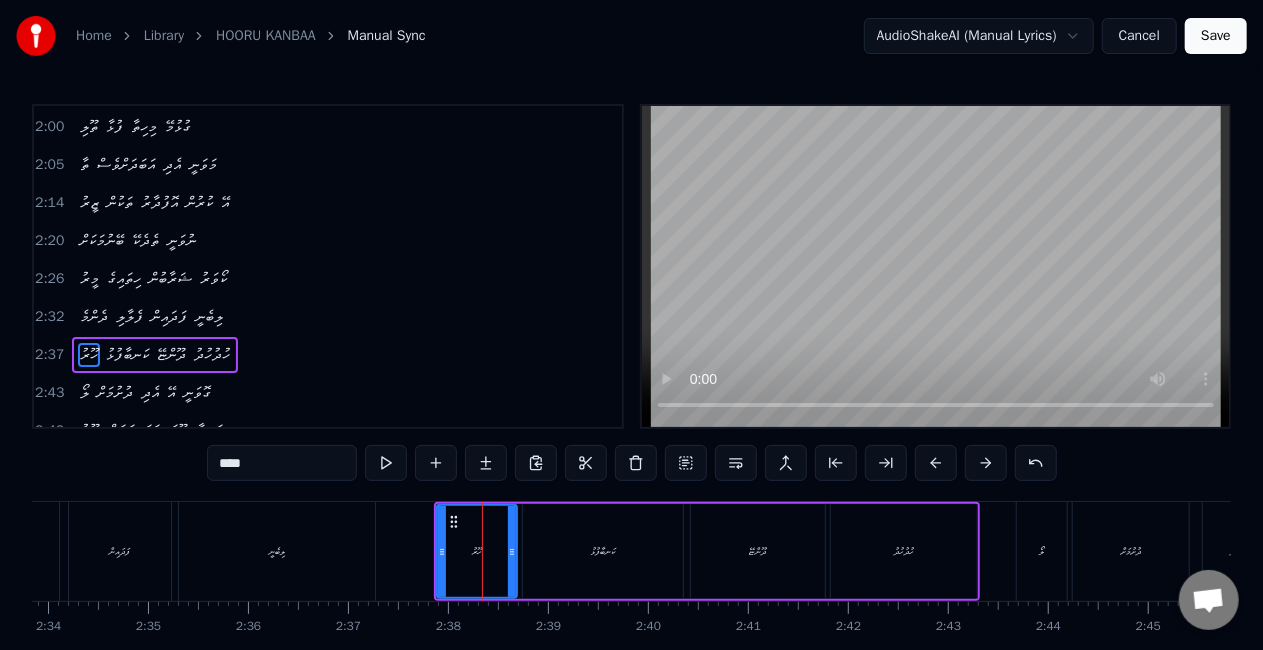 scroll, scrollTop: 604, scrollLeft: 0, axis: vertical 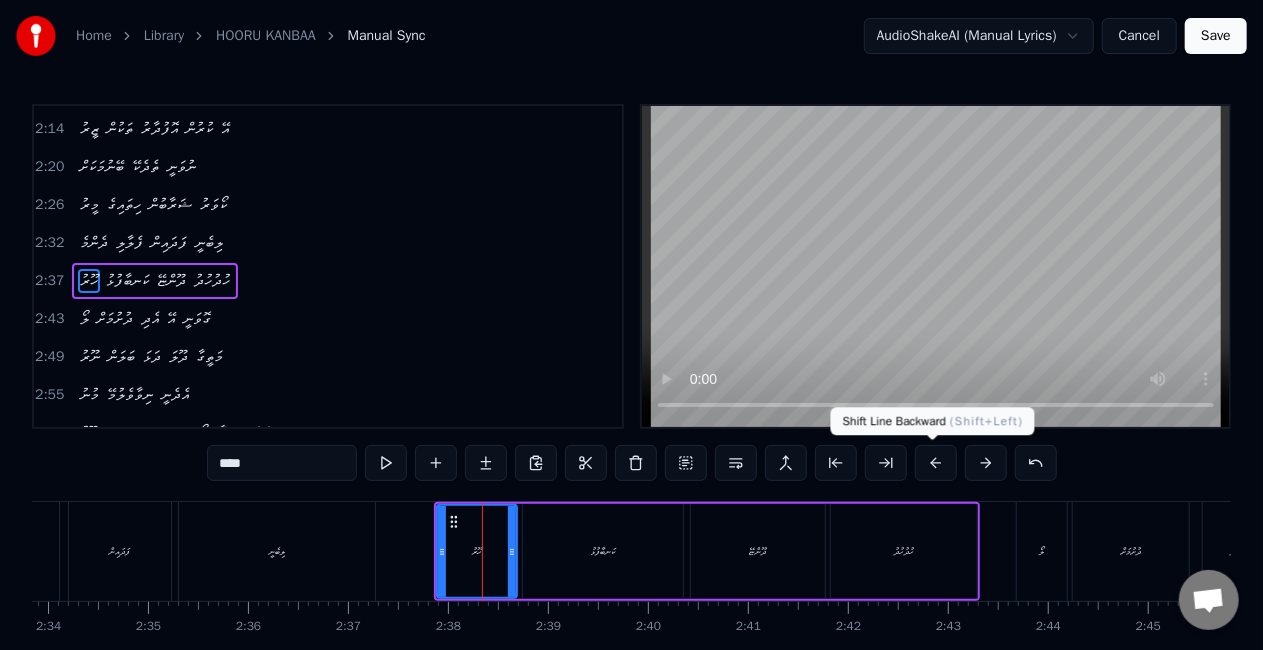 click at bounding box center [936, 463] 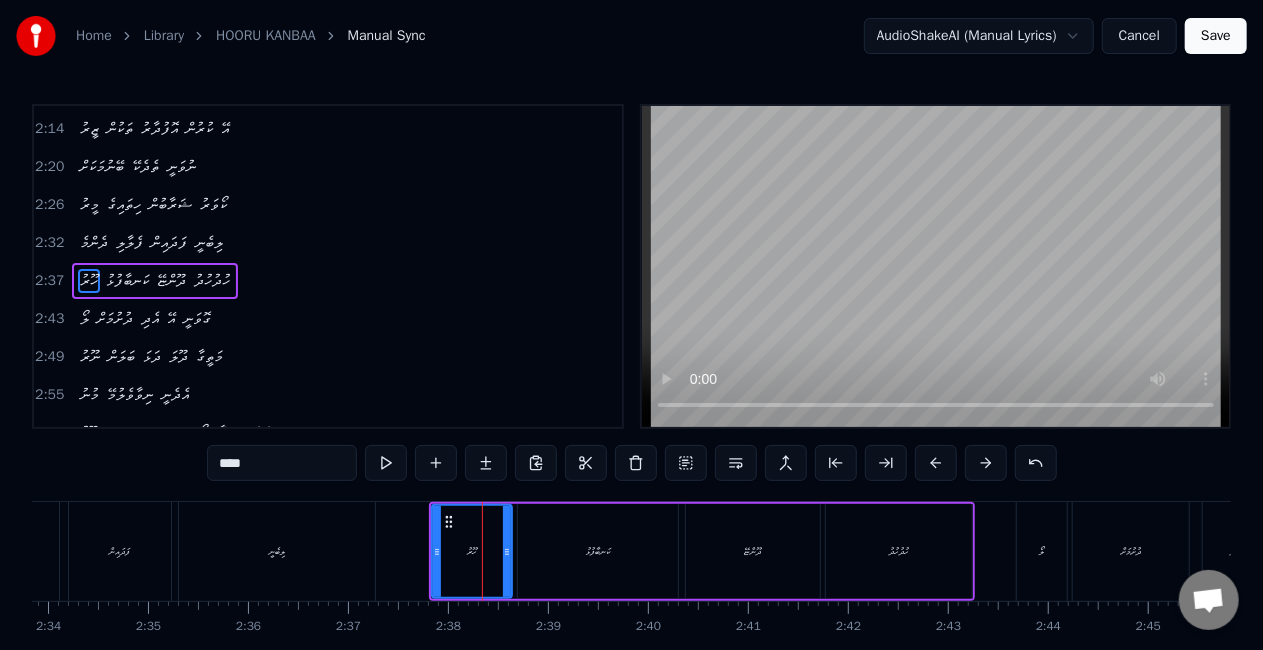 click at bounding box center (936, 463) 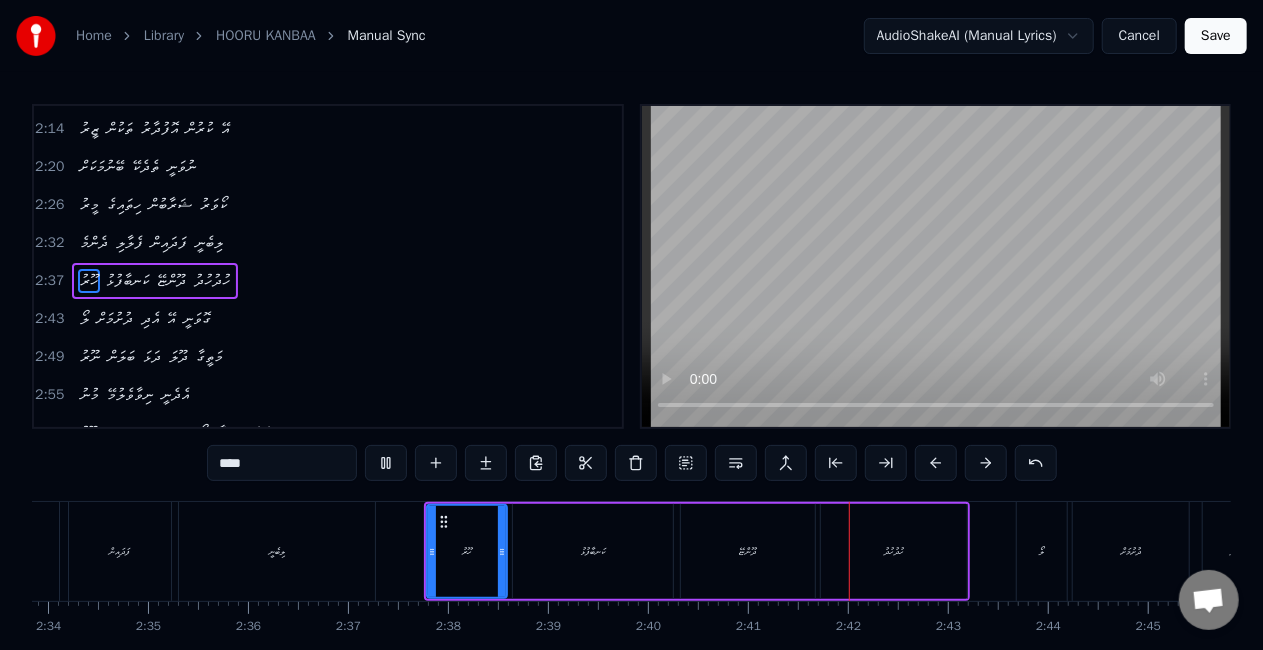 click on "ކަނބާފުޅު" at bounding box center (593, 551) 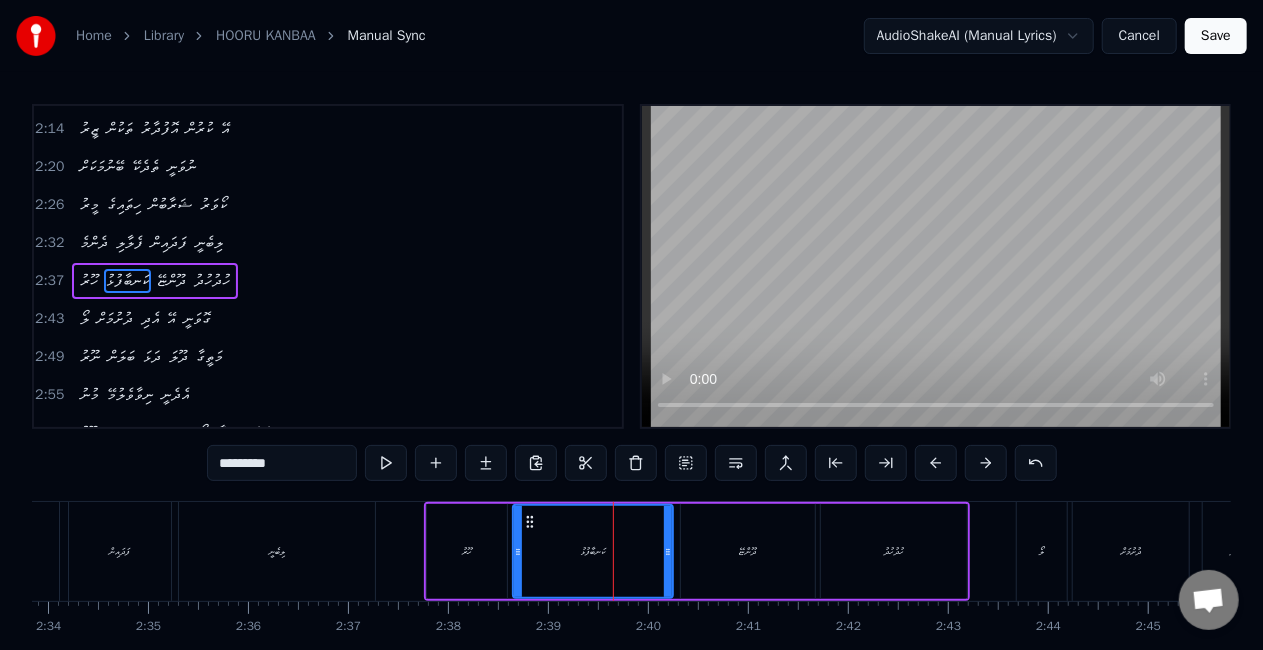 click on "ދޫންޏޭ" at bounding box center [748, 551] 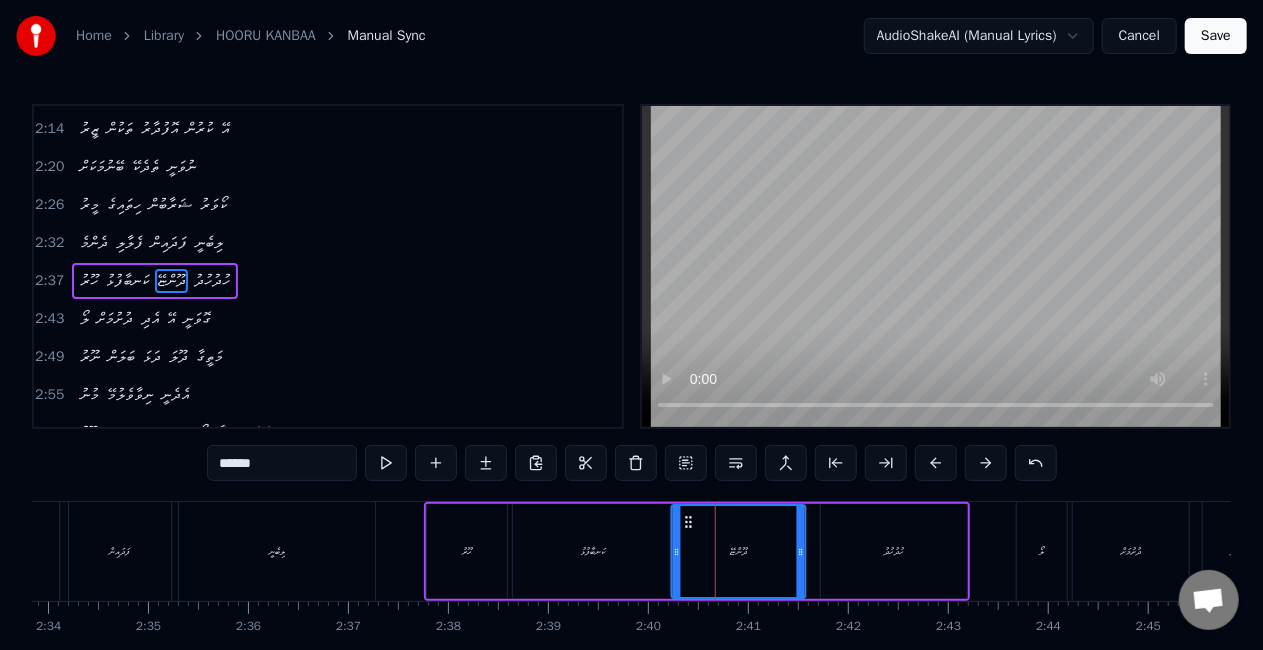 click 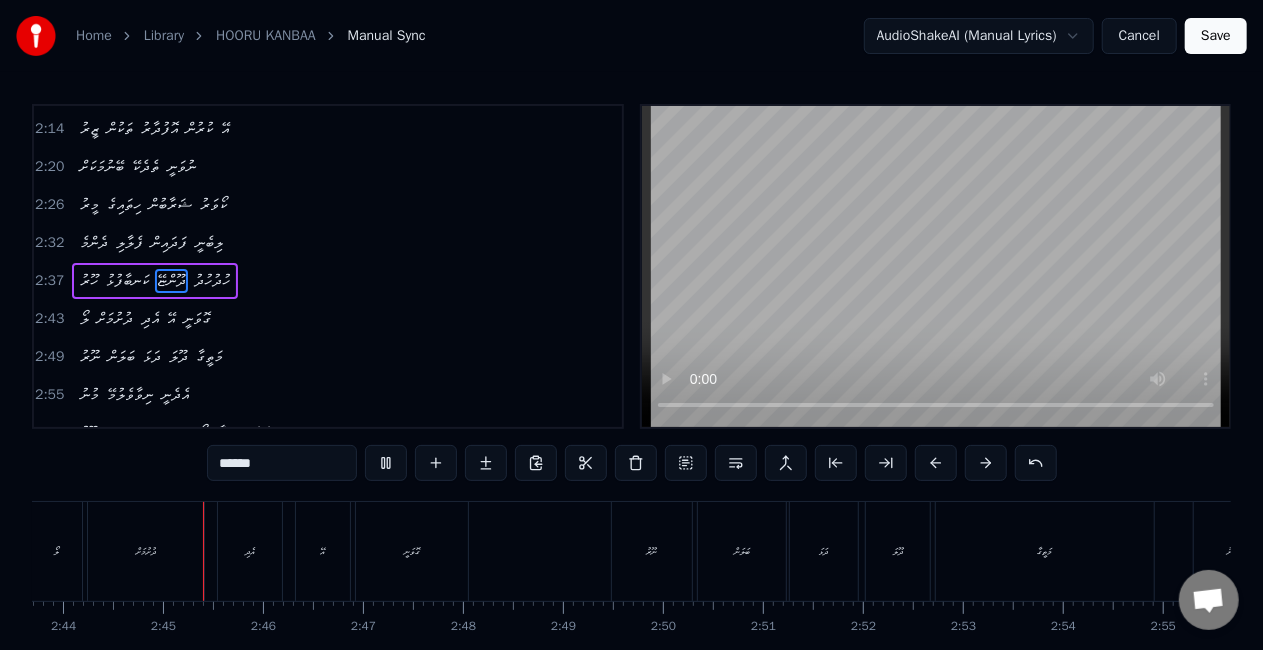 scroll, scrollTop: 0, scrollLeft: 16388, axis: horizontal 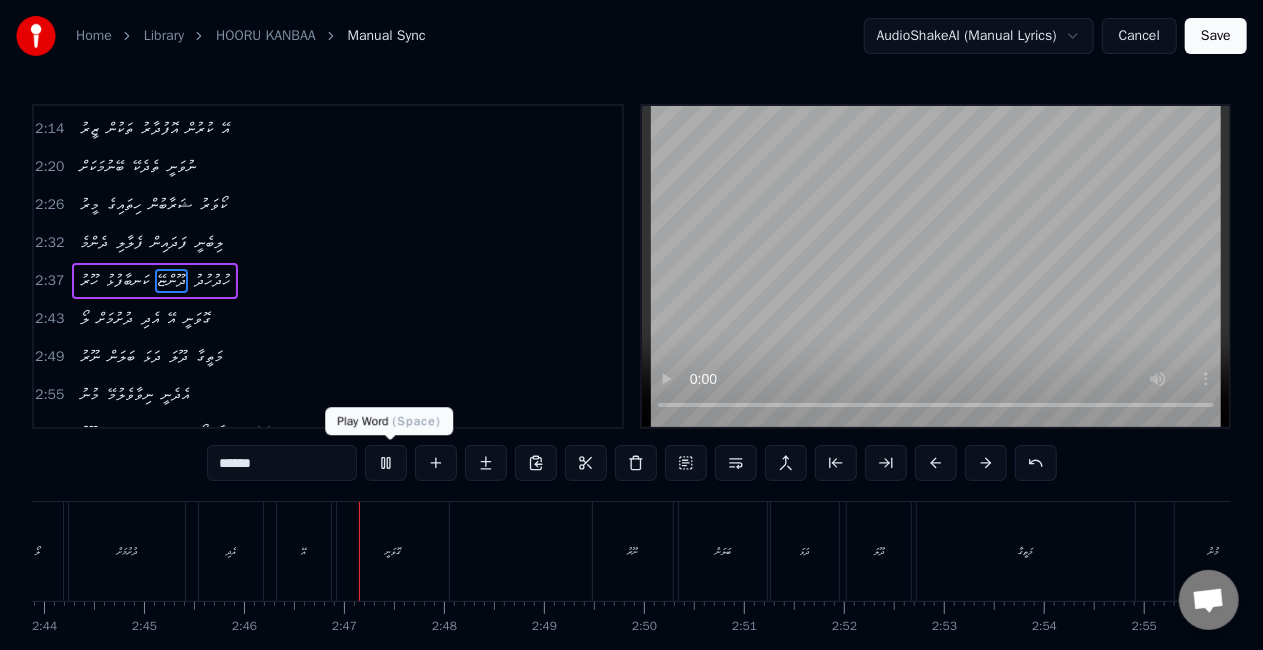 click at bounding box center (386, 463) 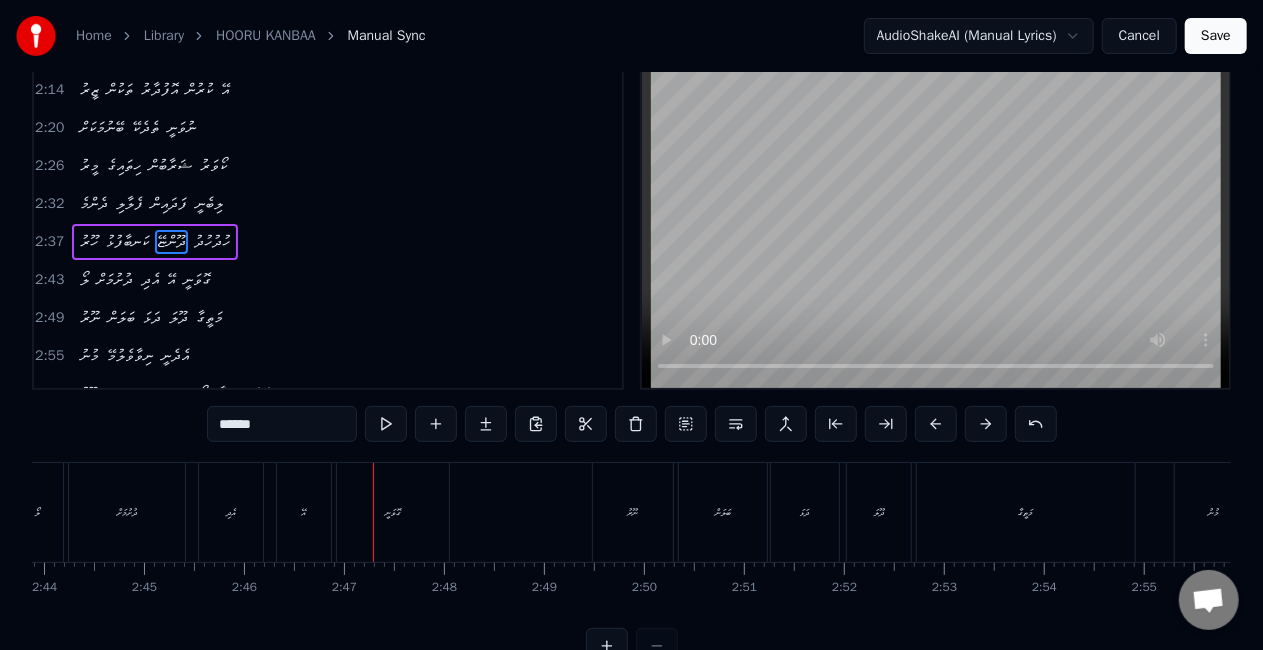 scroll, scrollTop: 100, scrollLeft: 0, axis: vertical 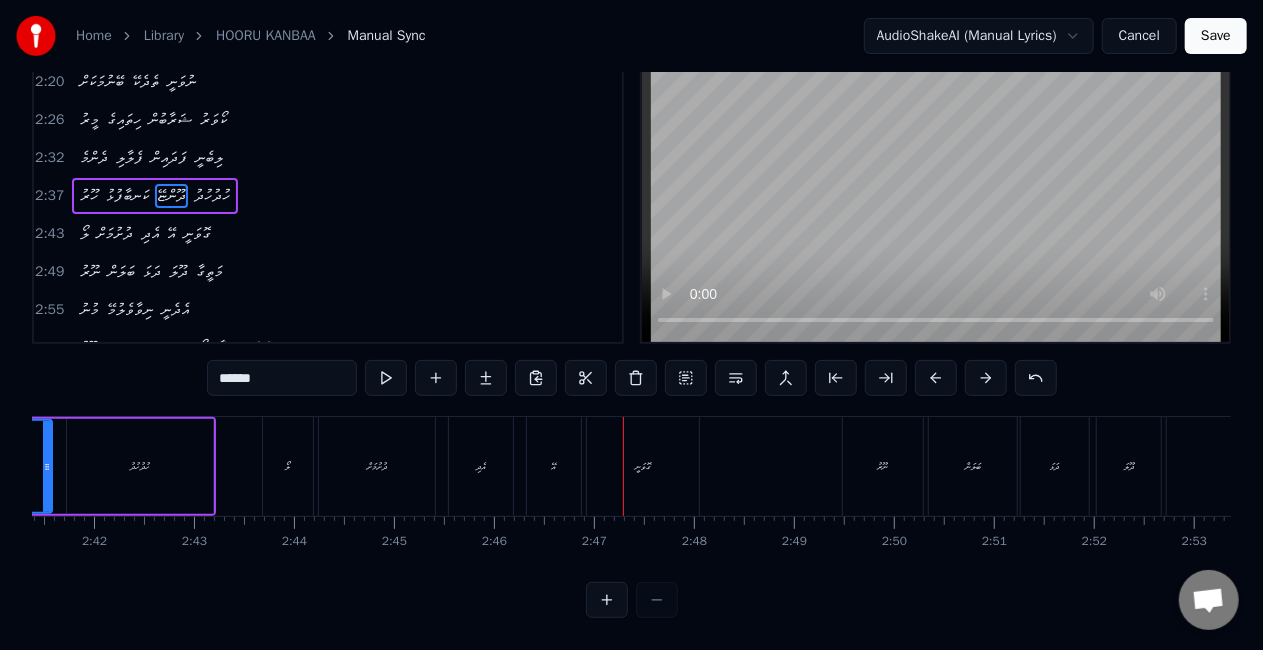 click on "ލޯ" at bounding box center [288, 466] 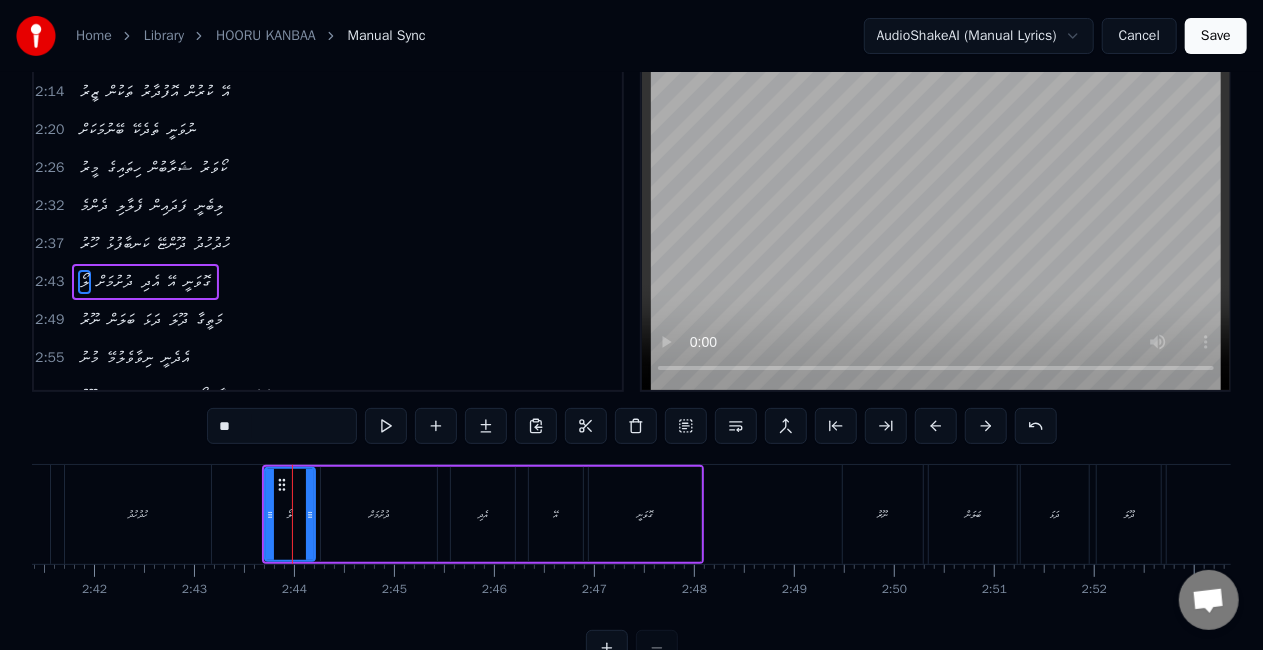 scroll, scrollTop: 0, scrollLeft: 0, axis: both 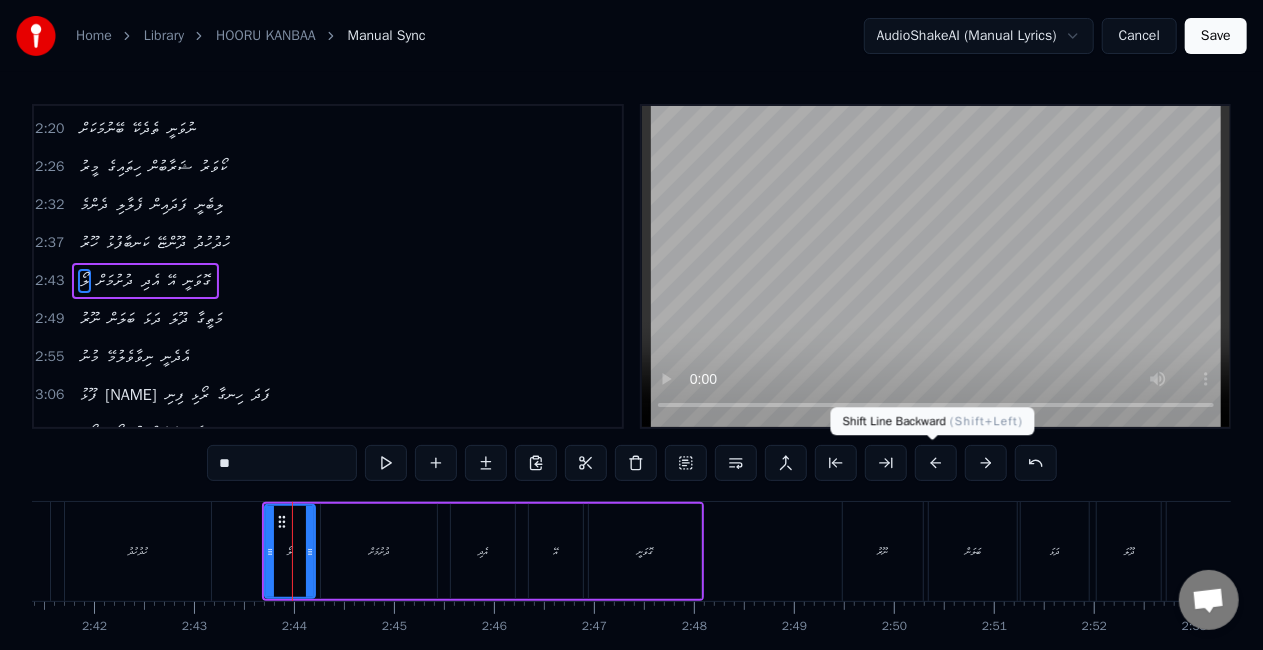 click at bounding box center (936, 463) 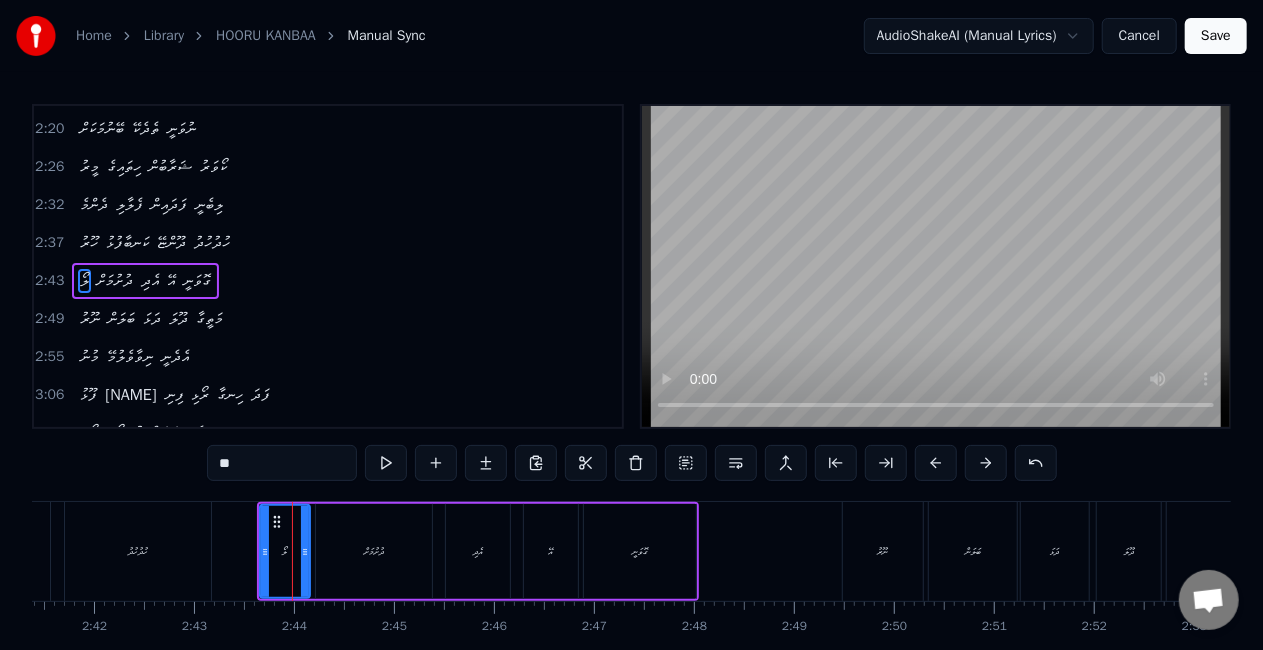 click at bounding box center [936, 463] 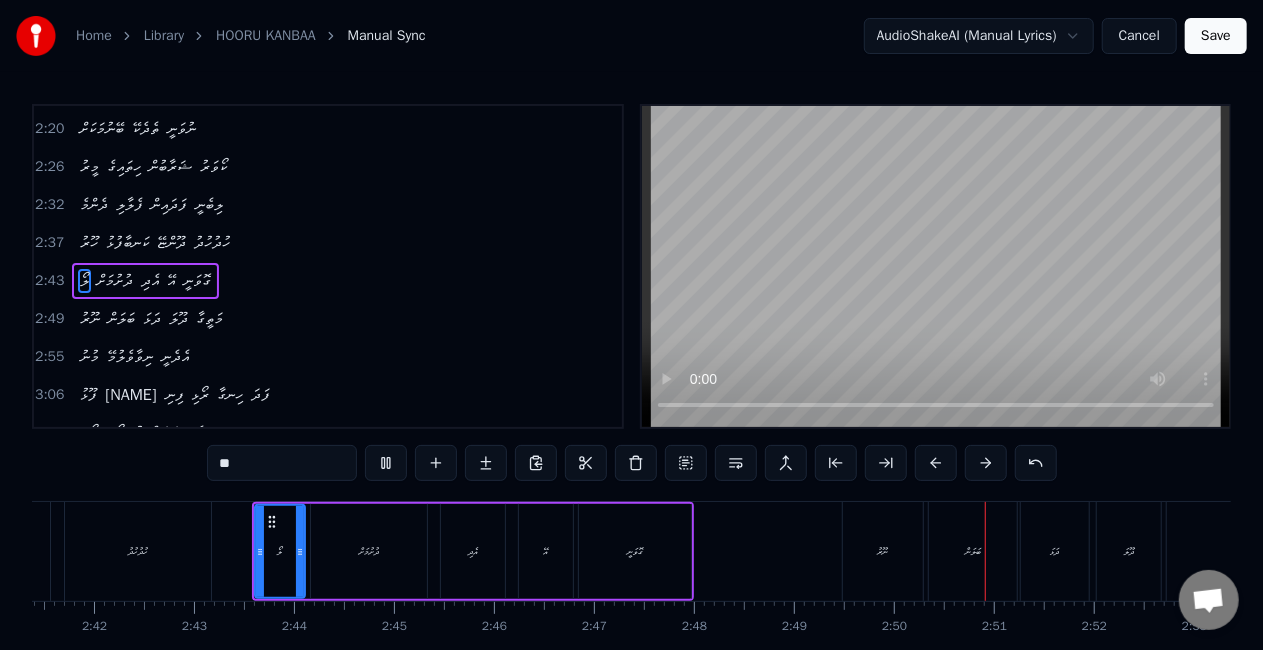 click on "ނޫރު" at bounding box center [883, 551] 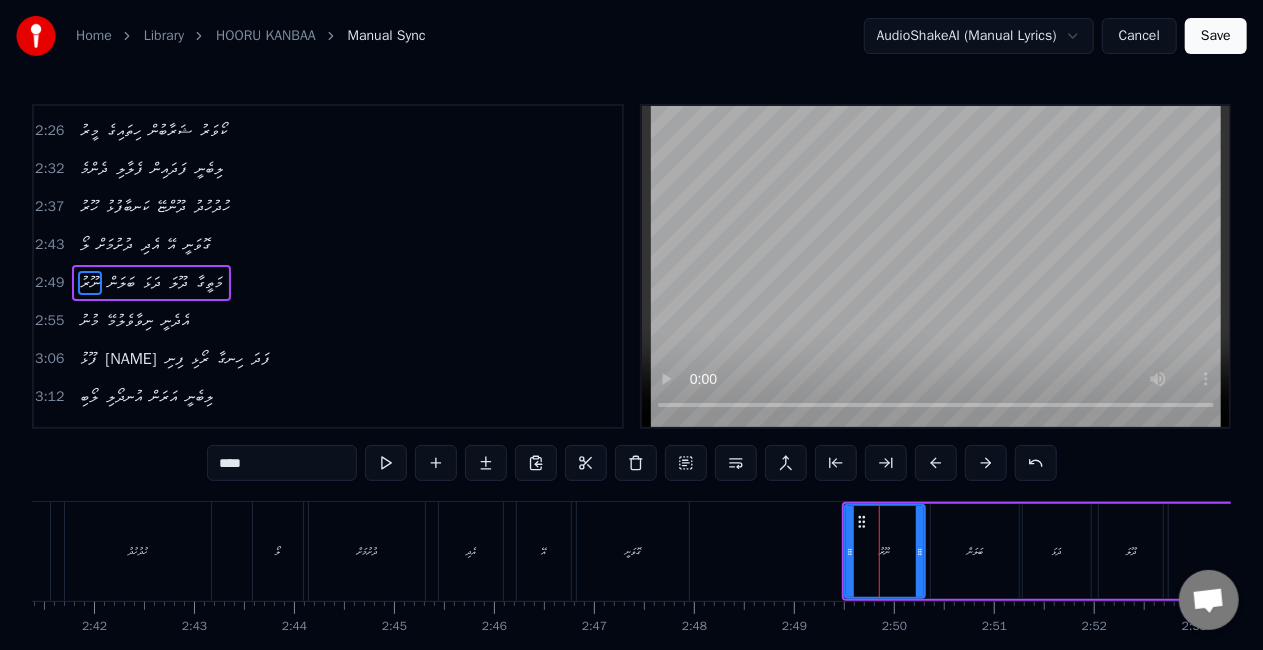 scroll, scrollTop: 679, scrollLeft: 0, axis: vertical 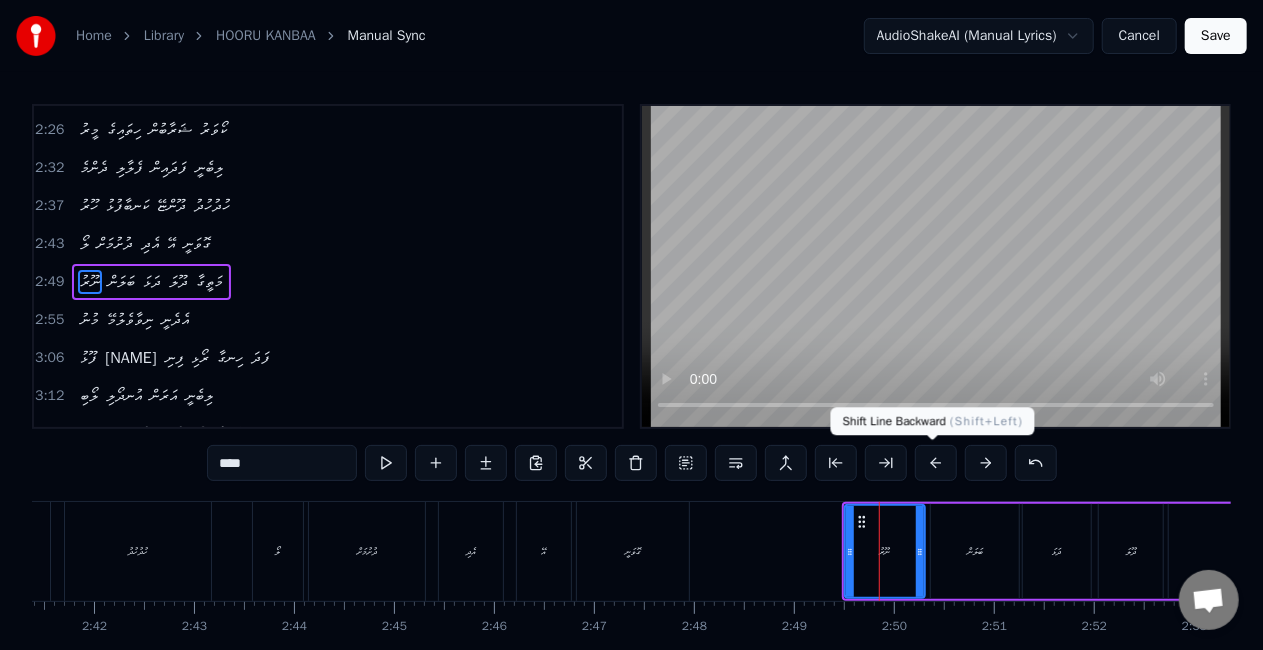 click at bounding box center [936, 463] 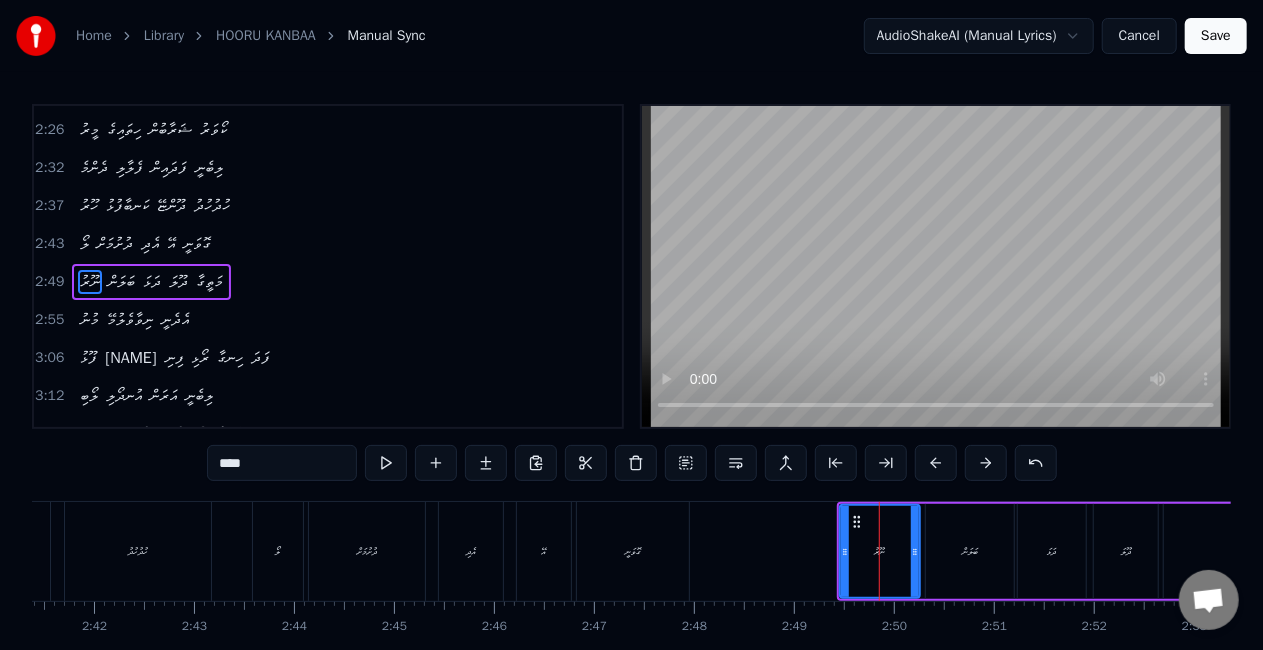 click at bounding box center (936, 463) 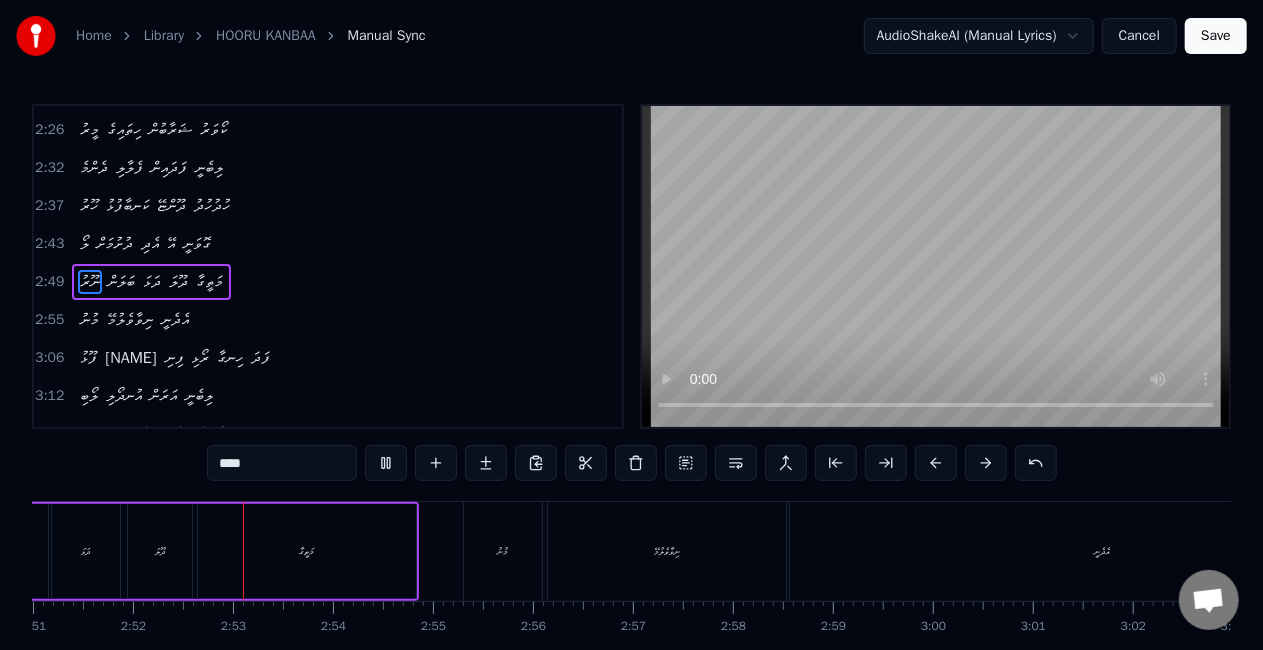 scroll, scrollTop: 0, scrollLeft: 17146, axis: horizontal 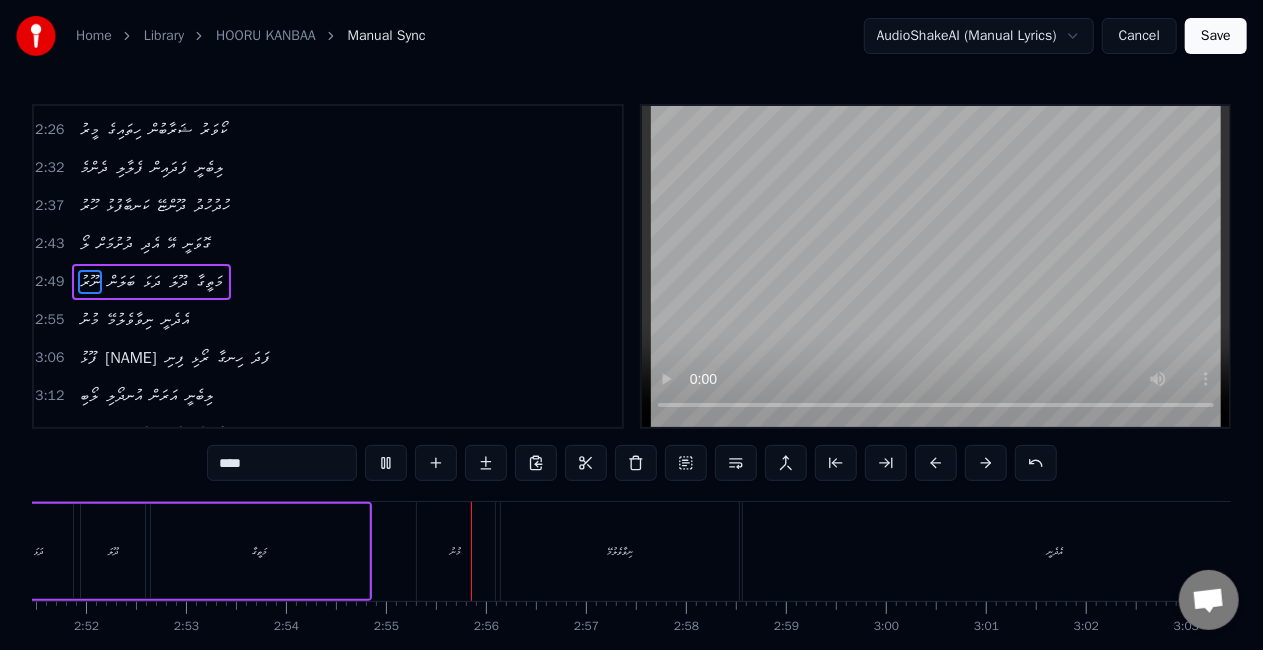 click on "މަތީގާ" at bounding box center (260, 551) 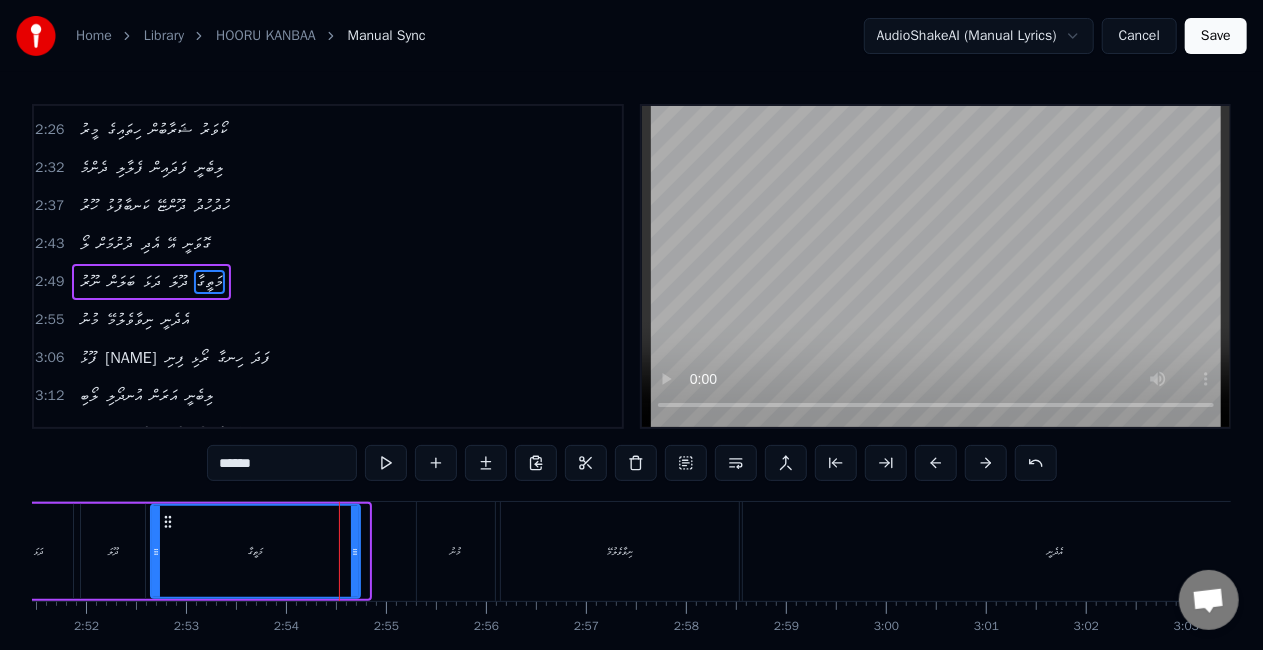 drag, startPoint x: 367, startPoint y: 568, endPoint x: 356, endPoint y: 559, distance: 14.21267 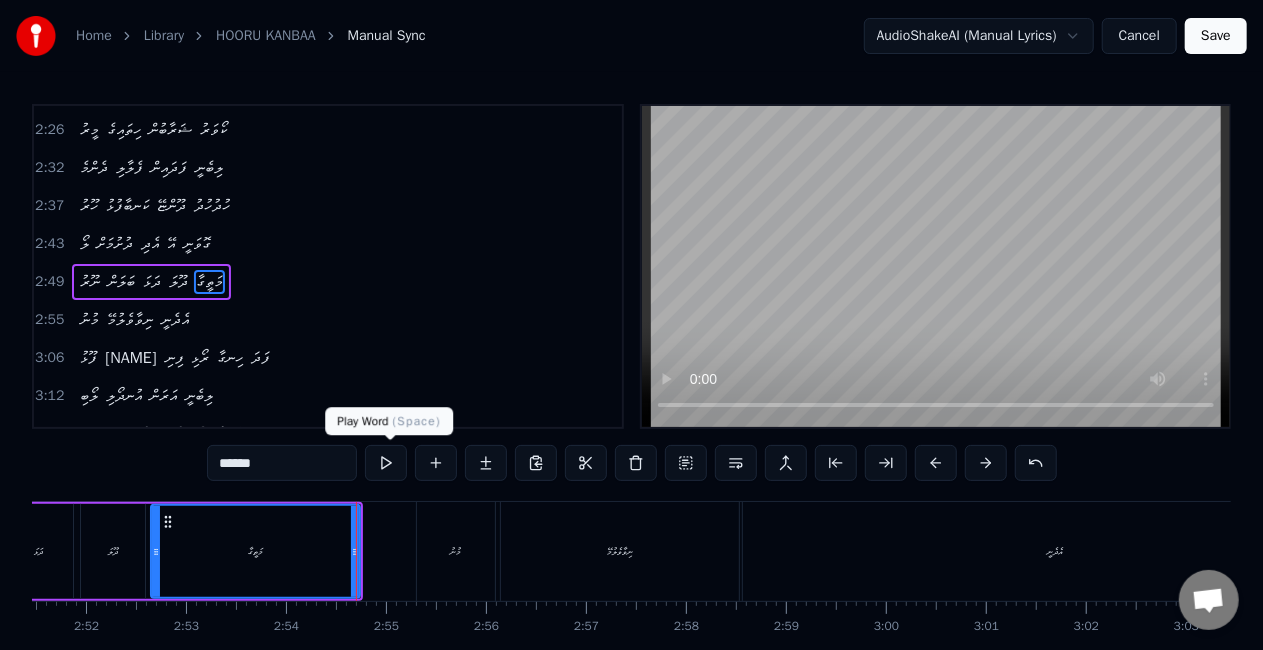 click at bounding box center [386, 463] 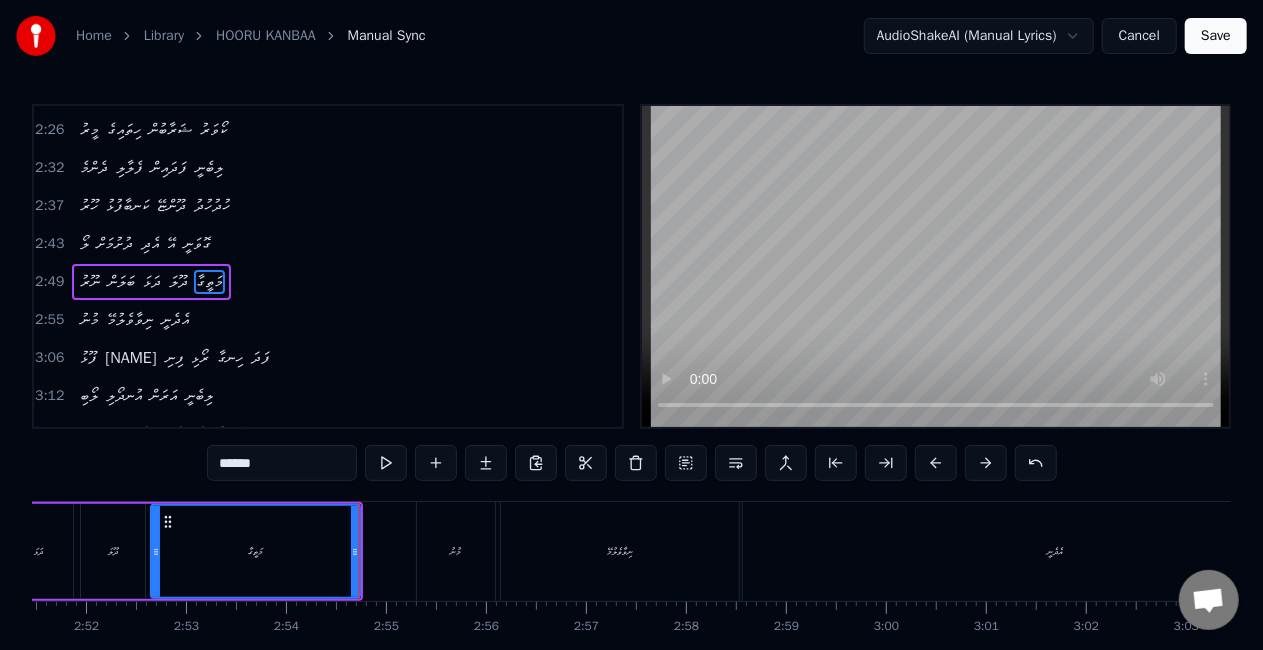 click on "މުނު" at bounding box center [456, 551] 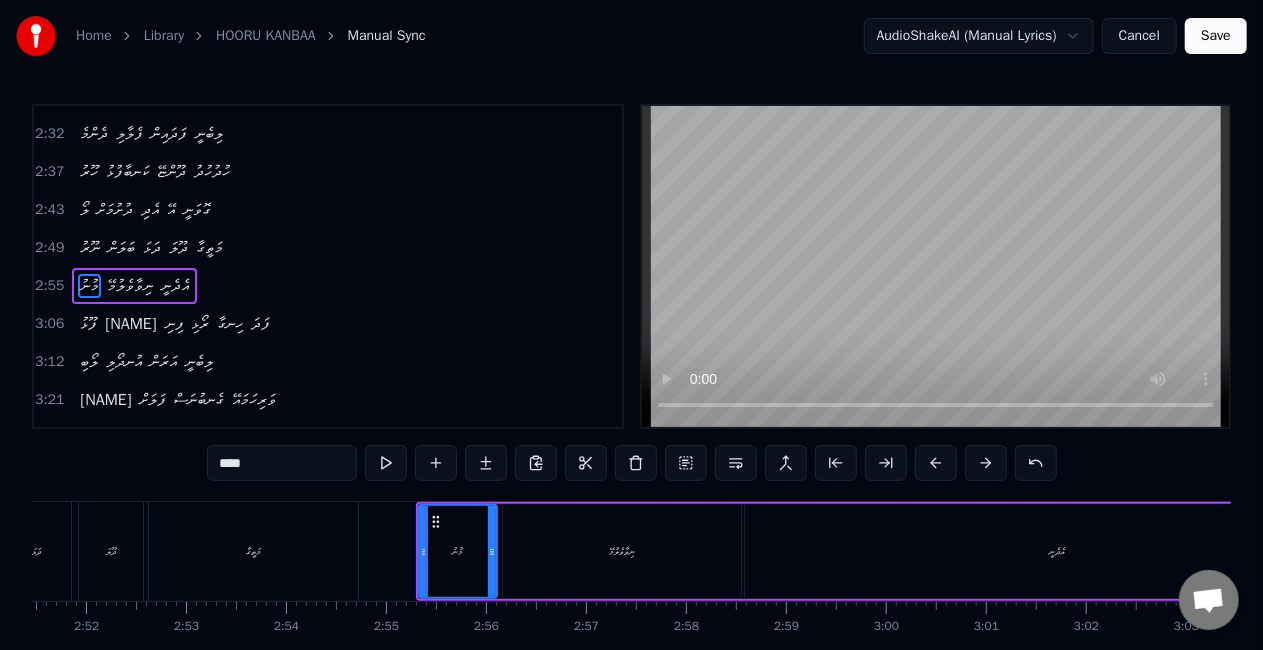 scroll, scrollTop: 716, scrollLeft: 0, axis: vertical 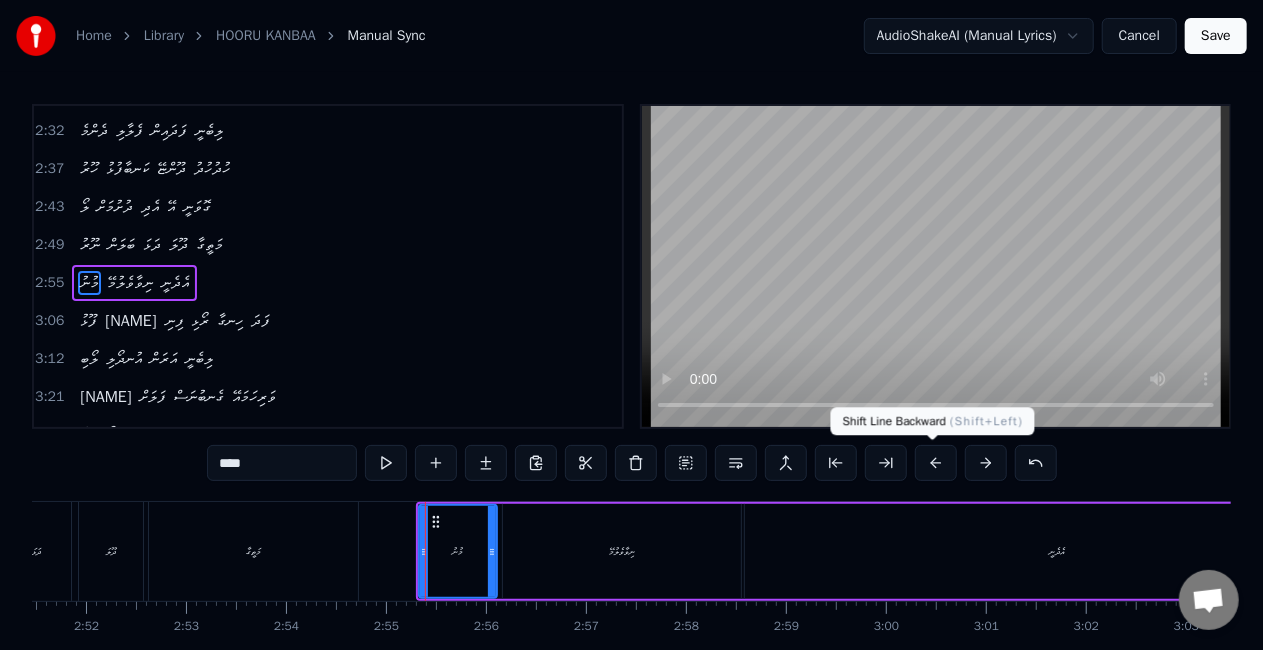 click at bounding box center (936, 463) 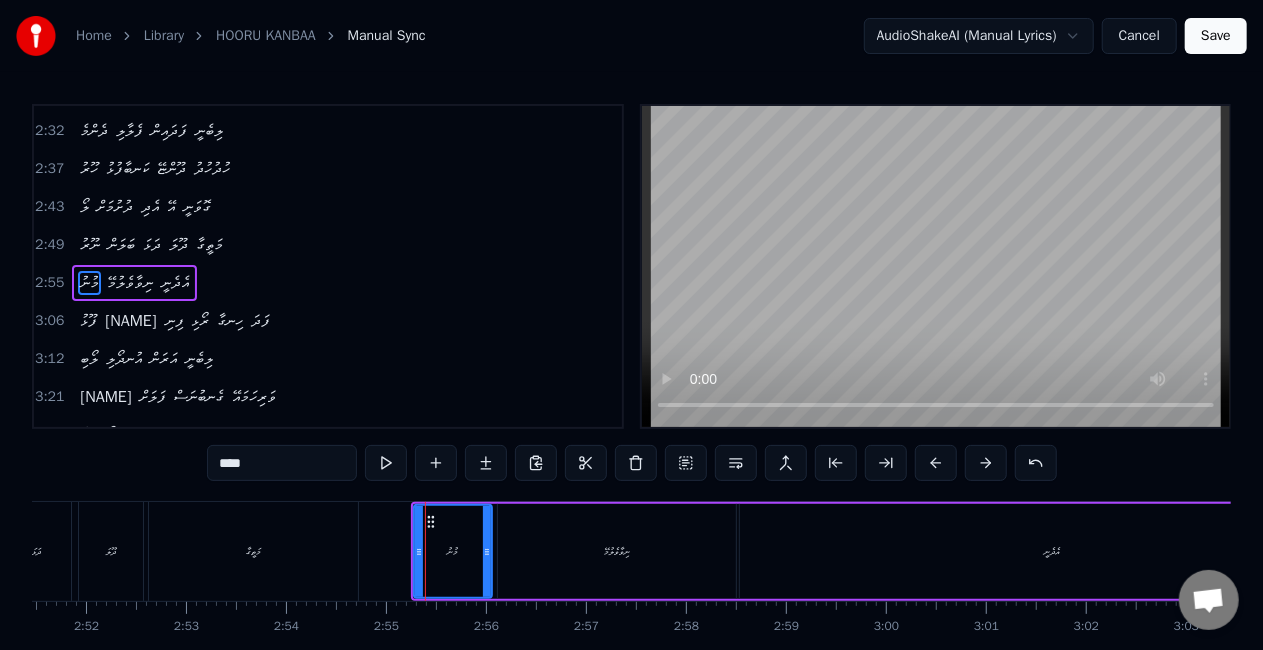 click at bounding box center [936, 463] 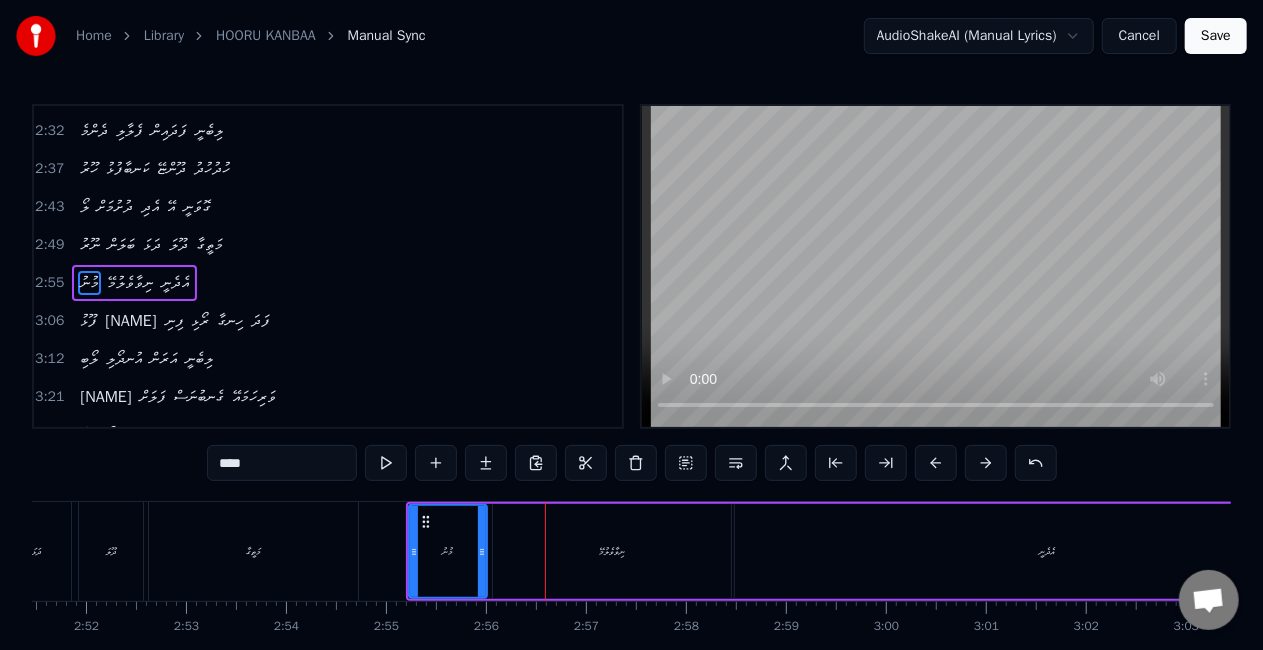 click on "****" at bounding box center [282, 463] 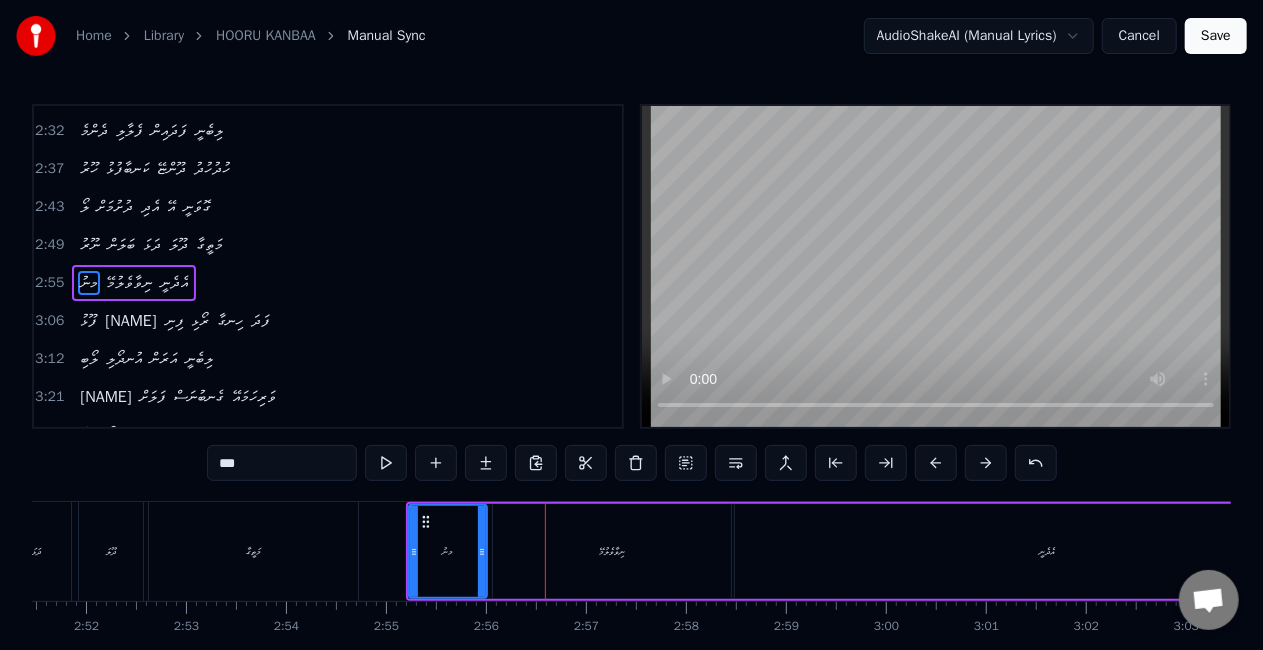 click on "***" at bounding box center (282, 463) 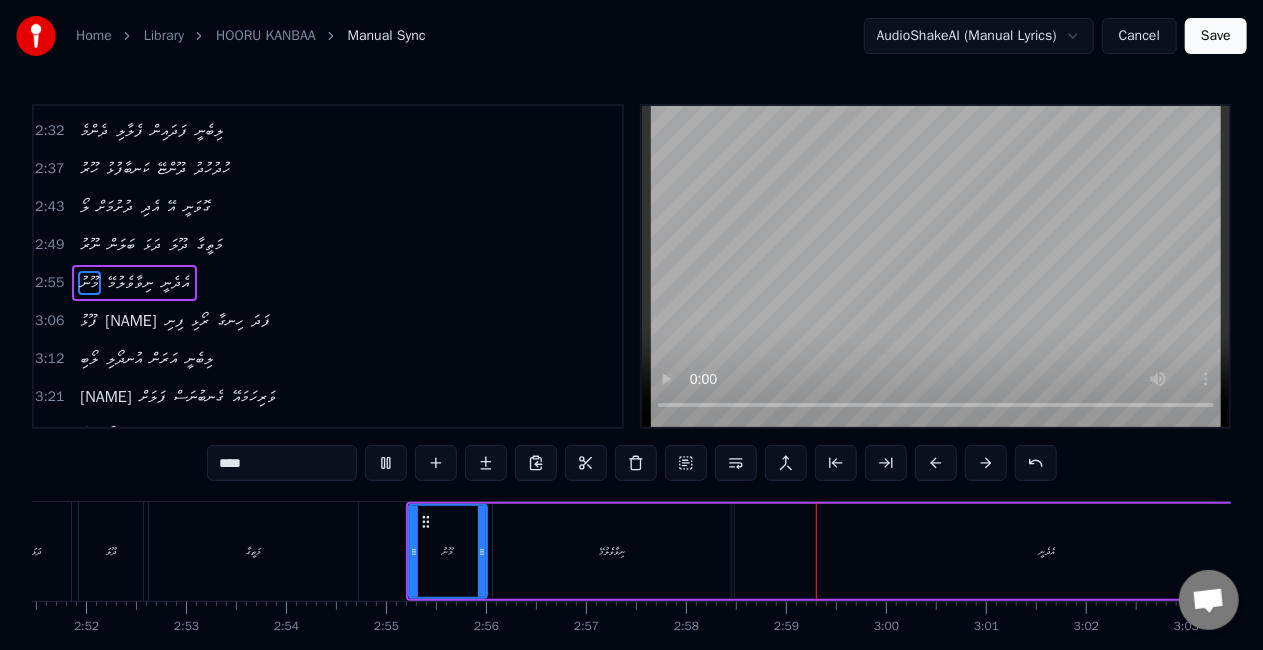click on "ނިވާވެލުމޭ" at bounding box center (612, 551) 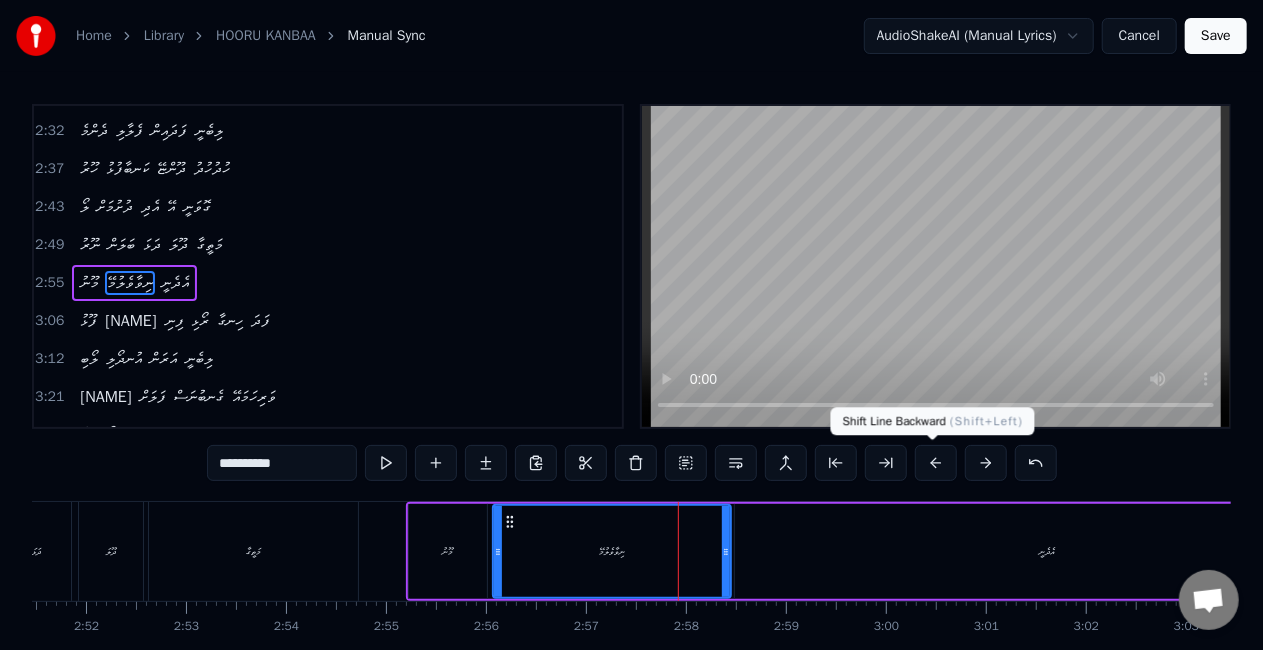 click at bounding box center [936, 463] 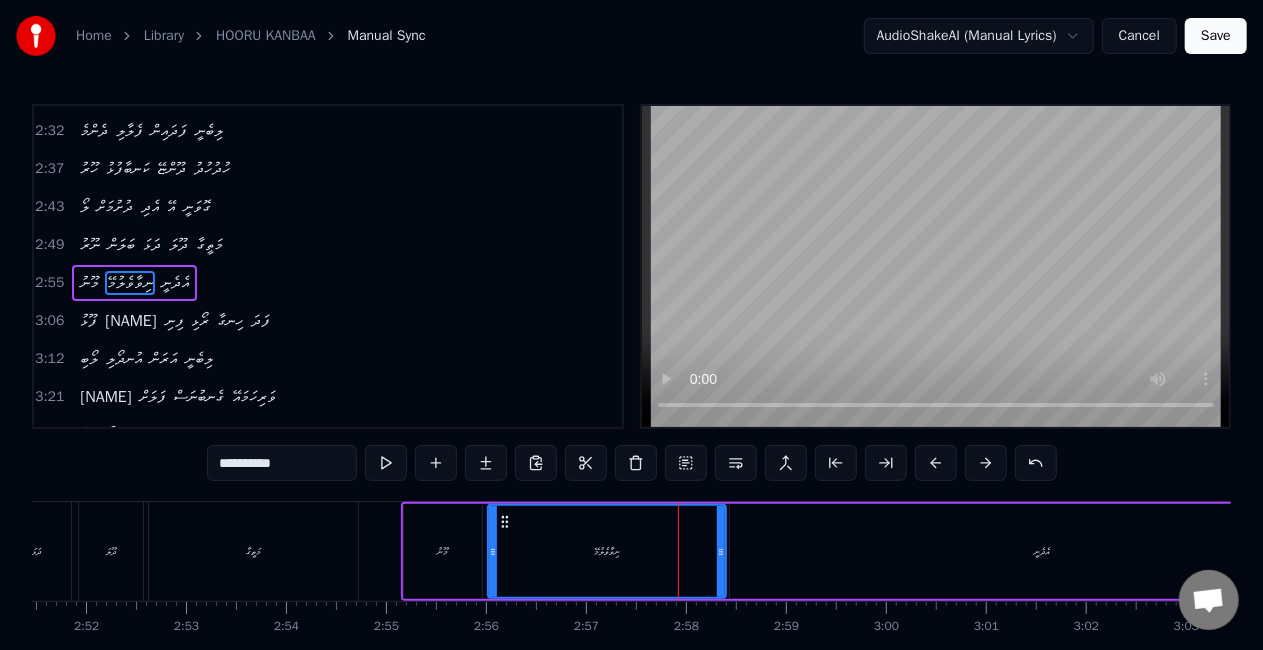 click on "މޫނު" at bounding box center [443, 551] 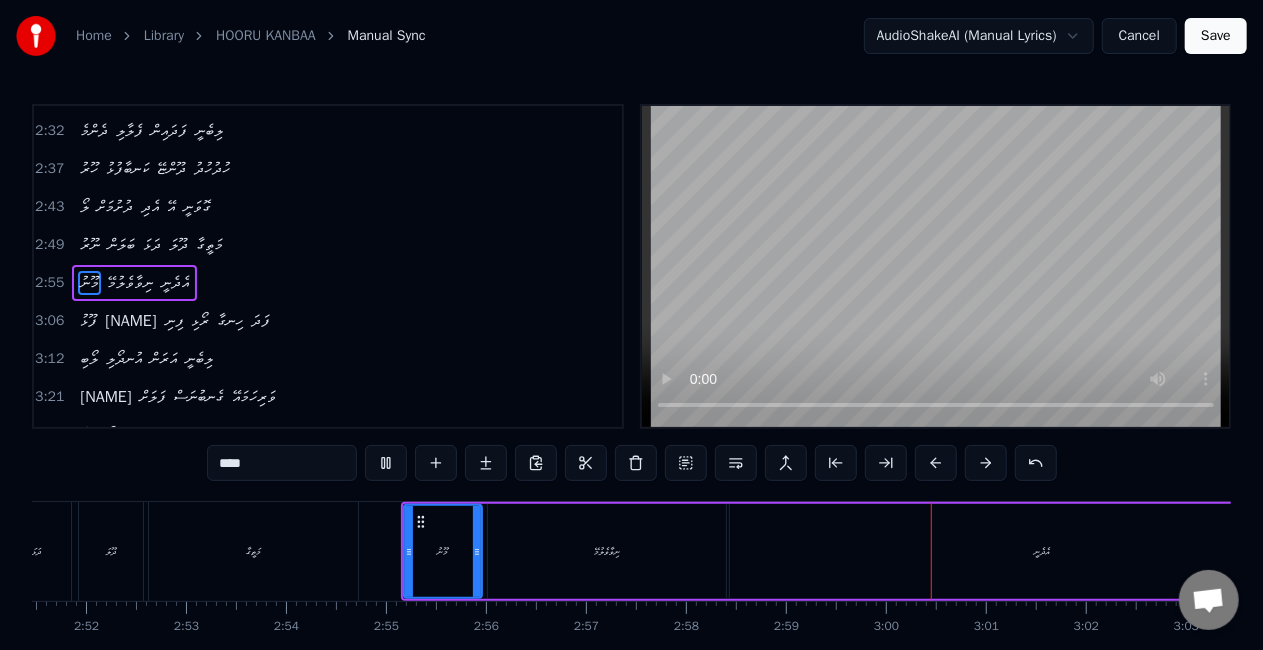 click on "އެދެނީ" at bounding box center (1042, 551) 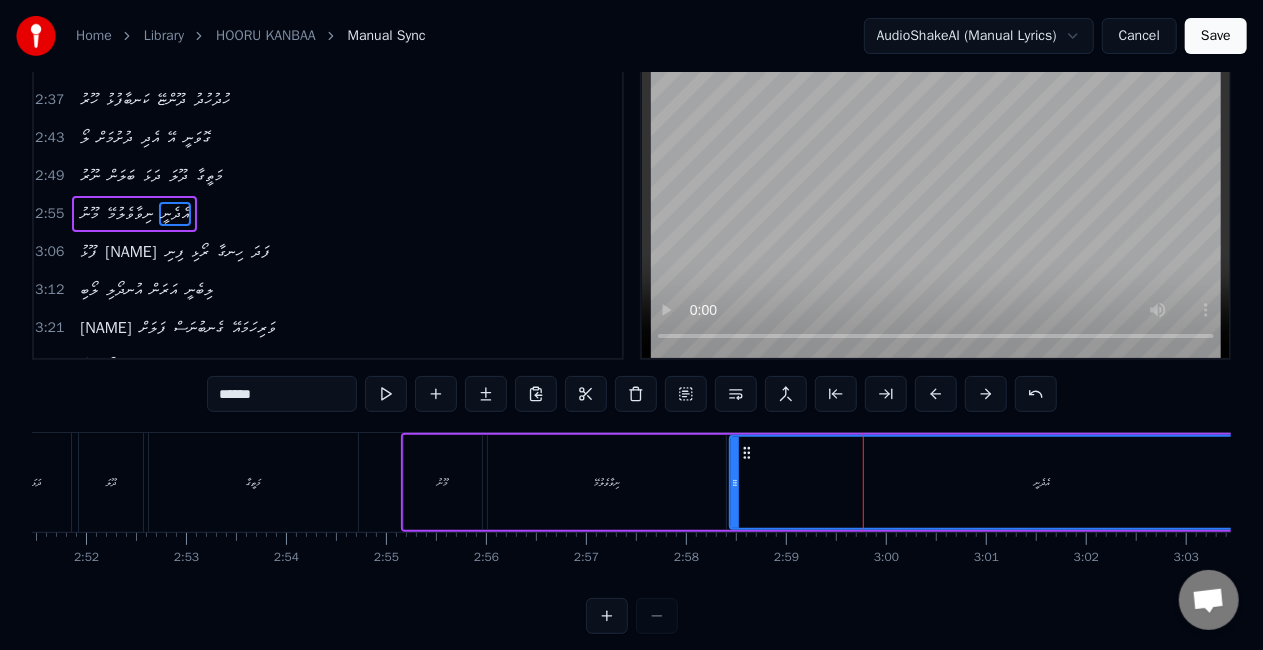 scroll, scrollTop: 100, scrollLeft: 0, axis: vertical 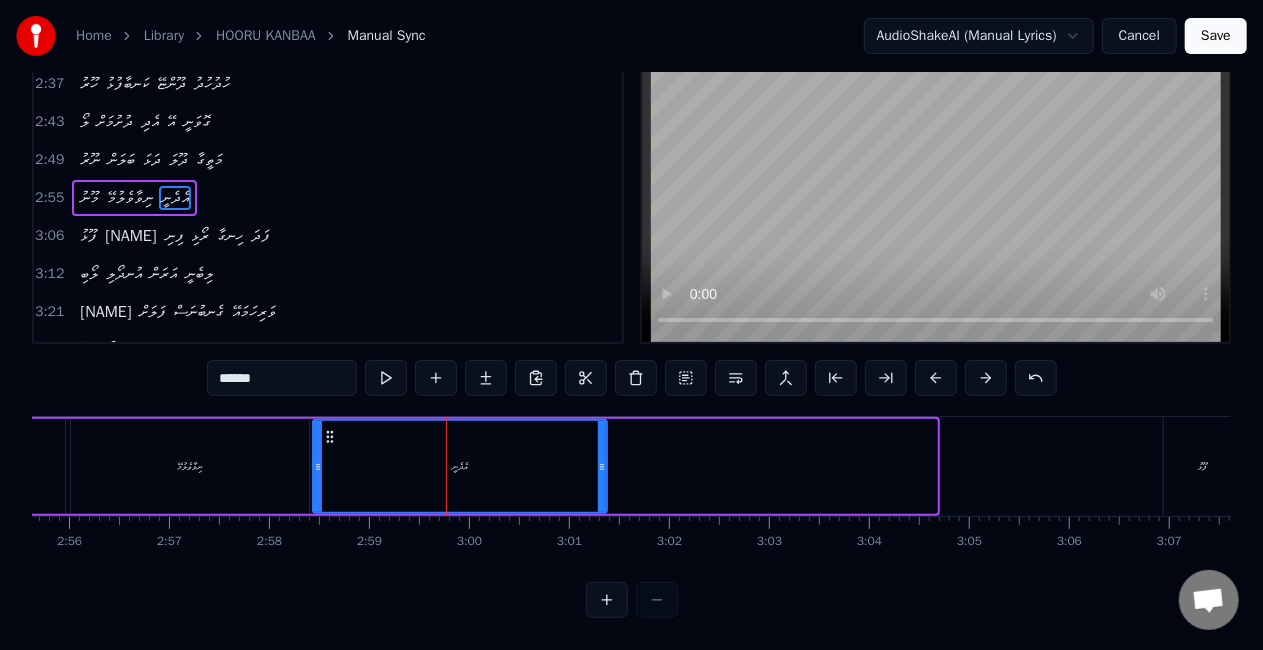 drag, startPoint x: 928, startPoint y: 460, endPoint x: 598, endPoint y: 462, distance: 330.00607 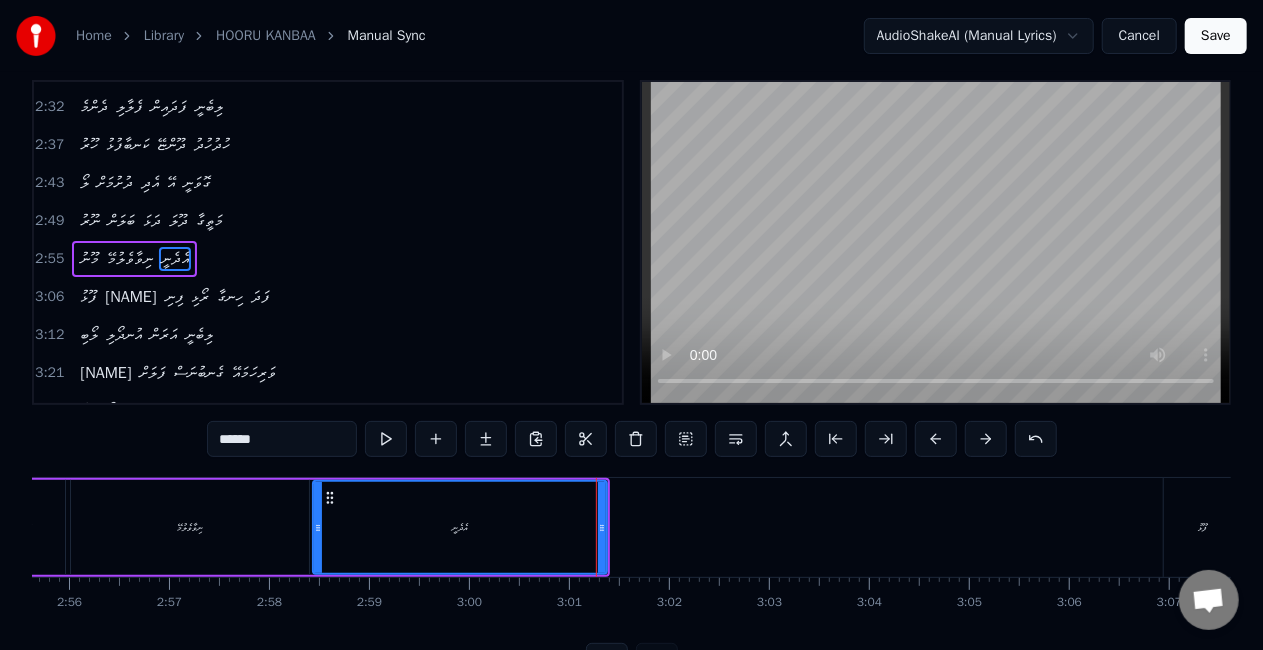 scroll, scrollTop: 0, scrollLeft: 0, axis: both 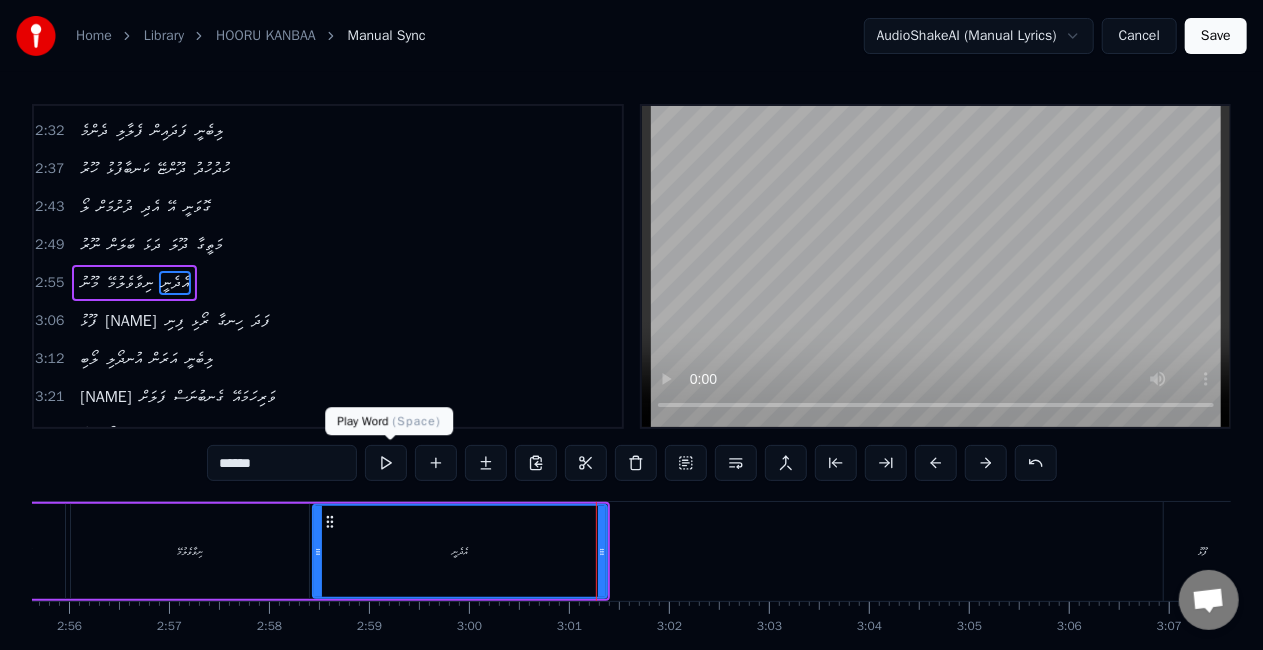 click at bounding box center [386, 463] 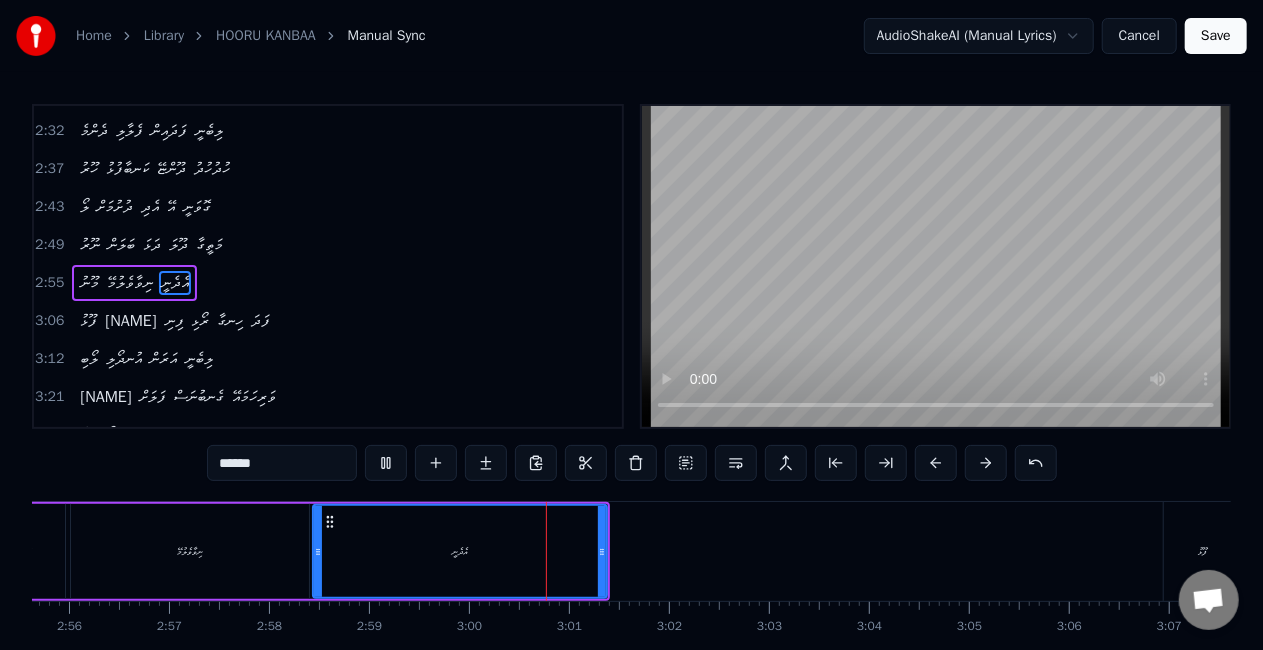 click at bounding box center (386, 463) 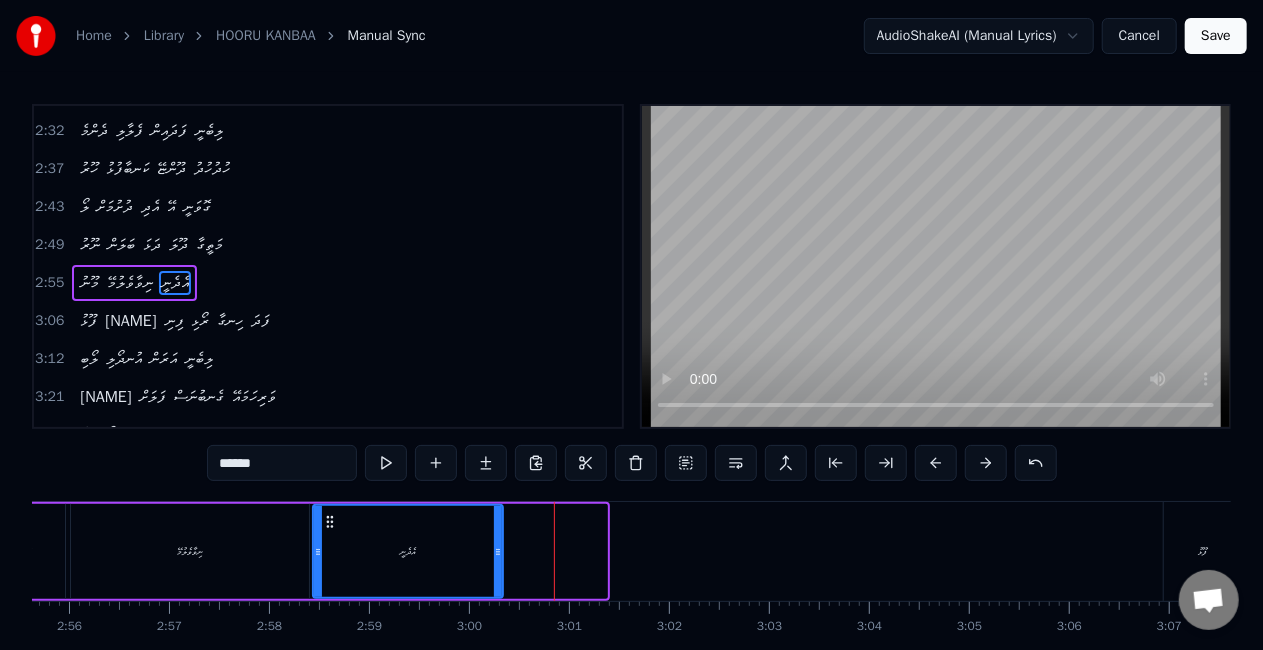 drag, startPoint x: 605, startPoint y: 550, endPoint x: 494, endPoint y: 532, distance: 112.44999 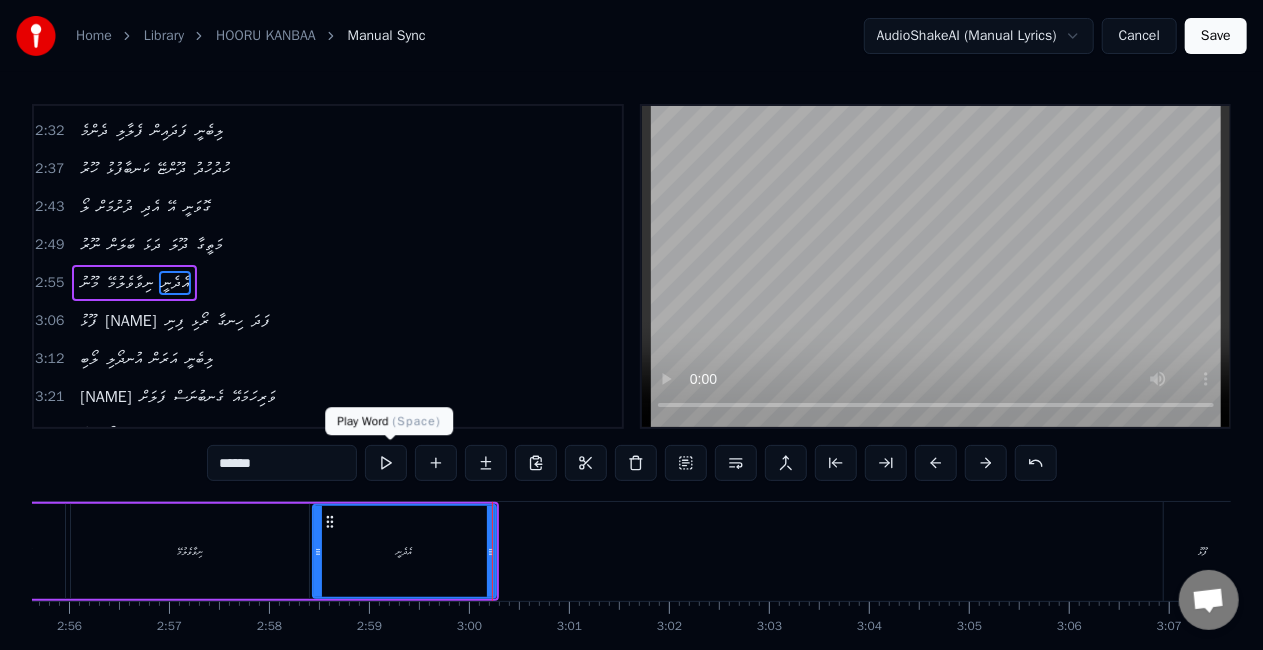 click at bounding box center (386, 463) 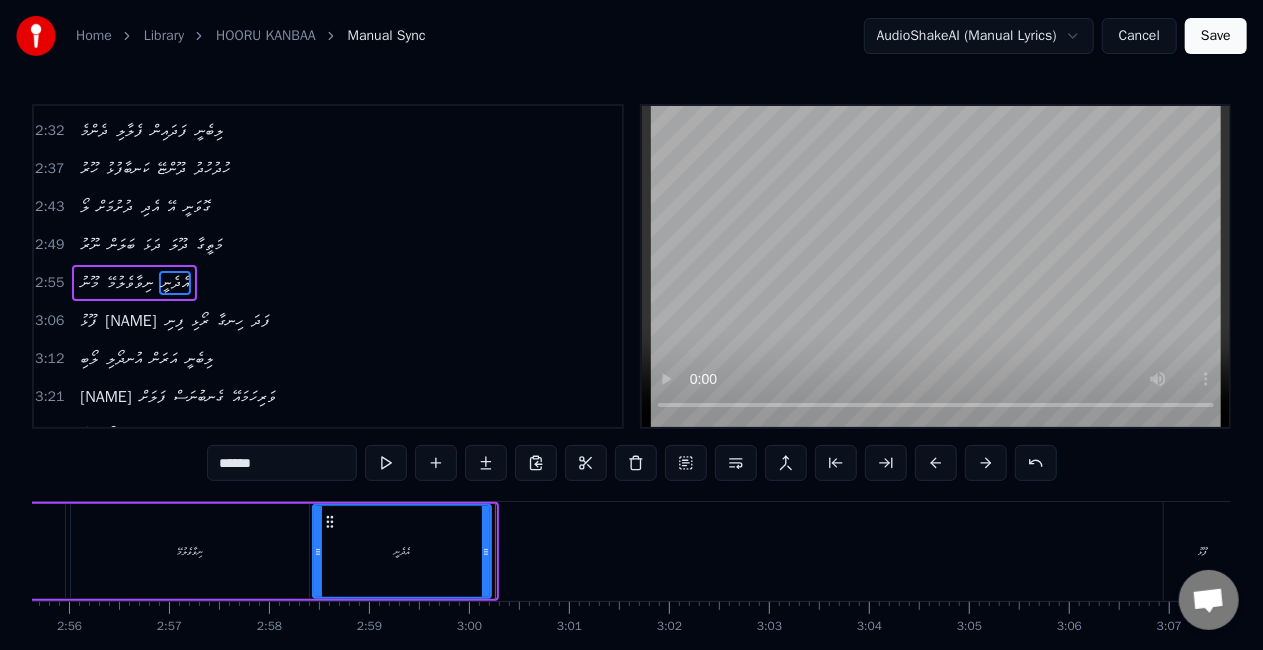 drag, startPoint x: 490, startPoint y: 560, endPoint x: 473, endPoint y: 543, distance: 24.04163 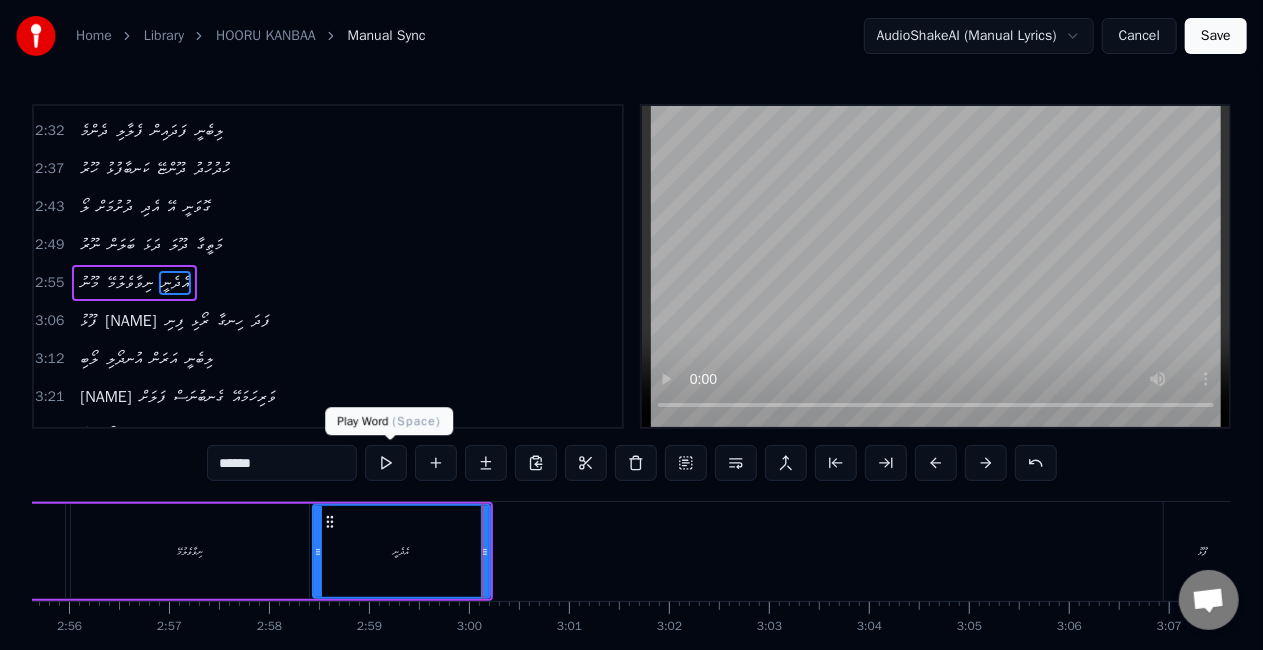 click at bounding box center (386, 463) 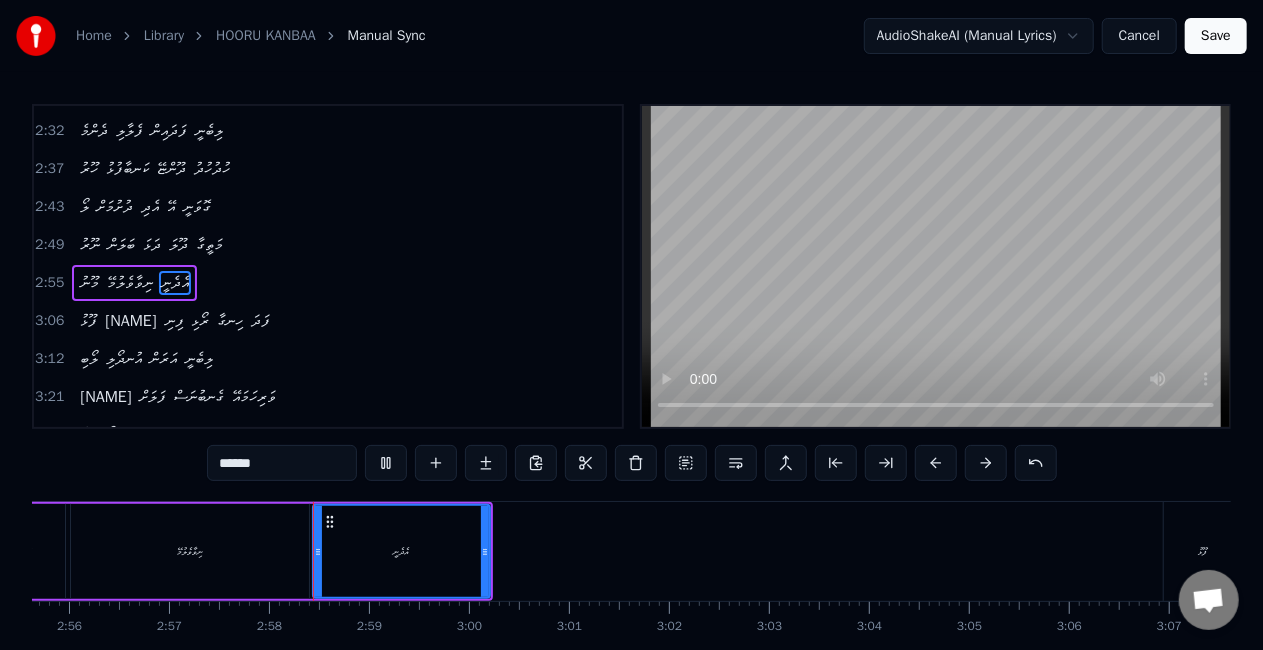 click at bounding box center (386, 463) 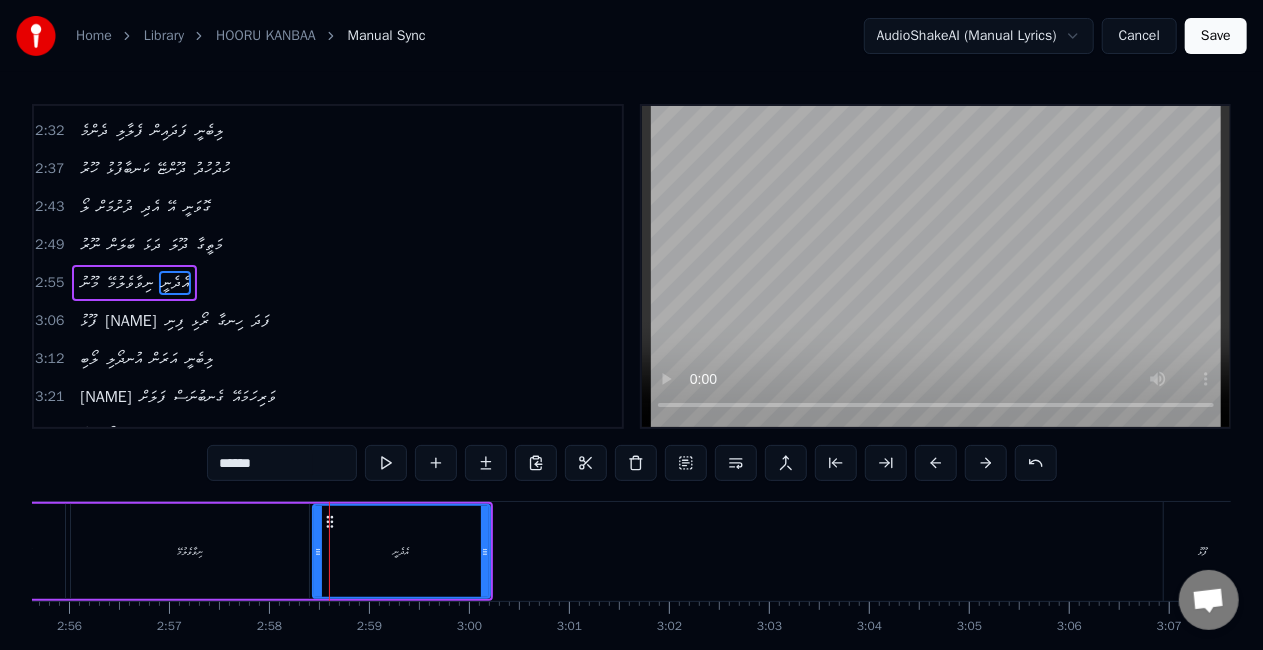 click at bounding box center (386, 463) 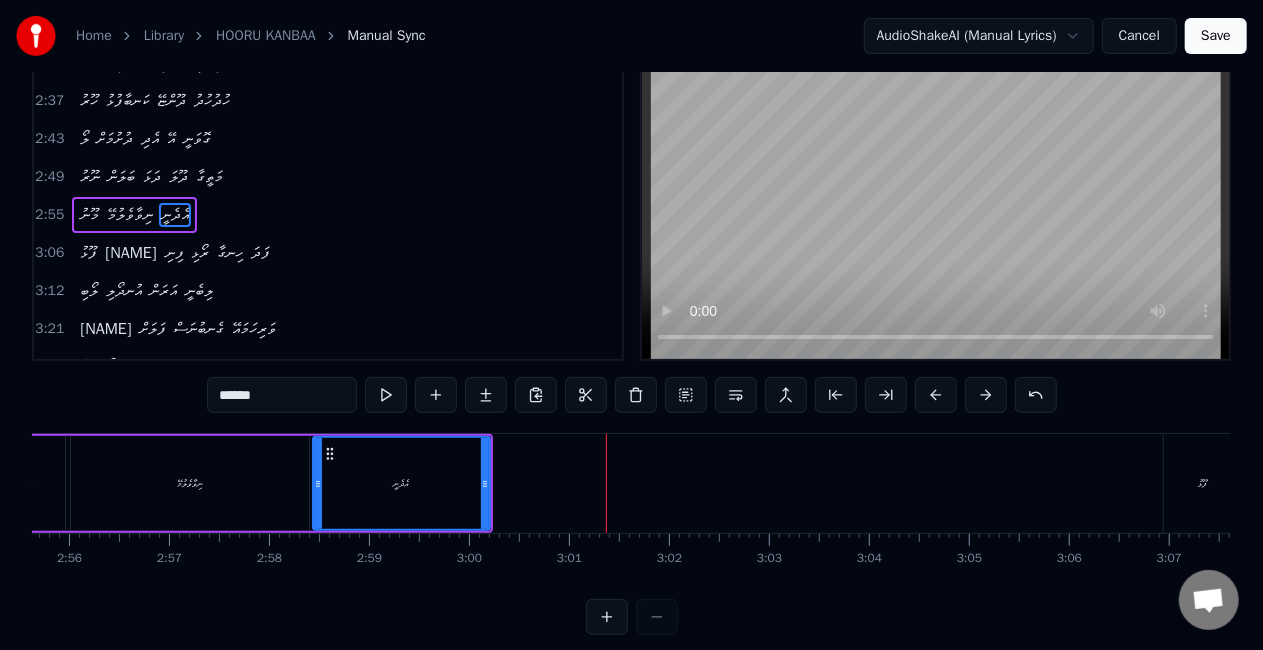 scroll, scrollTop: 102, scrollLeft: 0, axis: vertical 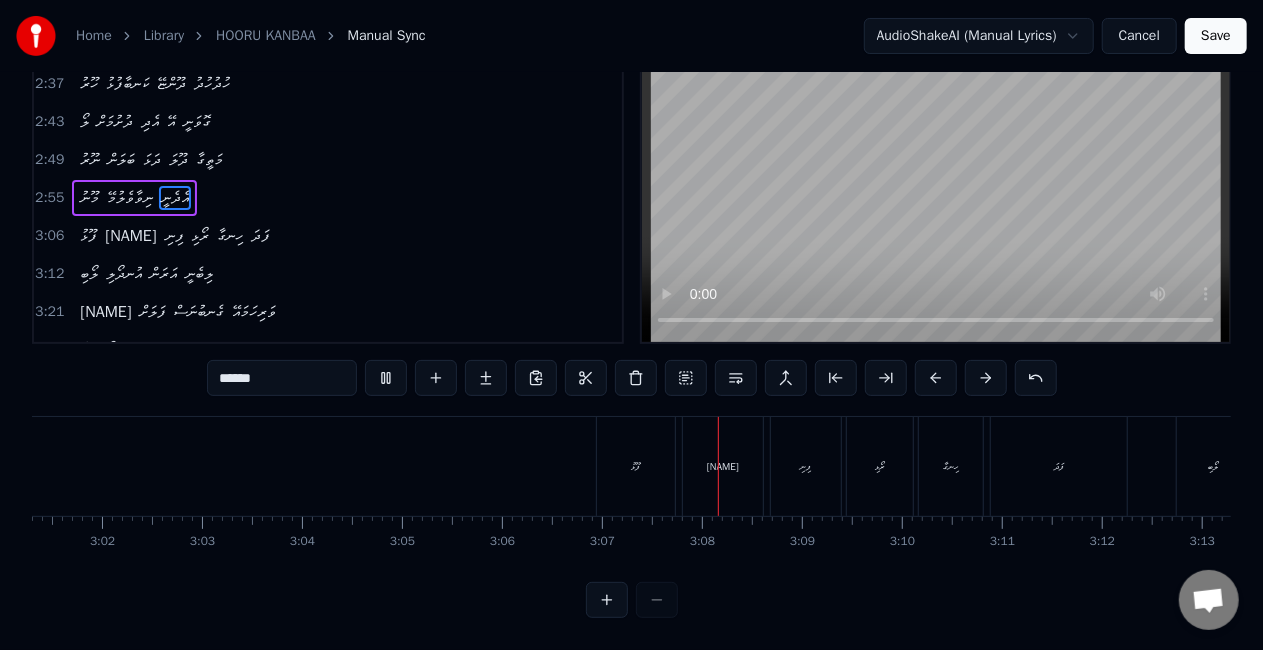 click on "ފޫޅު" at bounding box center (636, 466) 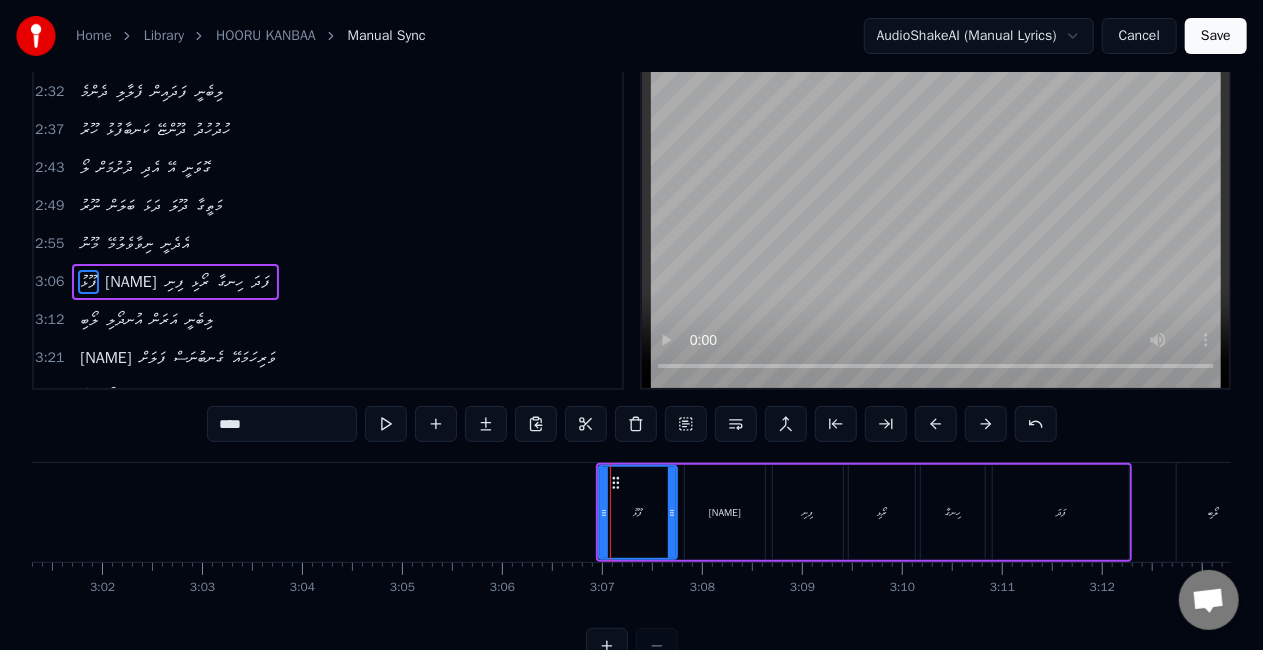 scroll, scrollTop: 0, scrollLeft: 0, axis: both 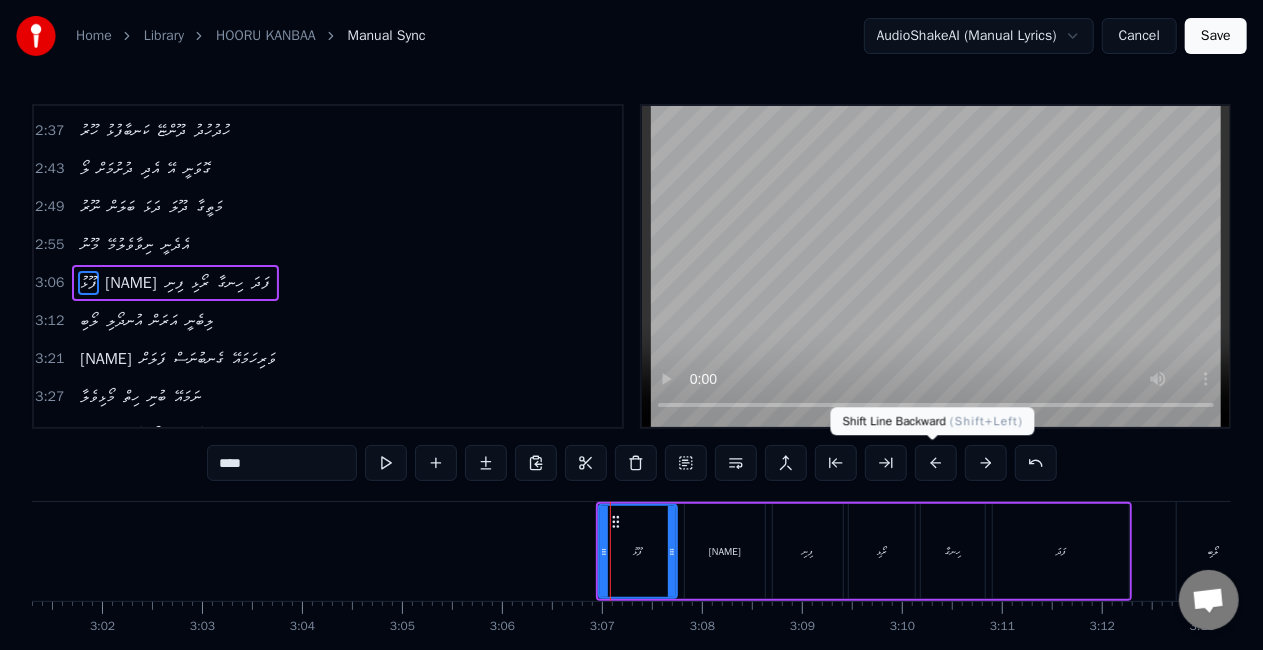 click at bounding box center [936, 463] 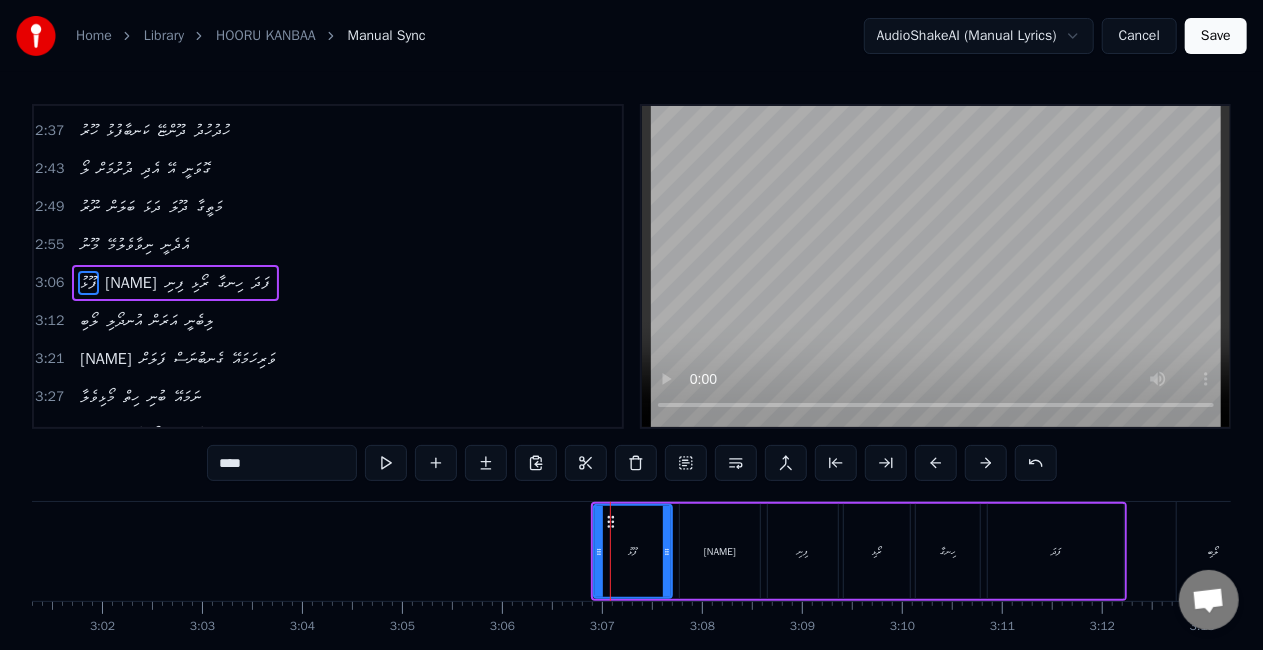 click at bounding box center [936, 463] 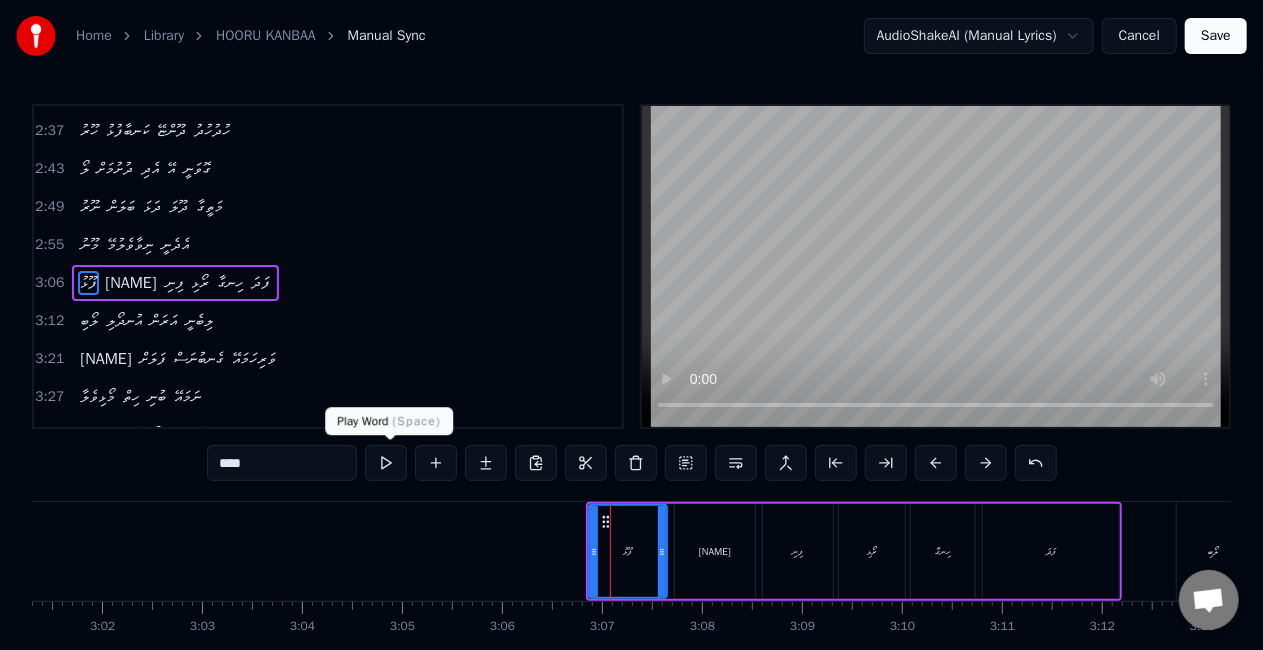 click at bounding box center (386, 463) 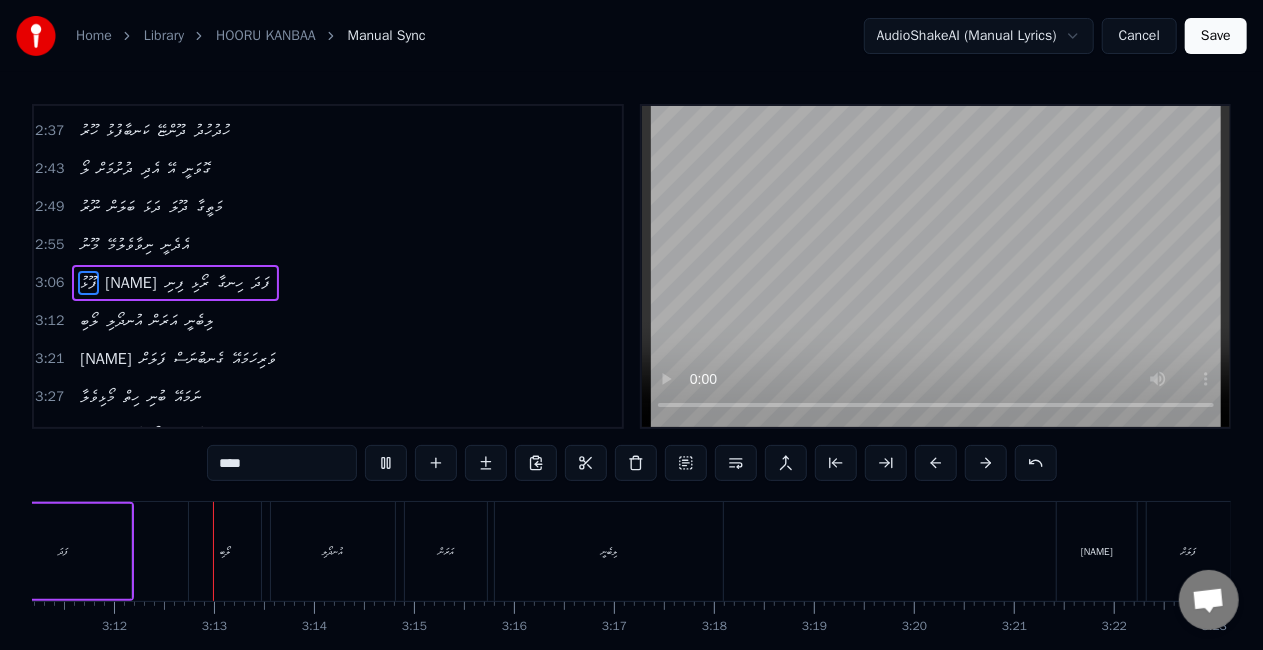 scroll, scrollTop: 0, scrollLeft: 19137, axis: horizontal 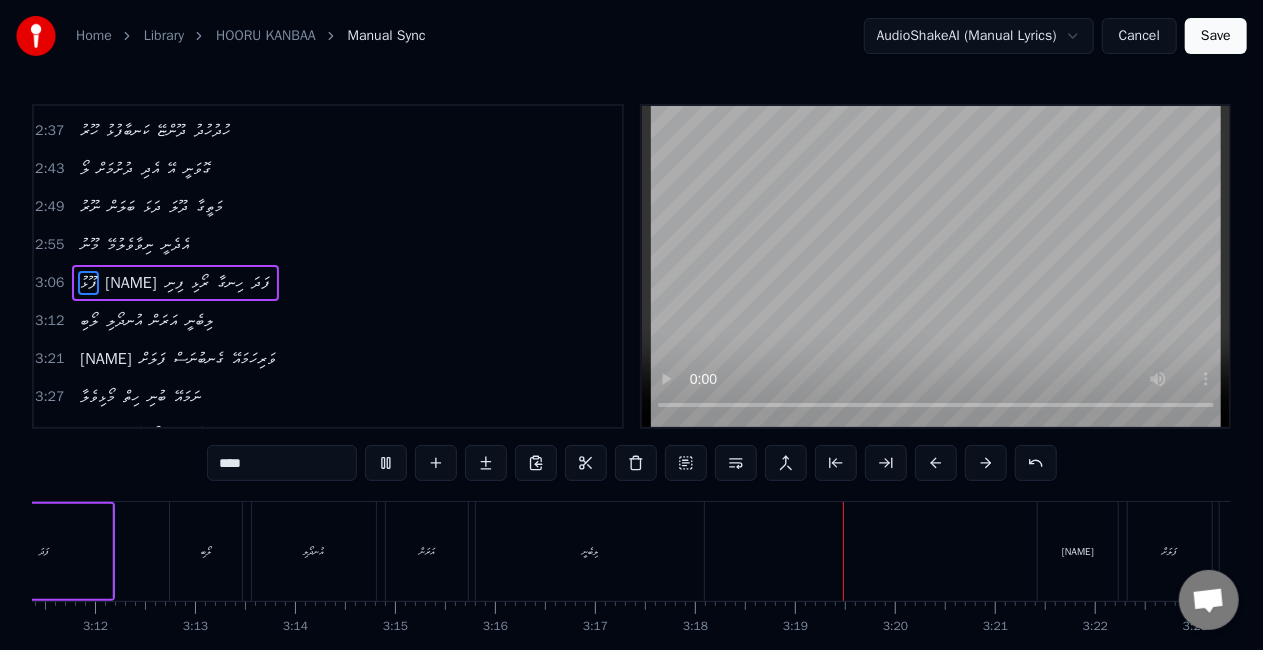 click on "ލިބެނީ" at bounding box center (590, 551) 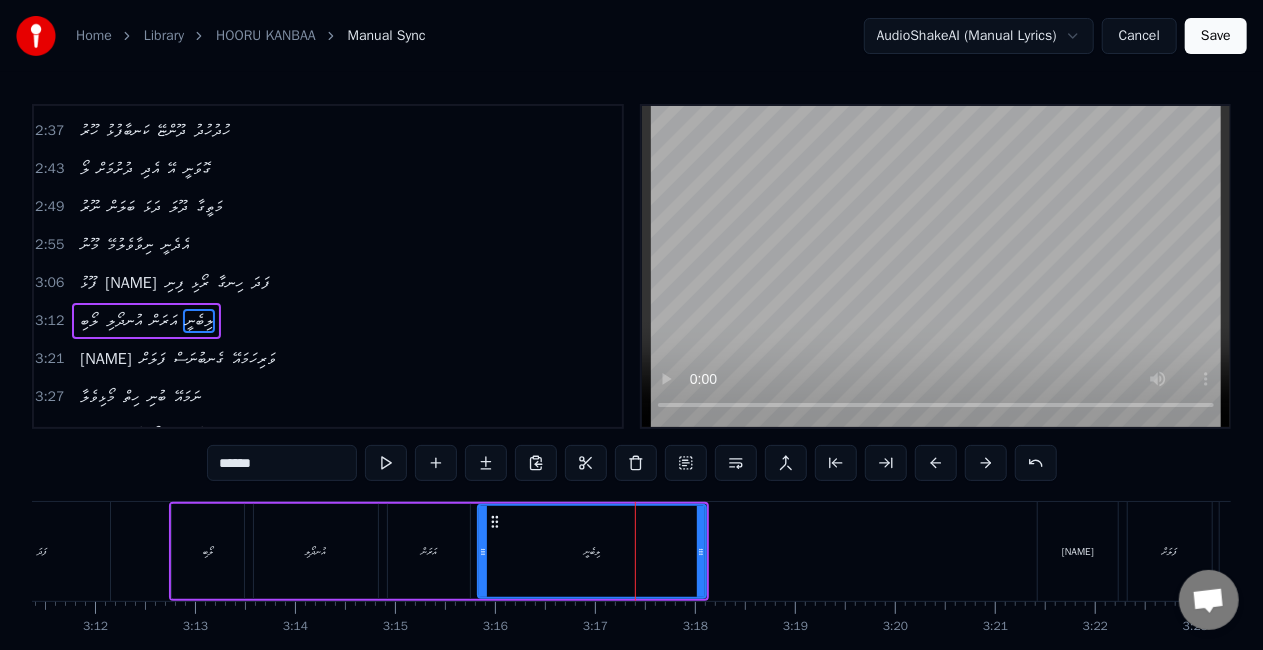 scroll, scrollTop: 791, scrollLeft: 0, axis: vertical 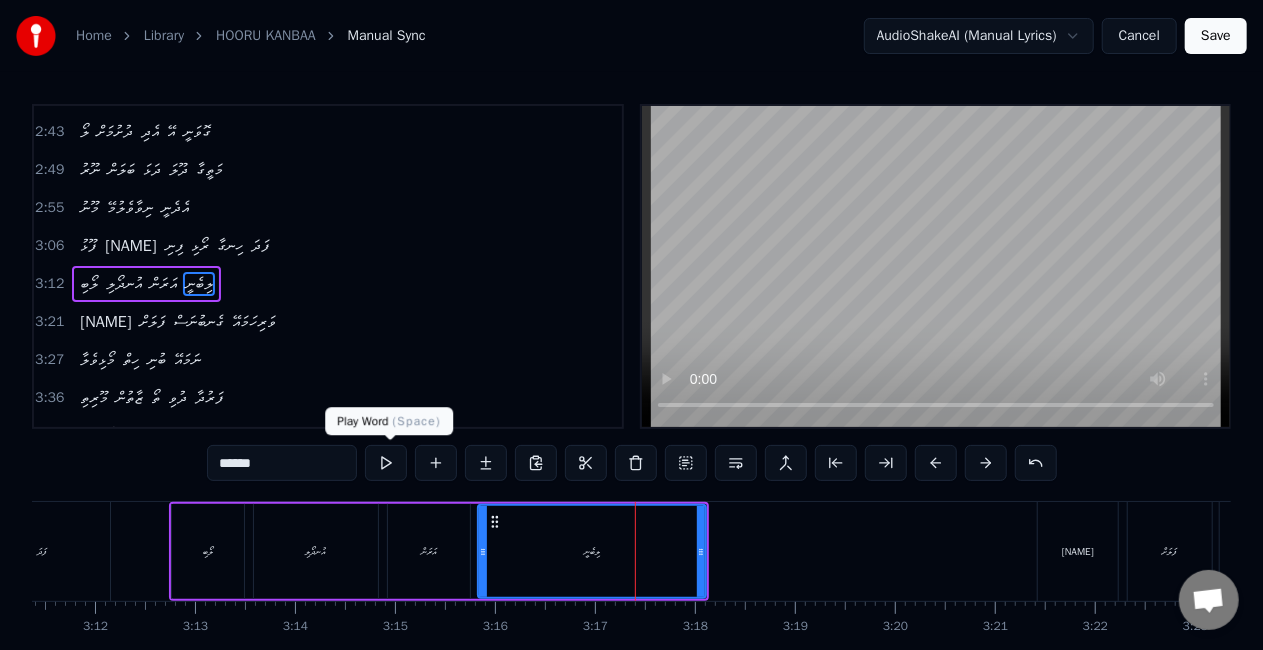 click at bounding box center (386, 463) 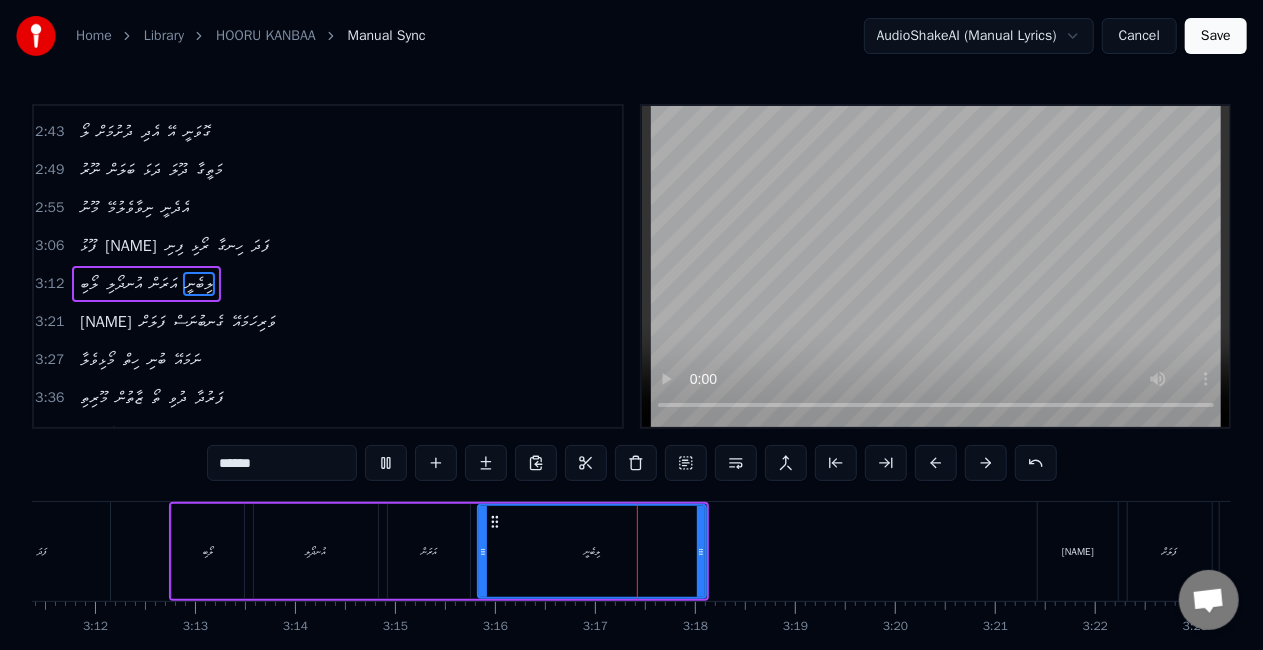 click at bounding box center [386, 463] 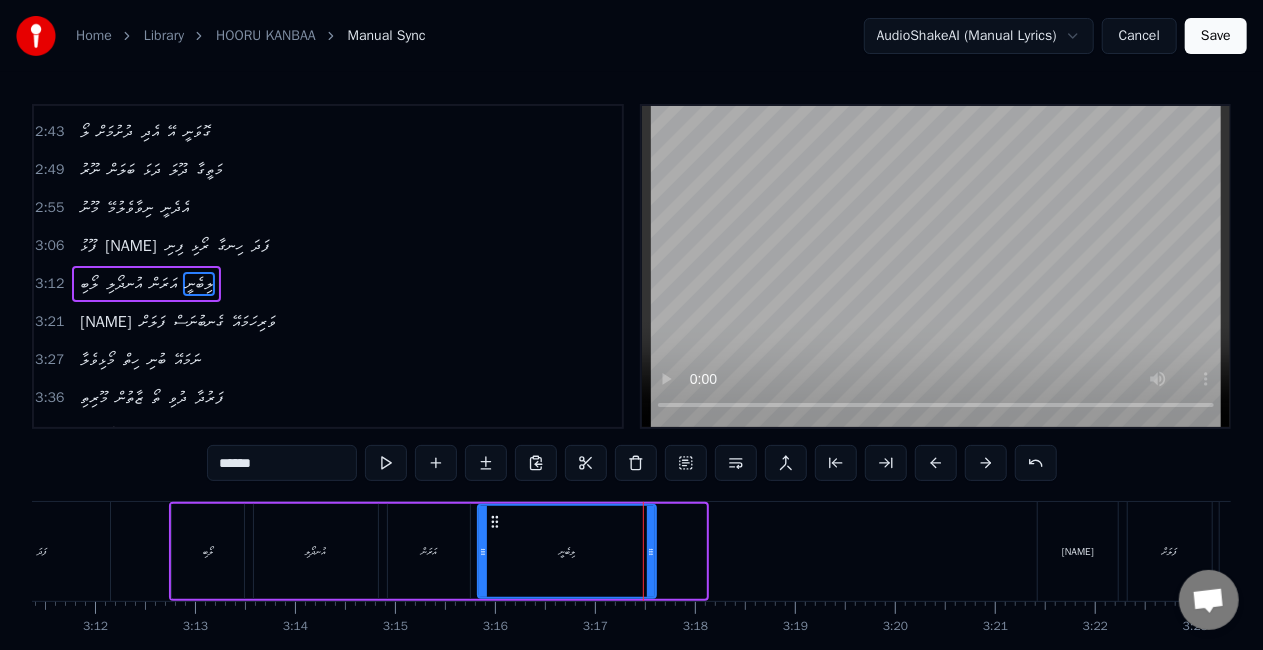 drag, startPoint x: 698, startPoint y: 550, endPoint x: 648, endPoint y: 548, distance: 50.039986 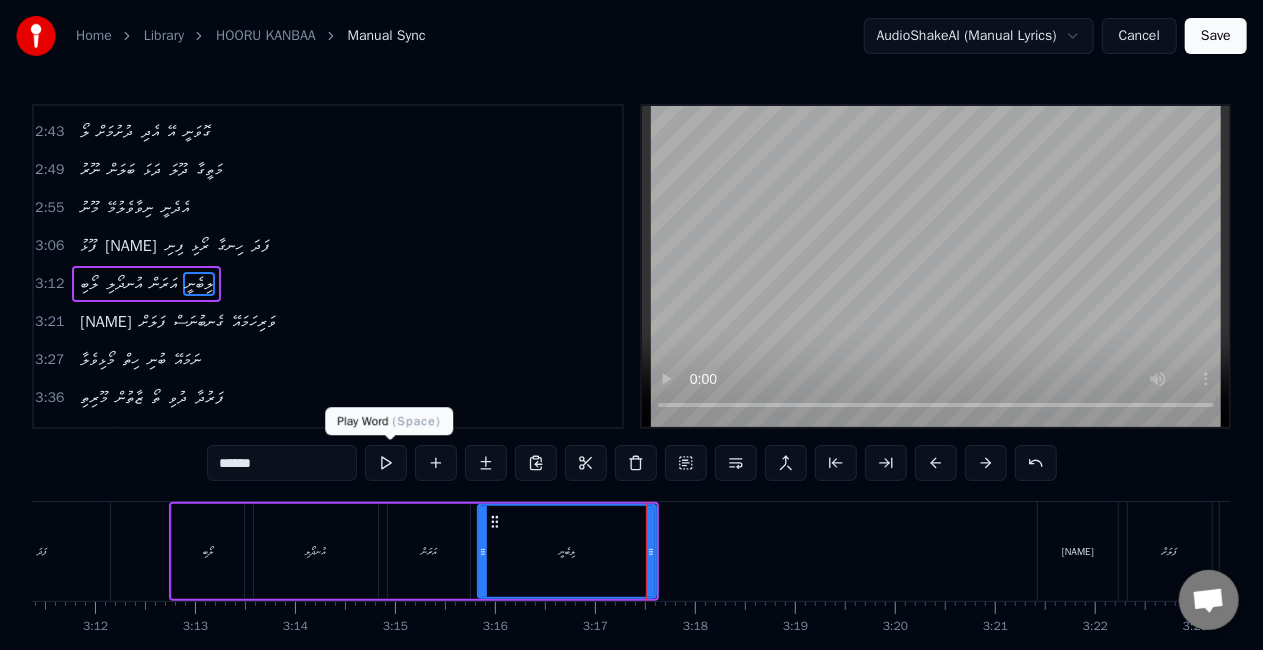 click at bounding box center [386, 463] 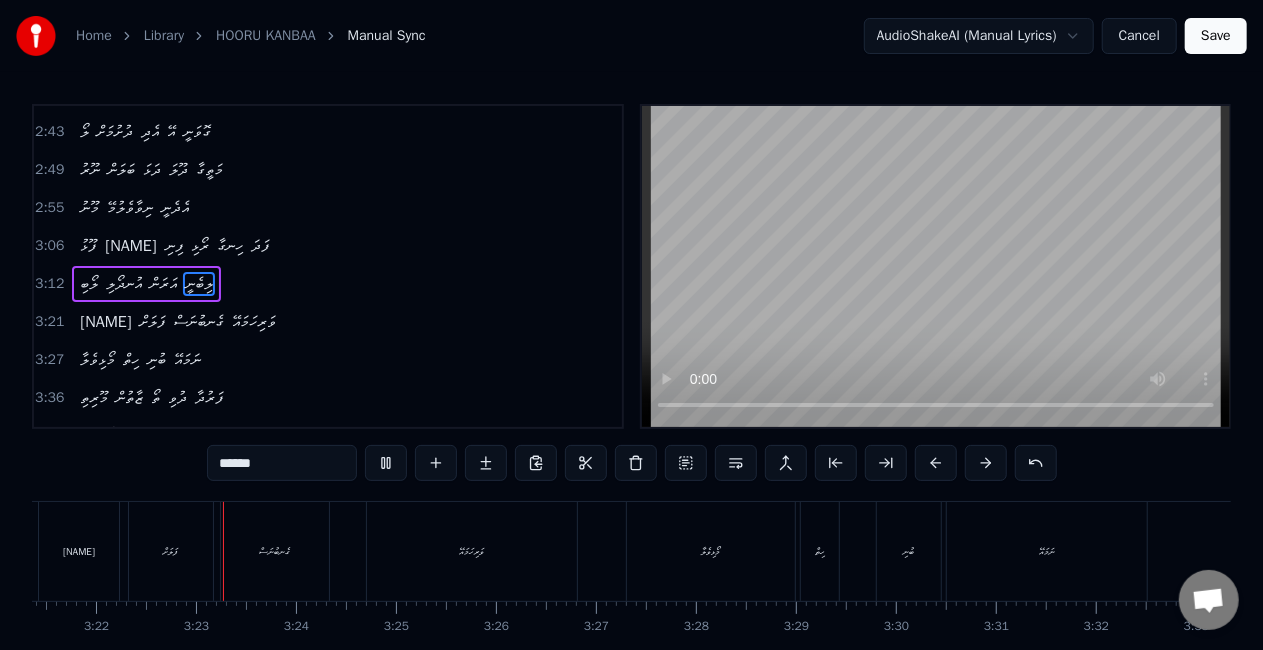 scroll, scrollTop: 0, scrollLeft: 20158, axis: horizontal 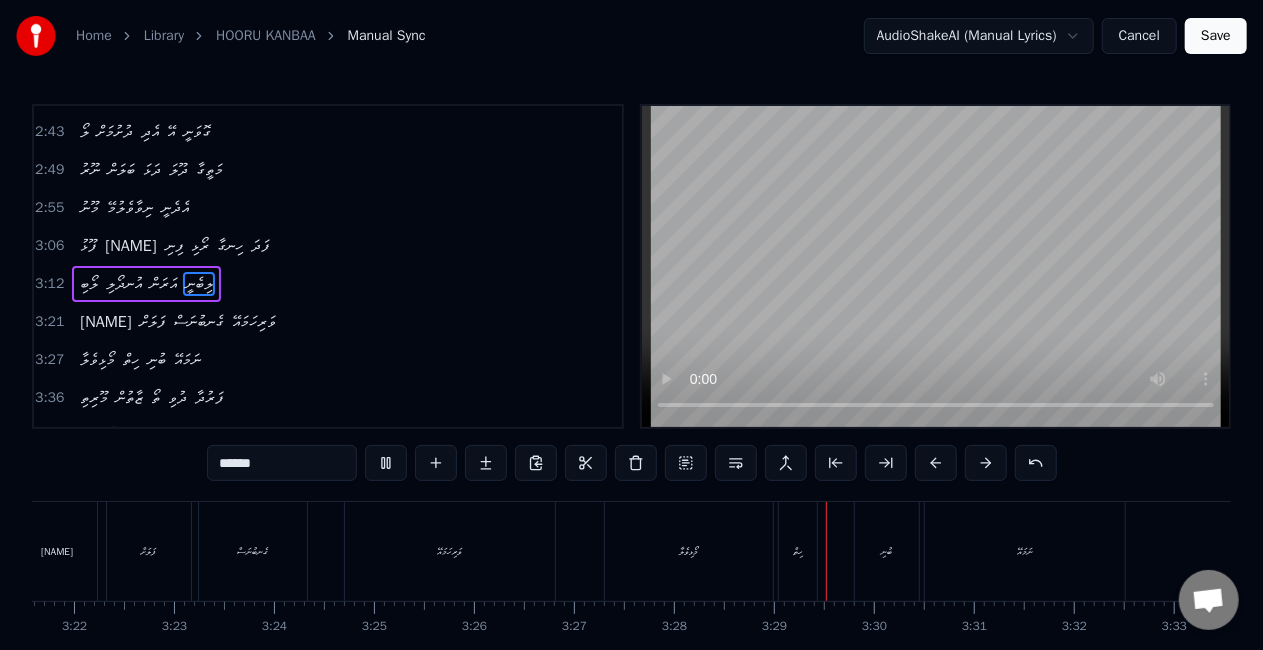 click on "ގެނބުނަސް" at bounding box center [253, 551] 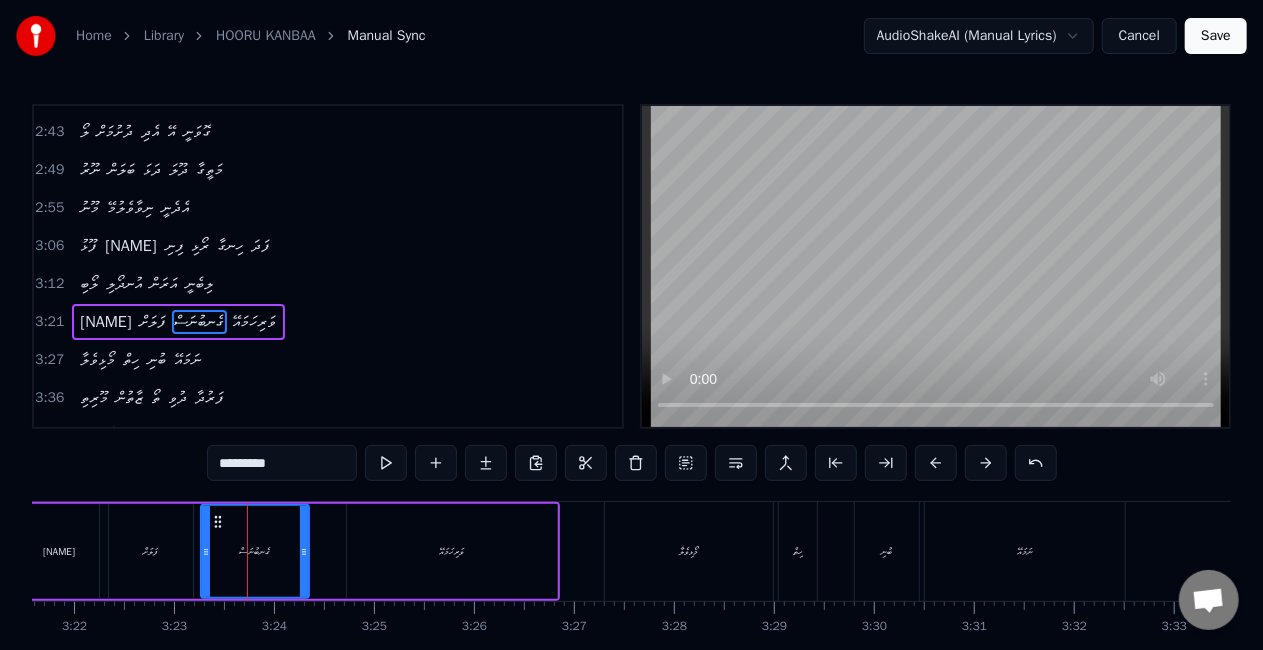 scroll, scrollTop: 828, scrollLeft: 0, axis: vertical 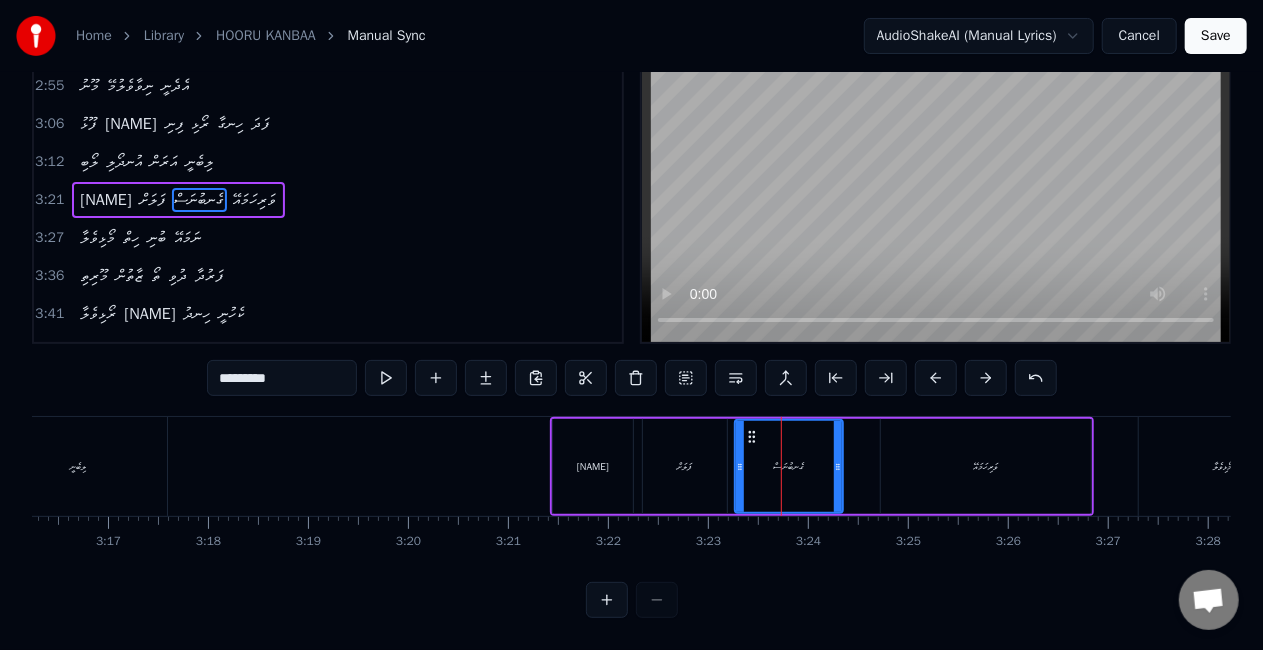 click on "[NAME]" at bounding box center [593, 466] 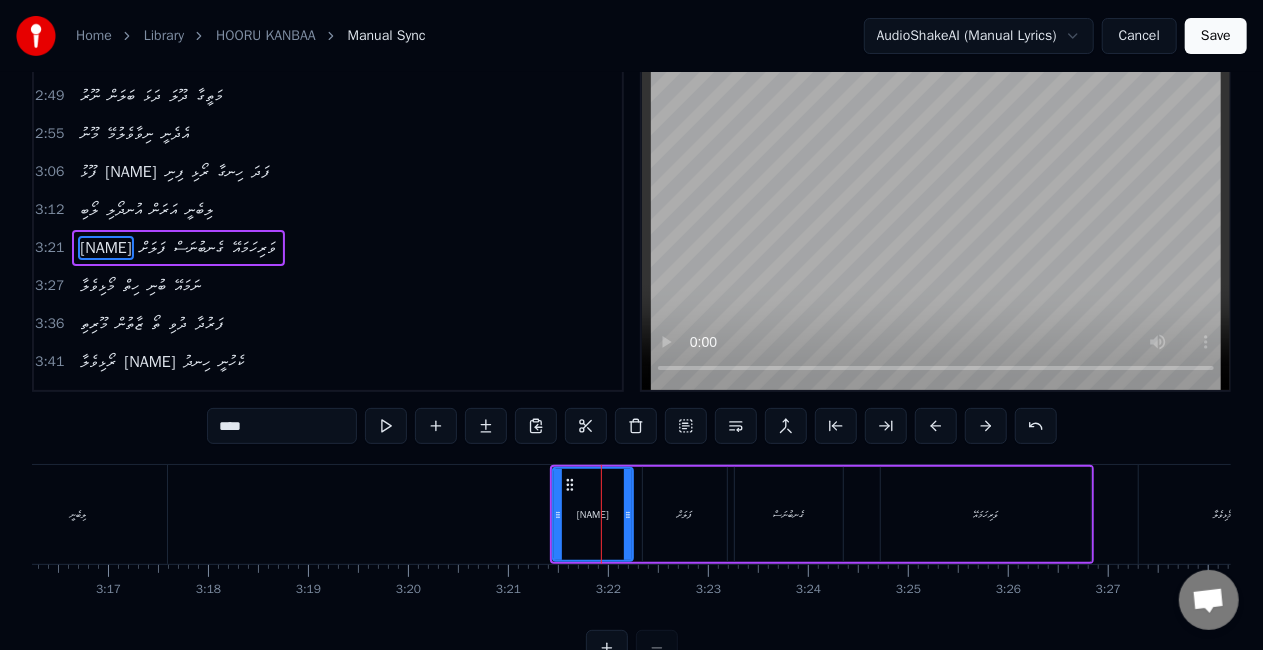 scroll, scrollTop: 0, scrollLeft: 0, axis: both 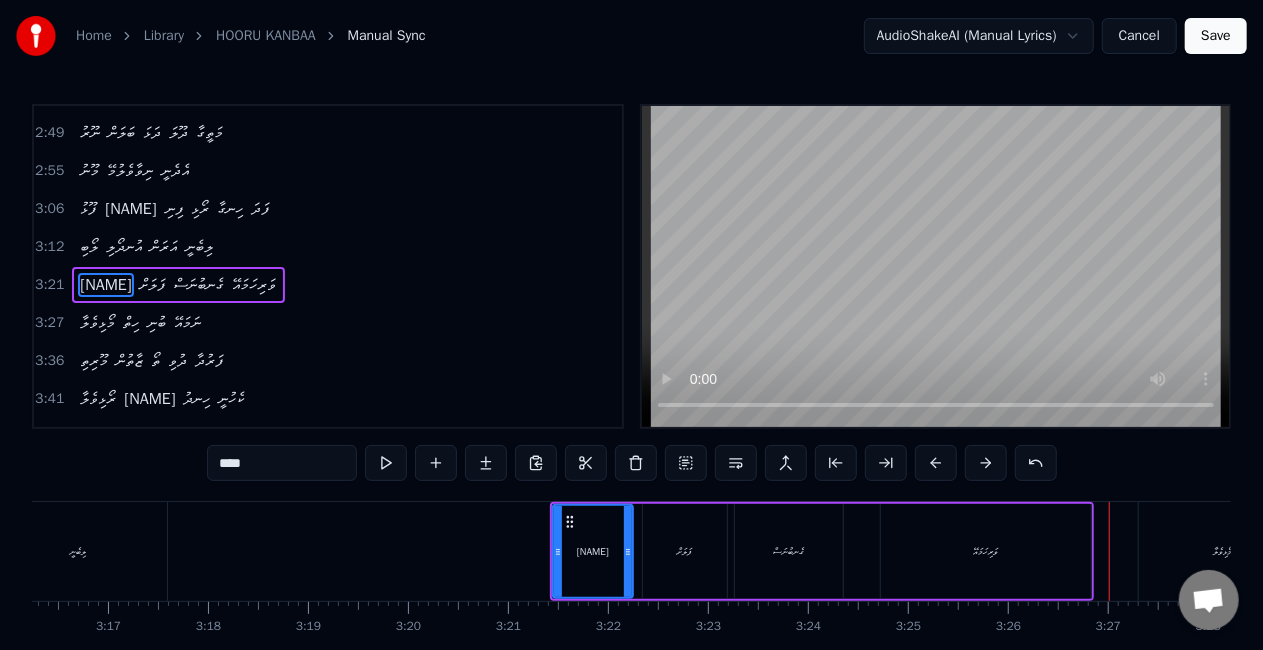 click on "ވަރިހަމައޭ" at bounding box center [986, 551] 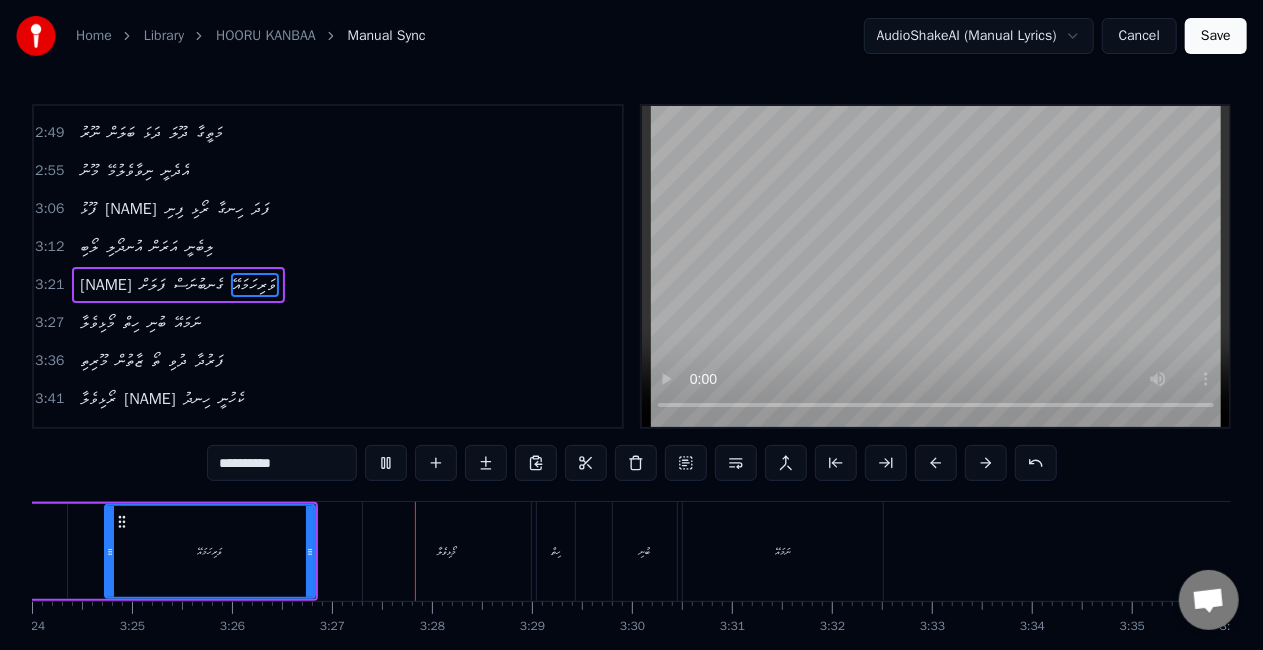 scroll, scrollTop: 0, scrollLeft: 20629, axis: horizontal 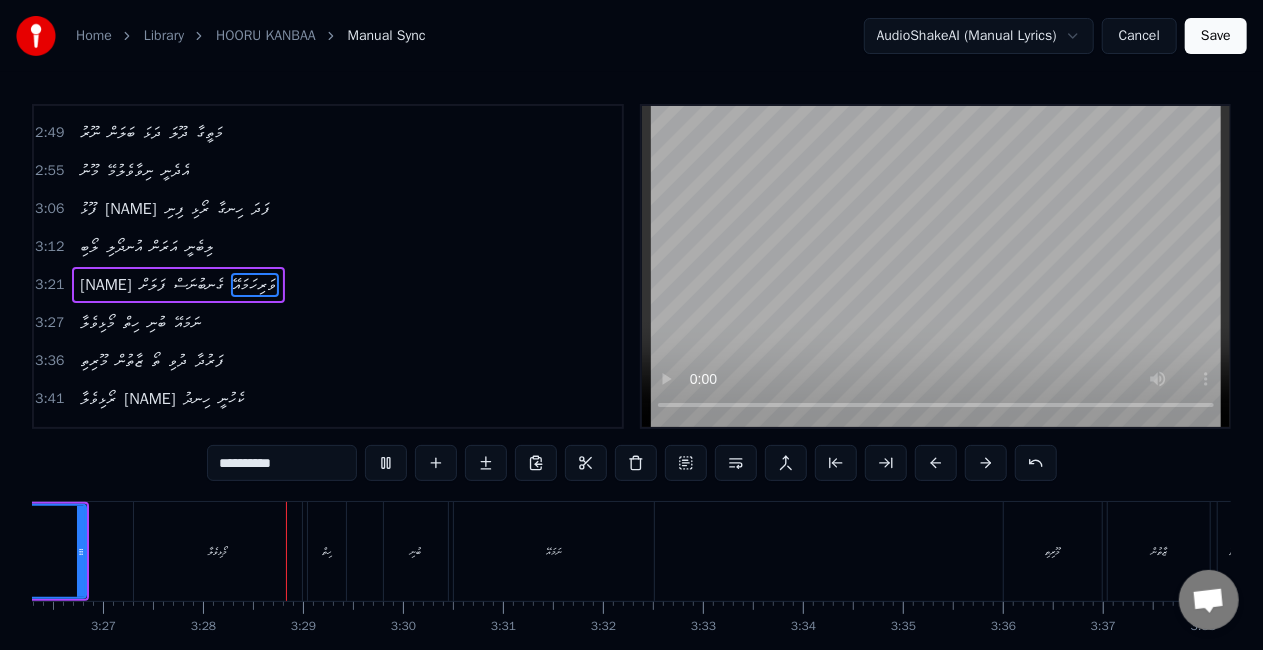 click on "މޯޅިވެލާ" at bounding box center [218, 551] 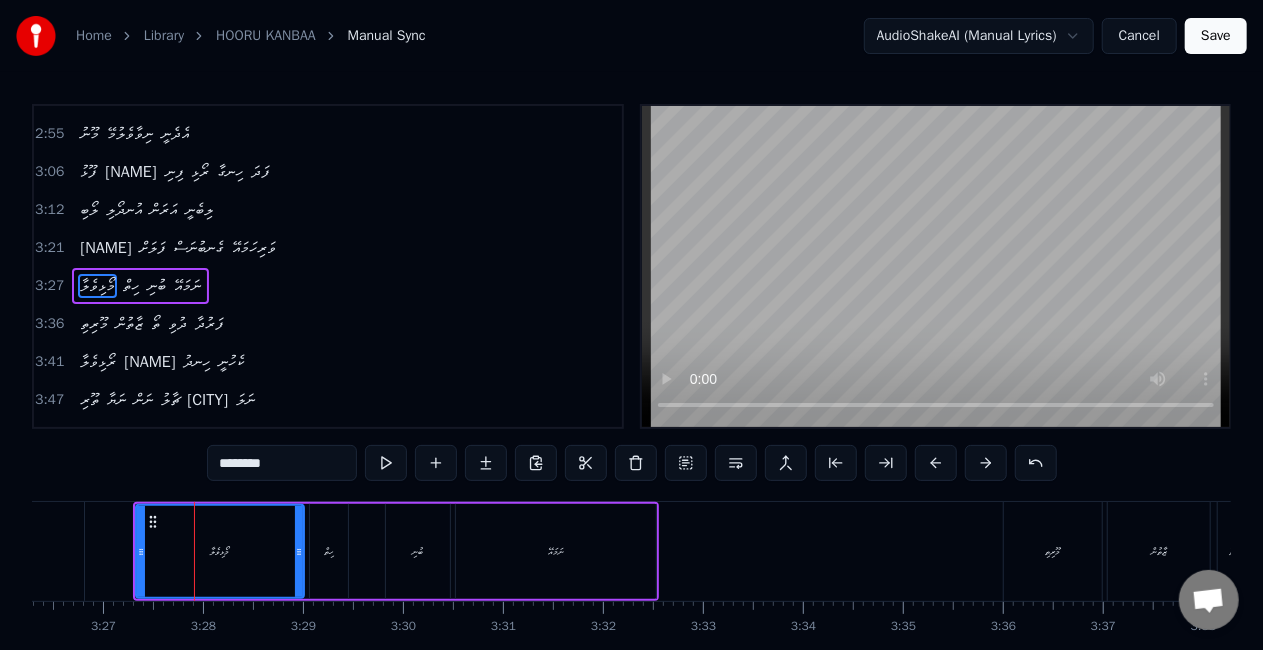 scroll, scrollTop: 866, scrollLeft: 0, axis: vertical 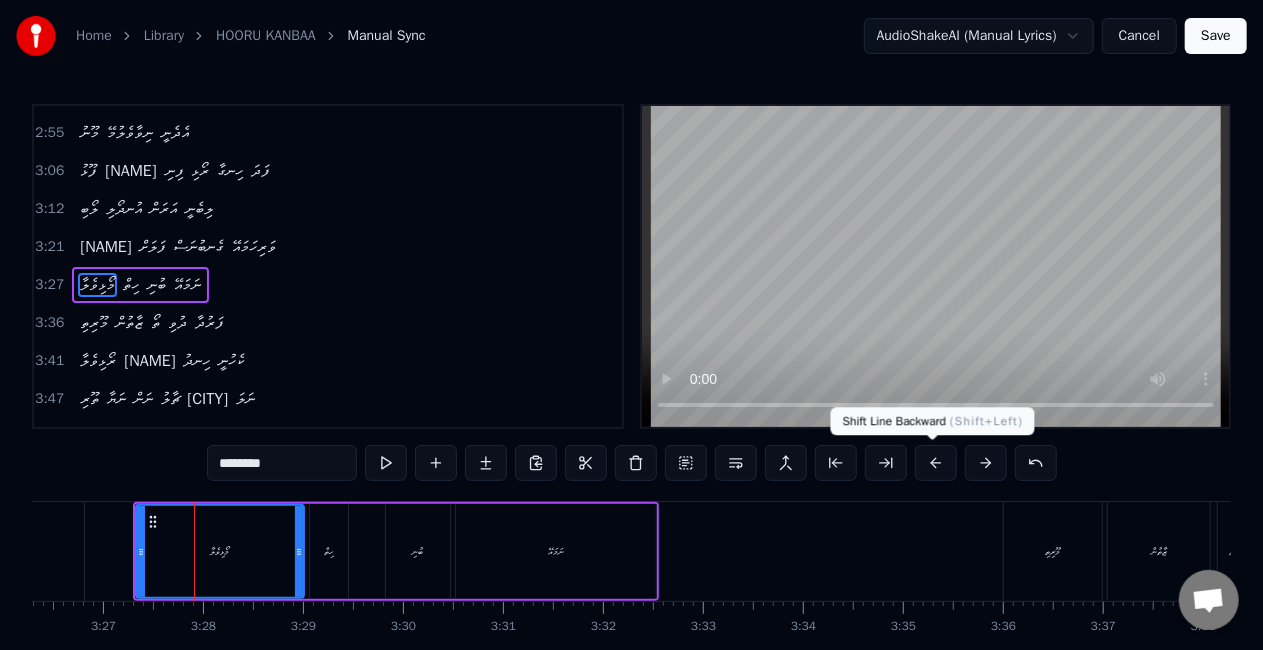 click at bounding box center [936, 463] 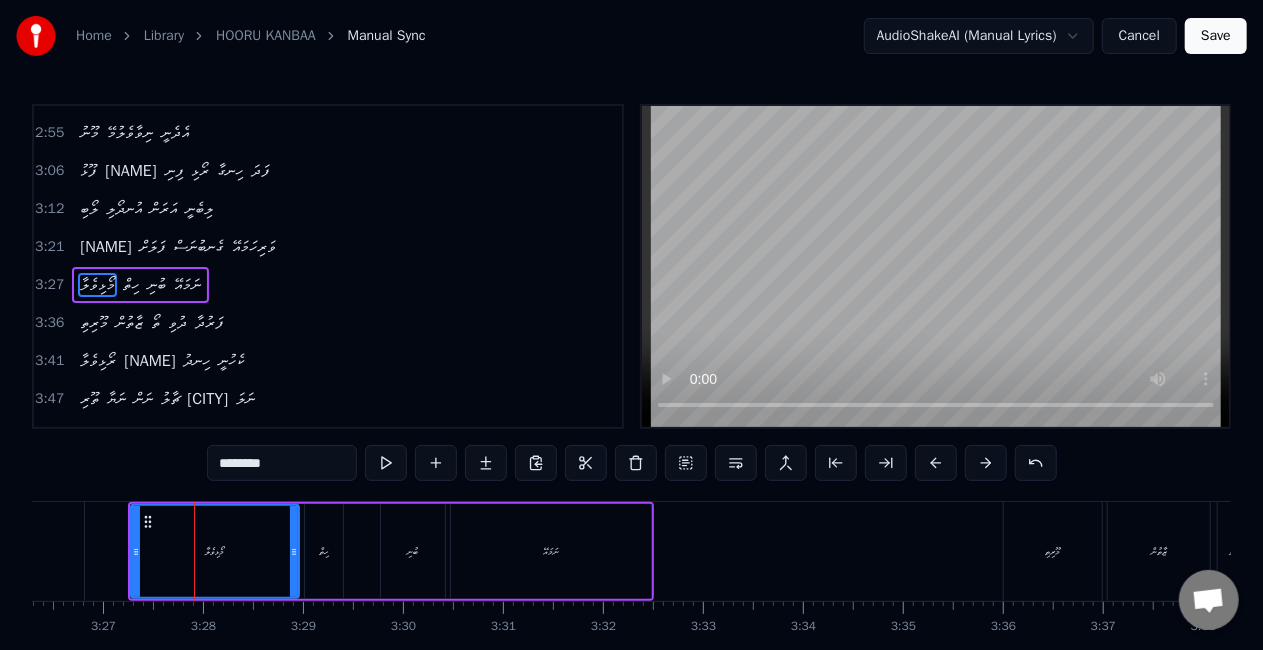 click at bounding box center (936, 463) 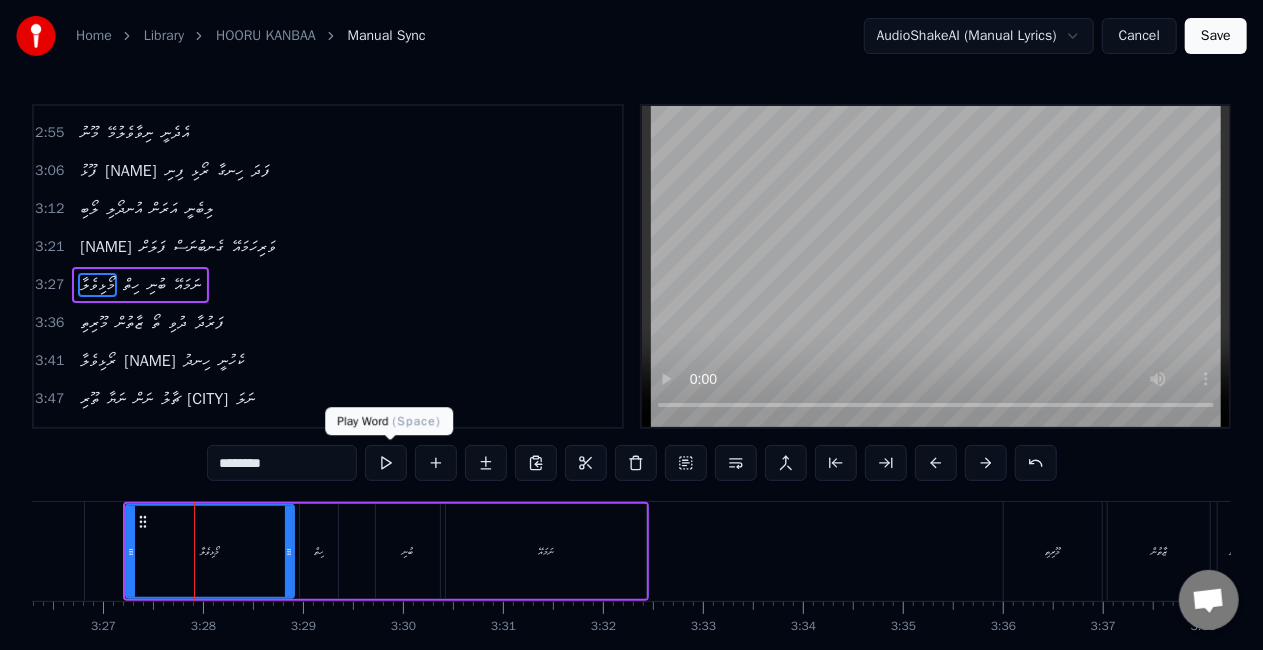 click at bounding box center (386, 463) 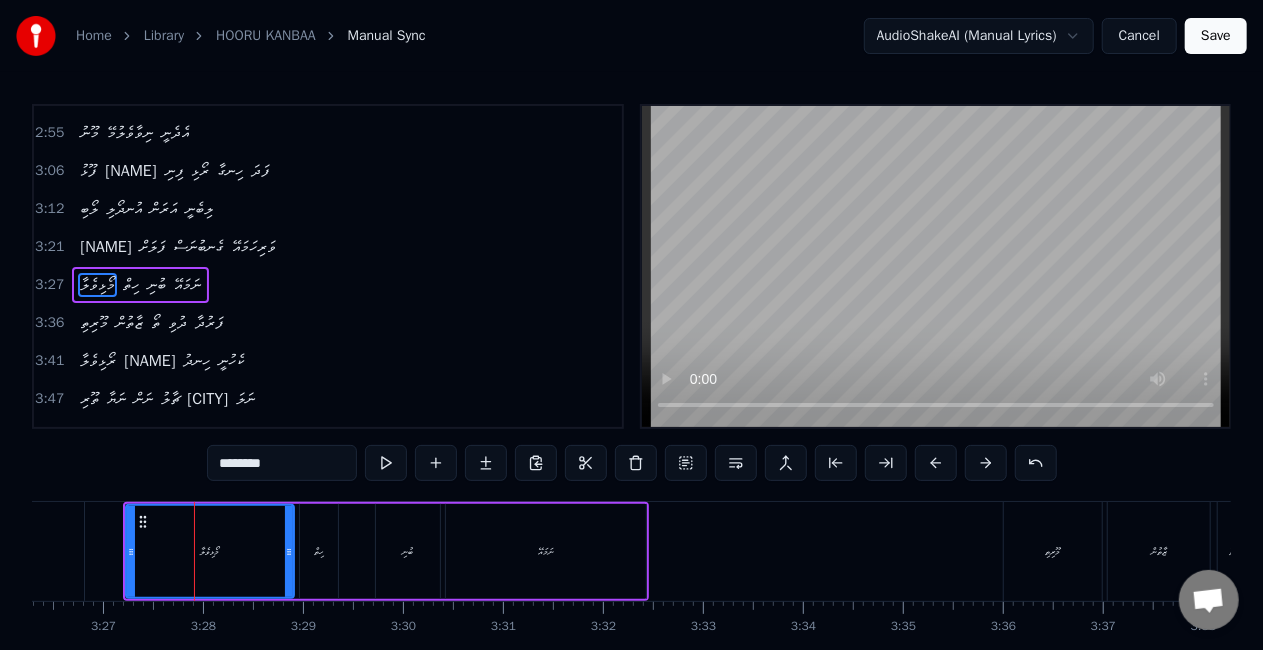 scroll, scrollTop: 0, scrollLeft: 20620, axis: horizontal 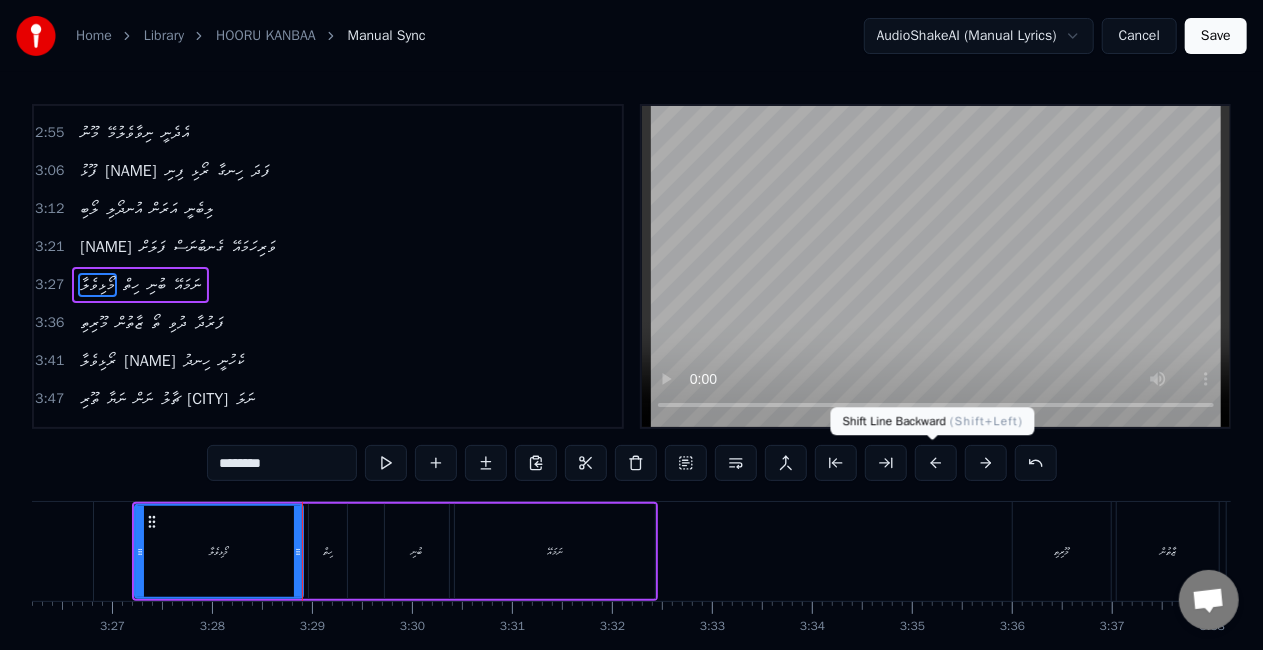 click at bounding box center [936, 463] 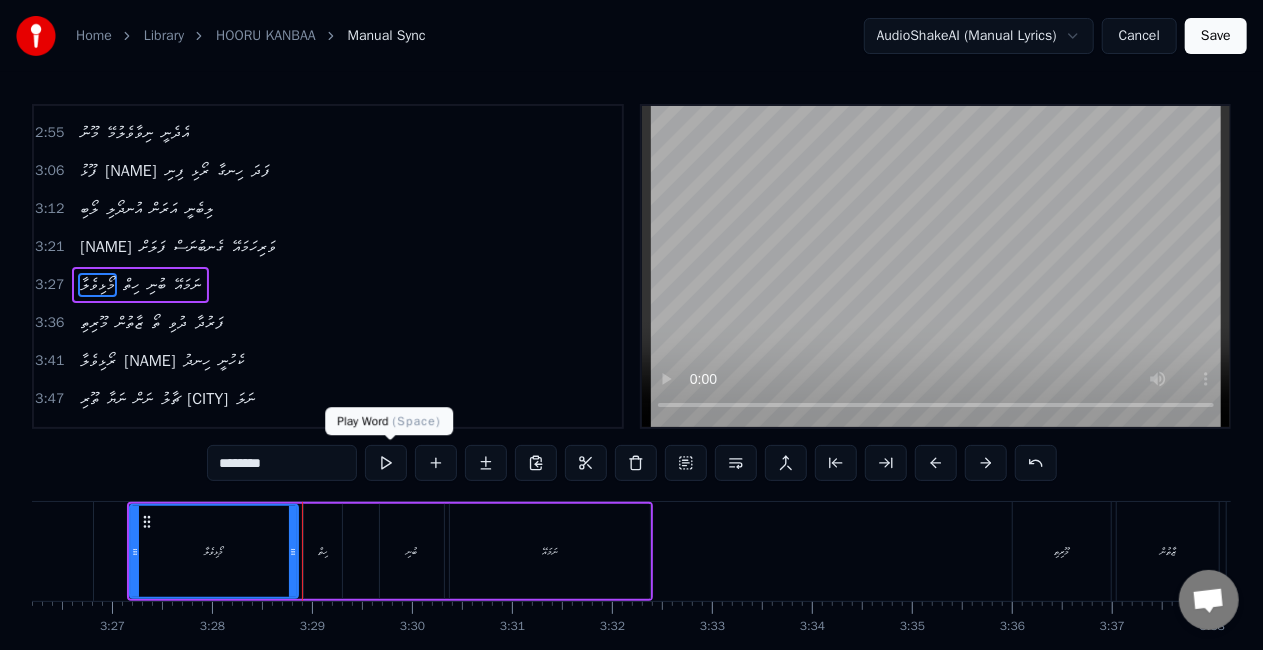 click at bounding box center [386, 463] 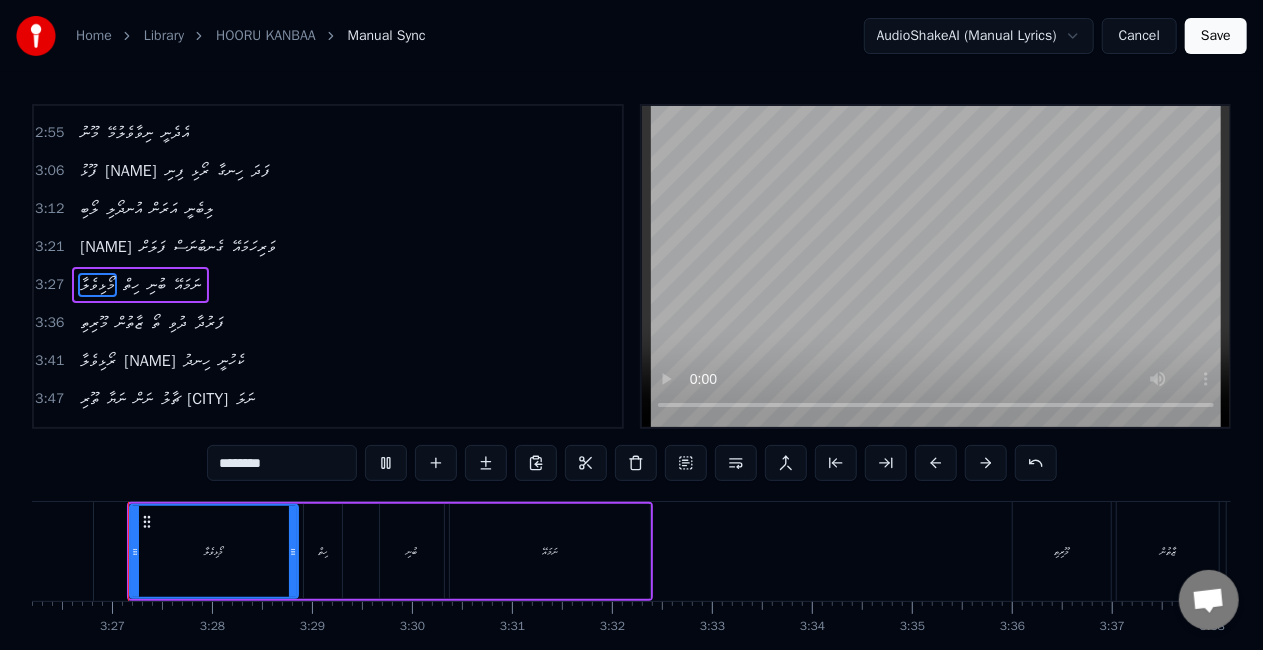 scroll, scrollTop: 0, scrollLeft: 20615, axis: horizontal 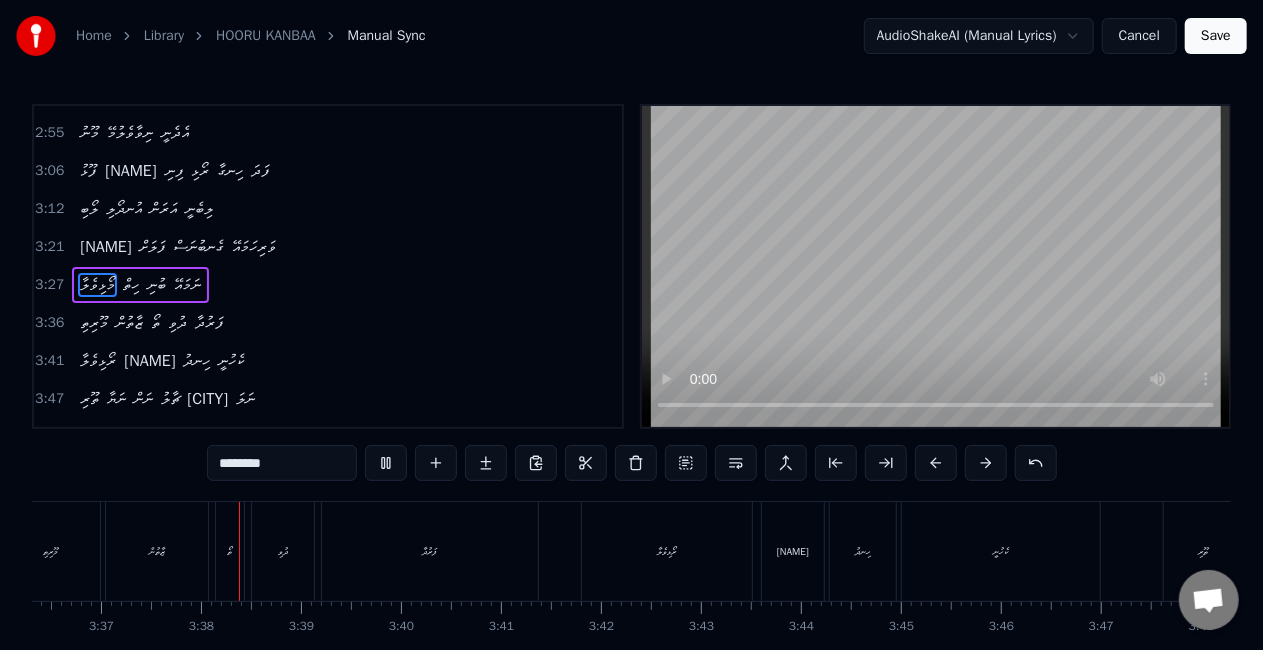 click on "މޫރިތި" at bounding box center [51, 551] 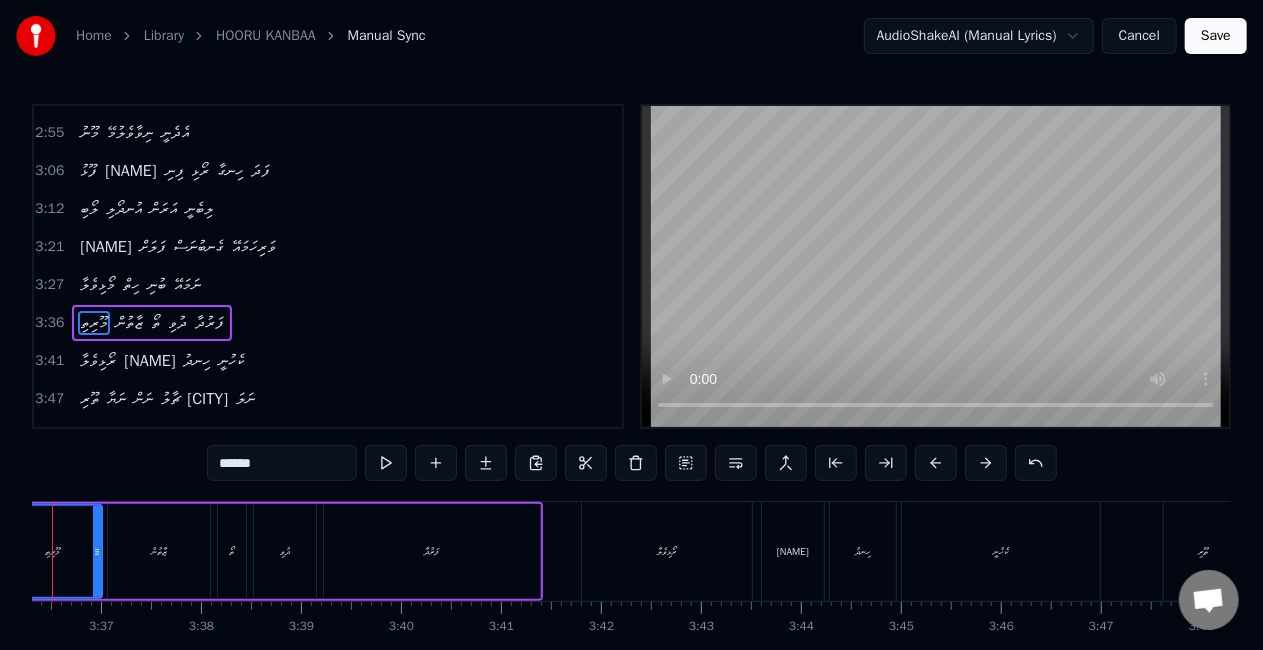scroll, scrollTop: 0, scrollLeft: 21551, axis: horizontal 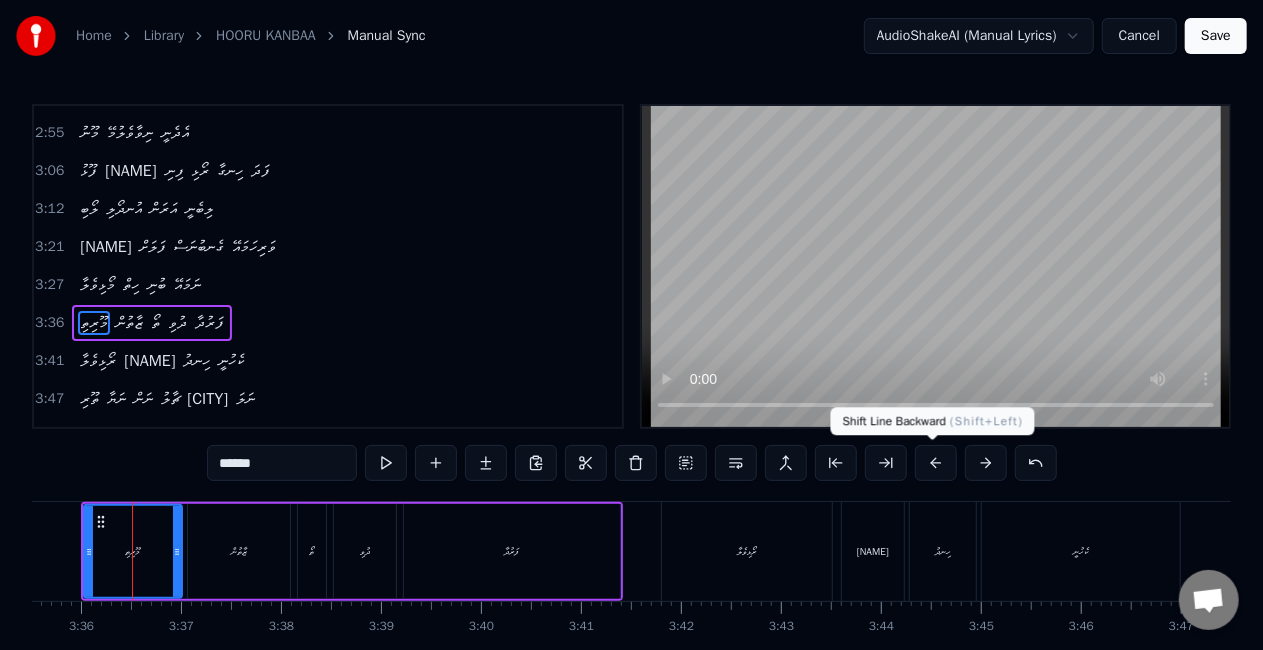 click at bounding box center [936, 463] 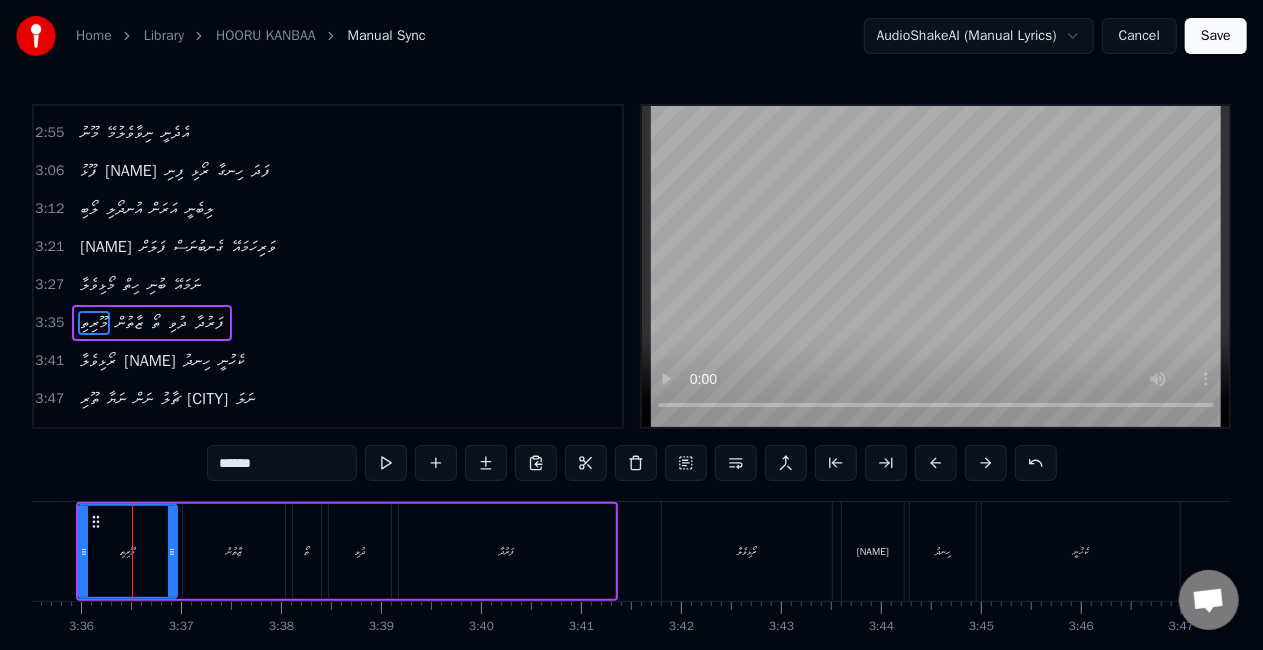 click at bounding box center [936, 463] 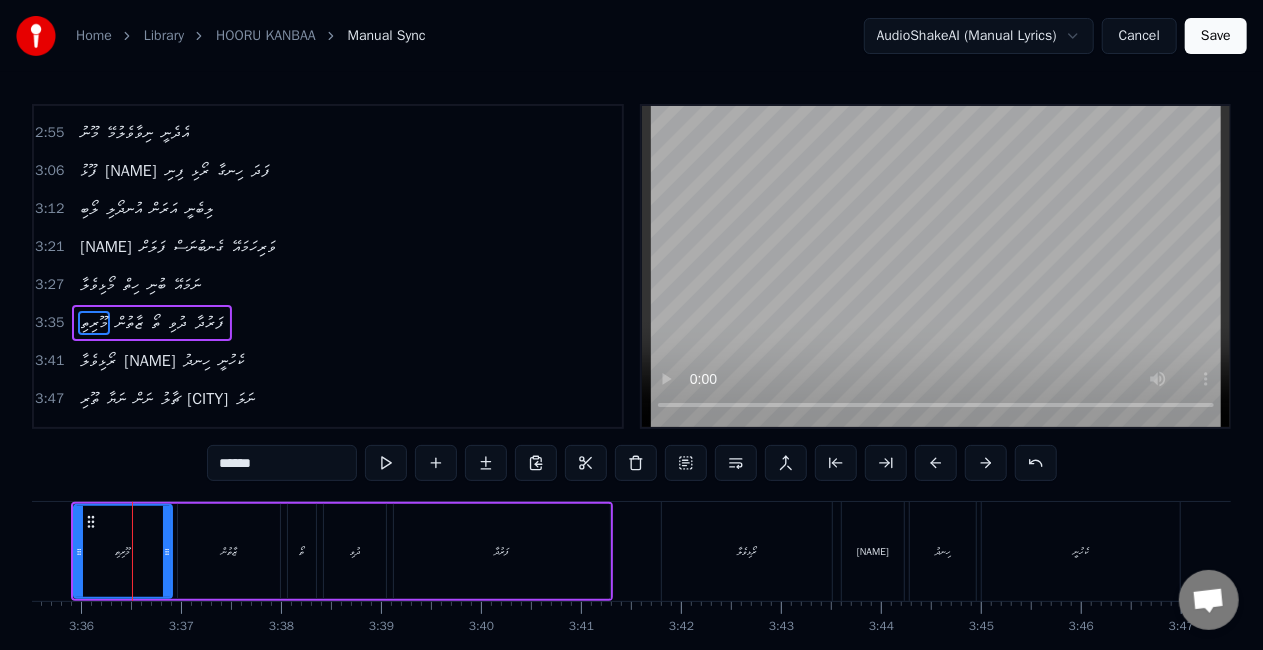click on "މޫރިތި" at bounding box center [123, 551] 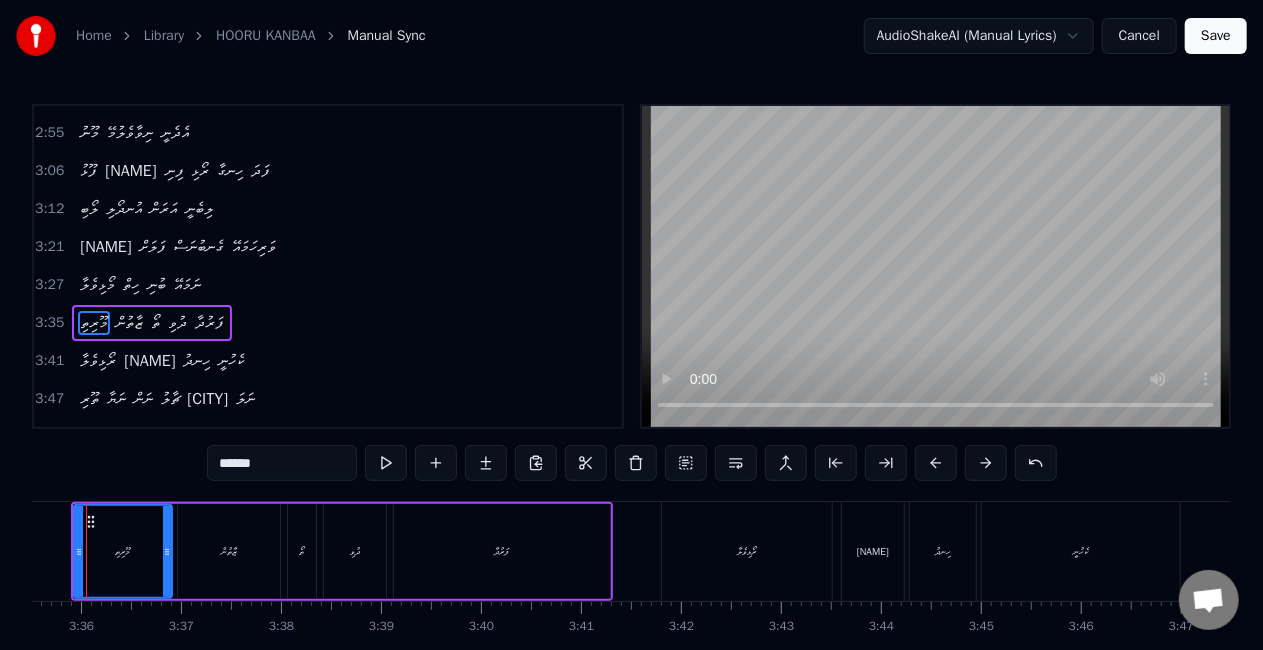 scroll, scrollTop: 903, scrollLeft: 0, axis: vertical 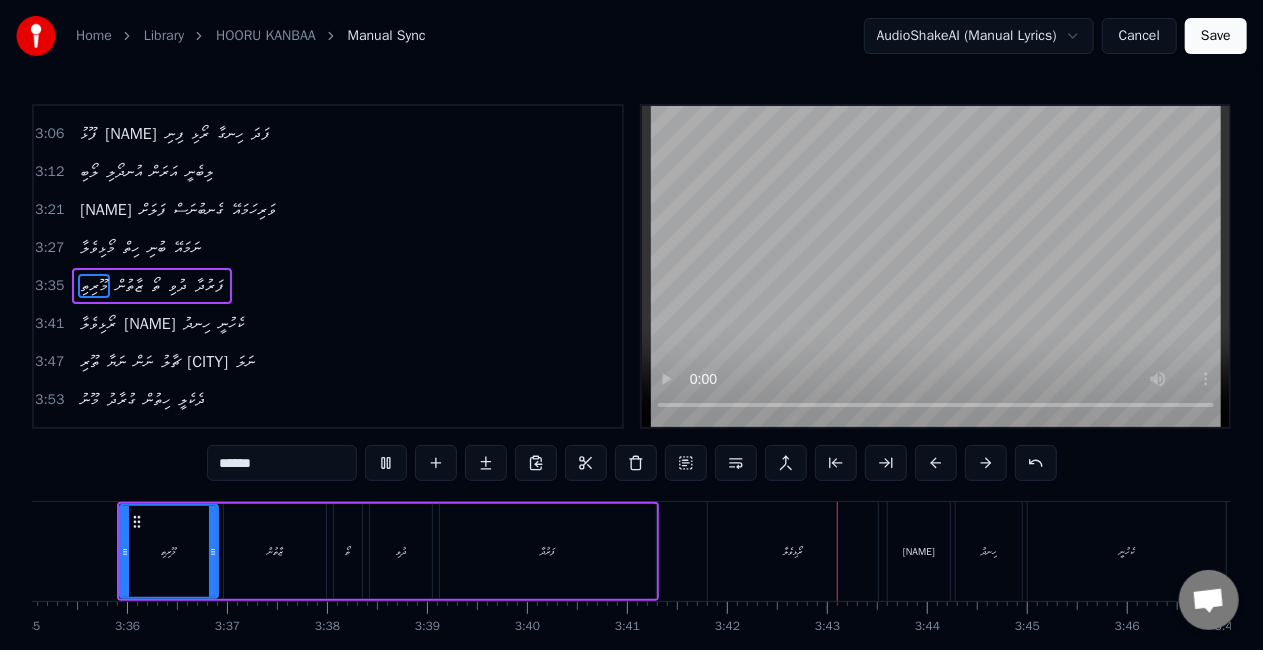 click on "ރޯޅިވެލާ" at bounding box center [793, 551] 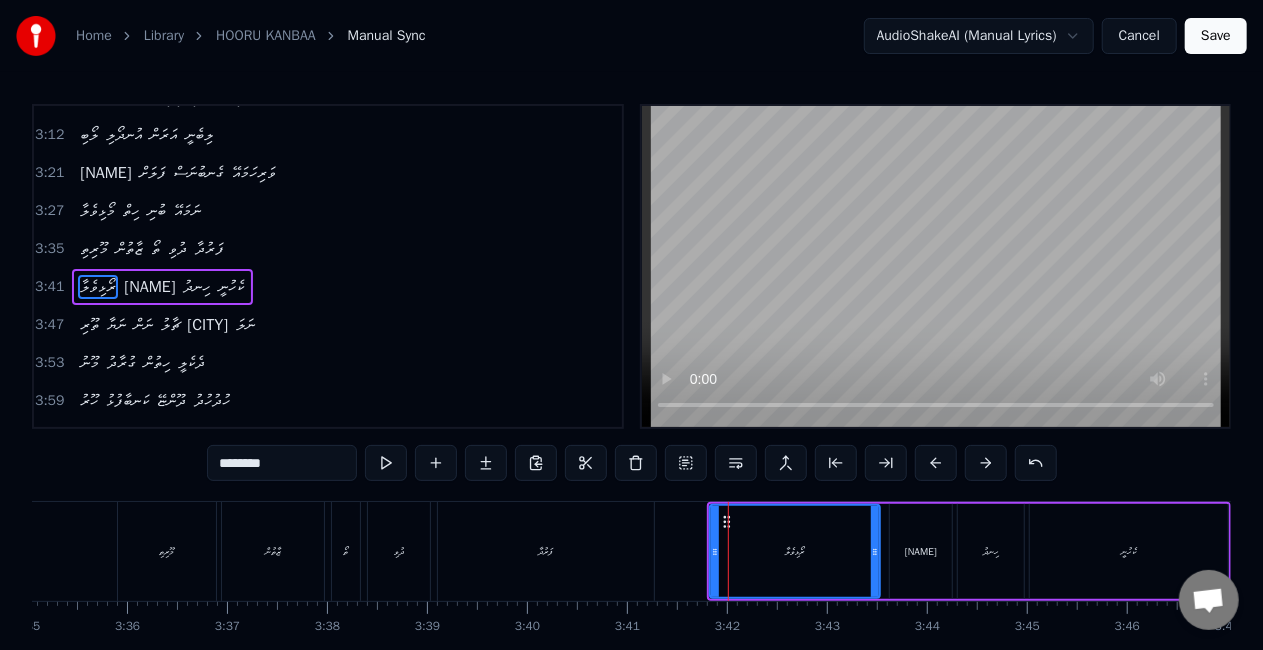 scroll, scrollTop: 940, scrollLeft: 0, axis: vertical 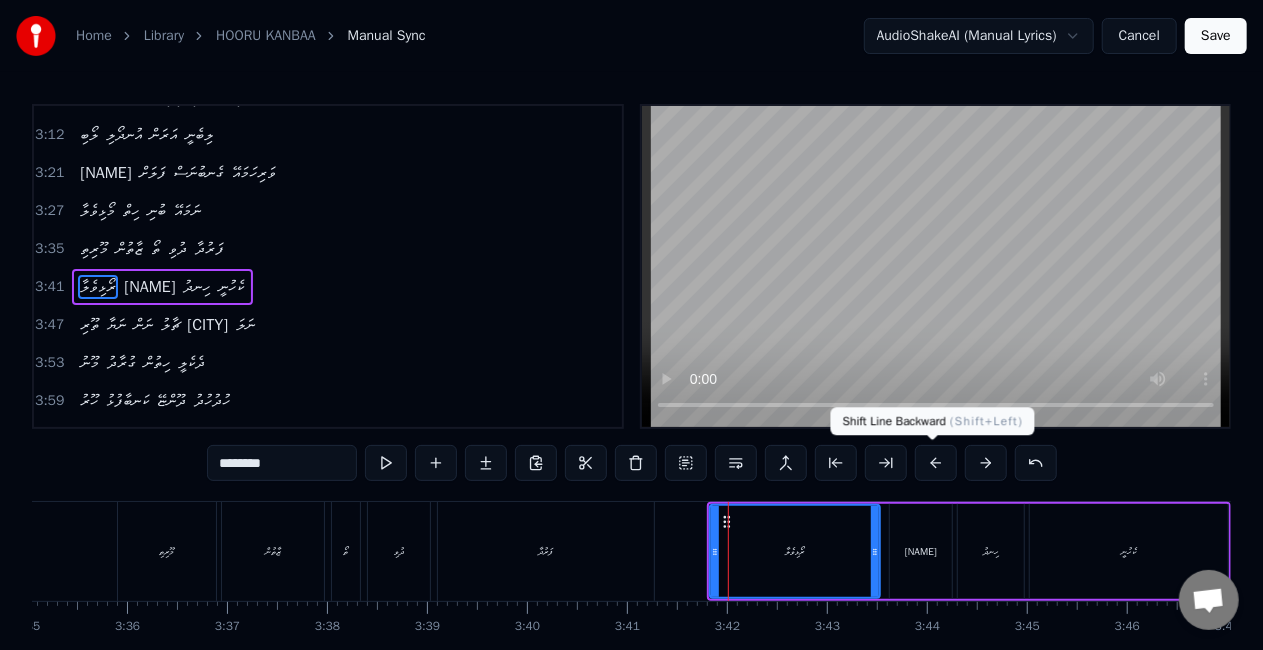 click at bounding box center [936, 463] 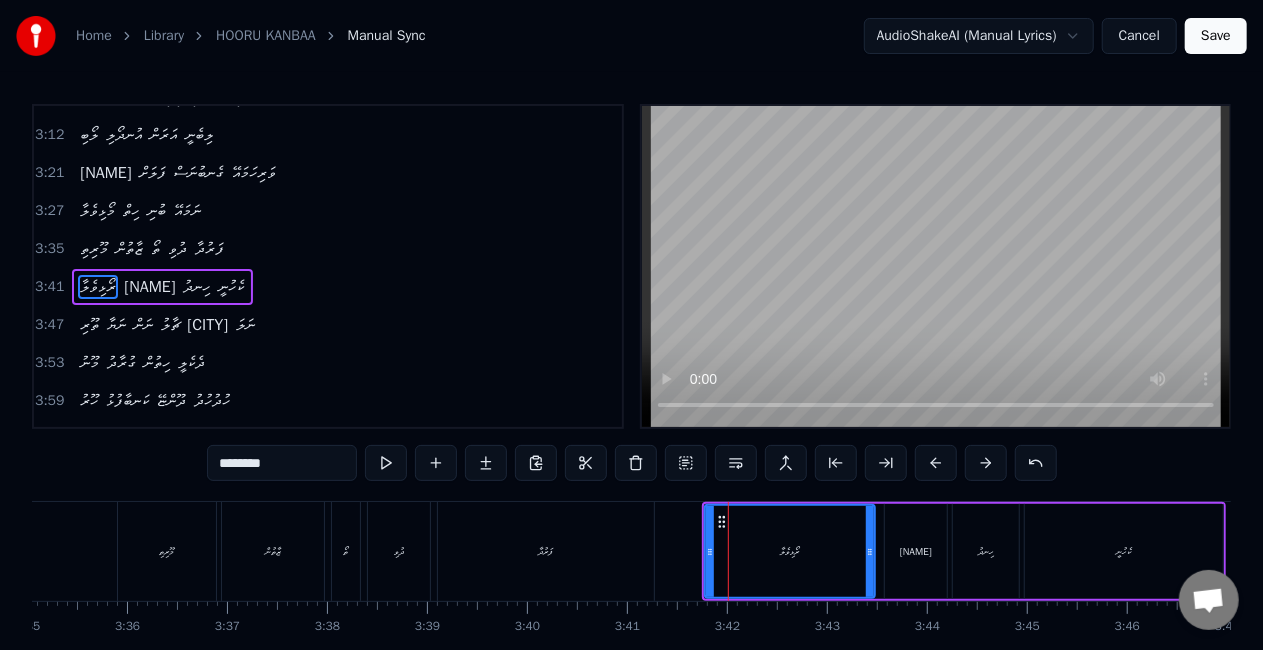 click at bounding box center (936, 463) 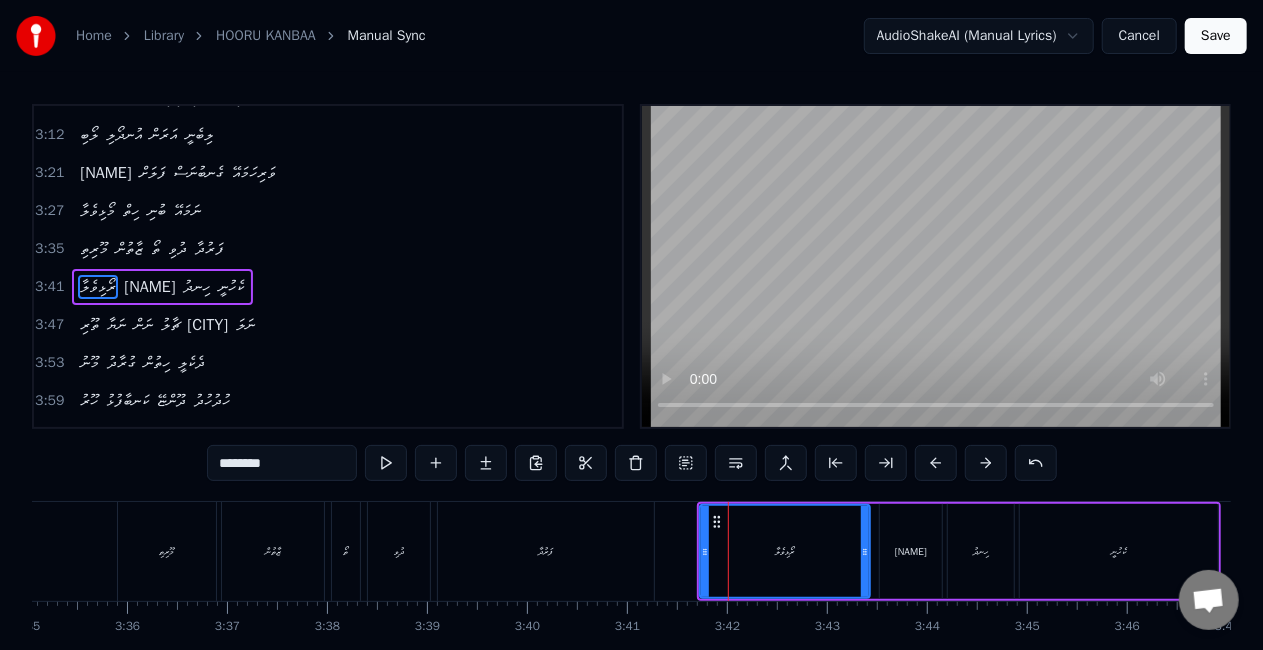 click on "ރޯޅިވެލާ" at bounding box center (785, 551) 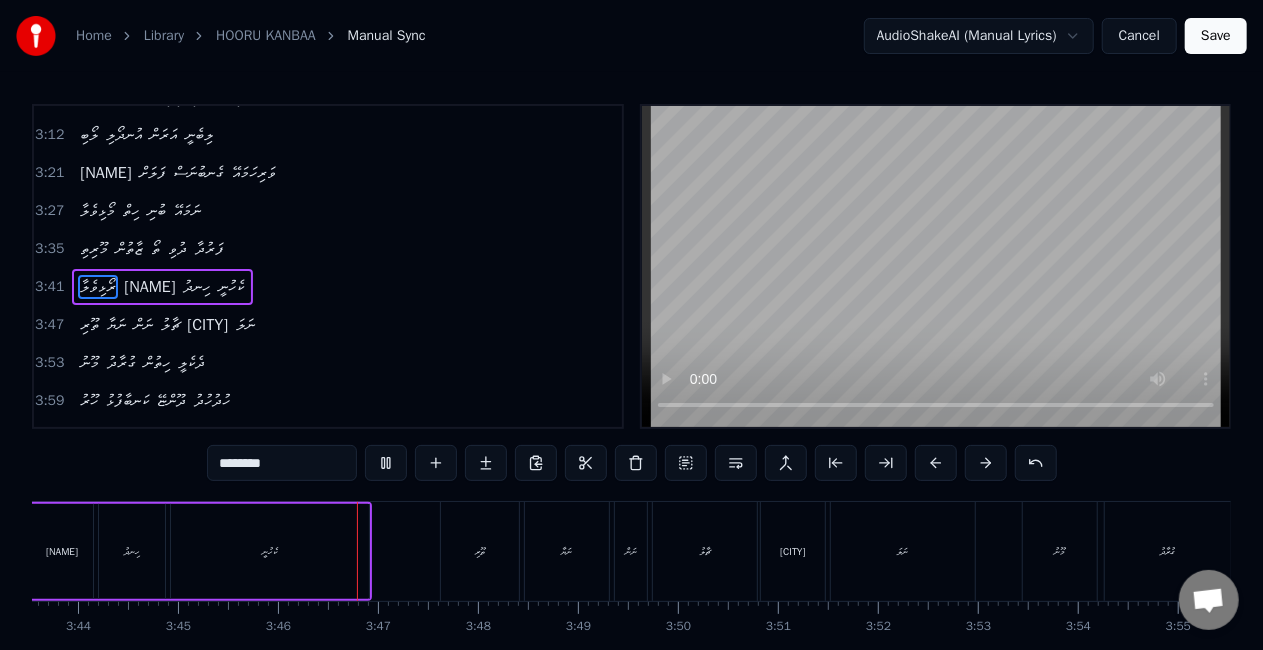 scroll, scrollTop: 0, scrollLeft: 22527, axis: horizontal 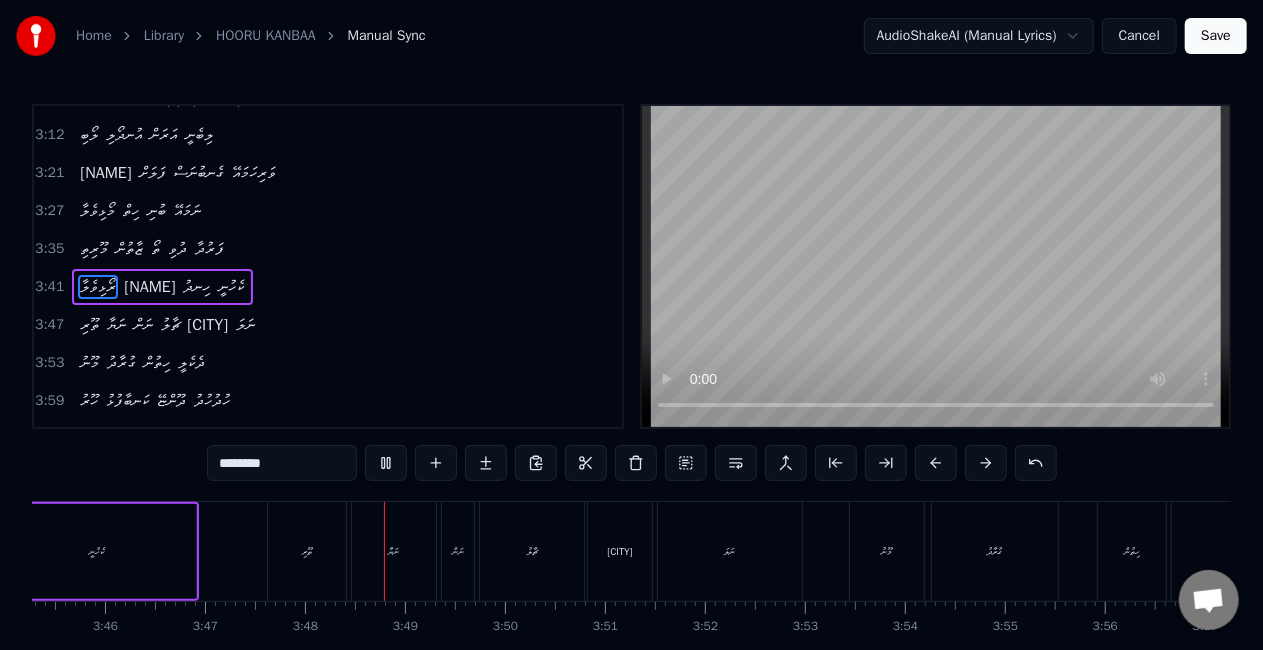 click on "ތޫރި" at bounding box center (307, 551) 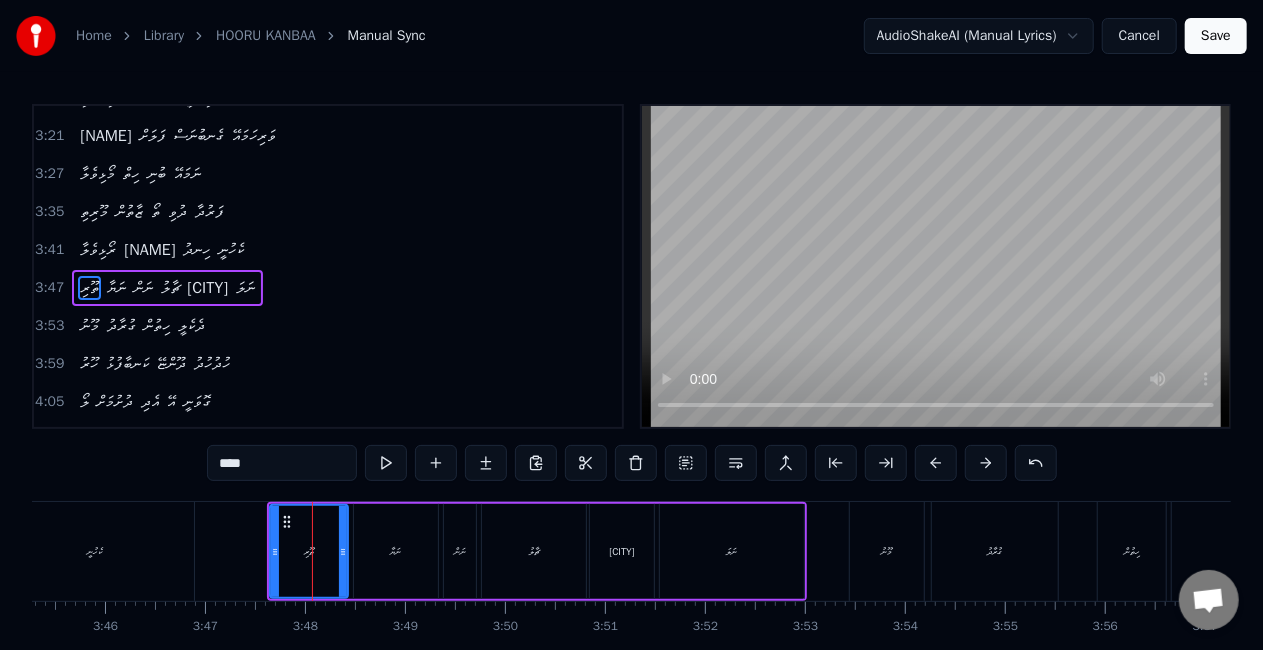 scroll, scrollTop: 978, scrollLeft: 0, axis: vertical 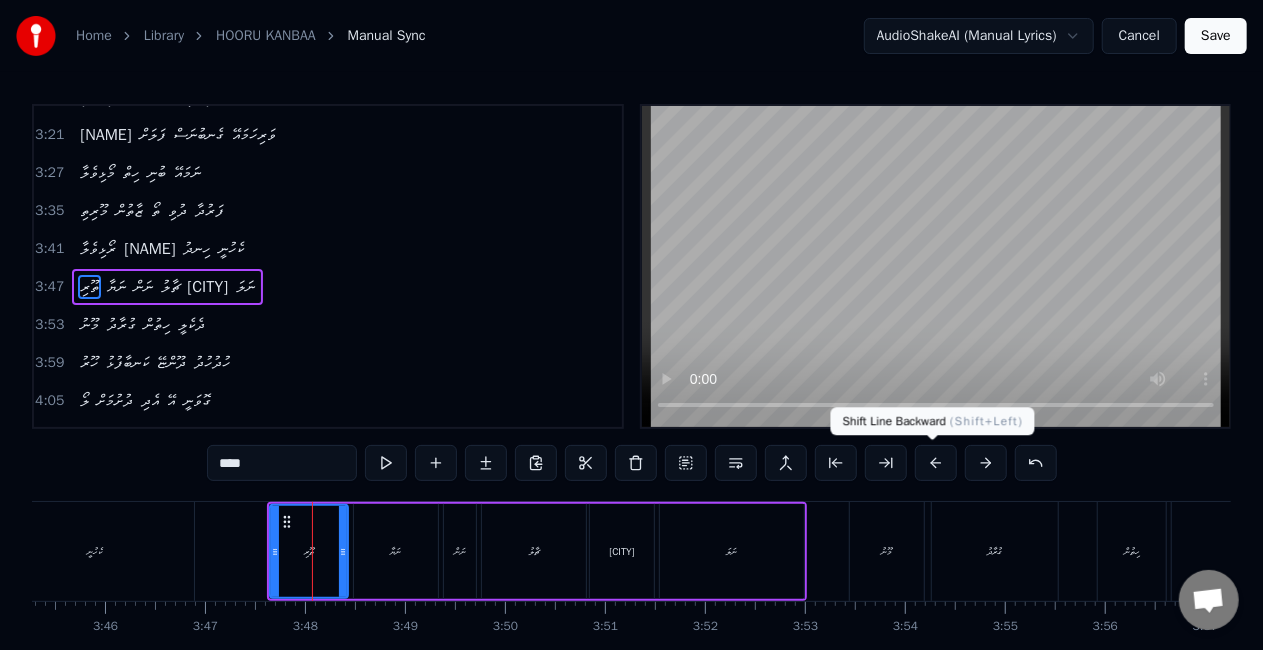 click at bounding box center [936, 463] 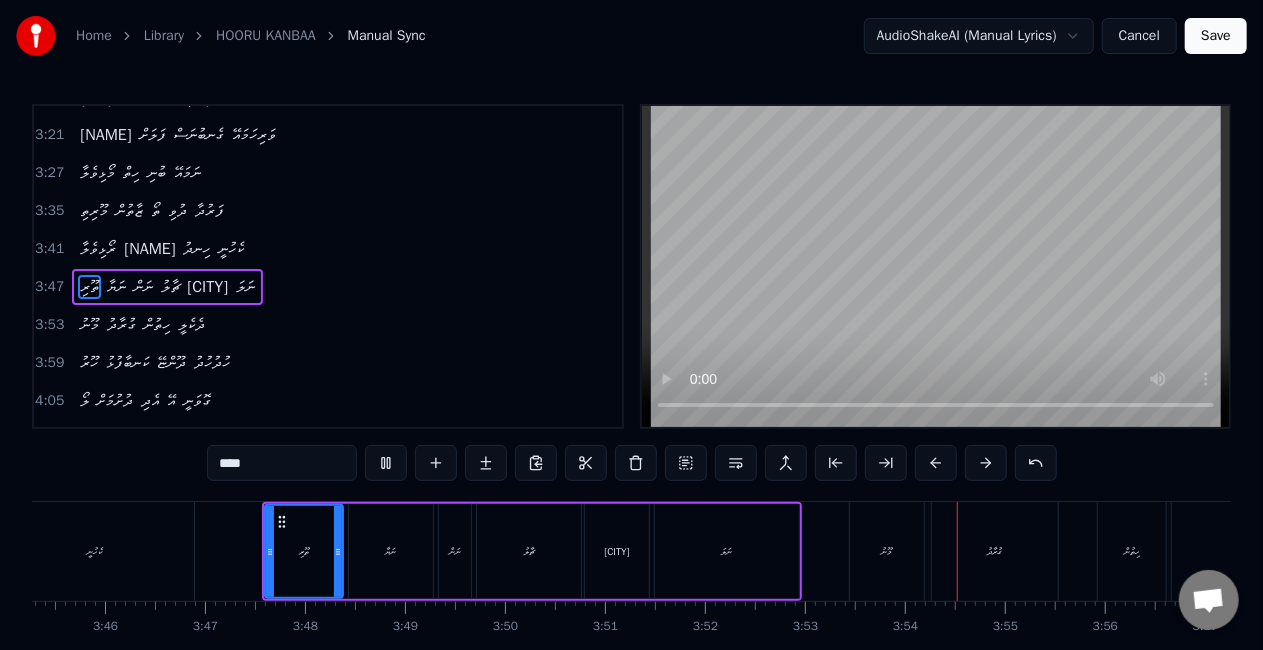 click on "މޫނު" at bounding box center [887, 551] 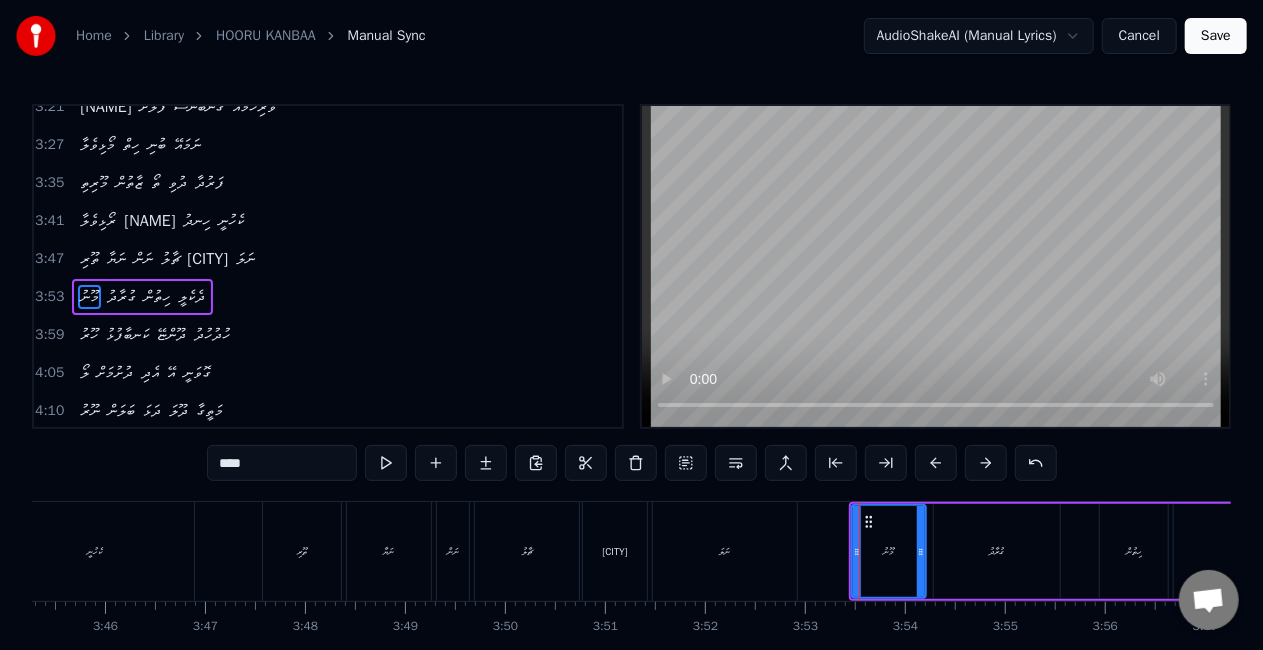 scroll, scrollTop: 1015, scrollLeft: 0, axis: vertical 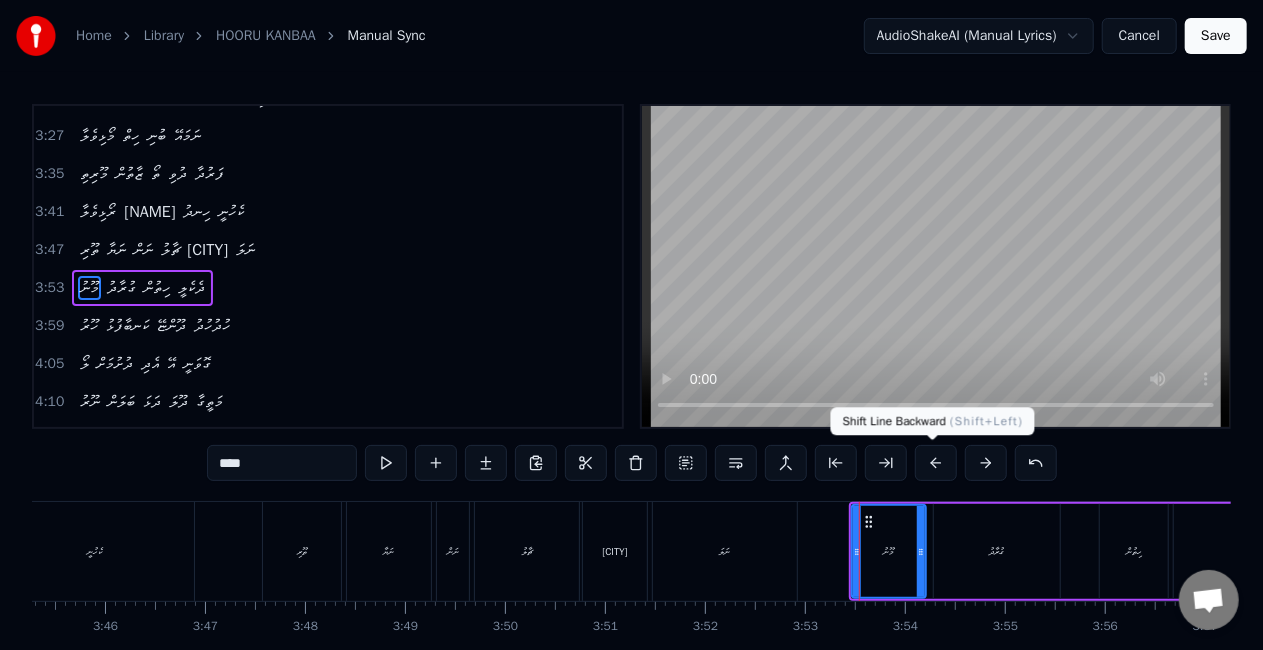 click at bounding box center (936, 463) 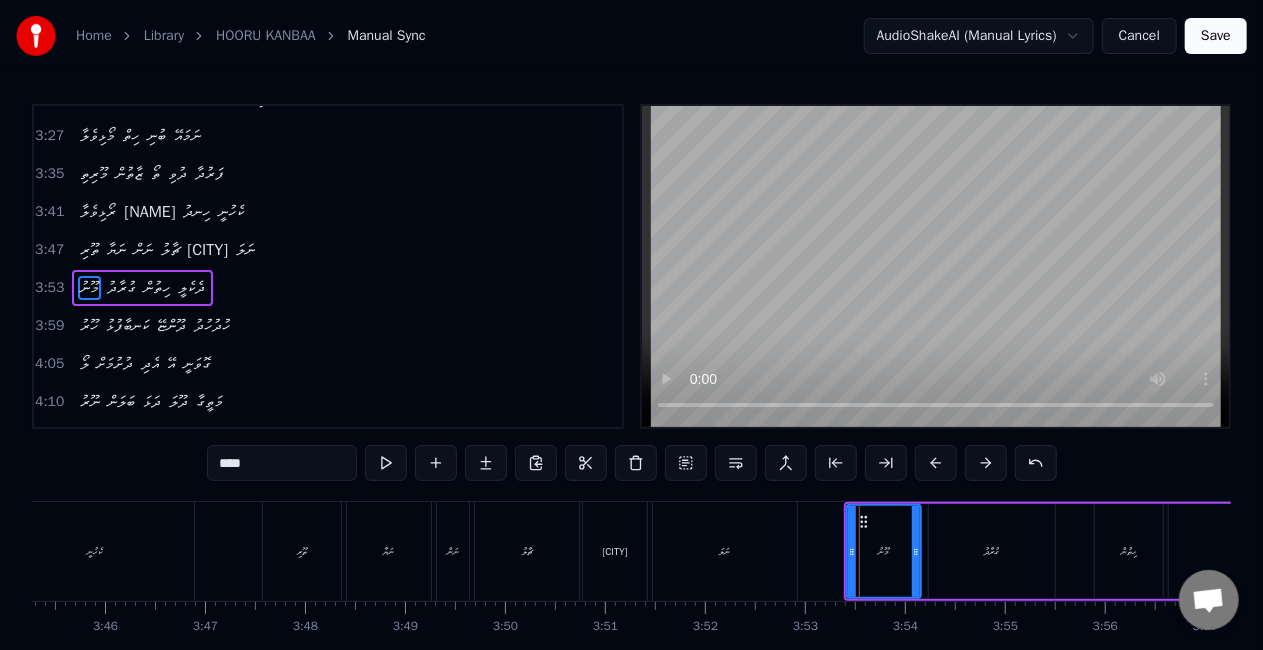 click at bounding box center [936, 463] 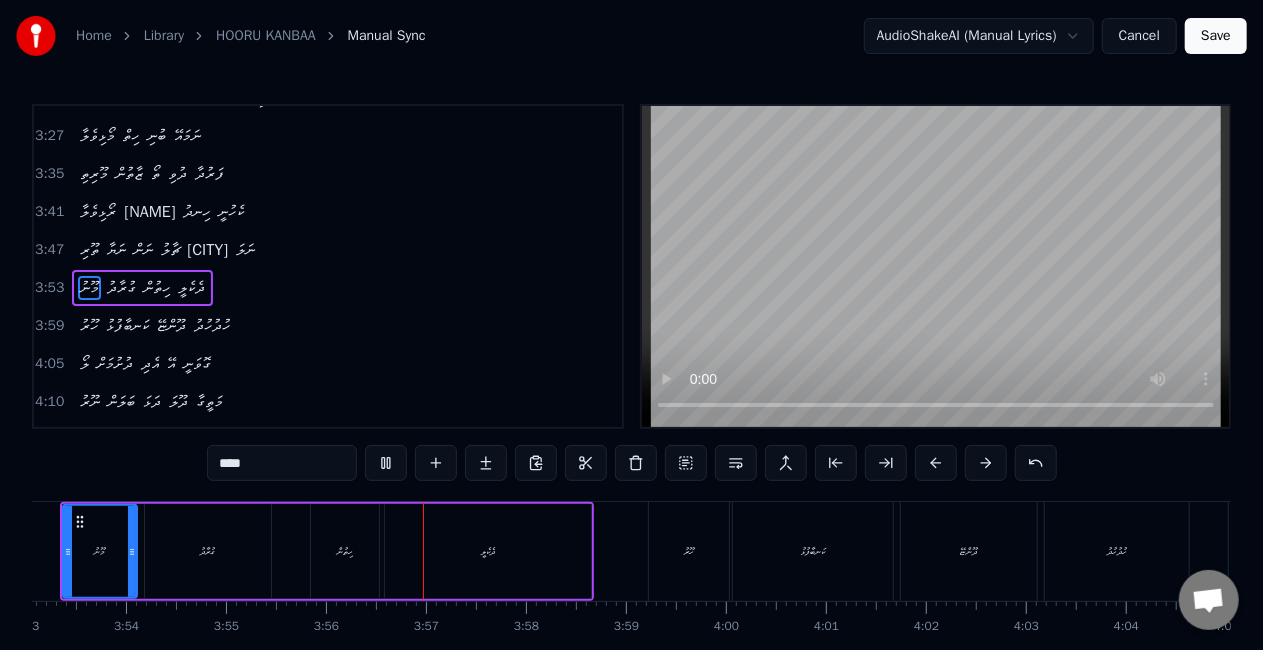 scroll, scrollTop: 0, scrollLeft: 23542, axis: horizontal 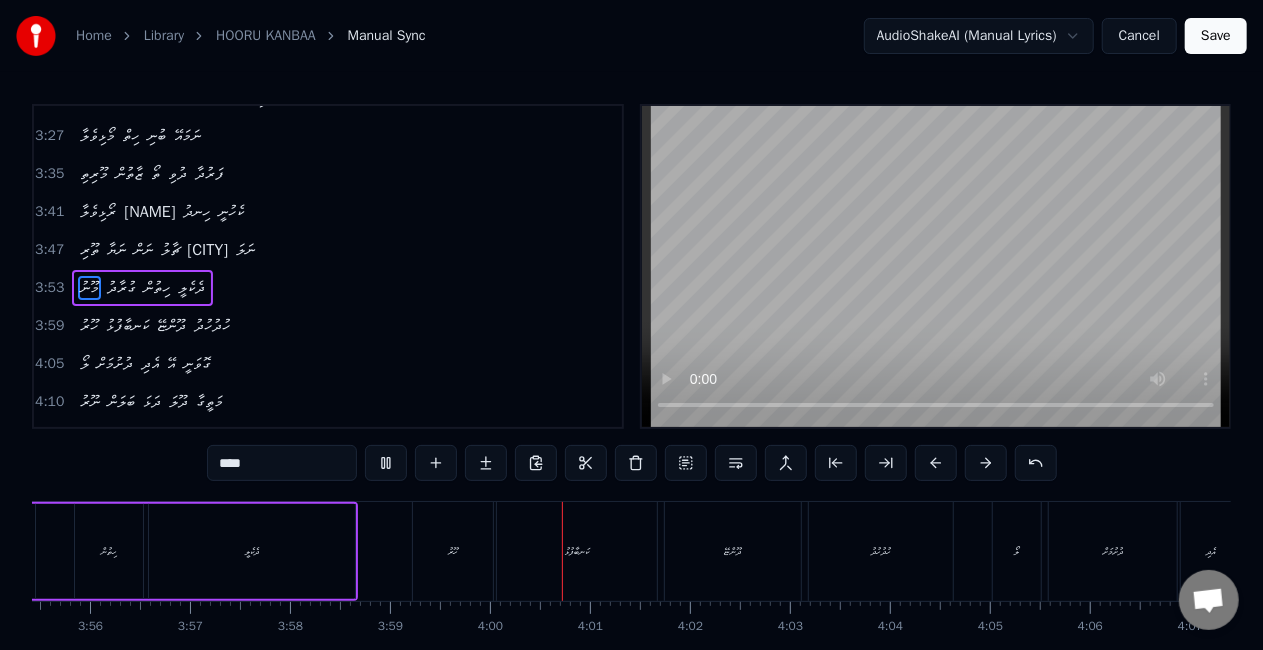 click on "ހޫރު" at bounding box center (453, 551) 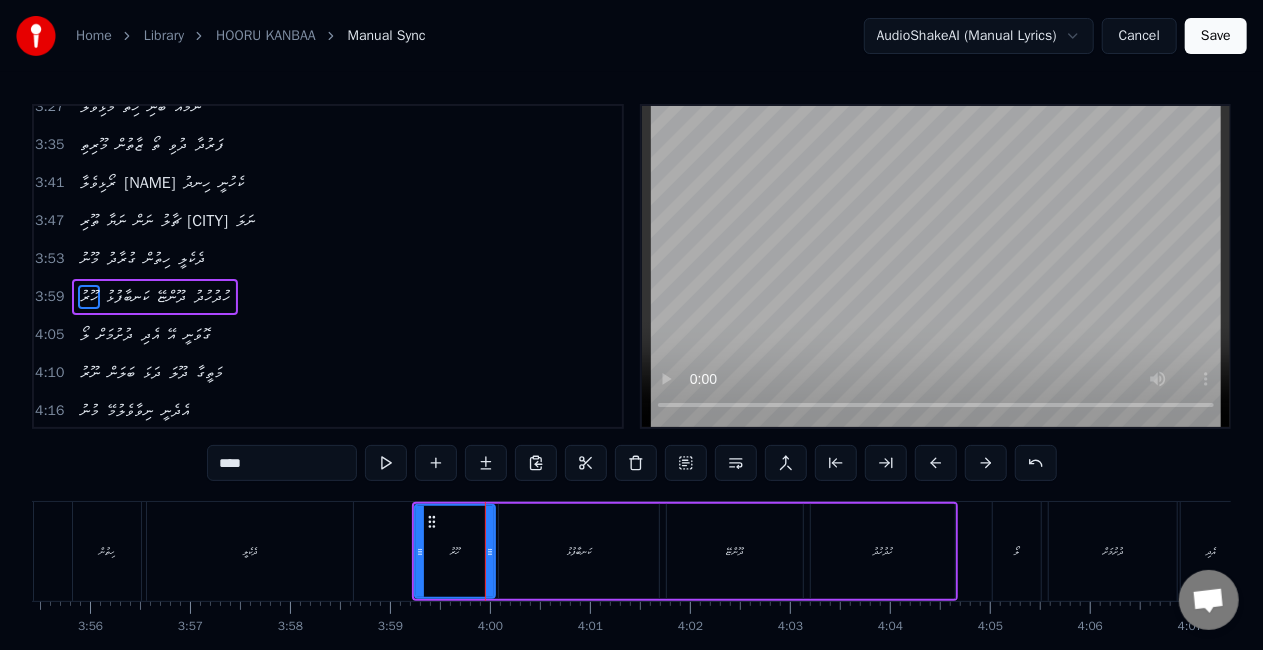 scroll, scrollTop: 1052, scrollLeft: 0, axis: vertical 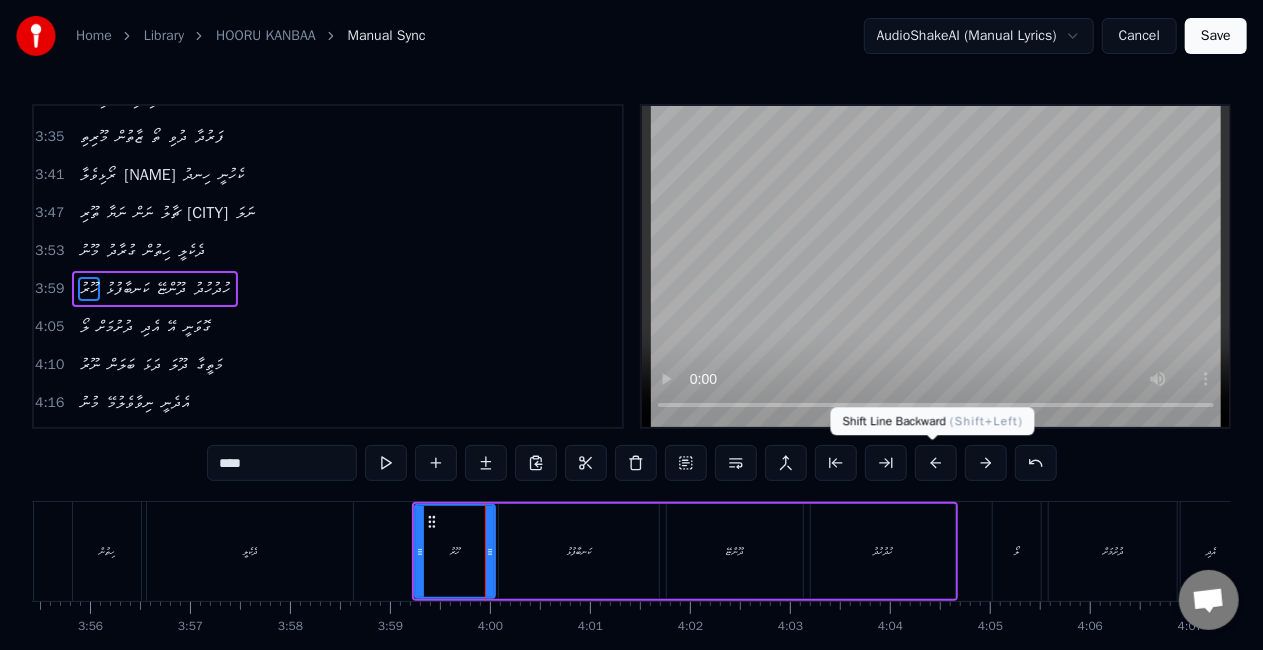 click at bounding box center (936, 463) 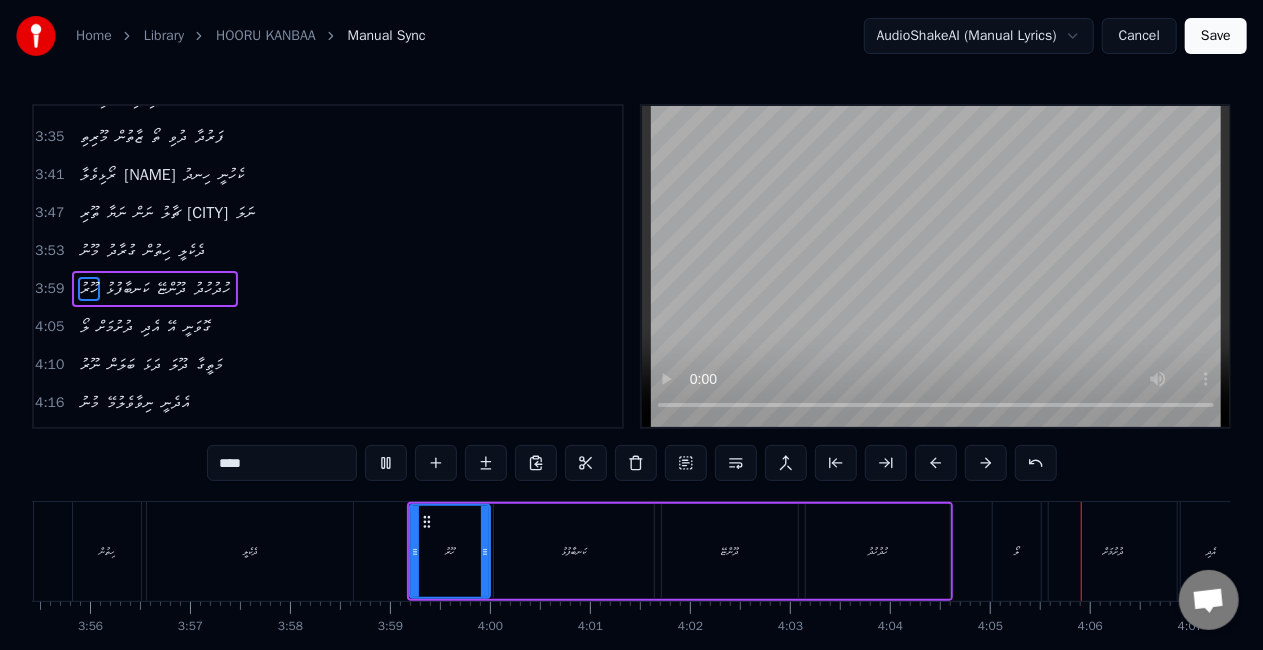 click on "ކަނބާފުޅު" at bounding box center (574, 551) 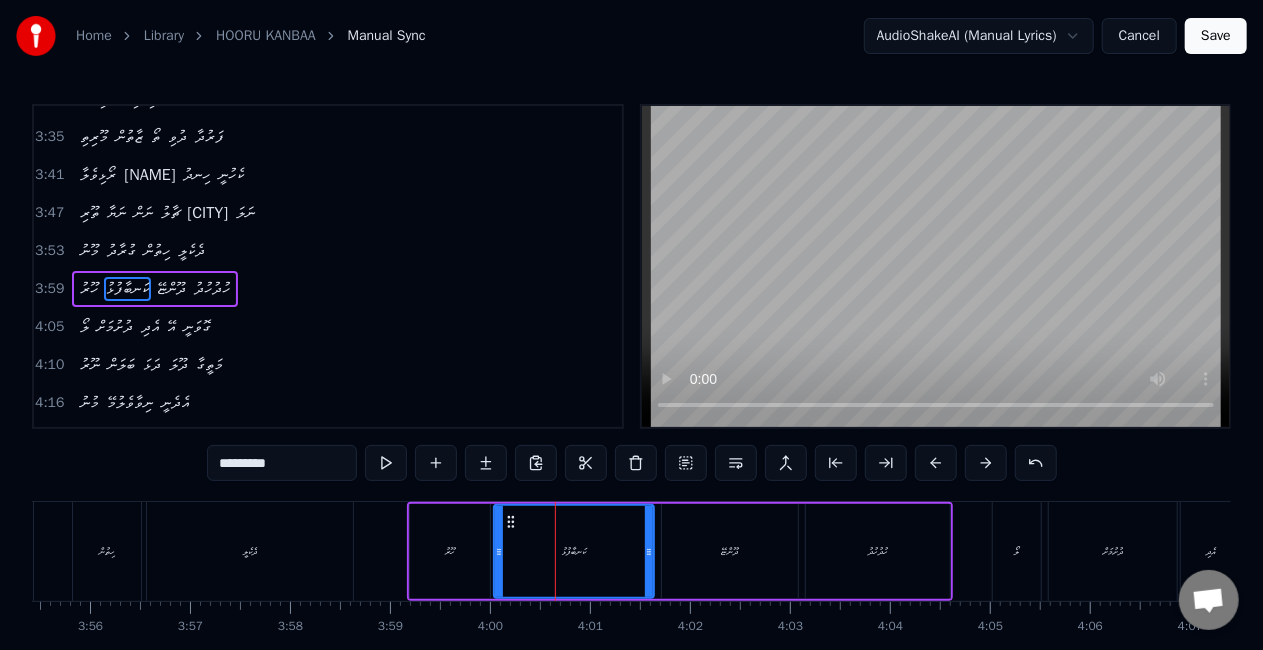 click on "ހޫރު" at bounding box center [450, 551] 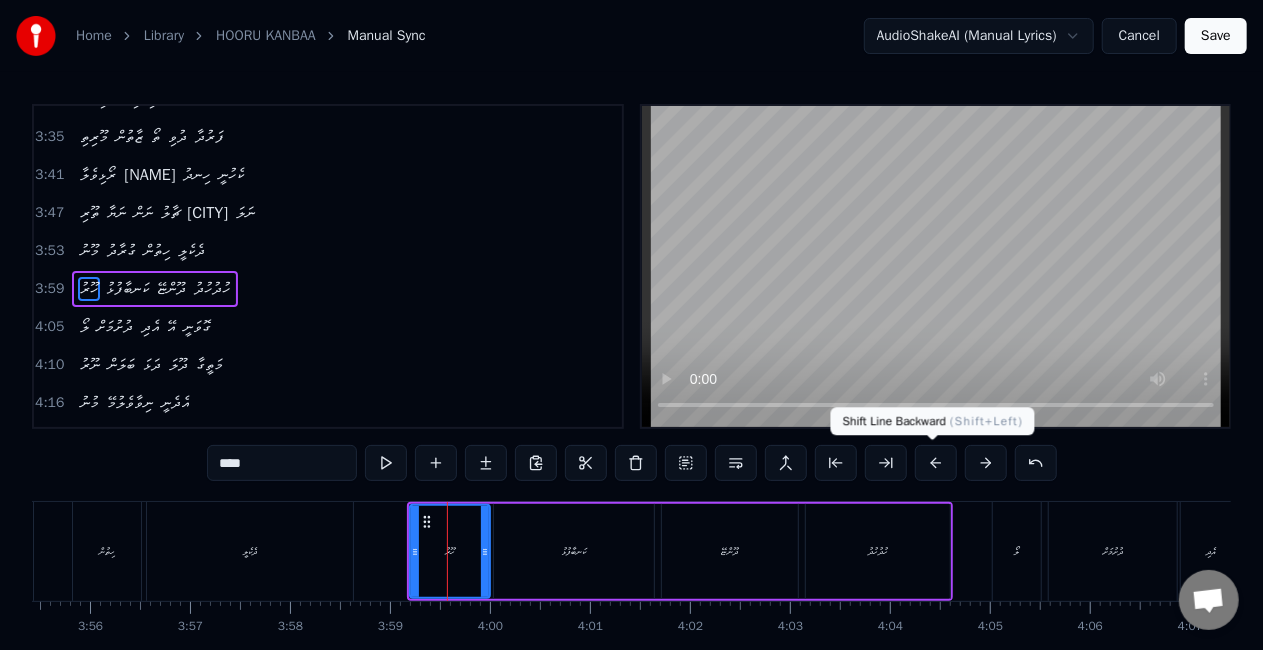 click at bounding box center [936, 463] 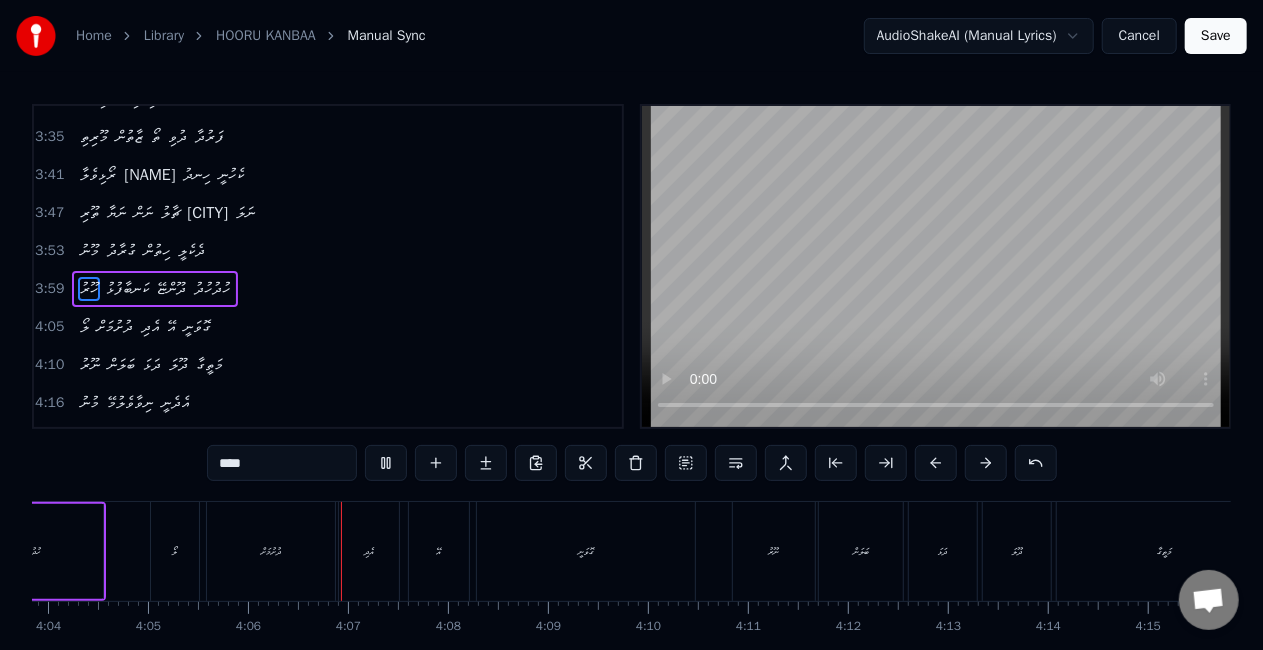 scroll, scrollTop: 0, scrollLeft: 24543, axis: horizontal 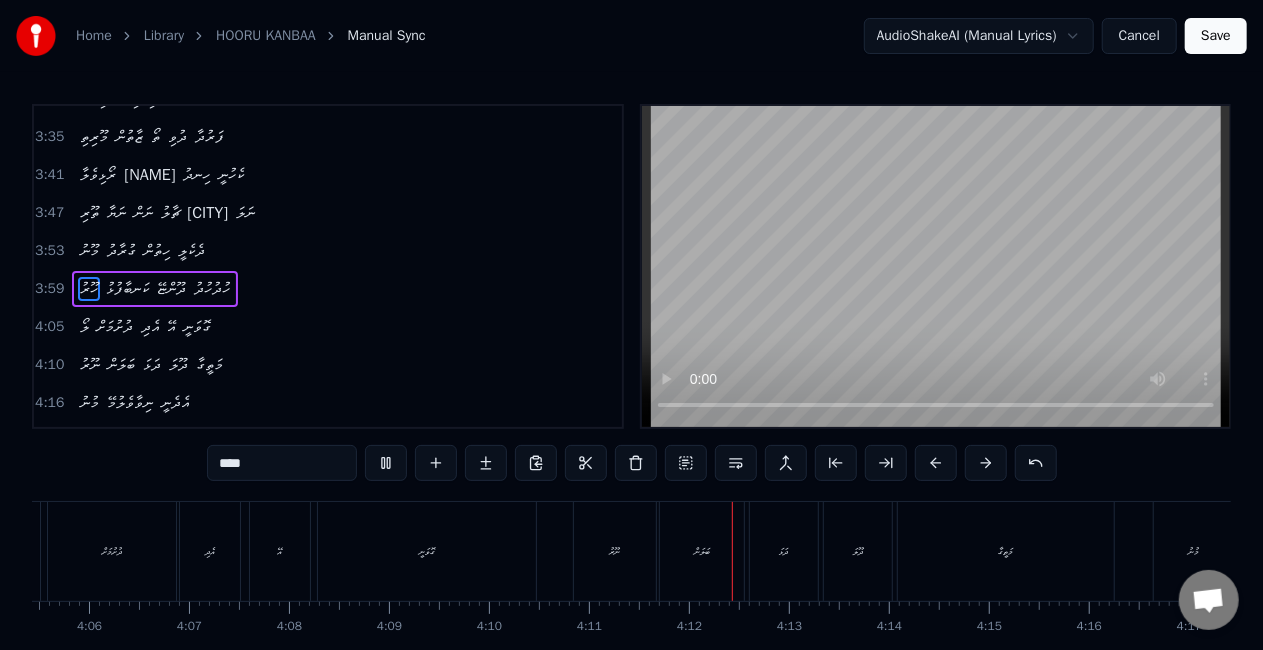 click on "ނޫރު" at bounding box center (615, 551) 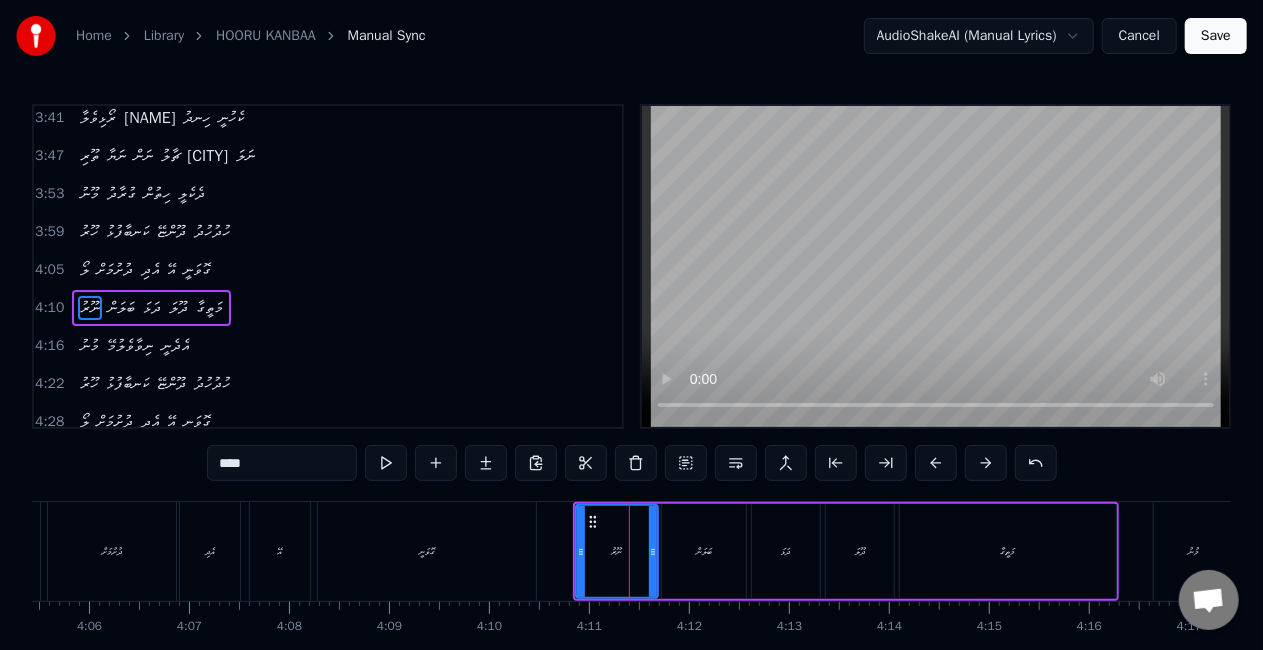 scroll, scrollTop: 1127, scrollLeft: 0, axis: vertical 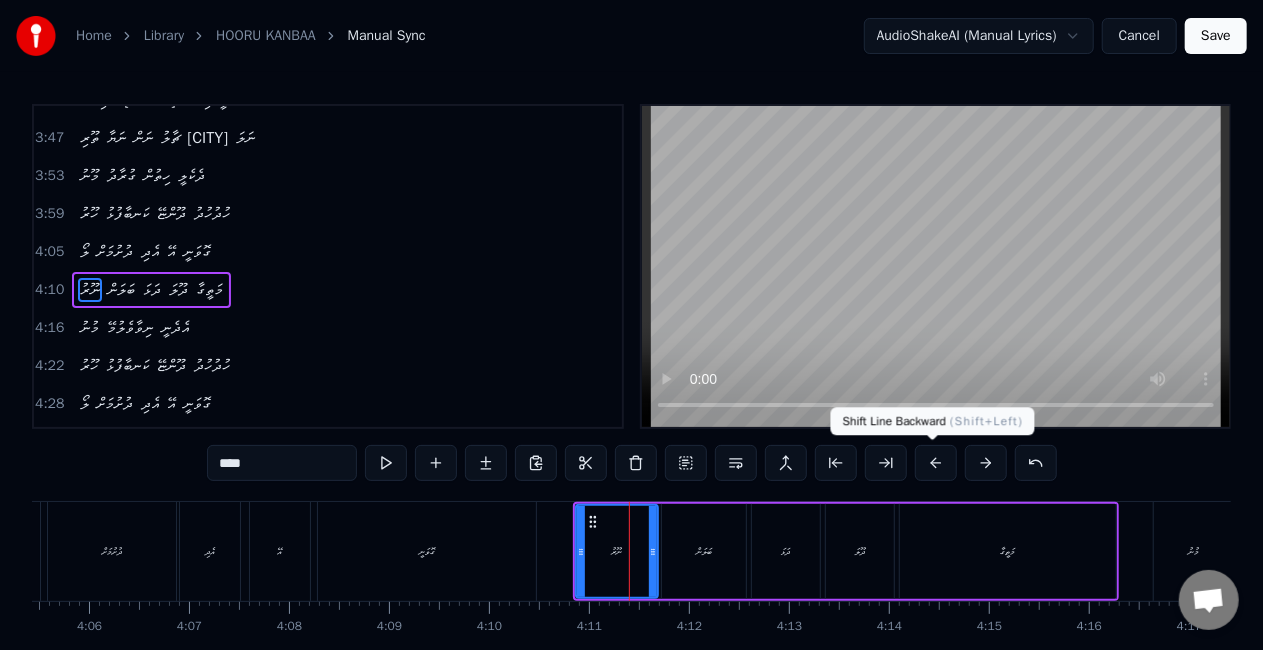 click at bounding box center (936, 463) 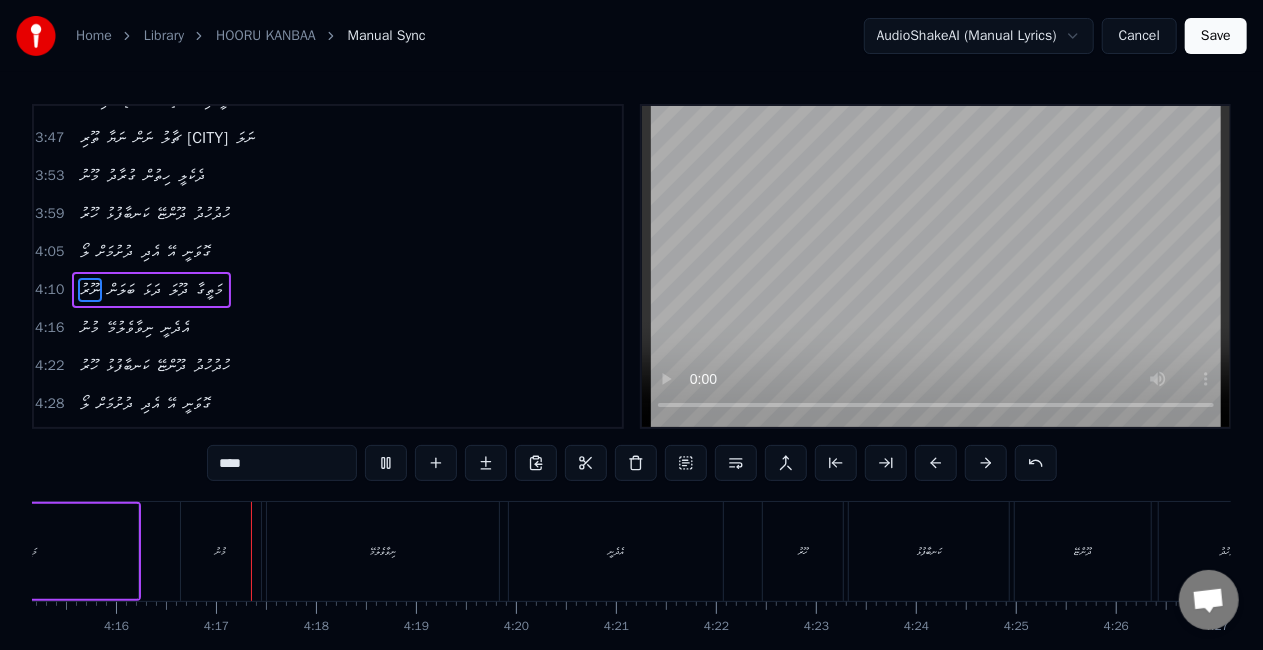 scroll, scrollTop: 0, scrollLeft: 25567, axis: horizontal 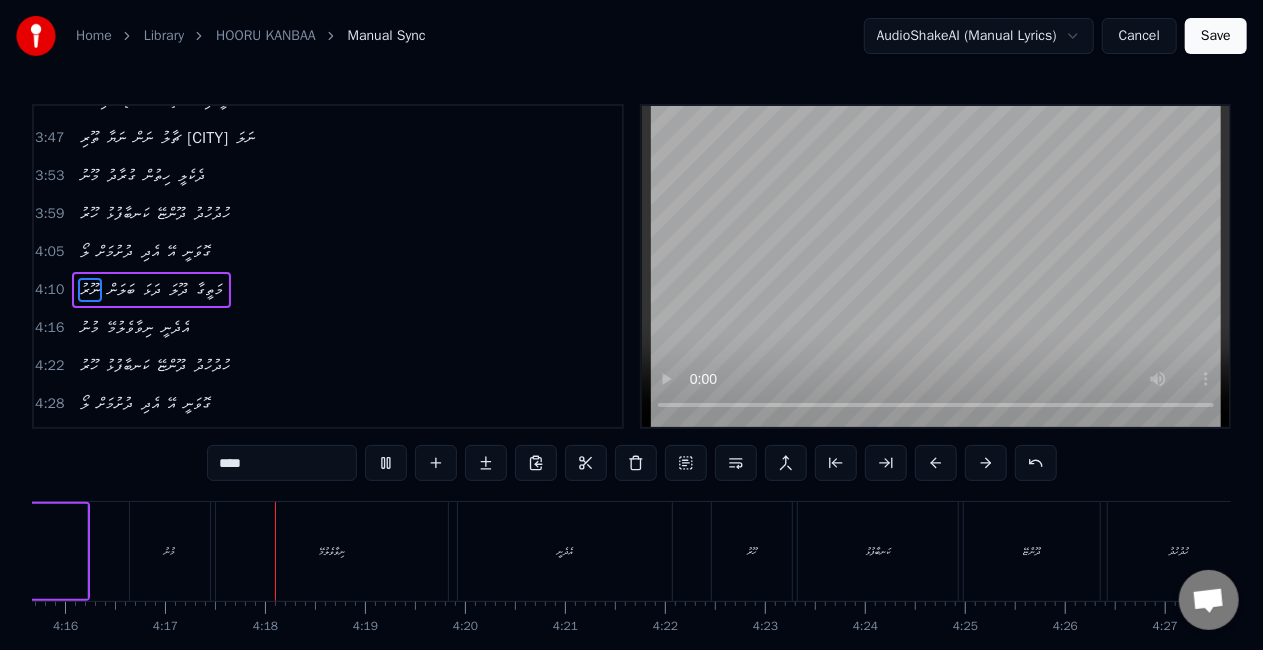 click on "މުނު" at bounding box center [170, 551] 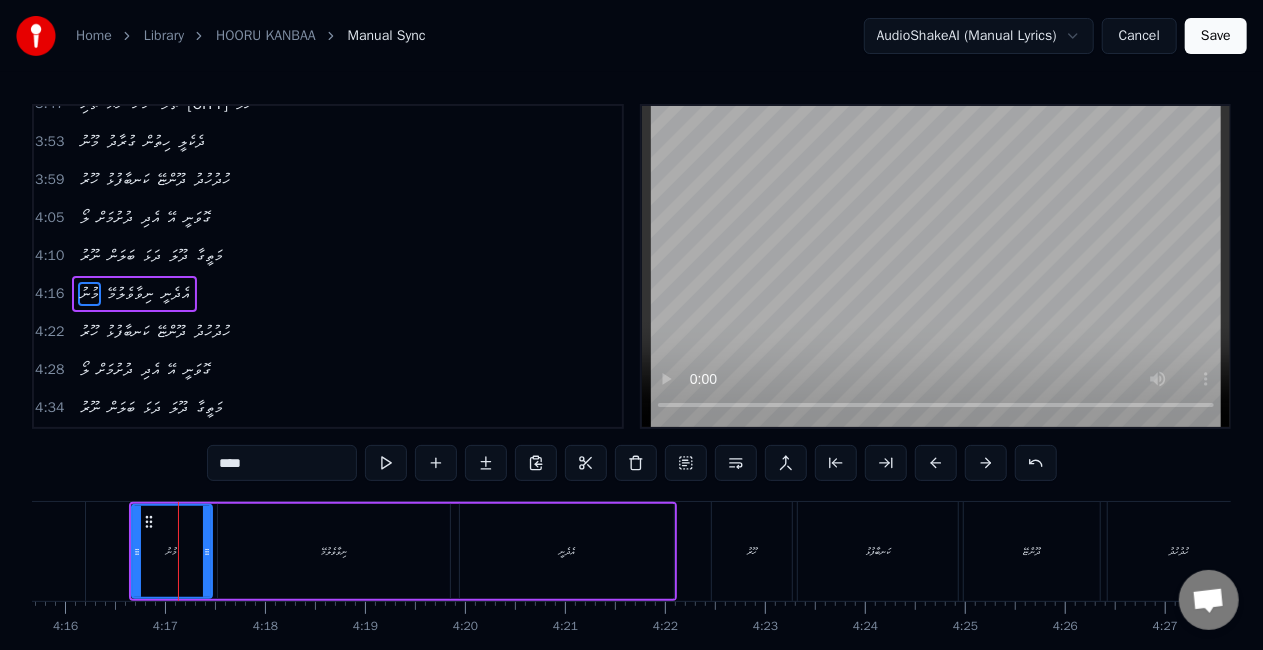 scroll, scrollTop: 1164, scrollLeft: 0, axis: vertical 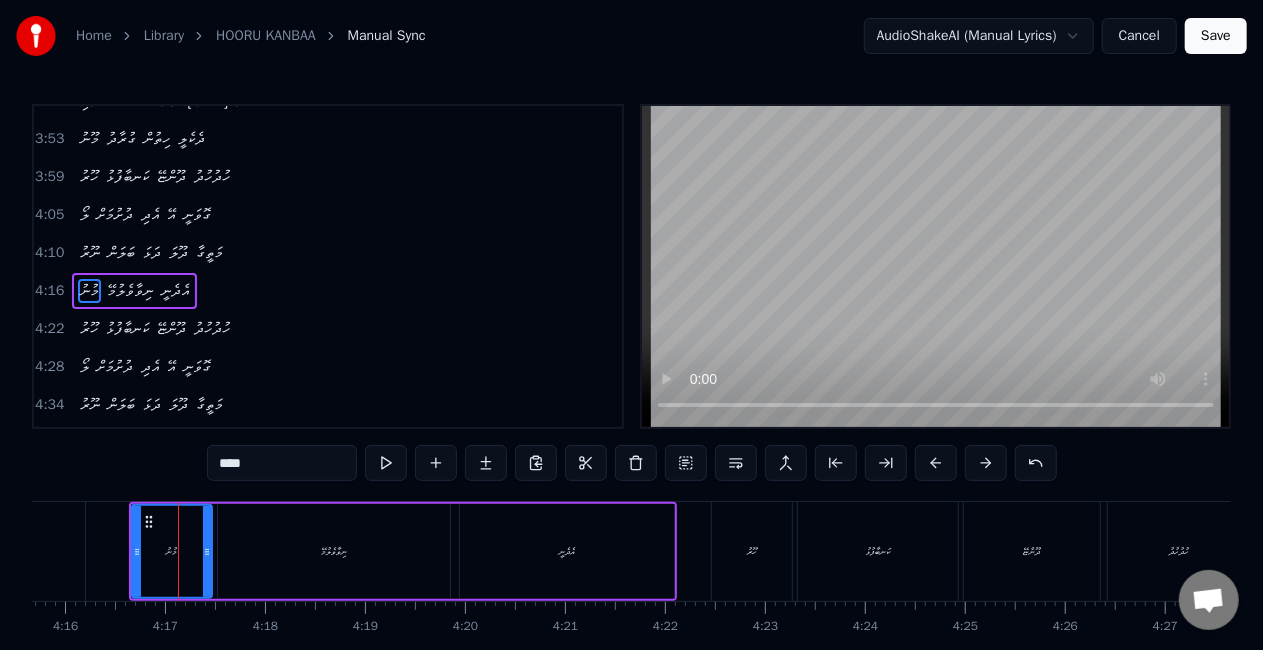 click on "****" at bounding box center (282, 463) 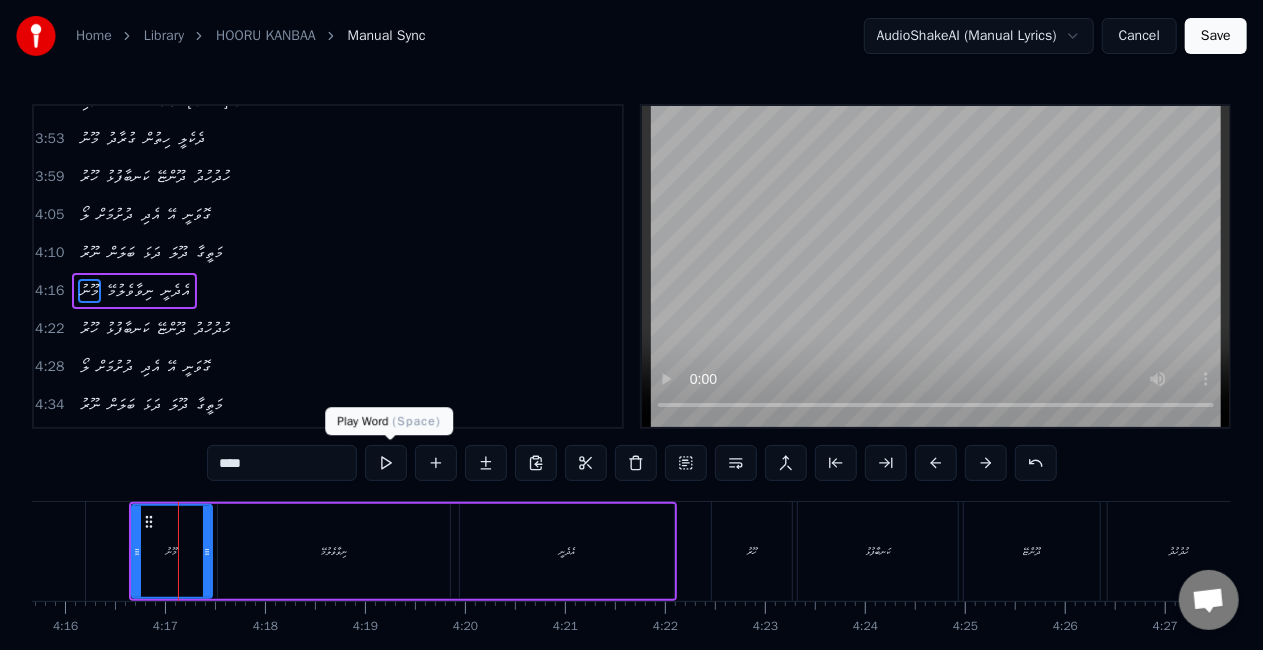 click at bounding box center [386, 463] 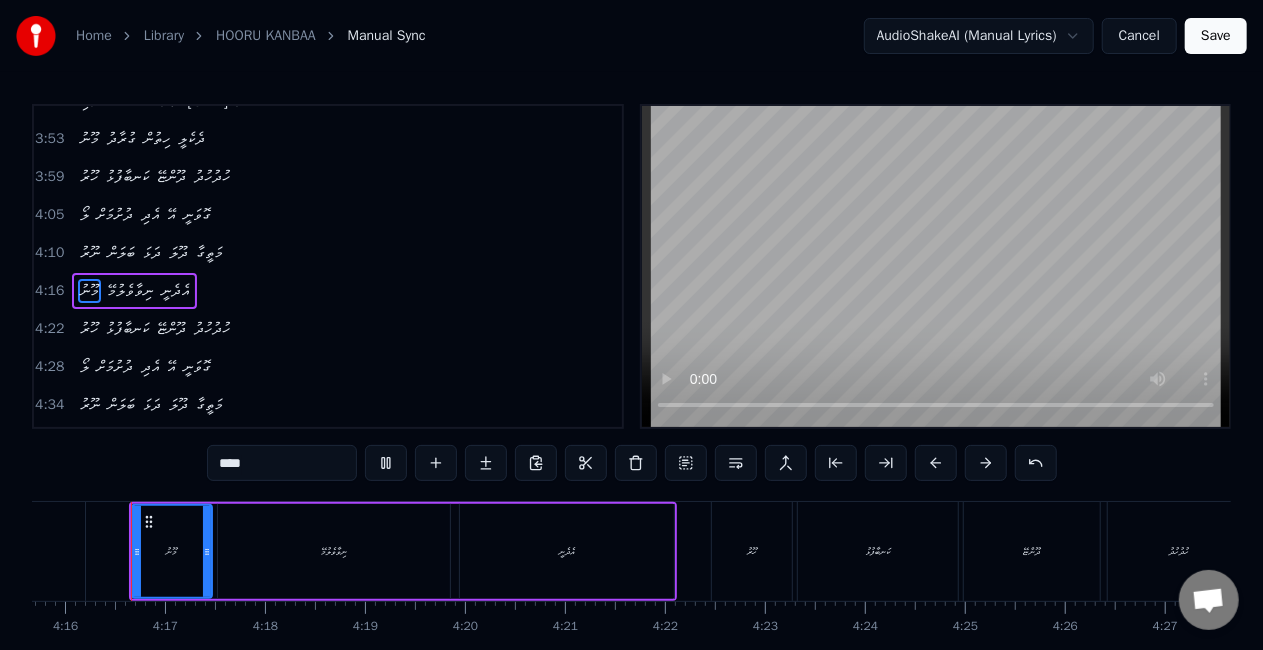 scroll, scrollTop: 0, scrollLeft: 25564, axis: horizontal 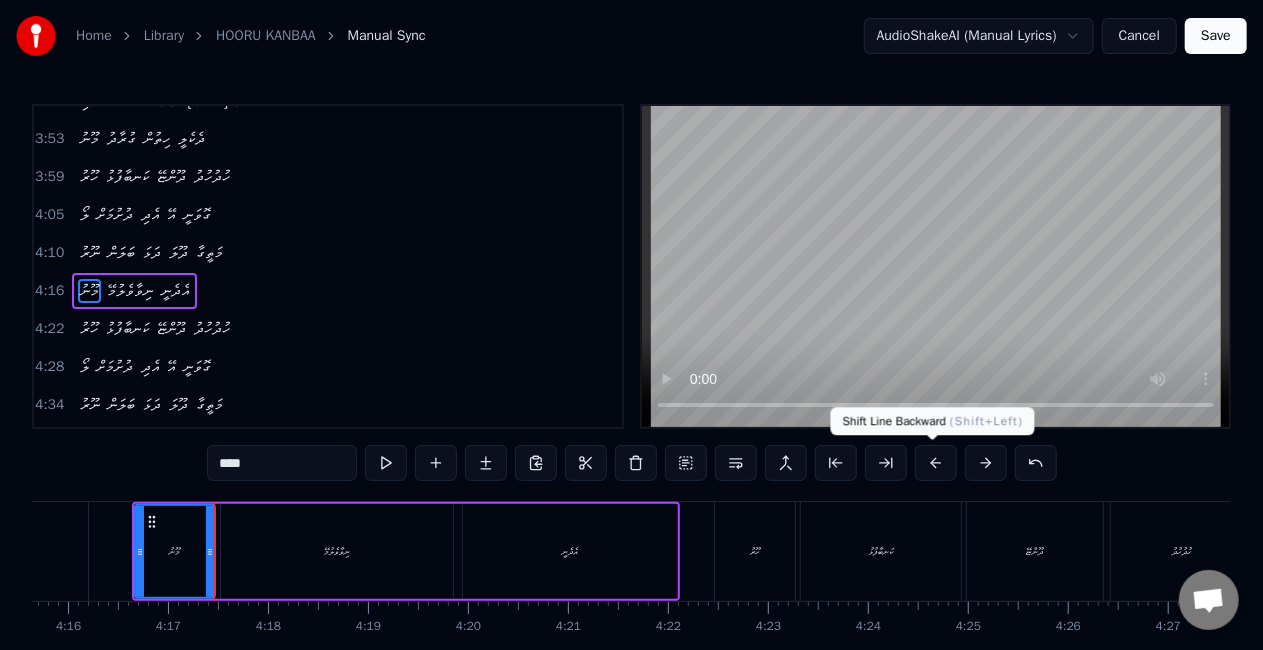 click at bounding box center (936, 463) 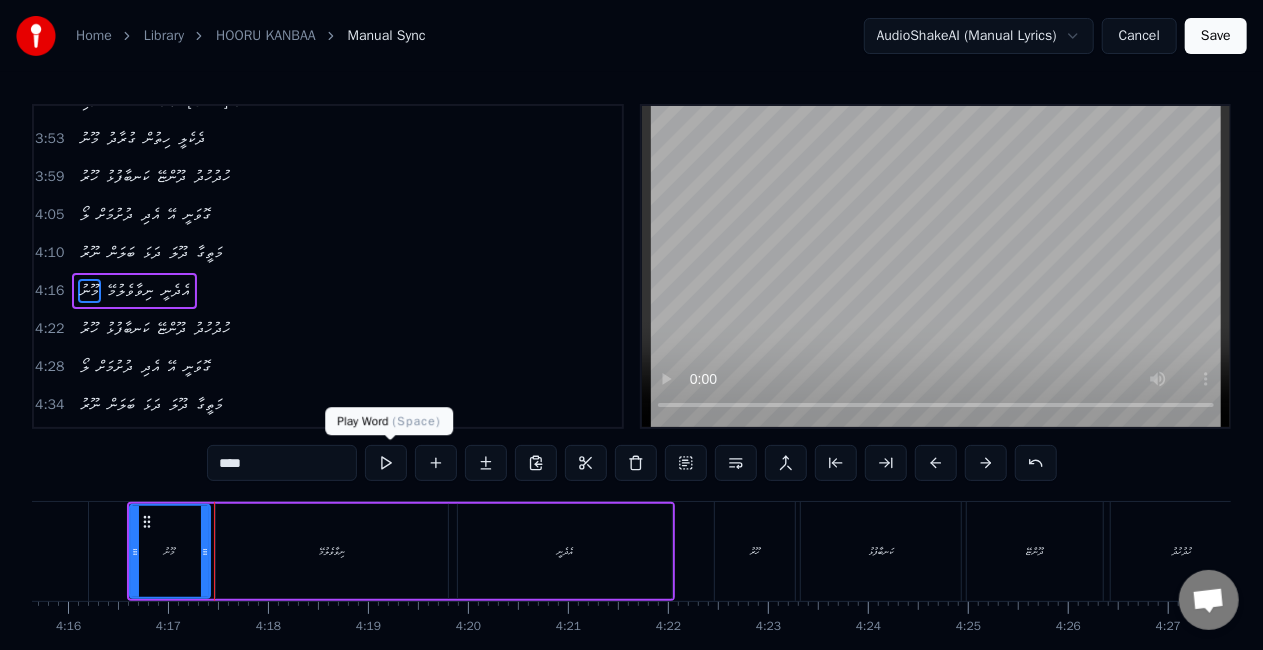 click at bounding box center [386, 463] 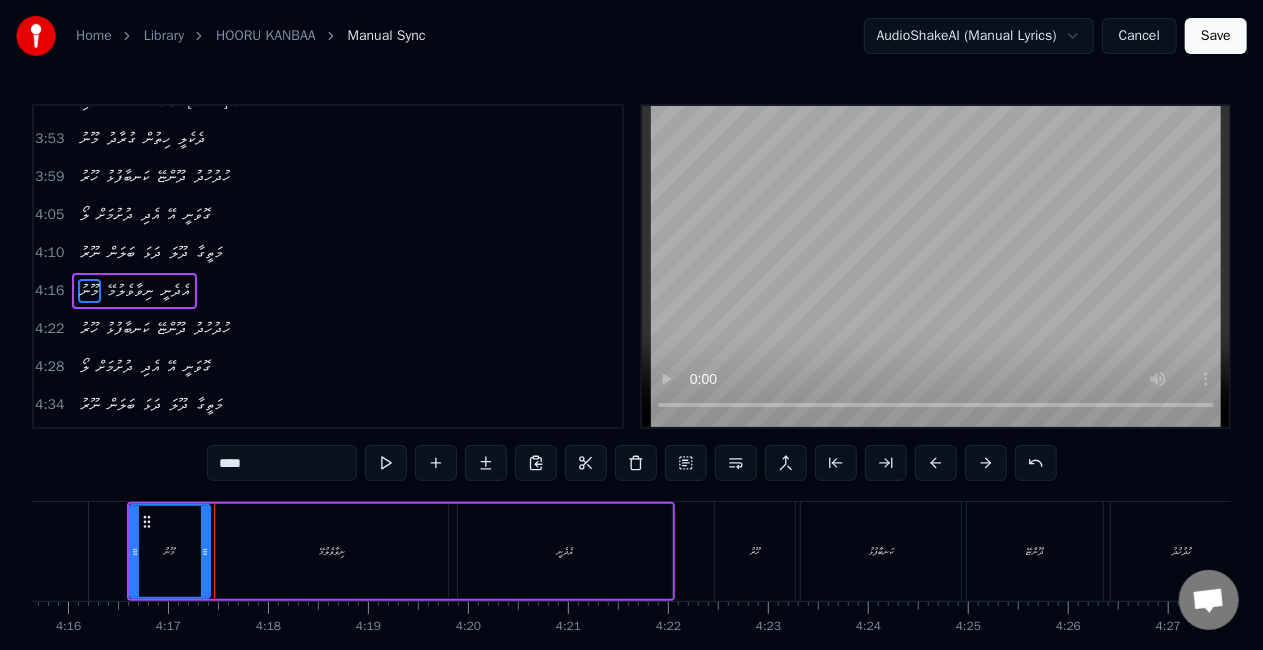 scroll, scrollTop: 0, scrollLeft: 25559, axis: horizontal 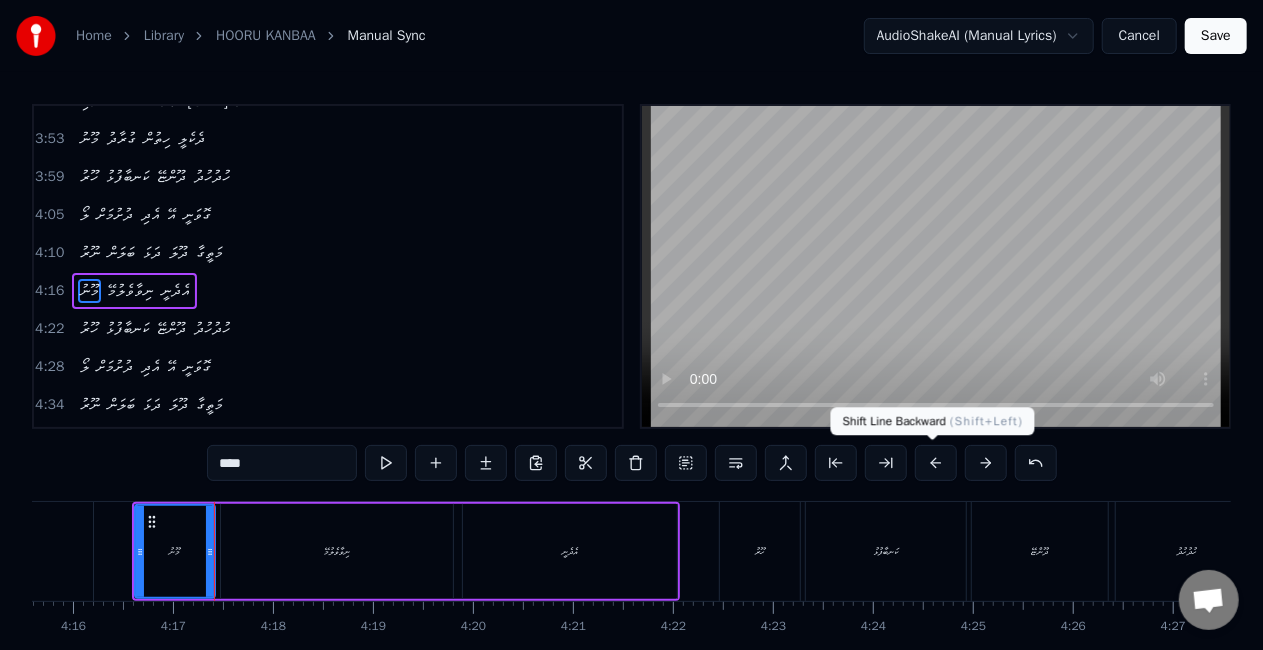 click at bounding box center (936, 463) 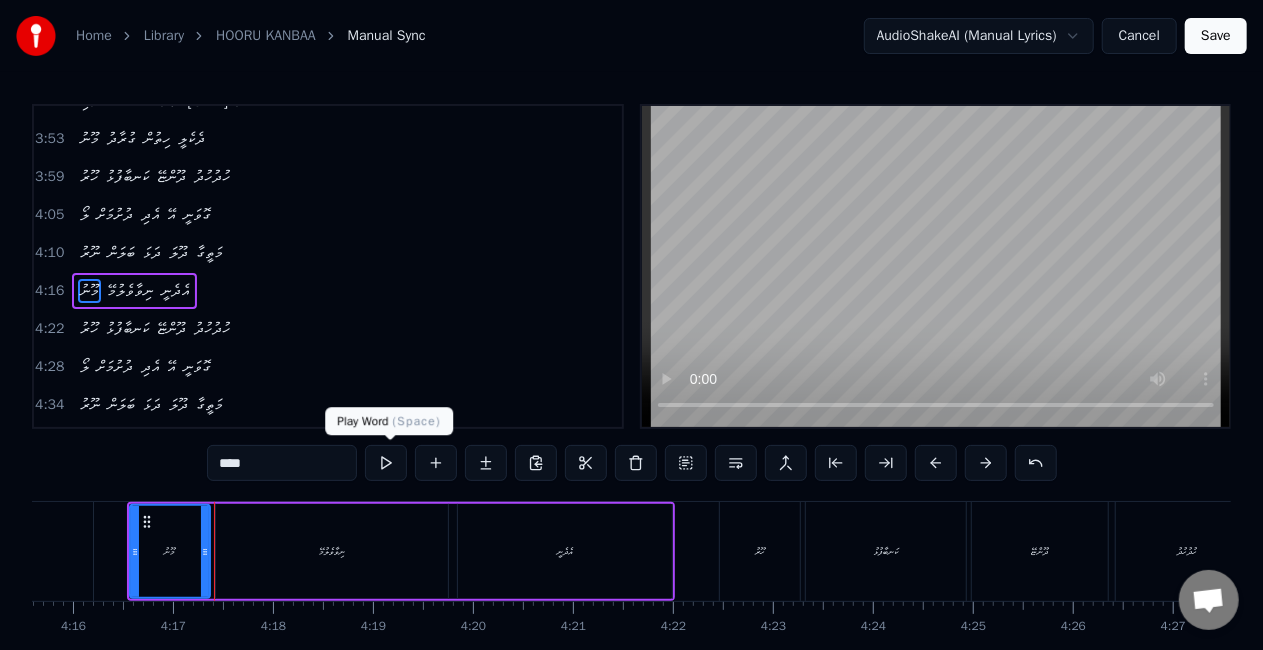 click at bounding box center [386, 463] 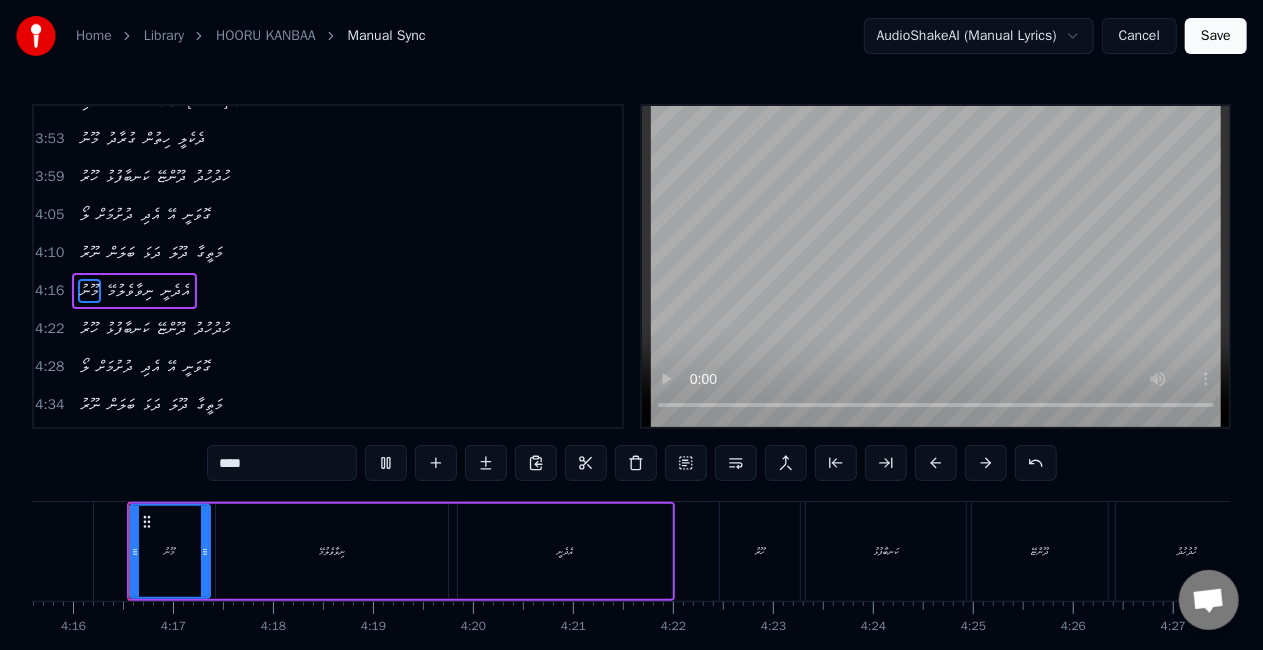scroll, scrollTop: 0, scrollLeft: 25554, axis: horizontal 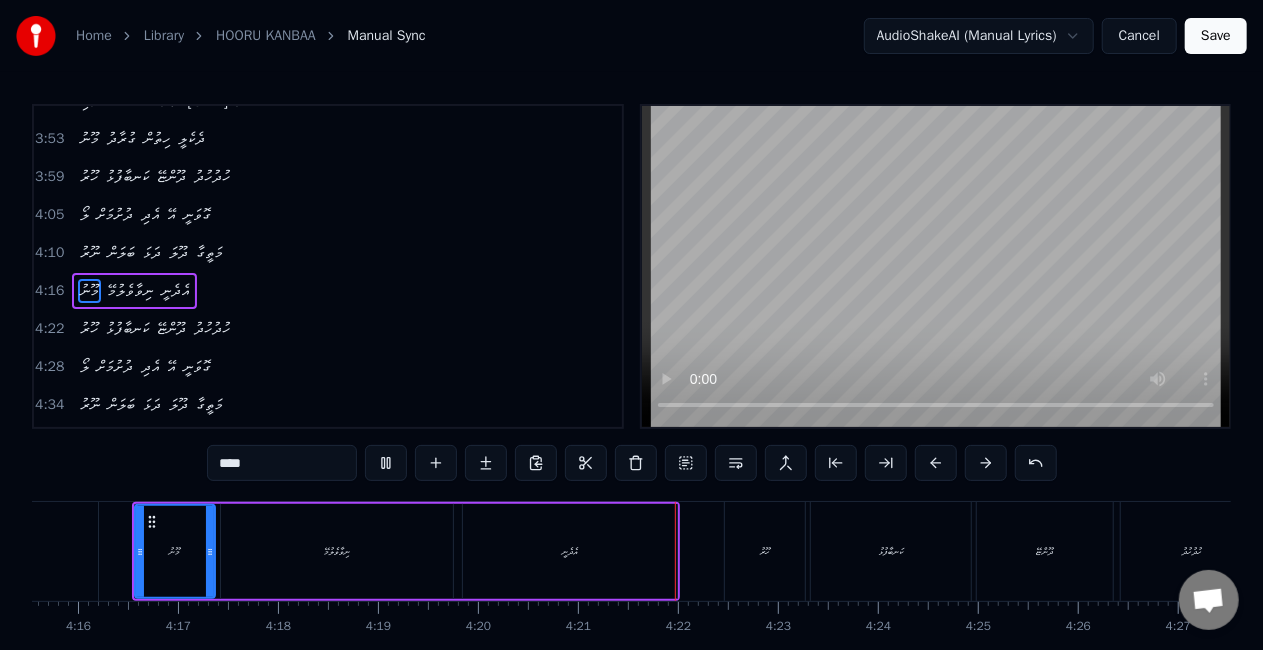 click on "ނިވާވެލުމޭ" at bounding box center (337, 551) 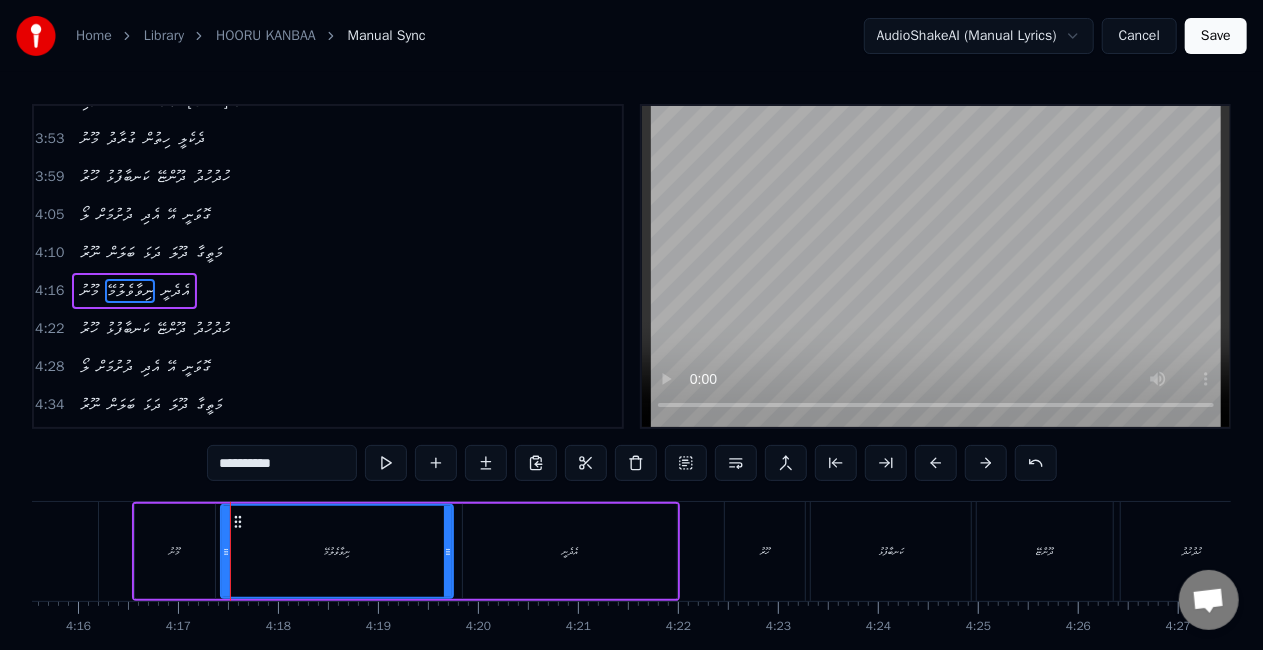click on "މޫނު" at bounding box center [175, 551] 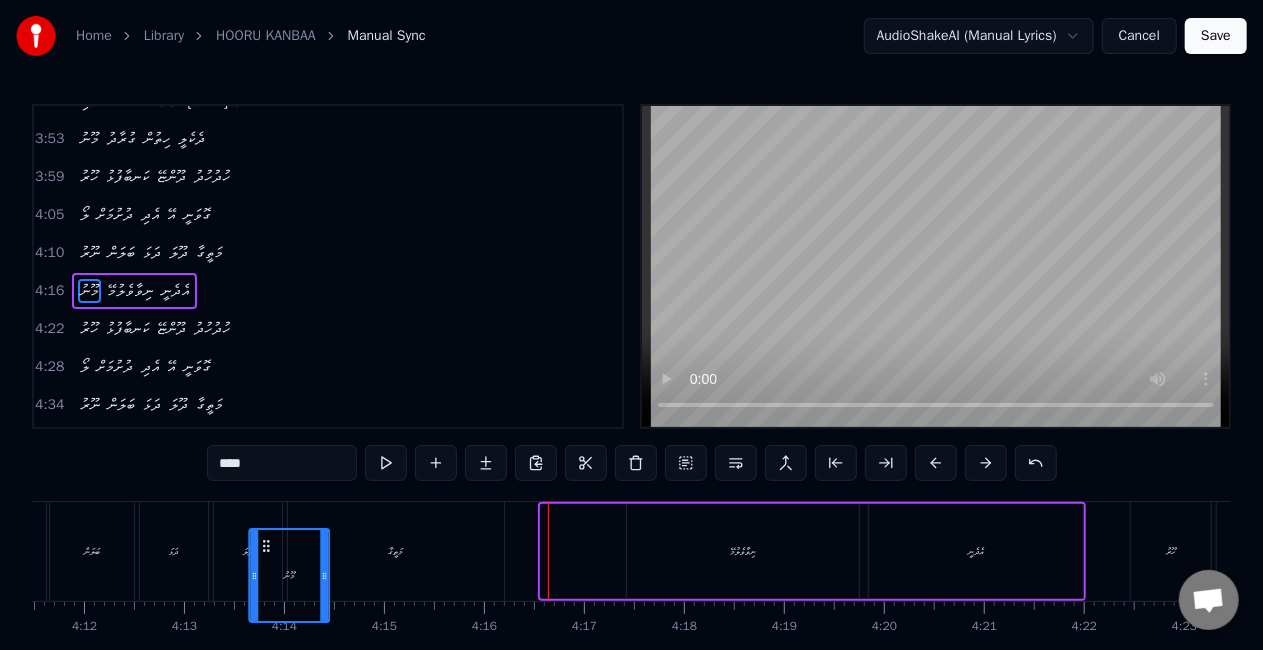scroll, scrollTop: 0, scrollLeft: 25142, axis: horizontal 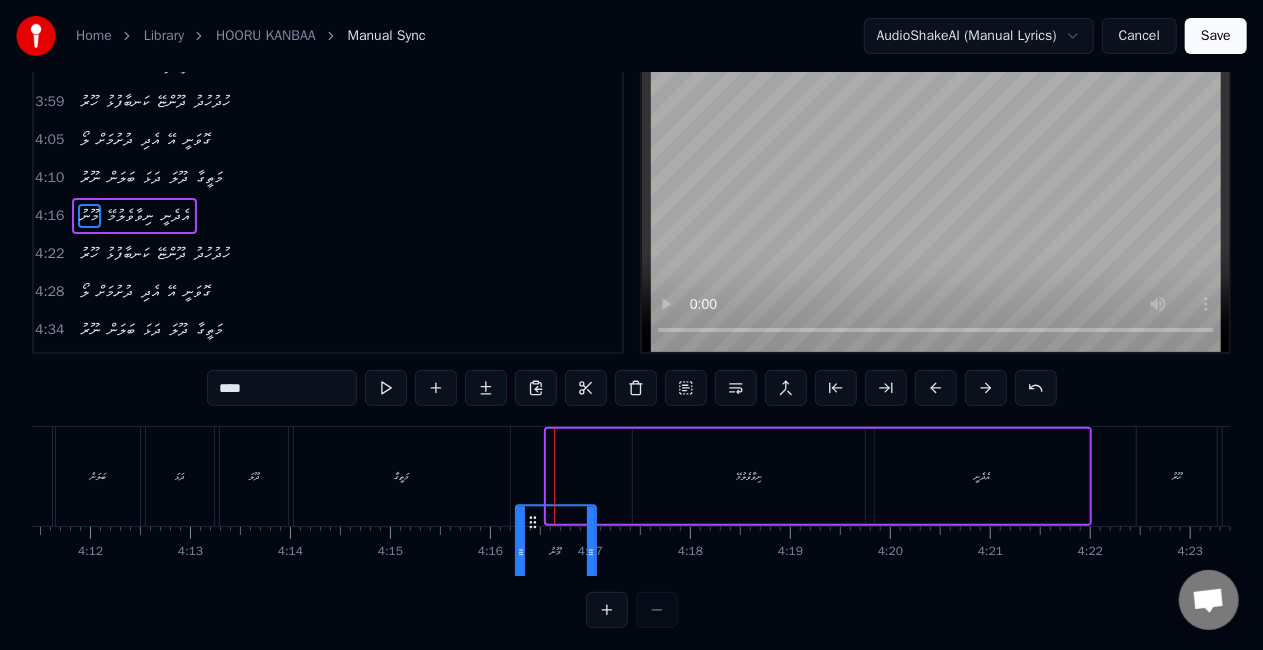 drag, startPoint x: 146, startPoint y: 526, endPoint x: 526, endPoint y: 416, distance: 395.6008 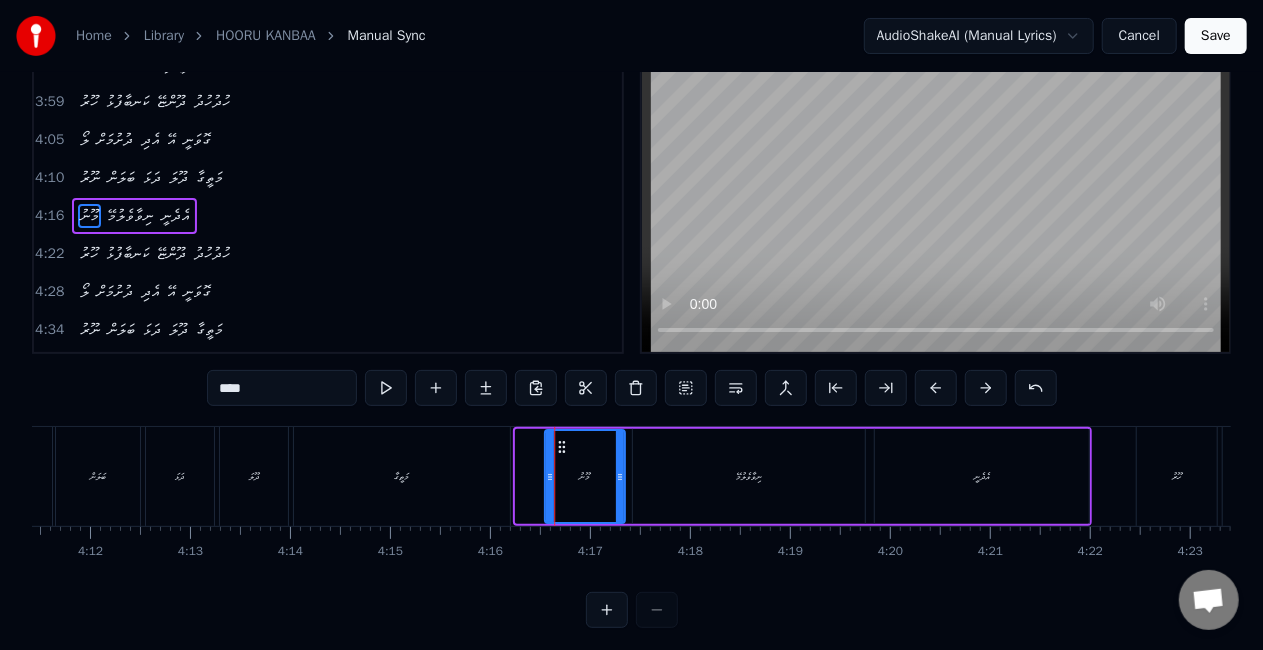 drag, startPoint x: 530, startPoint y: 446, endPoint x: 559, endPoint y: 452, distance: 29.614185 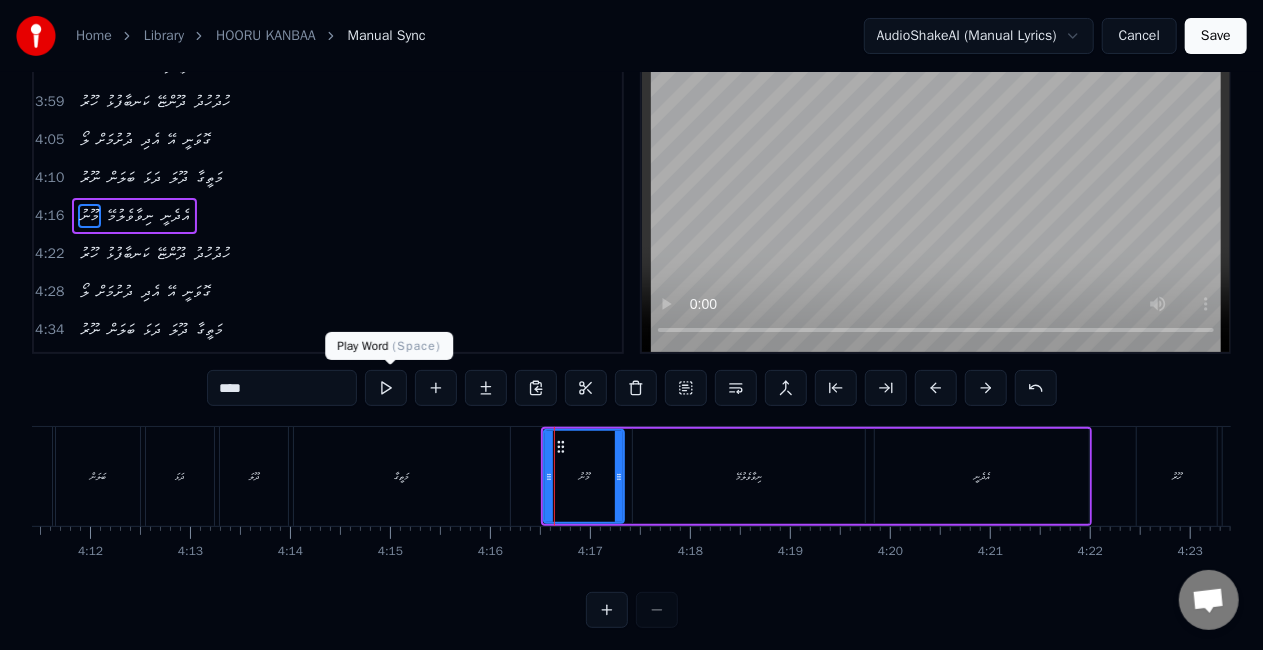 click at bounding box center [386, 388] 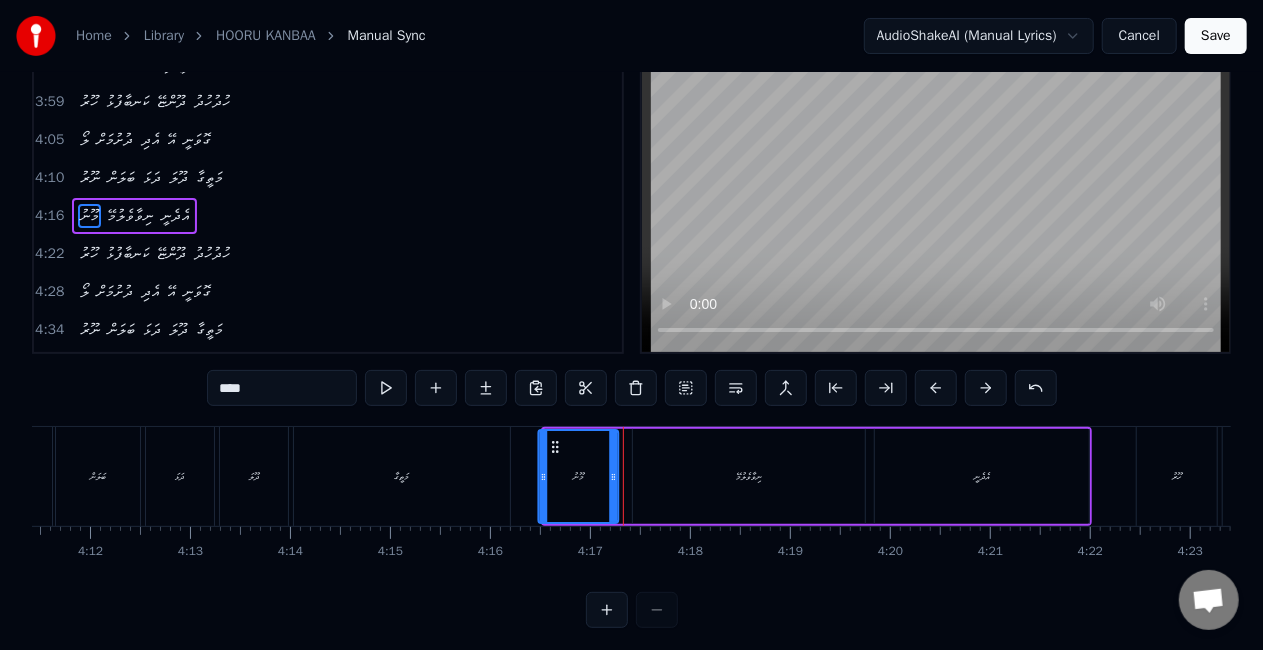 click 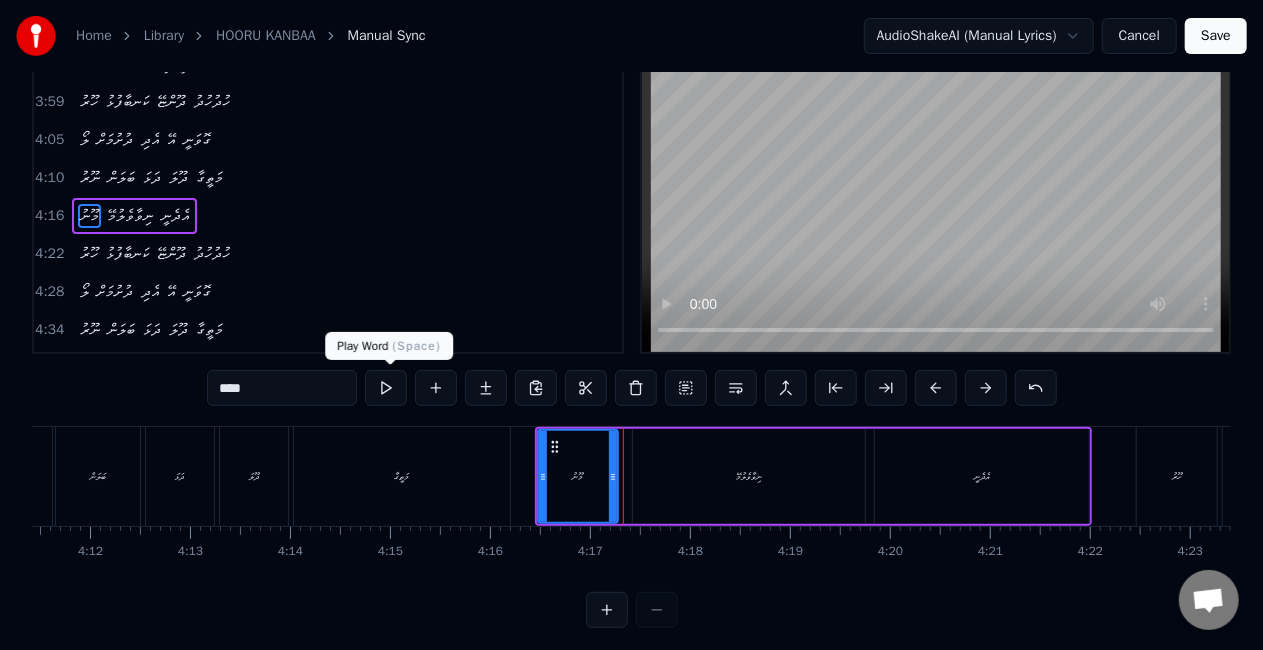 click at bounding box center (386, 388) 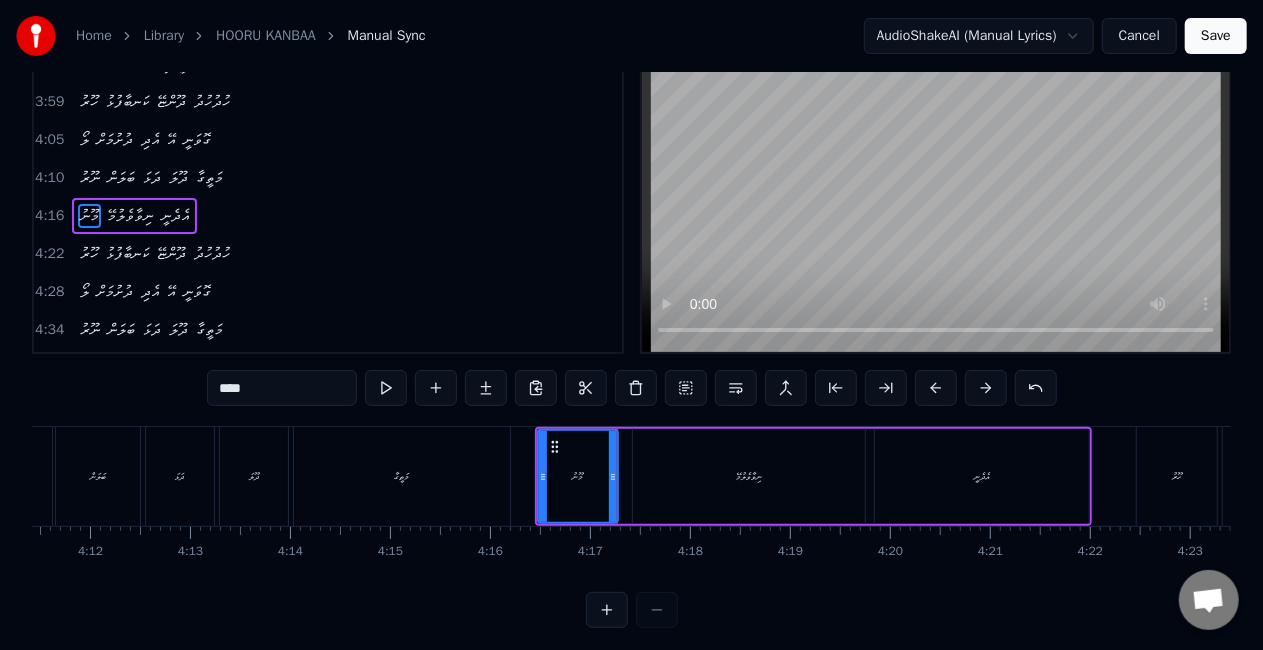 click on "ނިވާވެލުމޭ" at bounding box center (749, 476) 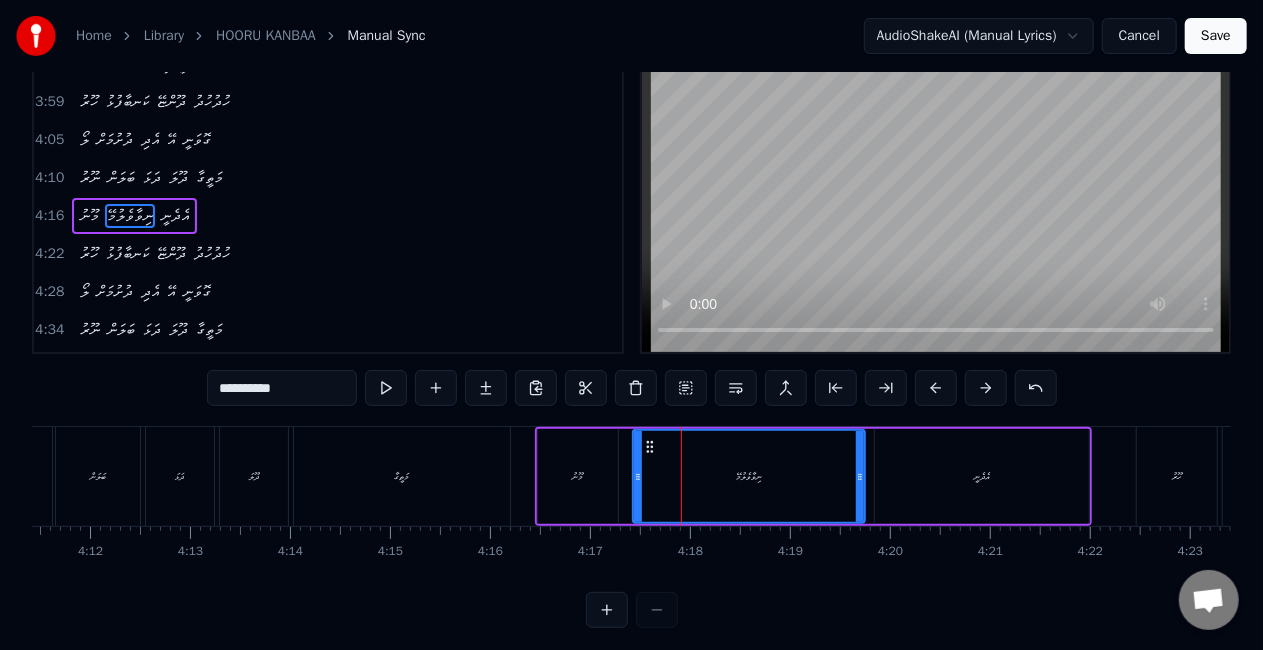 scroll, scrollTop: 0, scrollLeft: 0, axis: both 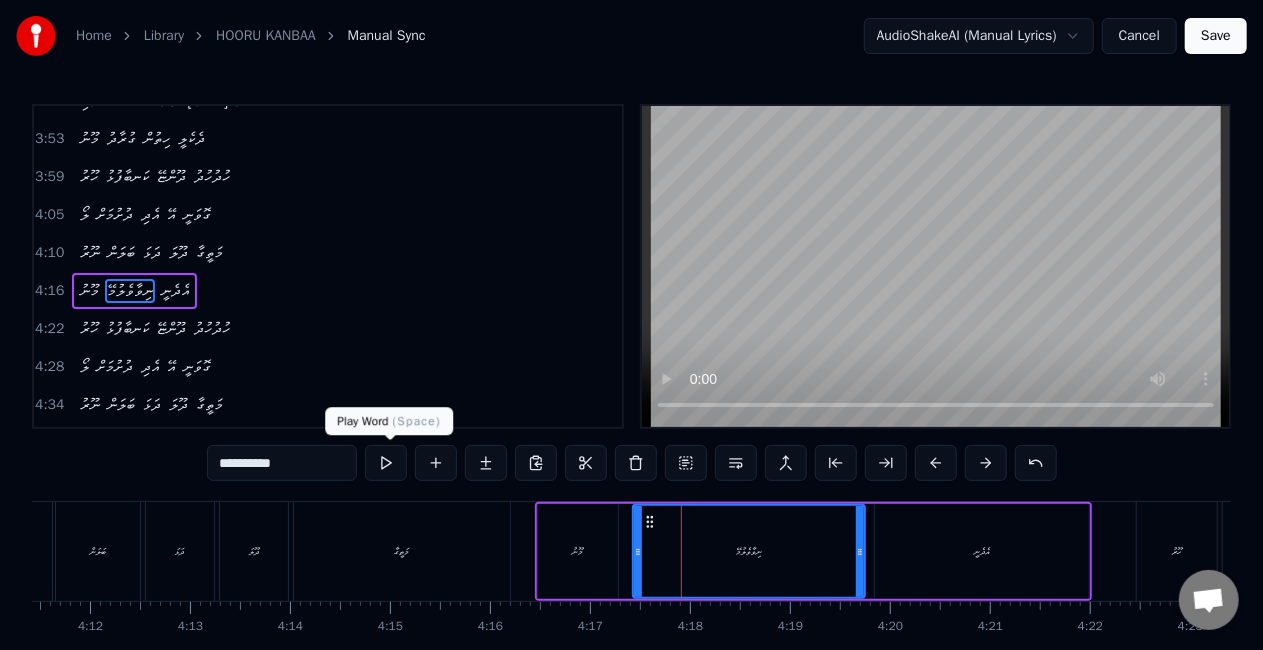click at bounding box center (386, 463) 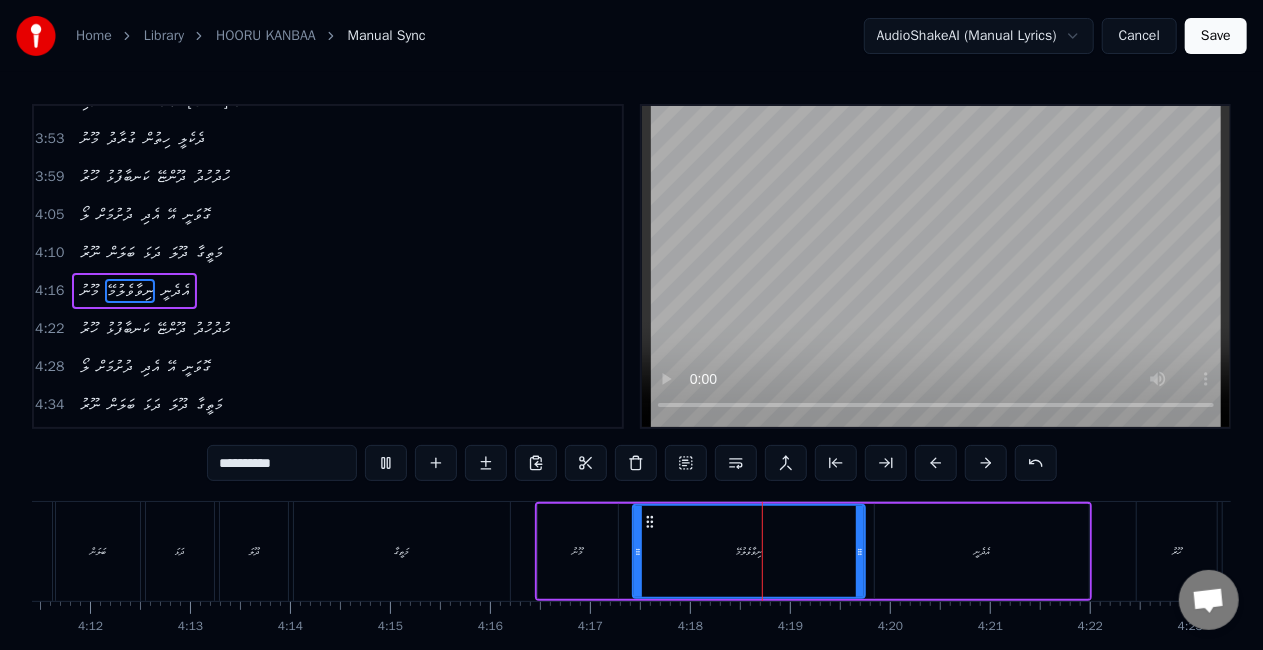 click at bounding box center [386, 463] 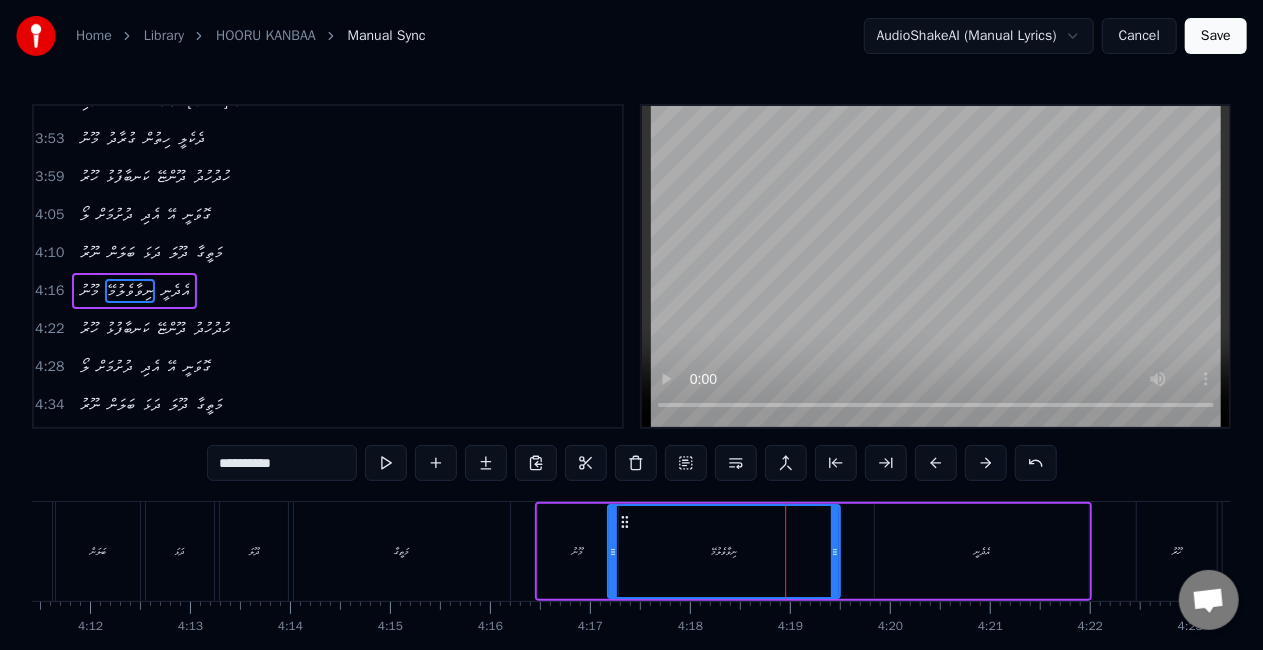 drag, startPoint x: 650, startPoint y: 518, endPoint x: 625, endPoint y: 518, distance: 25 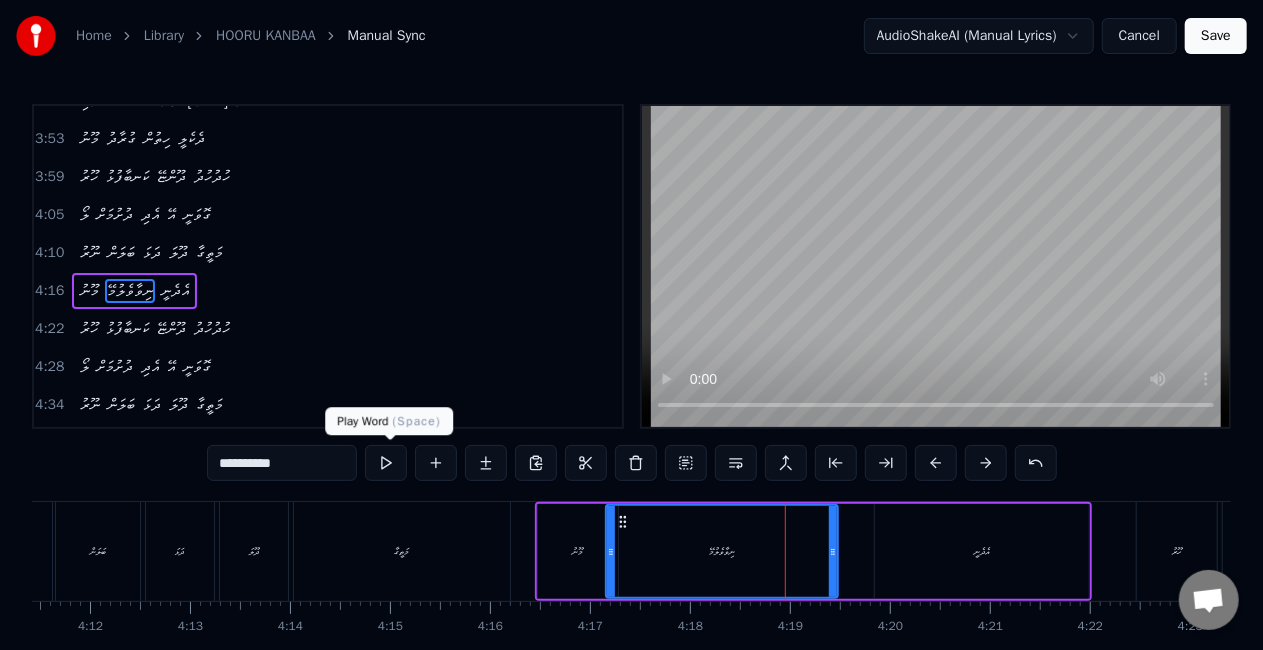 click at bounding box center [386, 463] 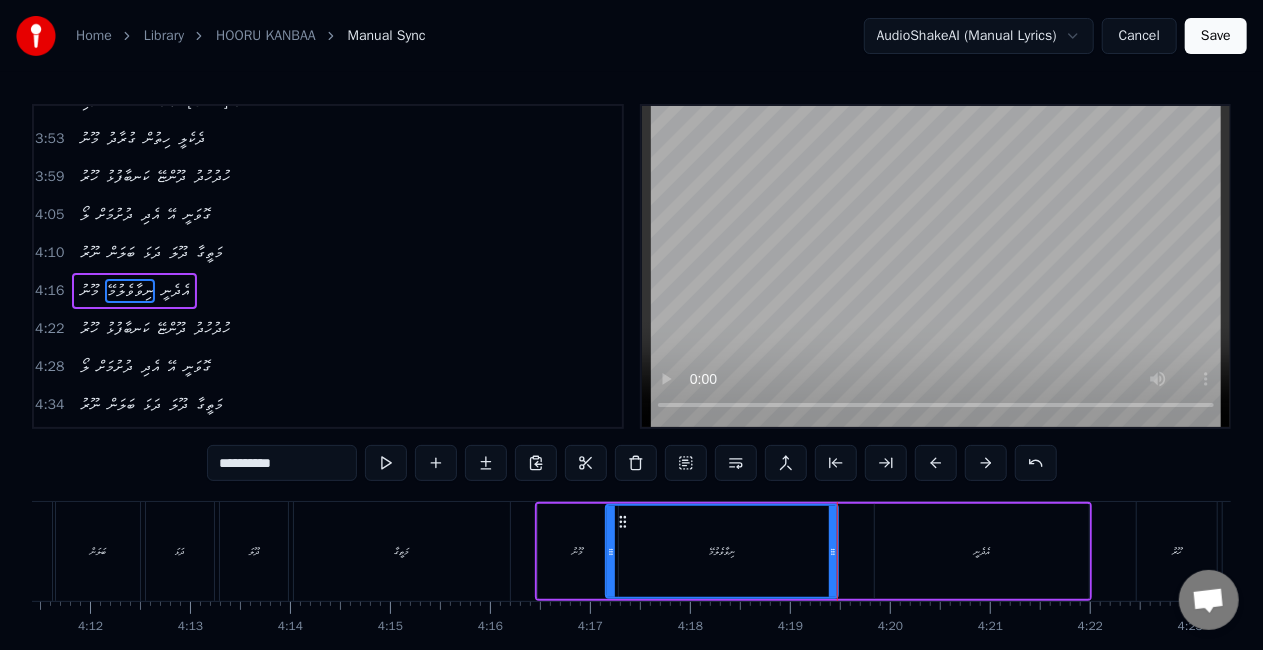 click at bounding box center (386, 463) 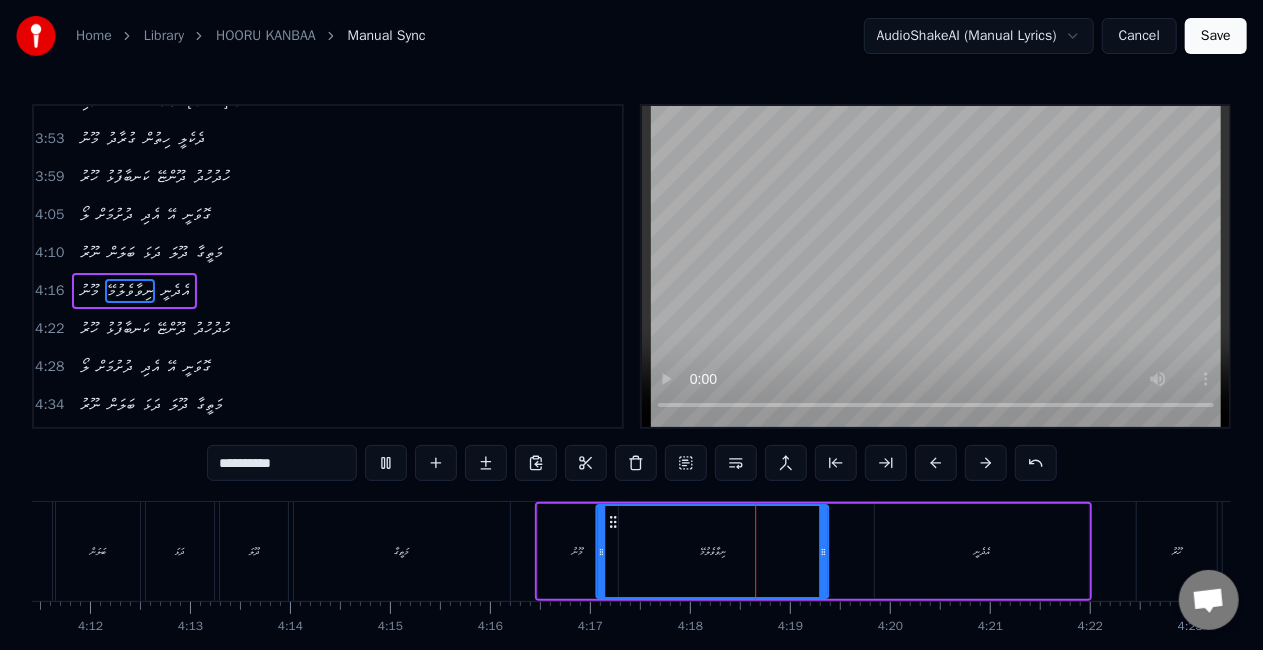 click 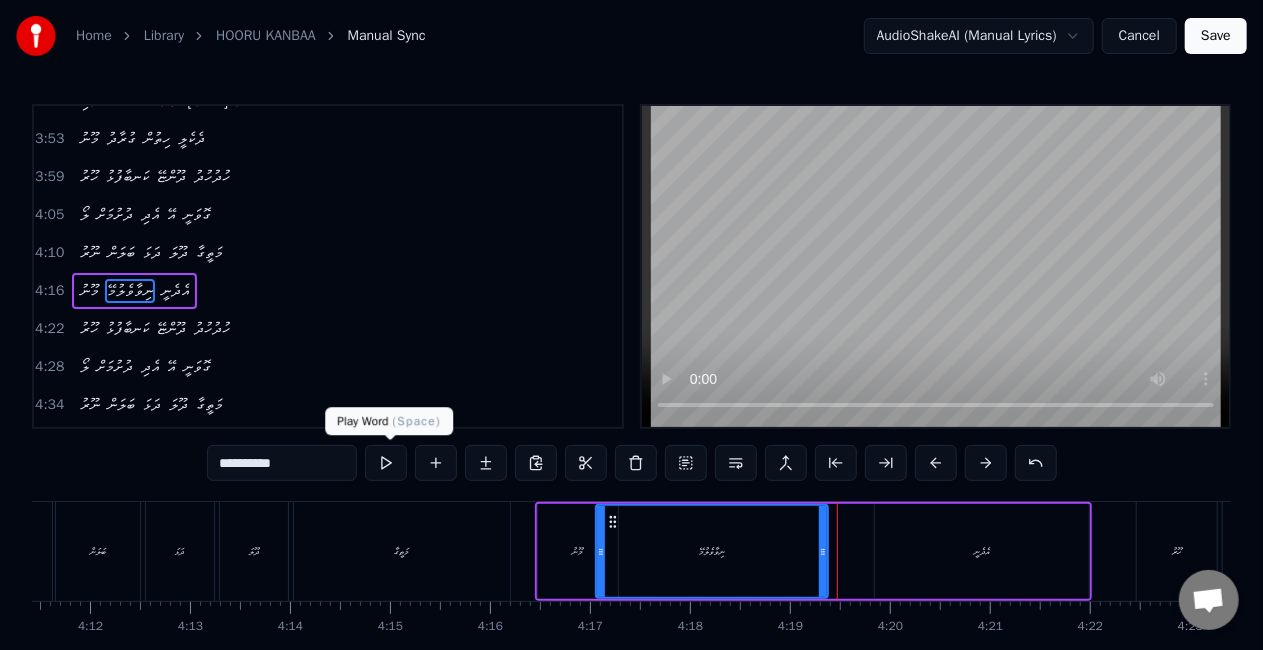 click at bounding box center [386, 463] 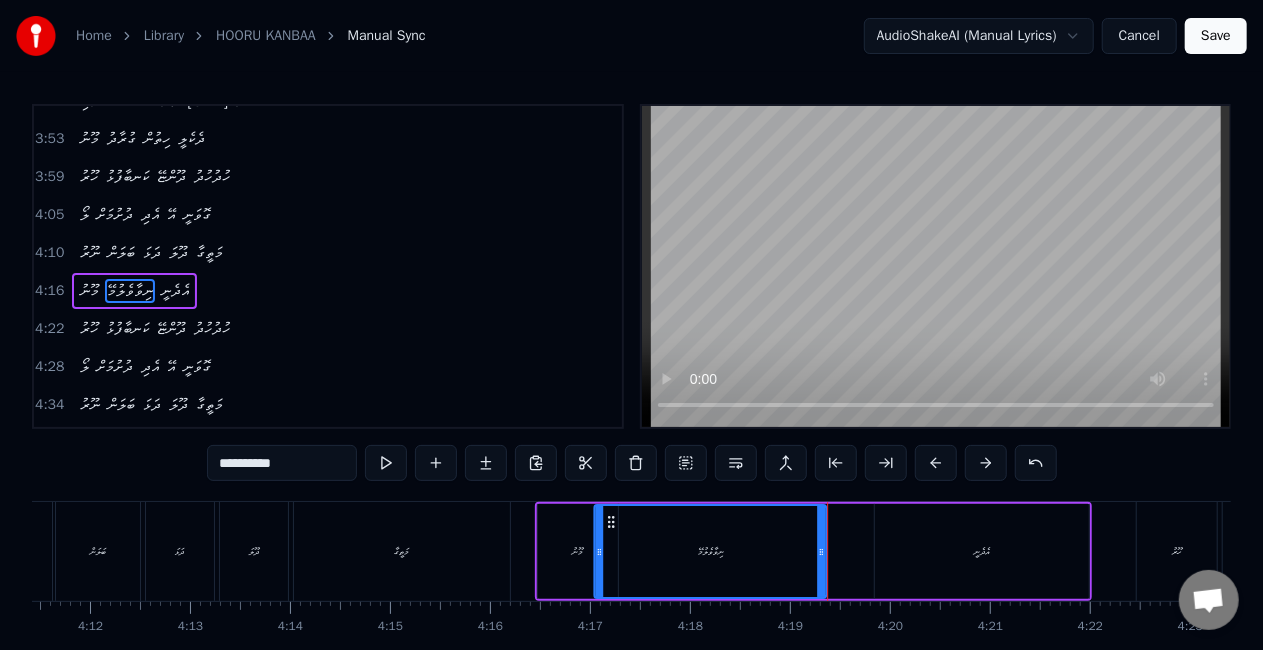 click 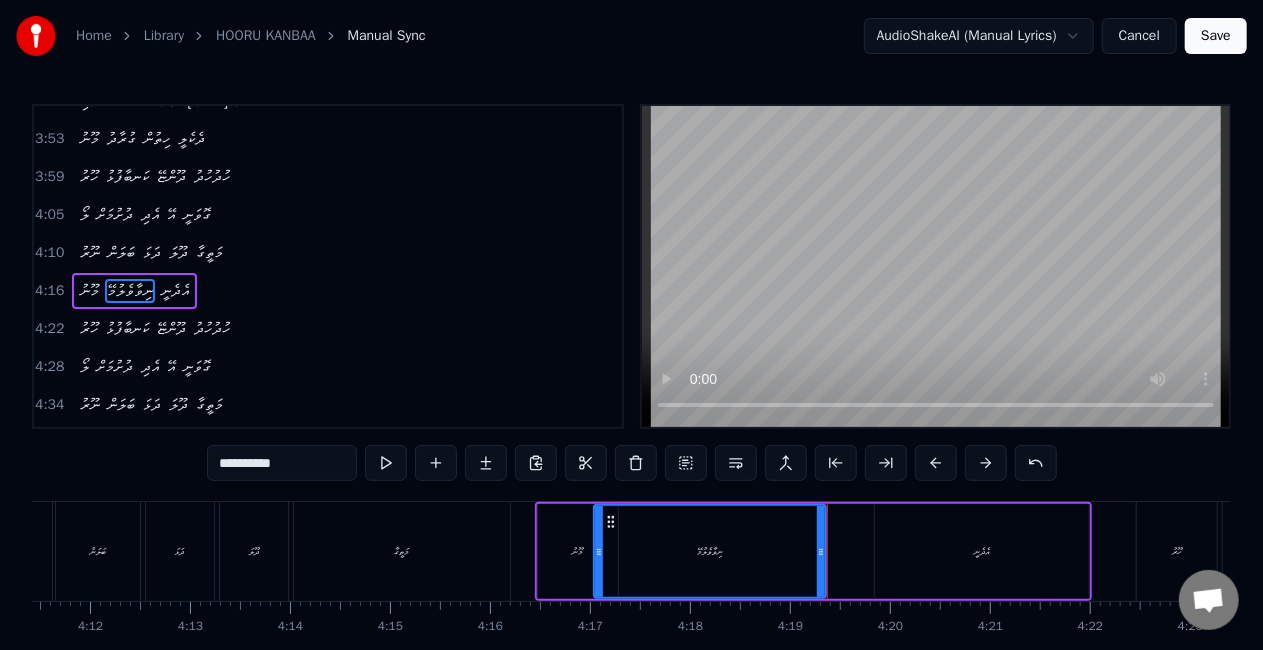 click on "މޫނު" at bounding box center [578, 551] 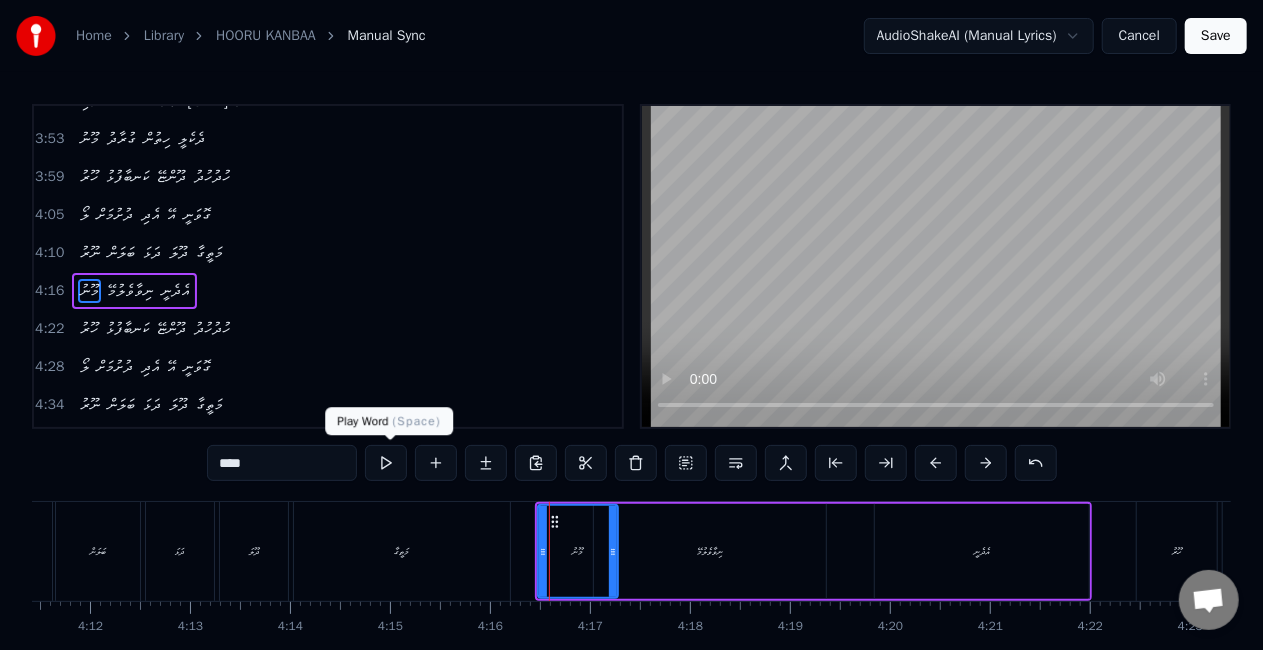 click at bounding box center [386, 463] 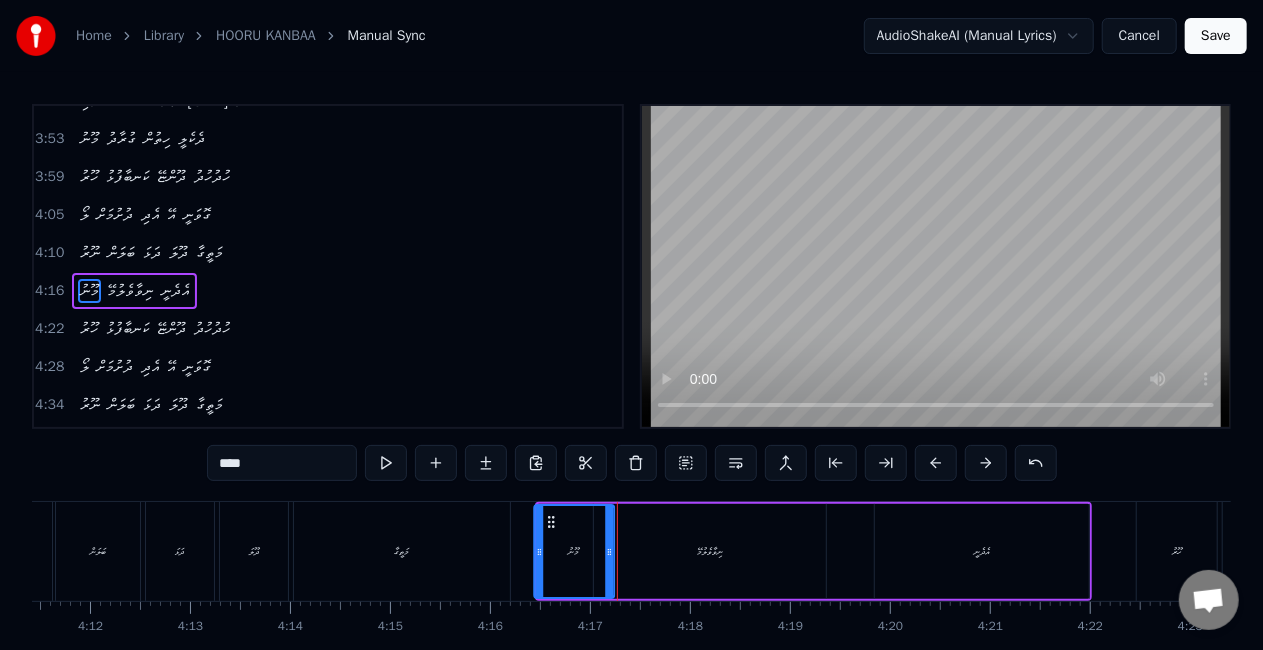click 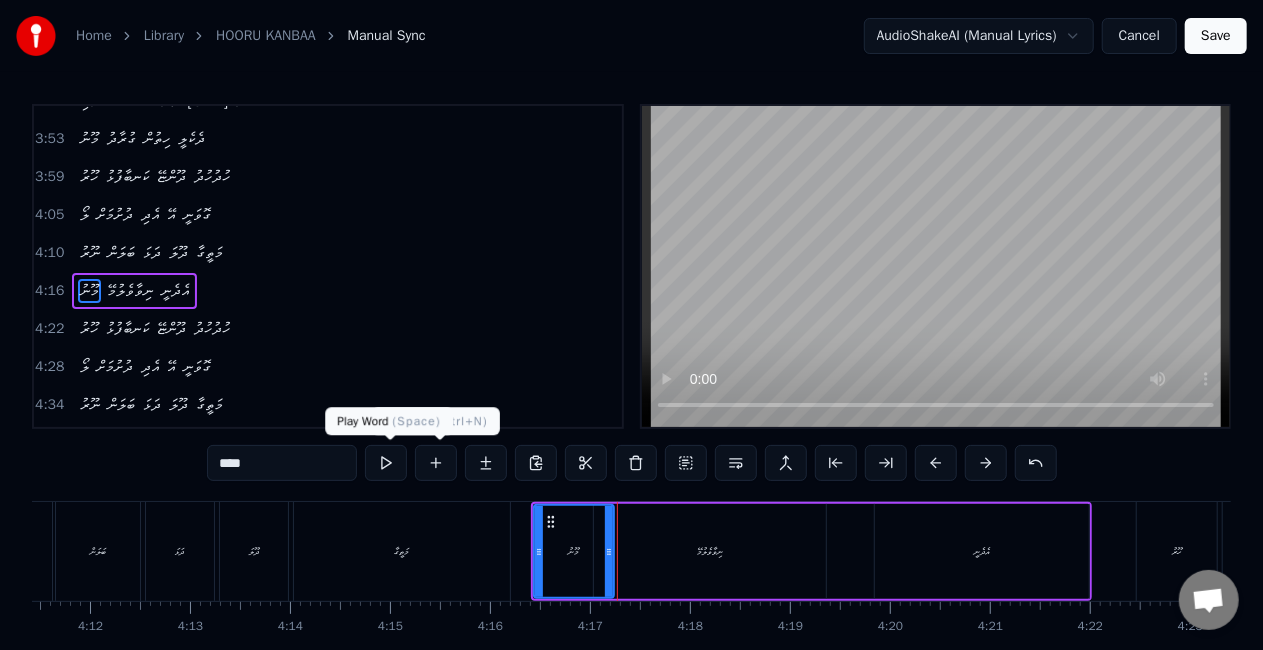 click at bounding box center [386, 463] 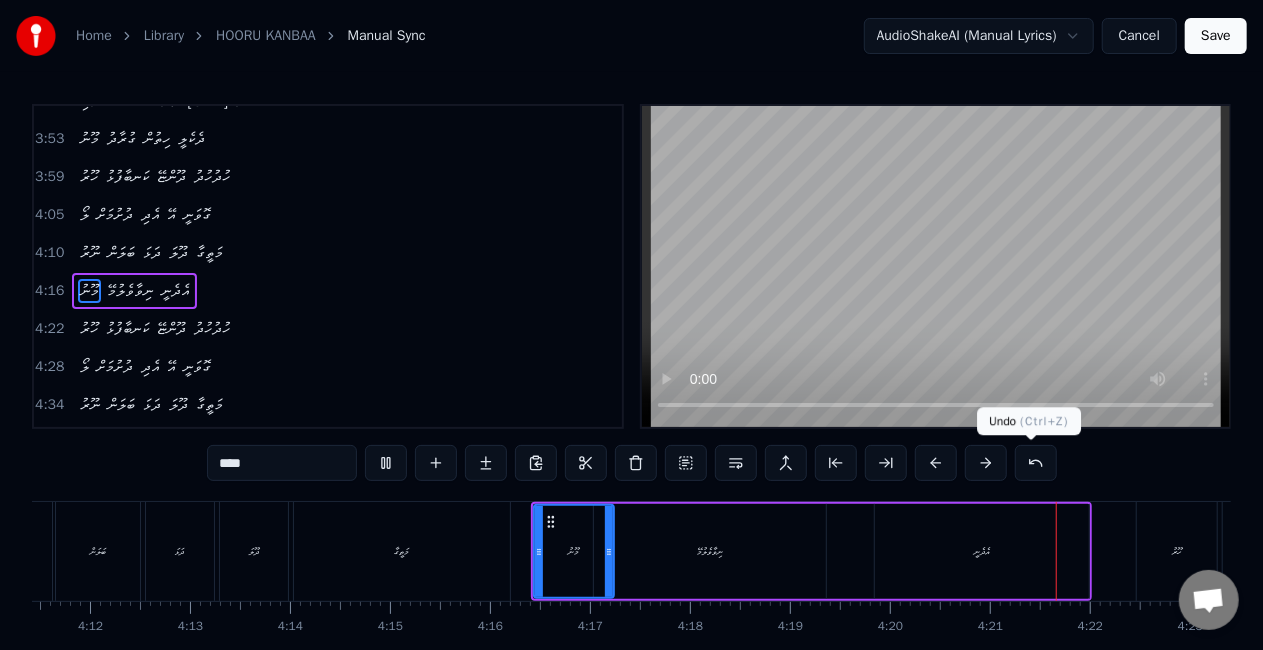 click on "އެދެނީ" at bounding box center [982, 551] 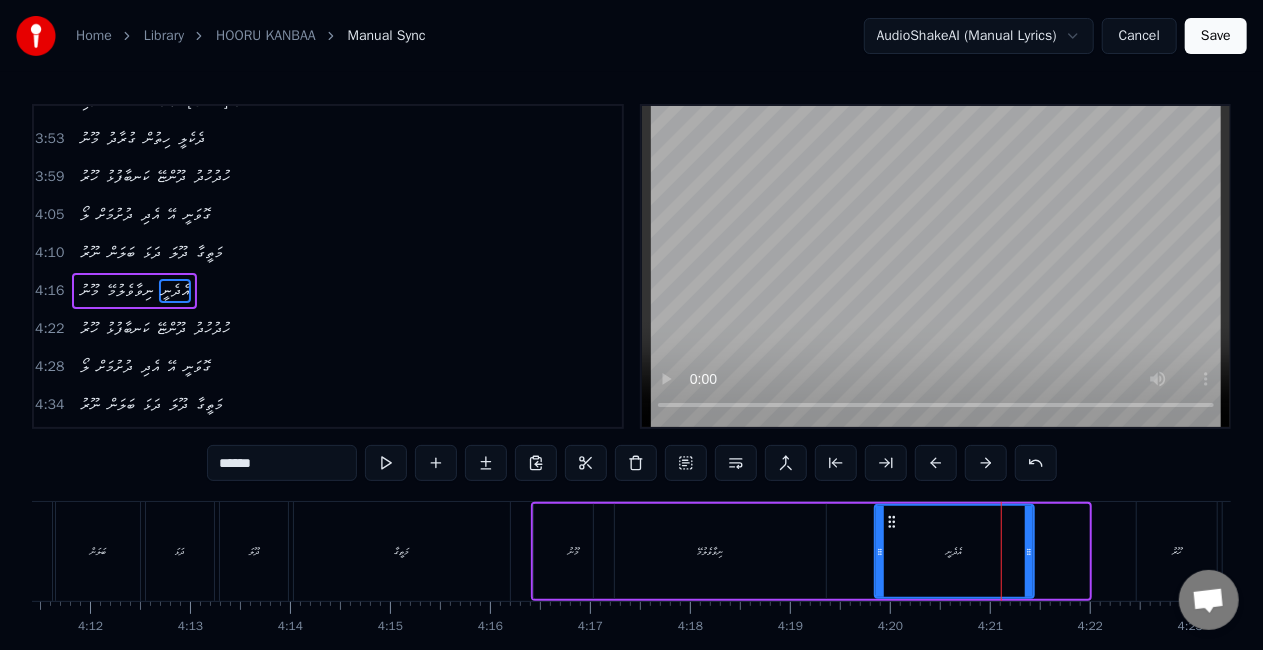 drag, startPoint x: 1081, startPoint y: 564, endPoint x: 1021, endPoint y: 556, distance: 60.530983 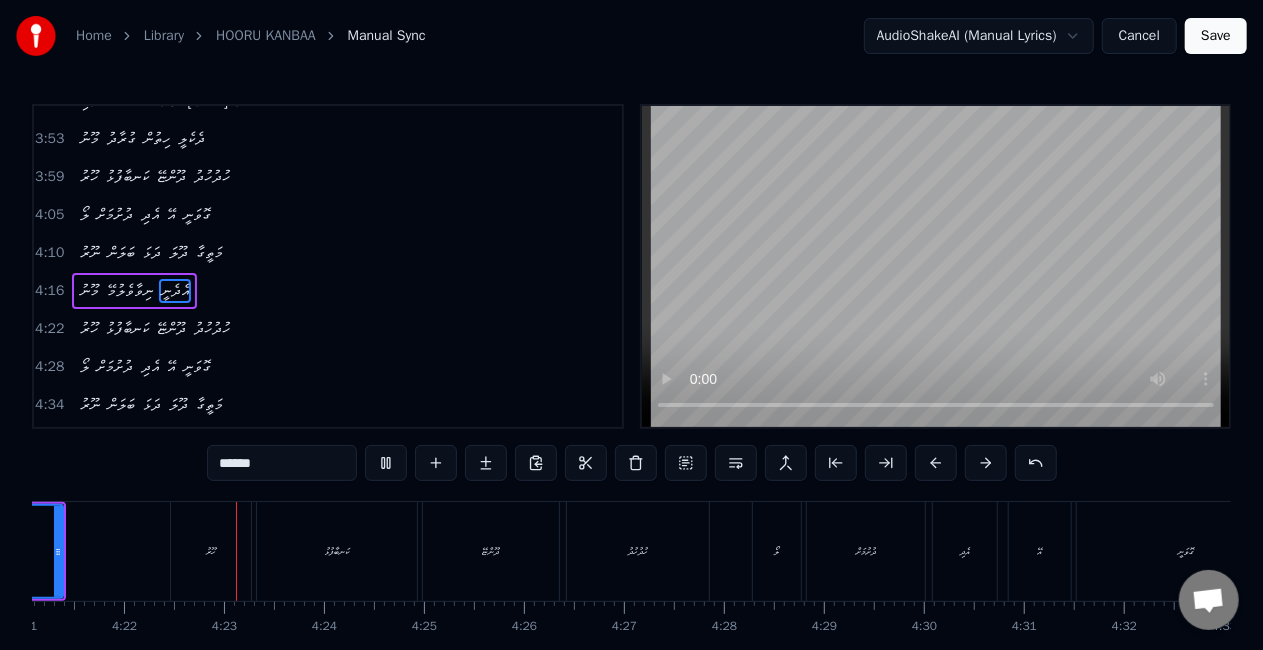 scroll, scrollTop: 0, scrollLeft: 26157, axis: horizontal 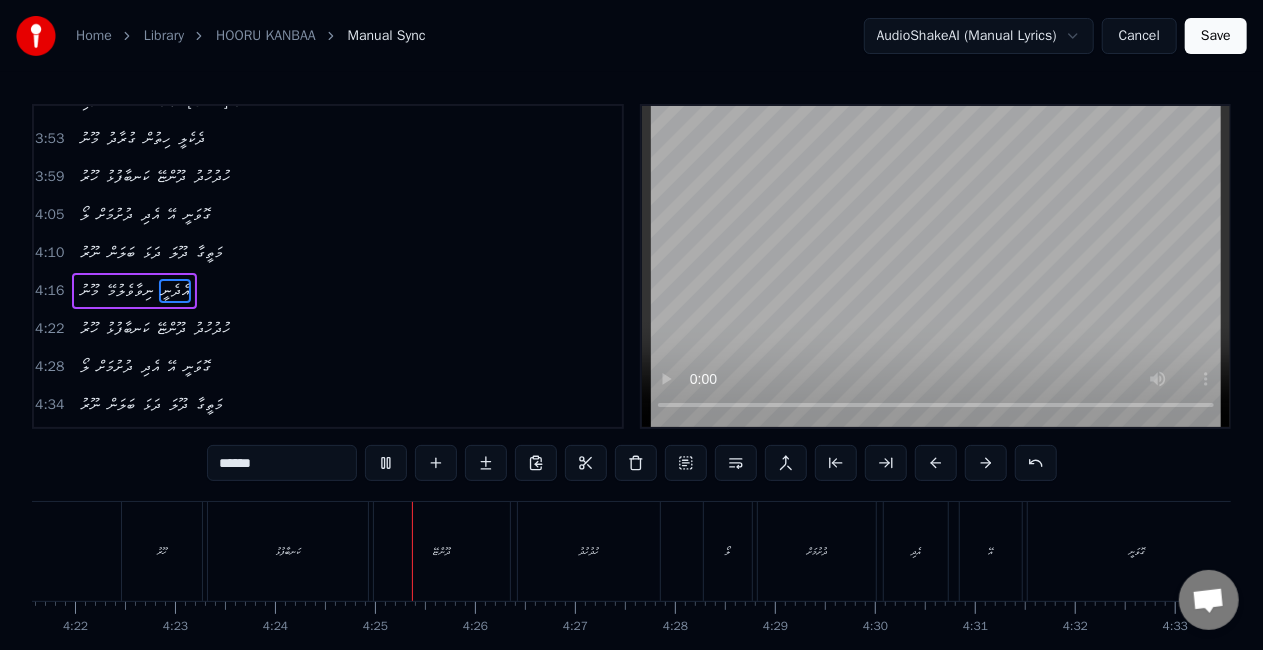 click on "ހޫރު" at bounding box center (162, 551) 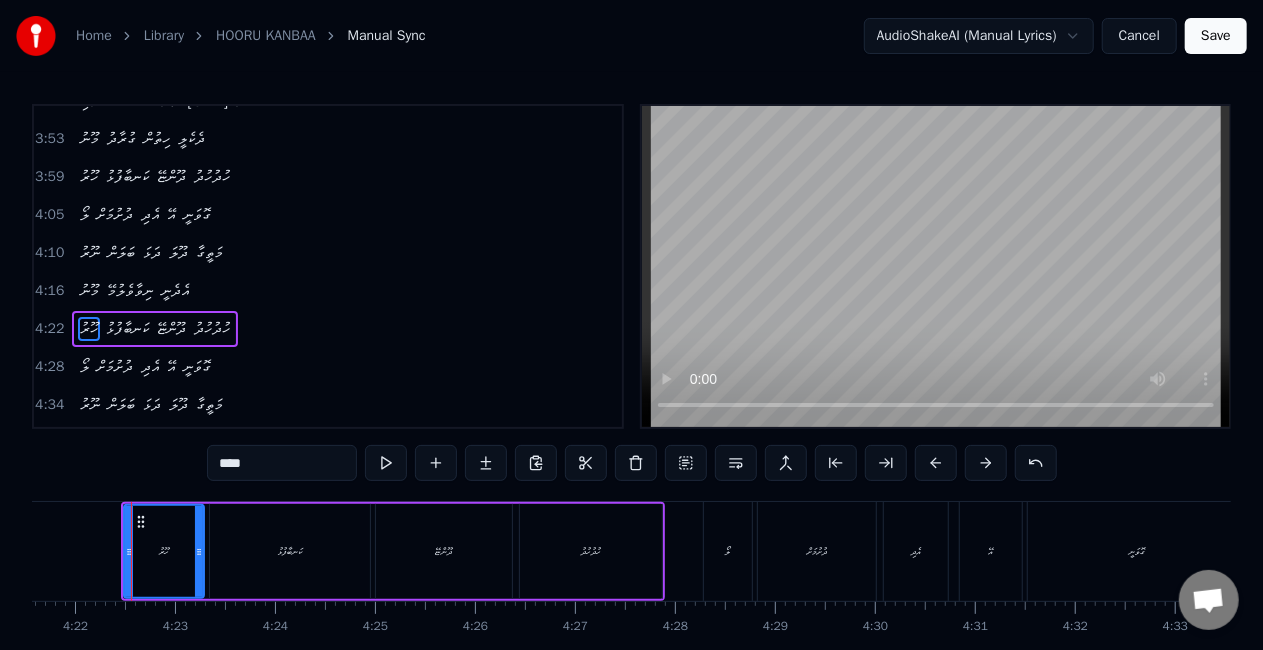 scroll, scrollTop: 0, scrollLeft: 26156, axis: horizontal 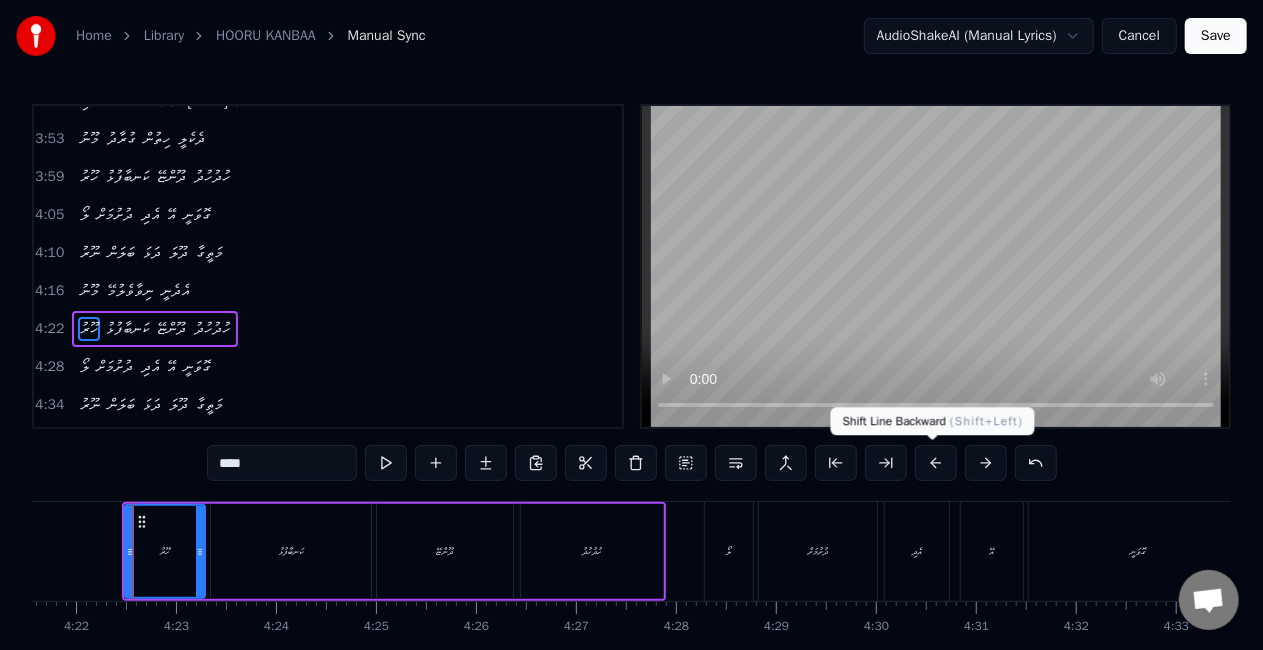 click at bounding box center [936, 463] 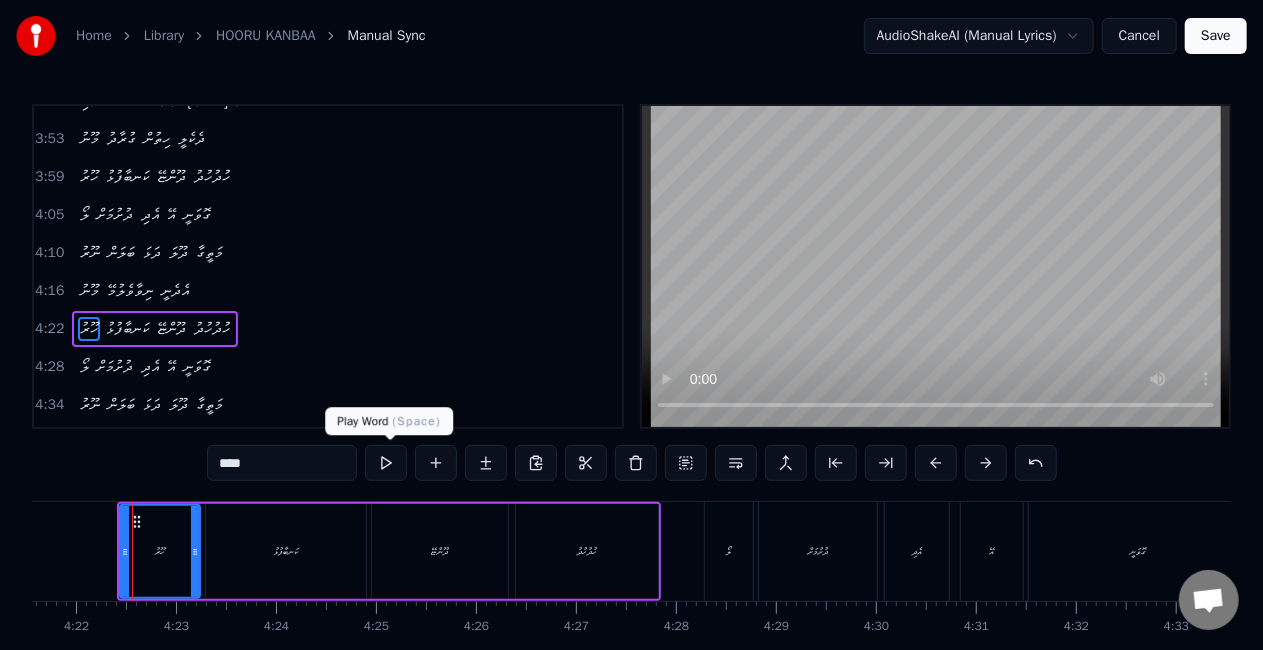 click at bounding box center (386, 463) 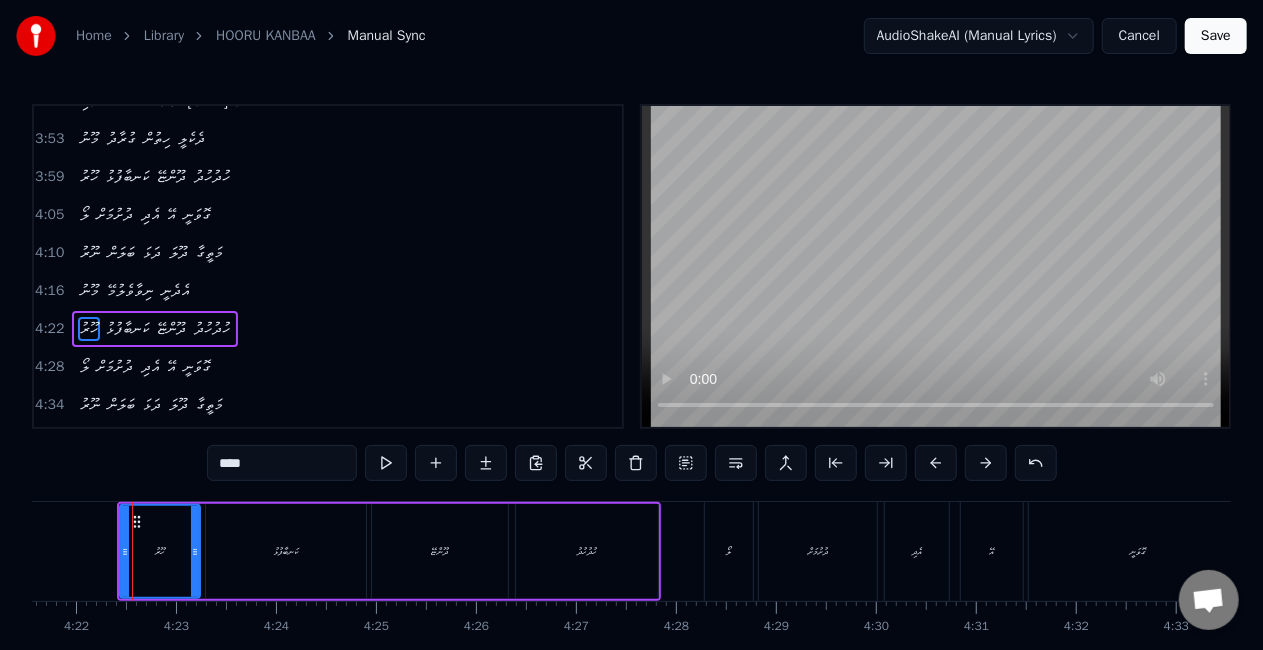 scroll, scrollTop: 0, scrollLeft: 26141, axis: horizontal 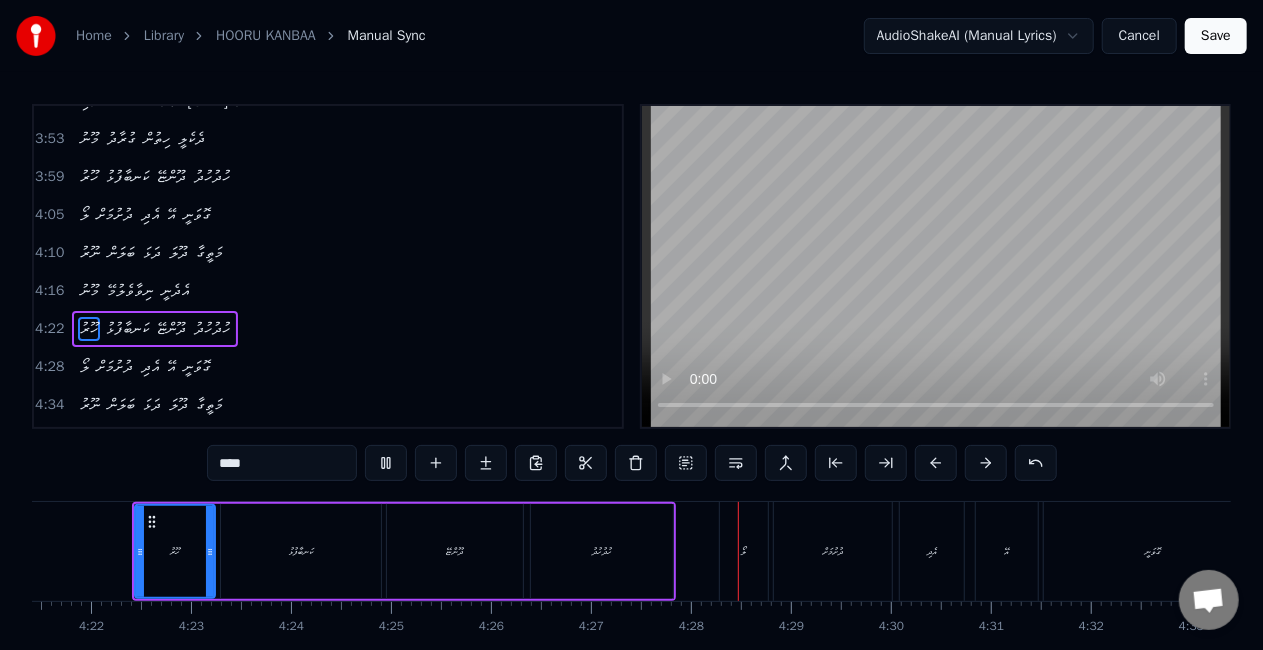 click on "ދޫންޏޭ" at bounding box center (455, 551) 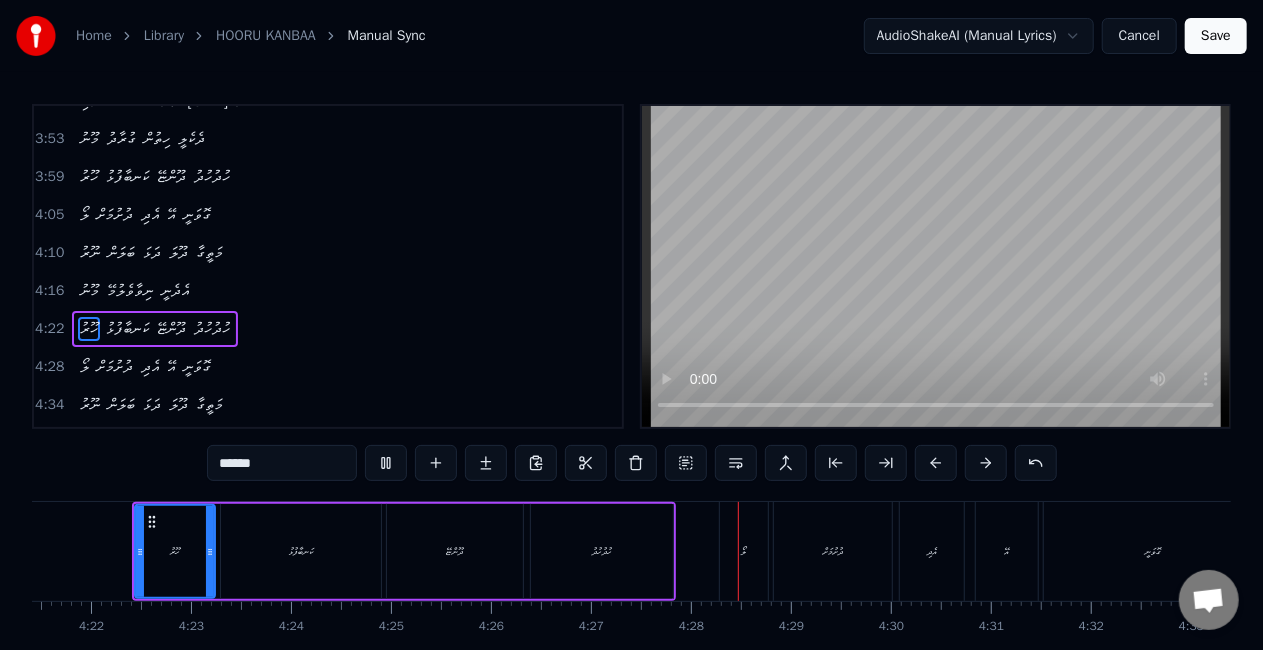 scroll, scrollTop: 1172, scrollLeft: 0, axis: vertical 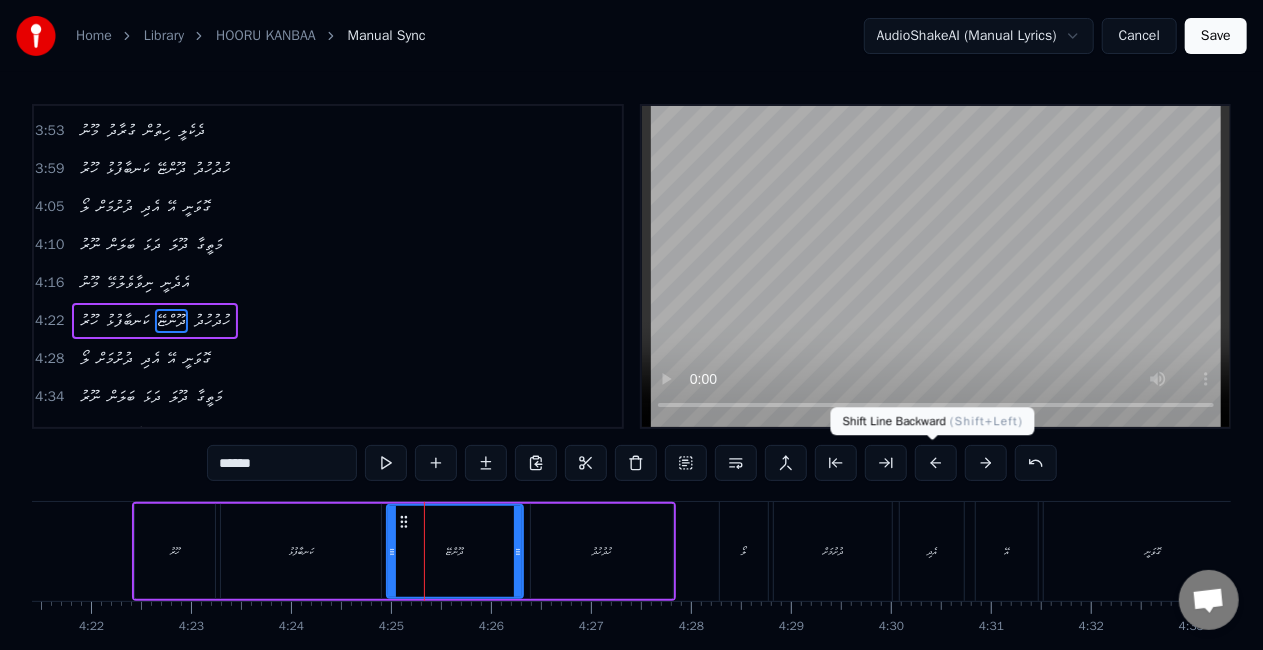 click at bounding box center [936, 463] 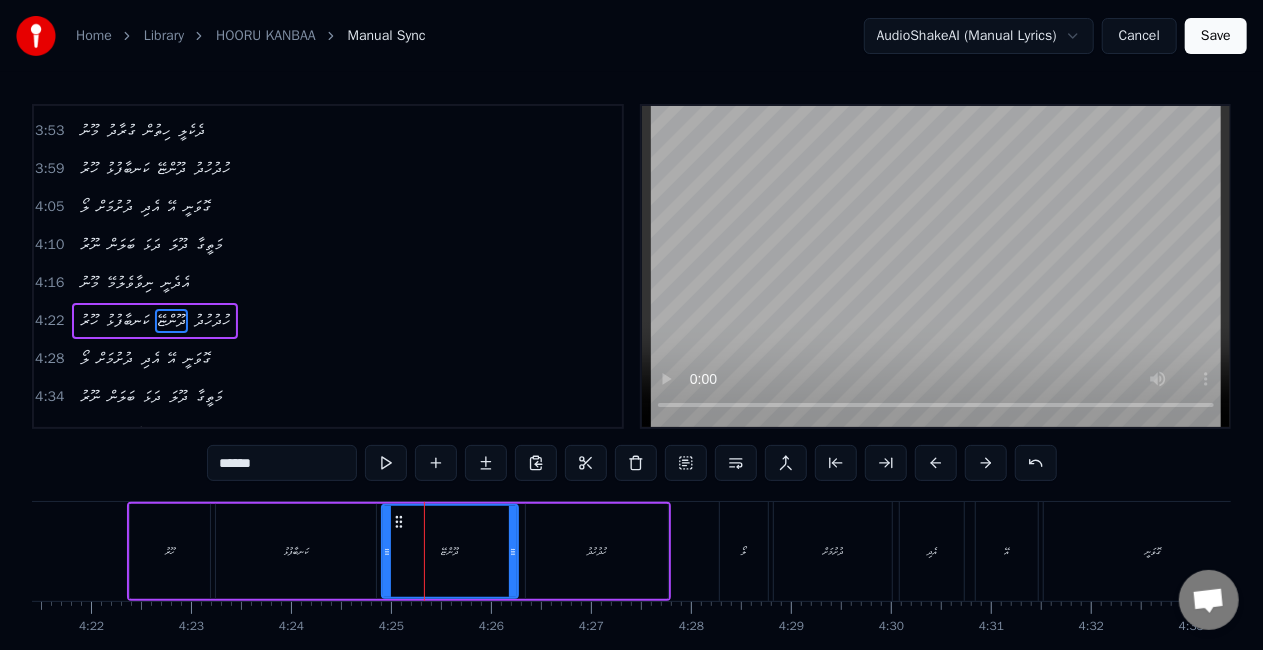 click on "ހޫރު" at bounding box center [170, 551] 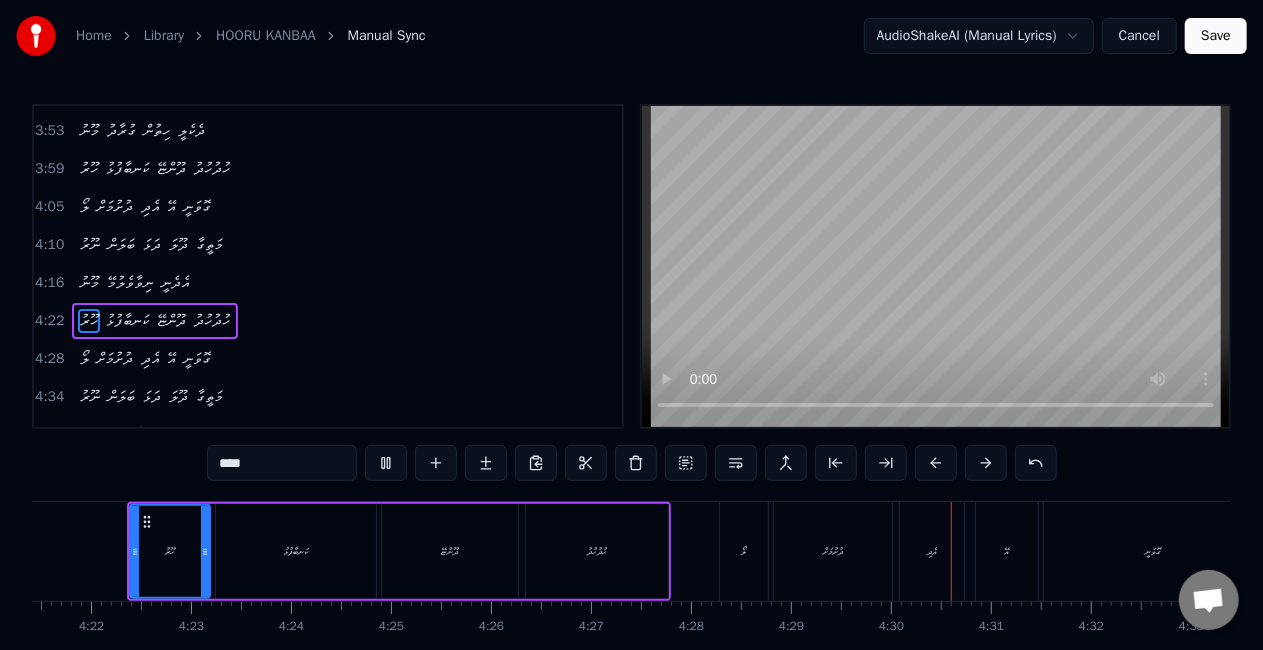 click on "ލޯ" at bounding box center [744, 551] 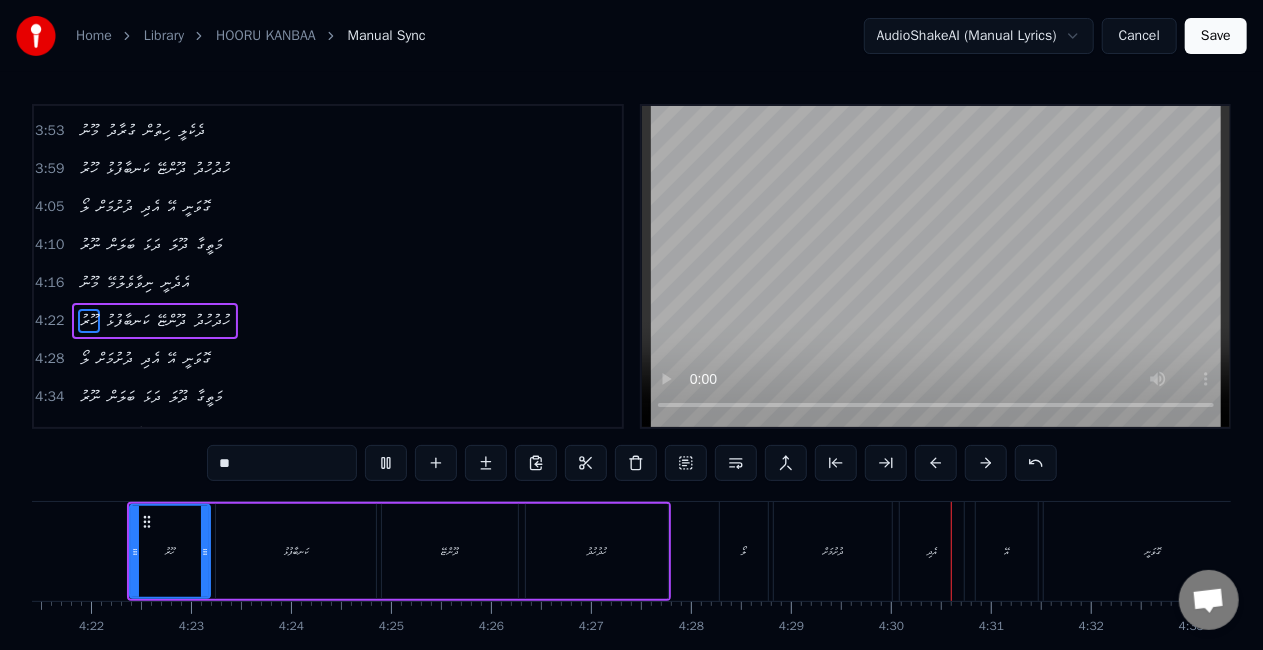 scroll, scrollTop: 8, scrollLeft: 0, axis: vertical 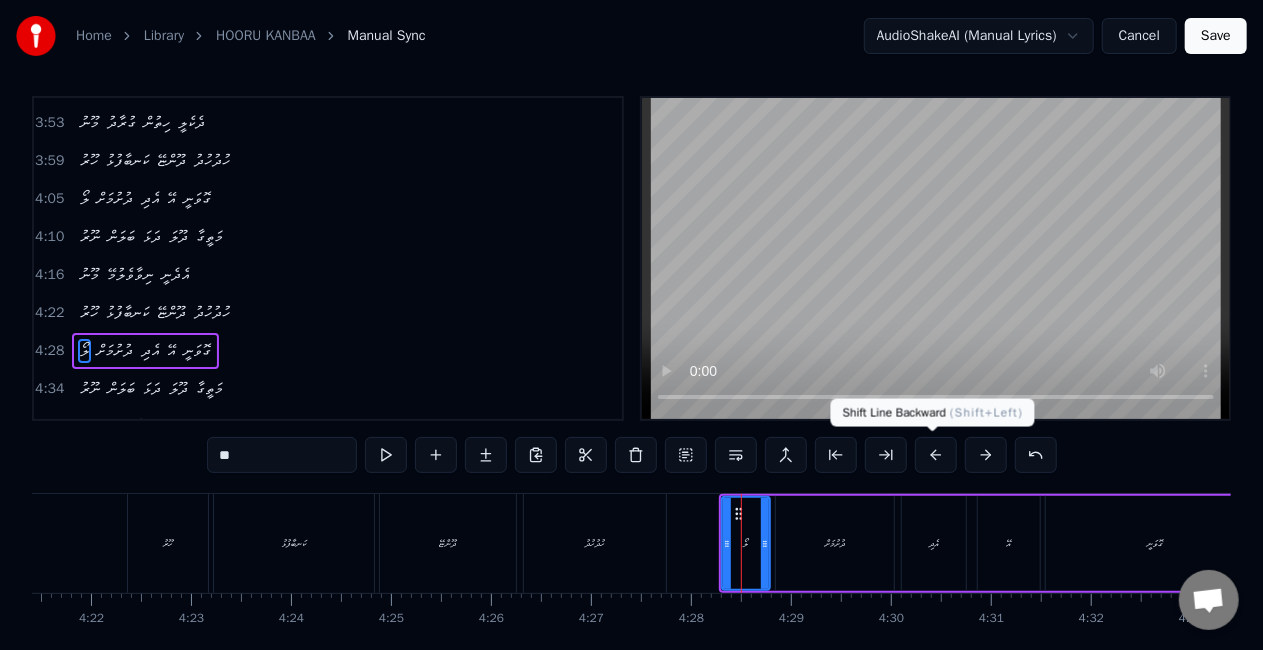 click at bounding box center (936, 455) 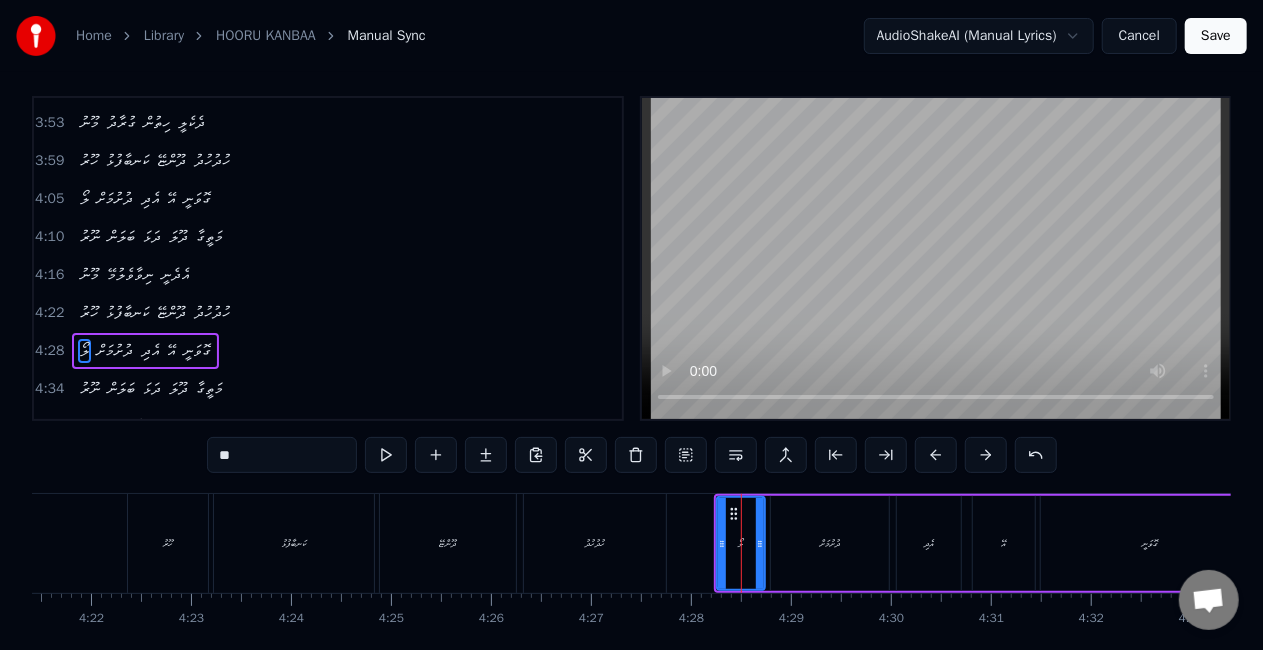 click at bounding box center (936, 455) 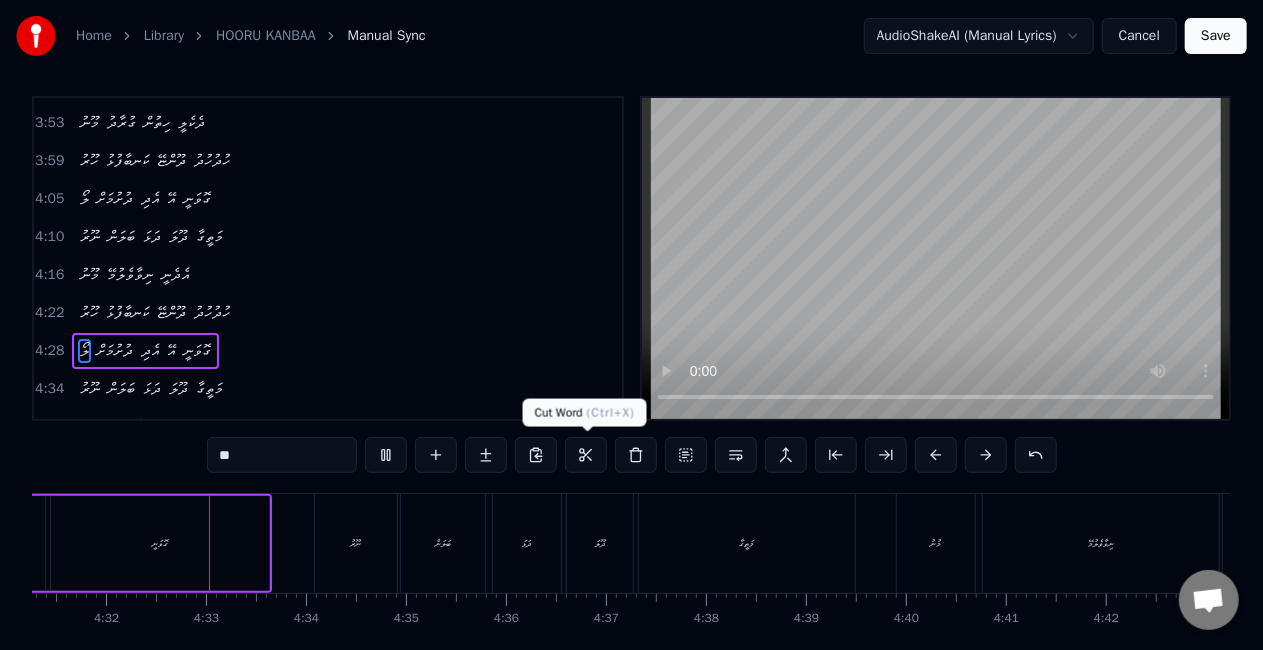 scroll, scrollTop: 0, scrollLeft: 27146, axis: horizontal 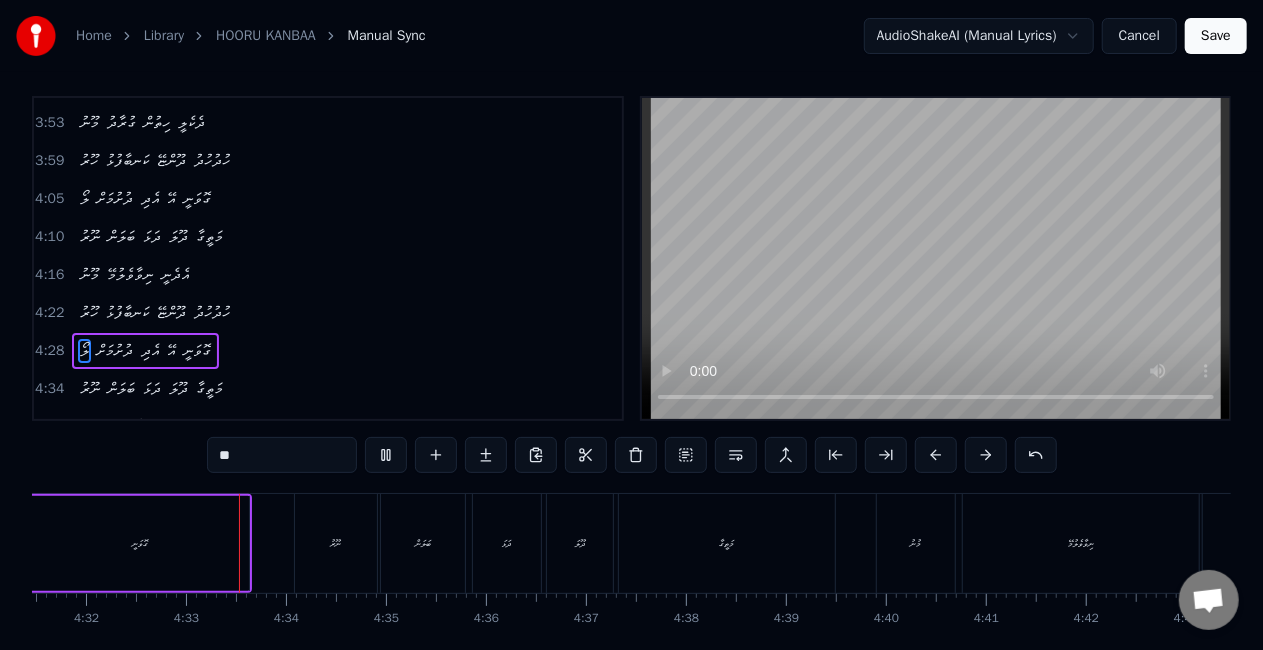 click on "ގޮވަނީ" at bounding box center [140, 543] 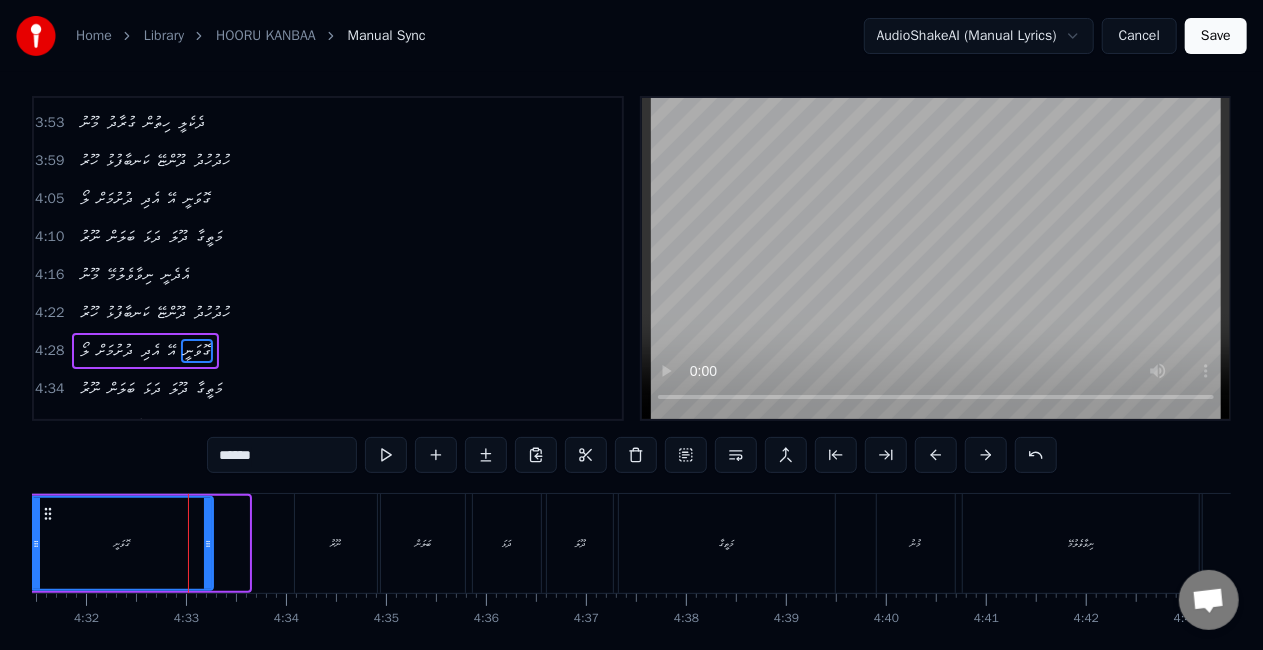 drag, startPoint x: 244, startPoint y: 551, endPoint x: 204, endPoint y: 541, distance: 41.231056 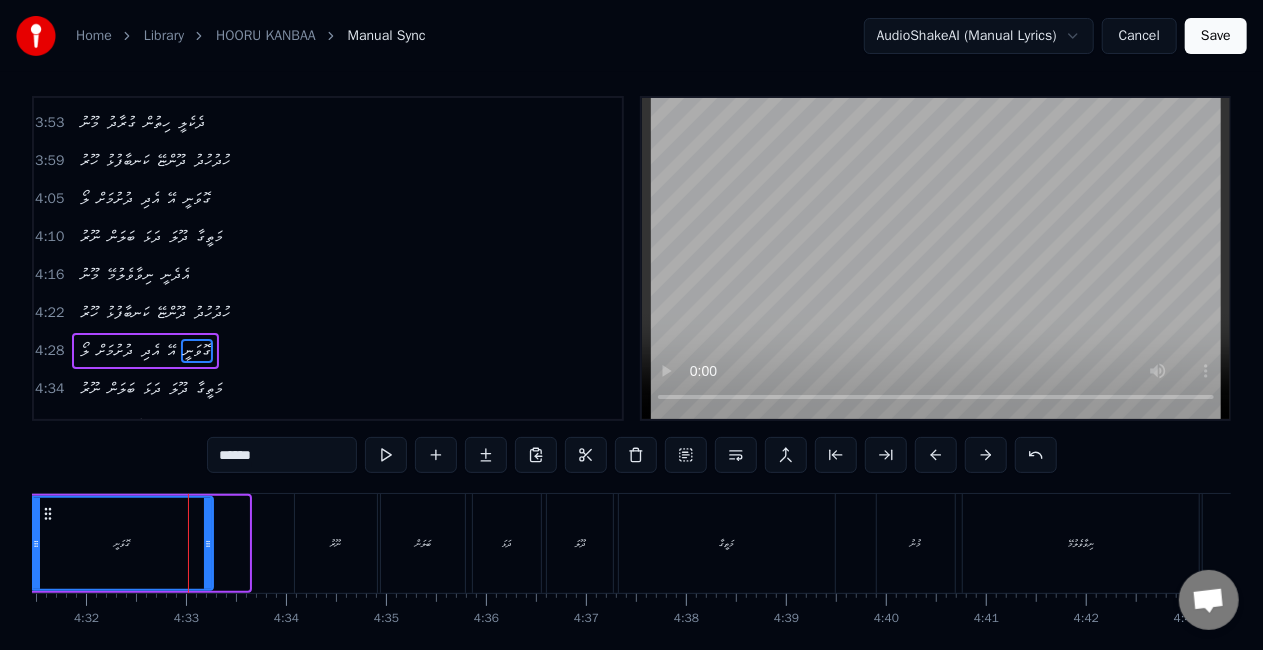 click at bounding box center (208, 543) 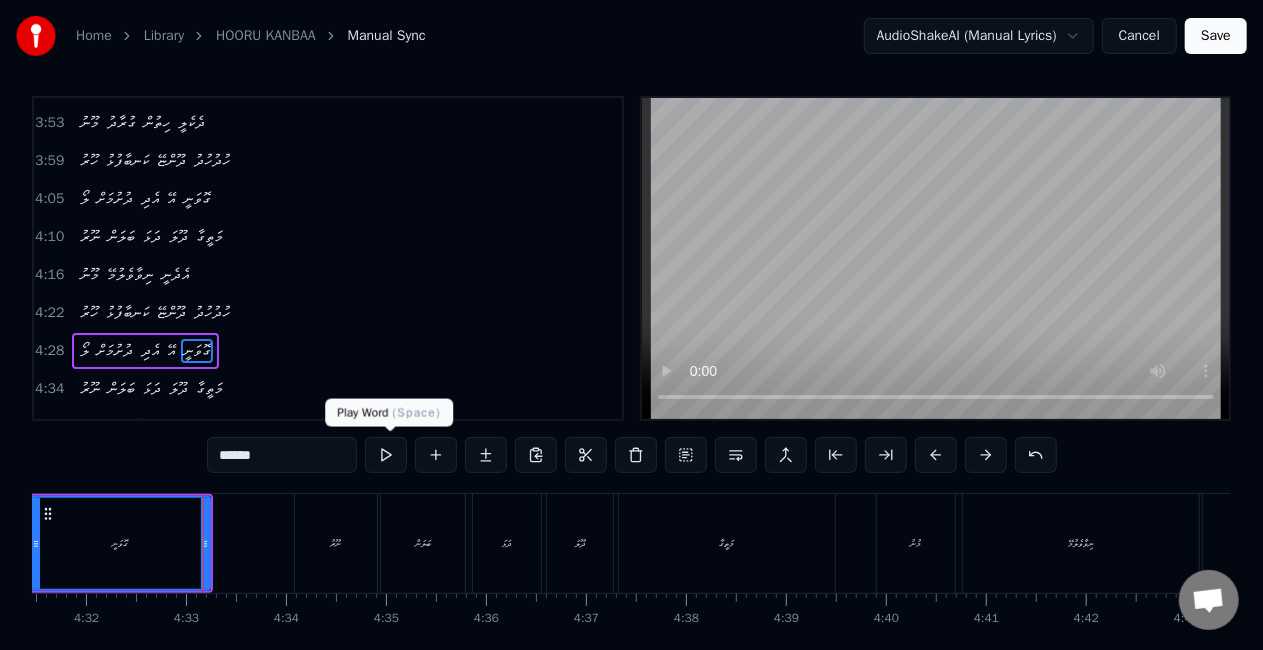 click at bounding box center (386, 455) 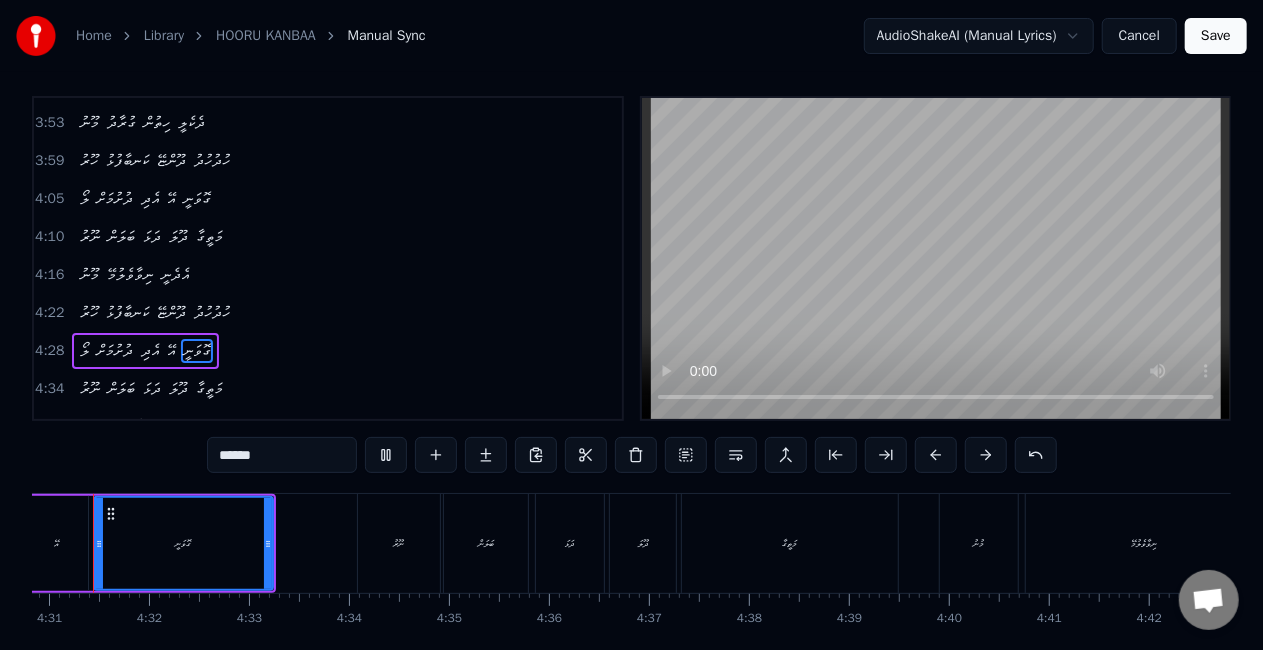 scroll, scrollTop: 0, scrollLeft: 27042, axis: horizontal 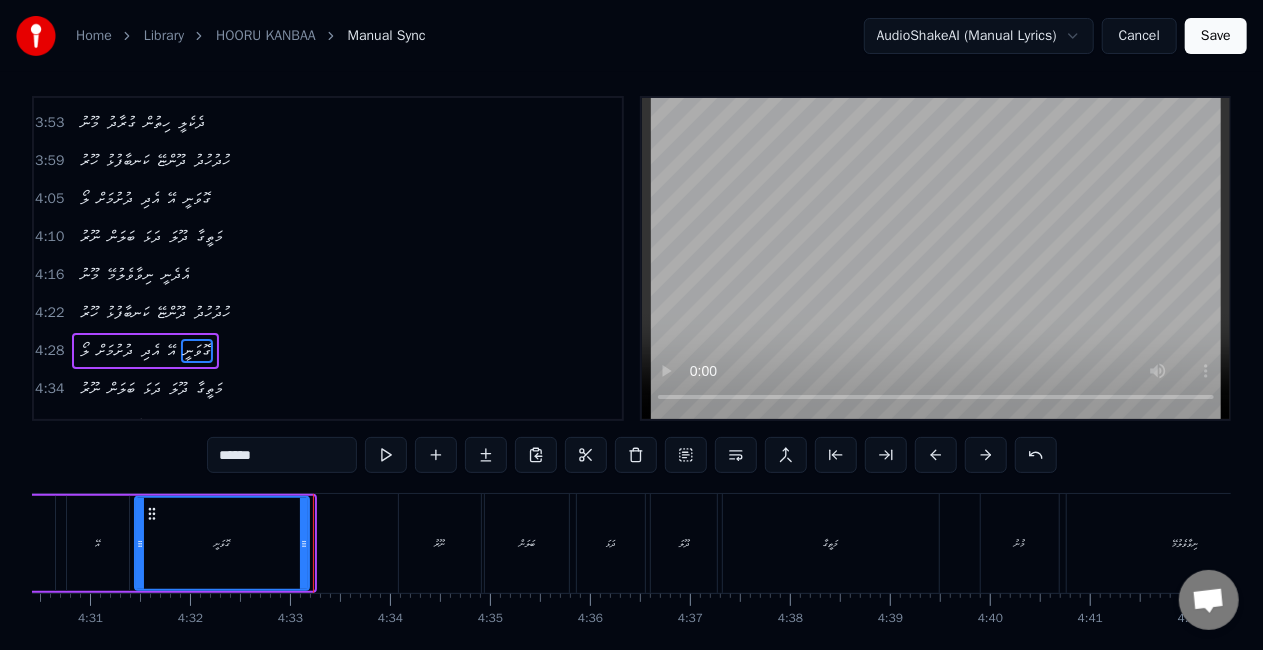 drag, startPoint x: 310, startPoint y: 553, endPoint x: 292, endPoint y: 547, distance: 18.973665 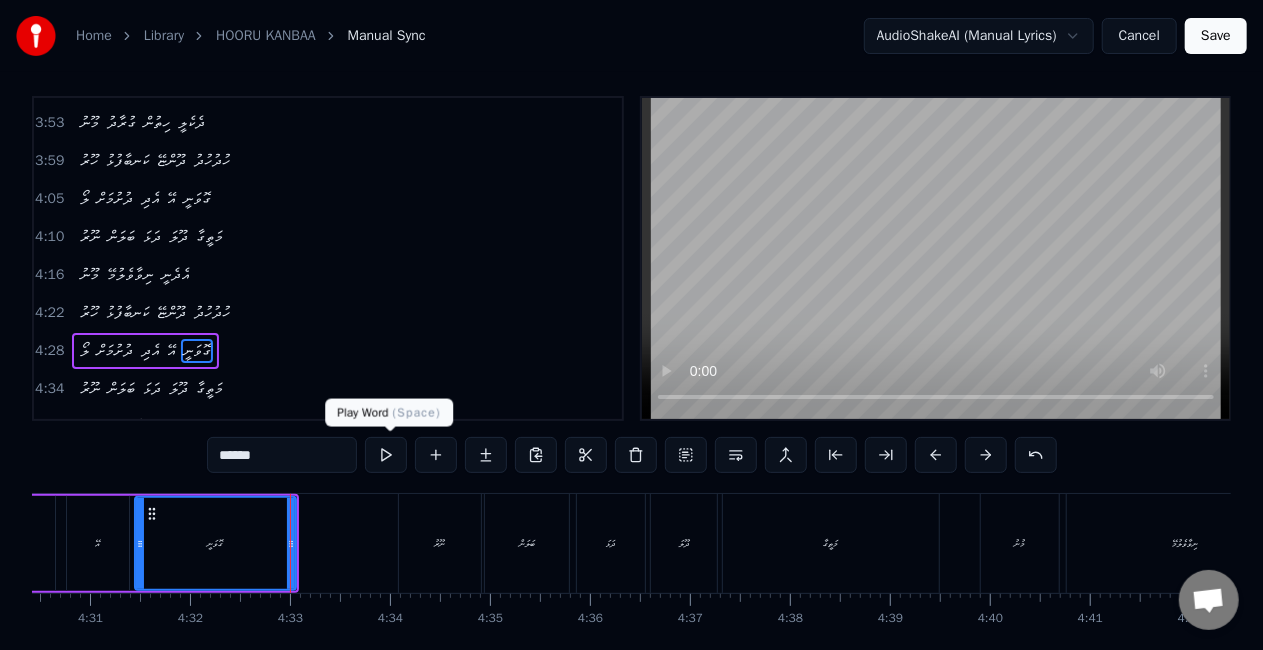click at bounding box center (386, 455) 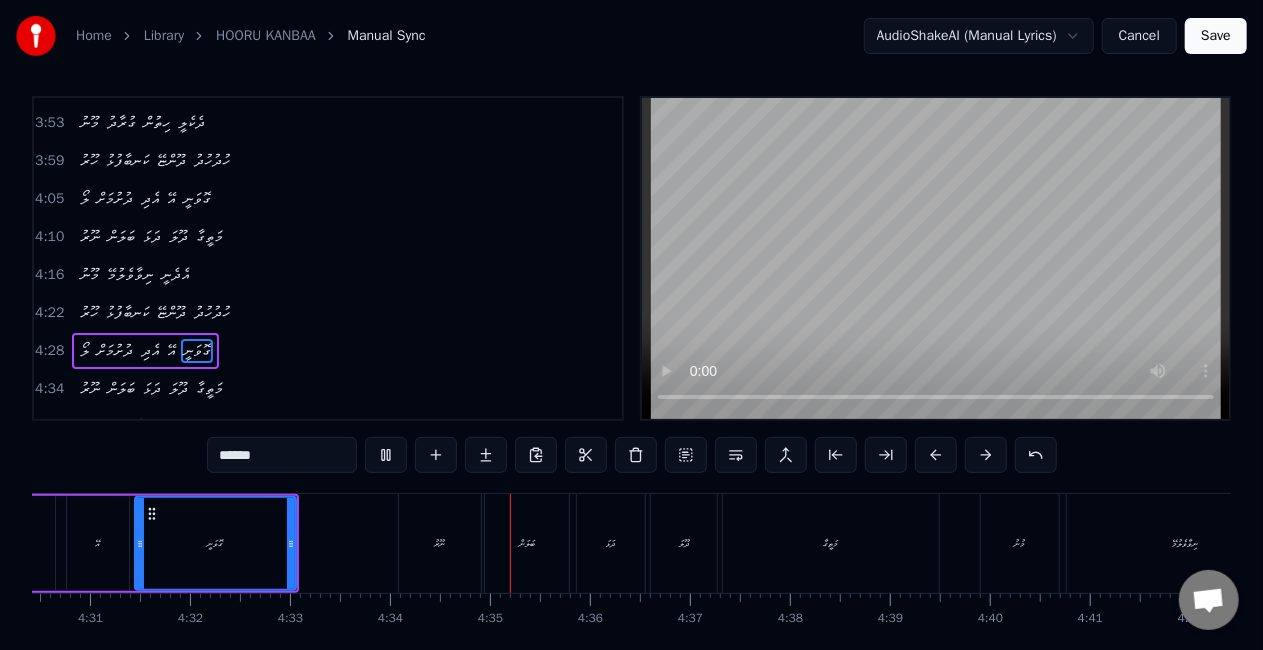 click on "ނޫރު" at bounding box center (440, 543) 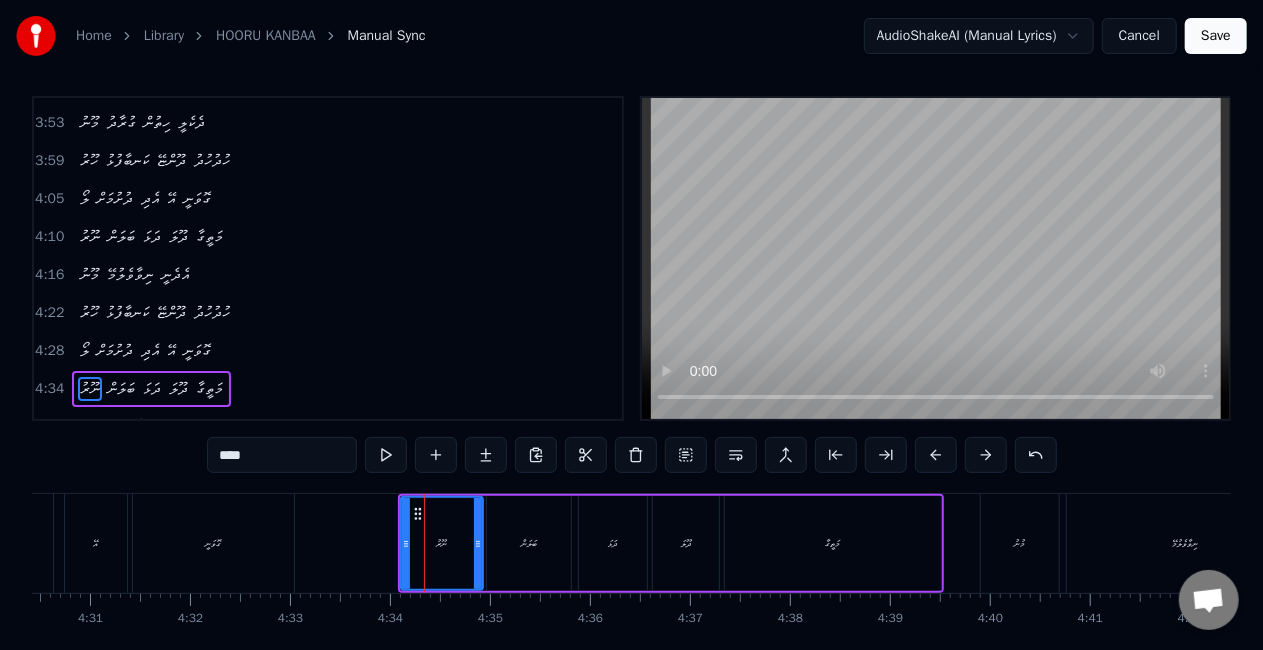 scroll, scrollTop: 46, scrollLeft: 0, axis: vertical 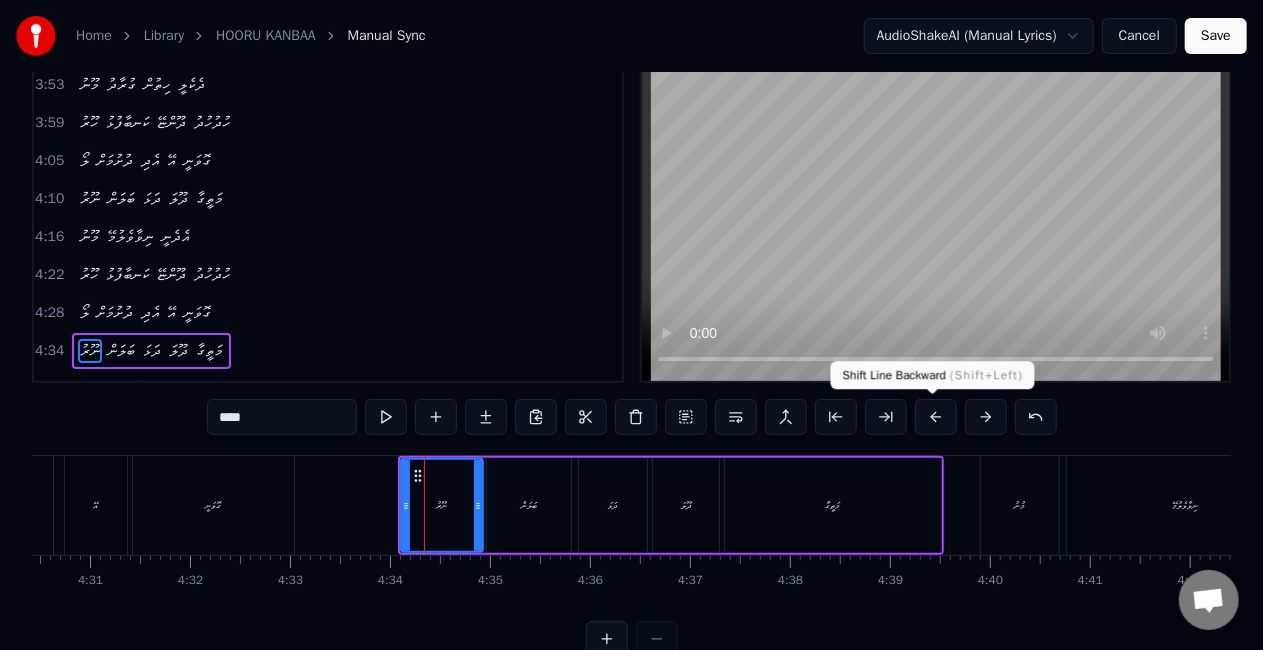 click at bounding box center (936, 417) 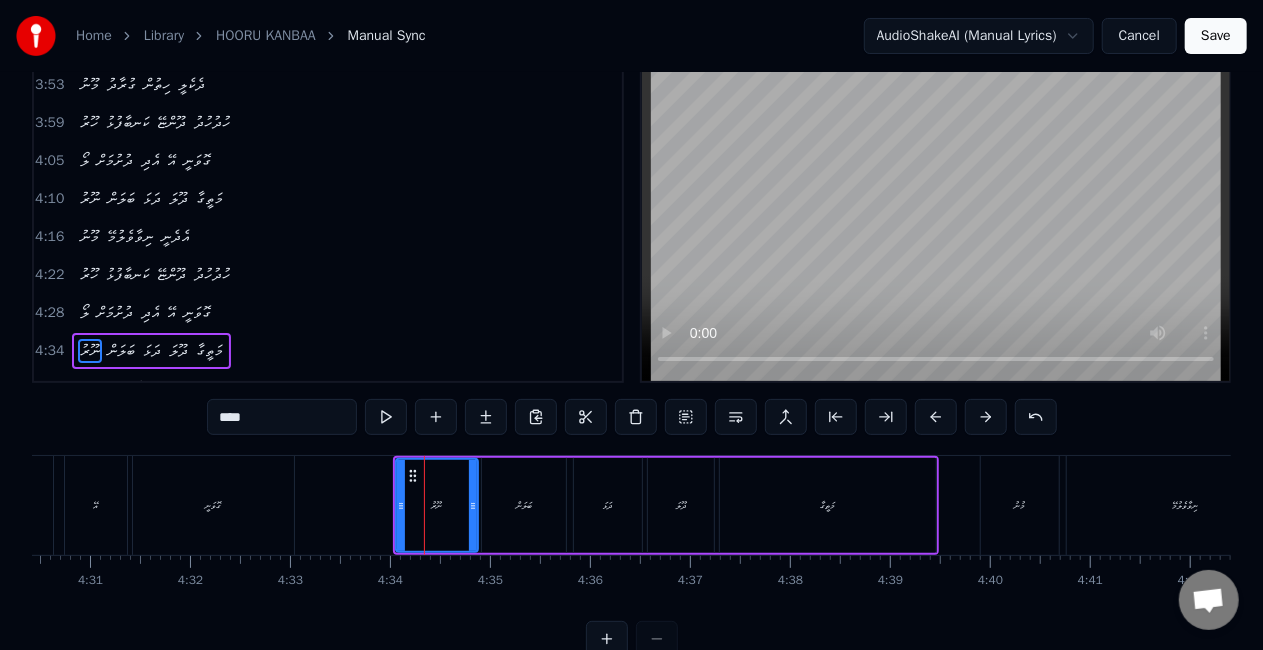 click at bounding box center [936, 417] 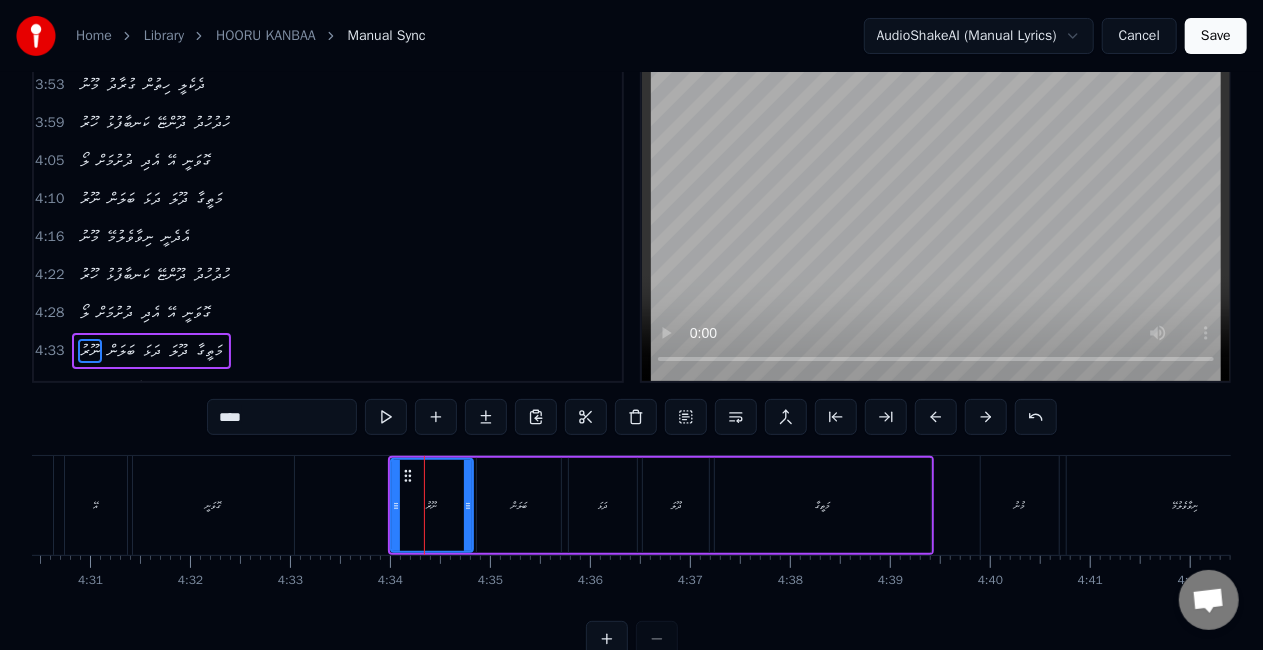click at bounding box center (936, 417) 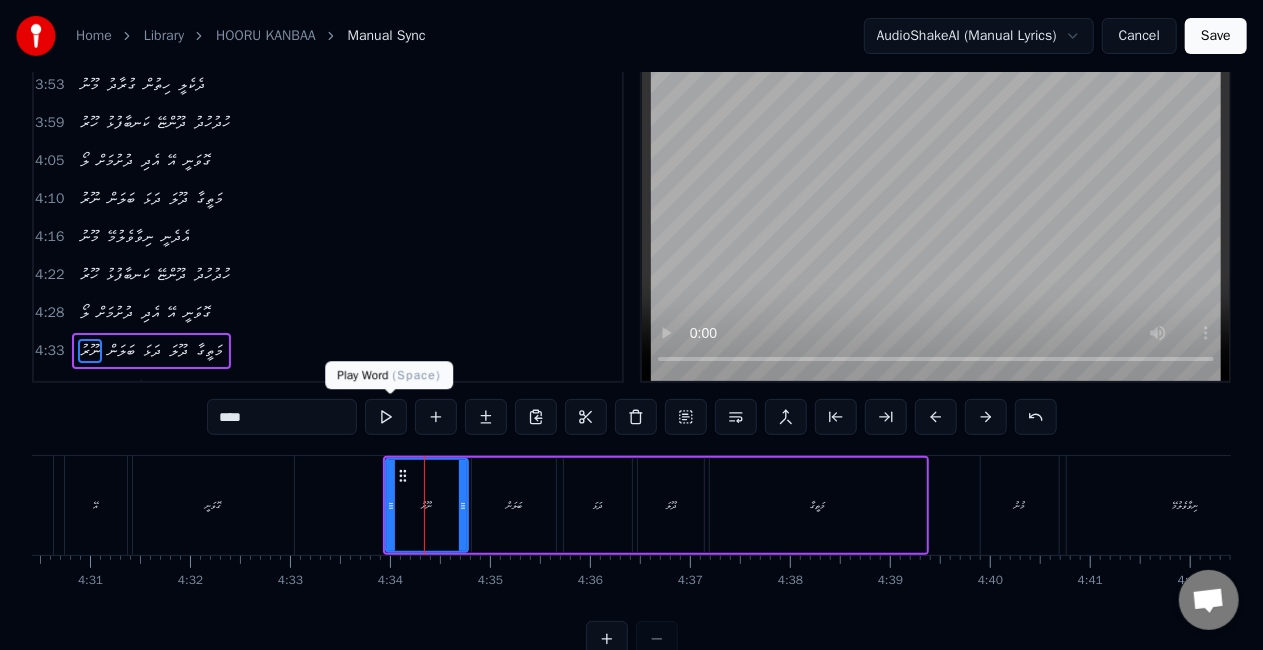 click at bounding box center (386, 417) 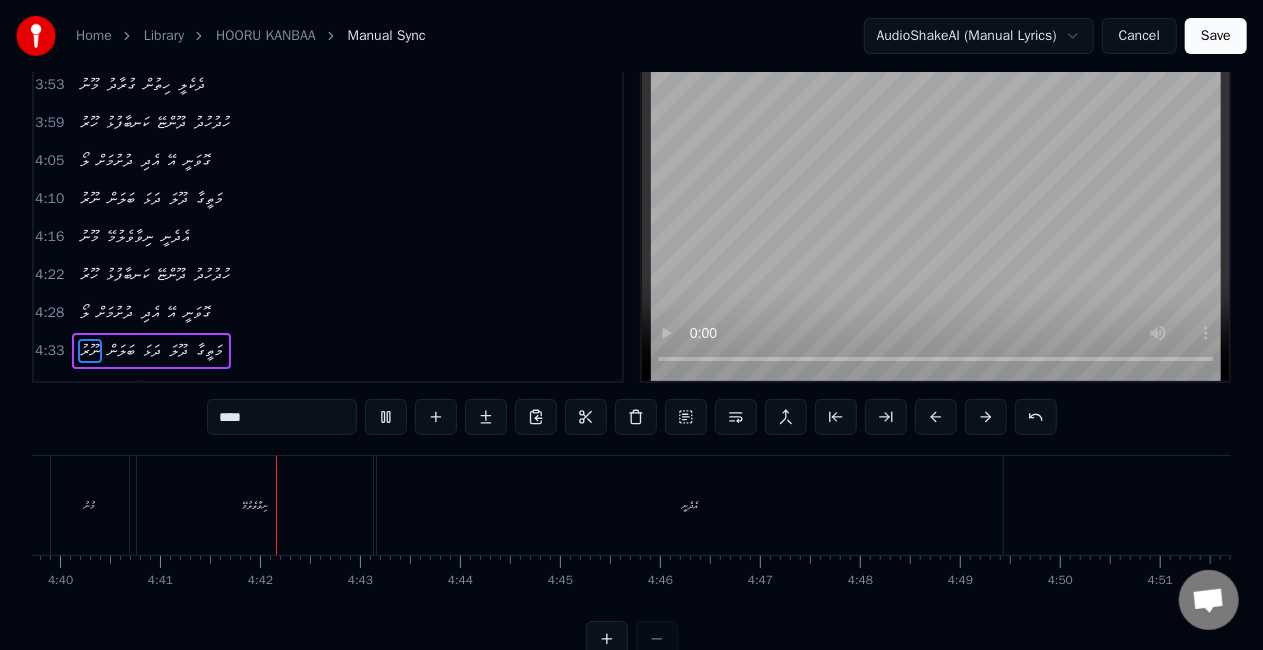 scroll, scrollTop: 0, scrollLeft: 27980, axis: horizontal 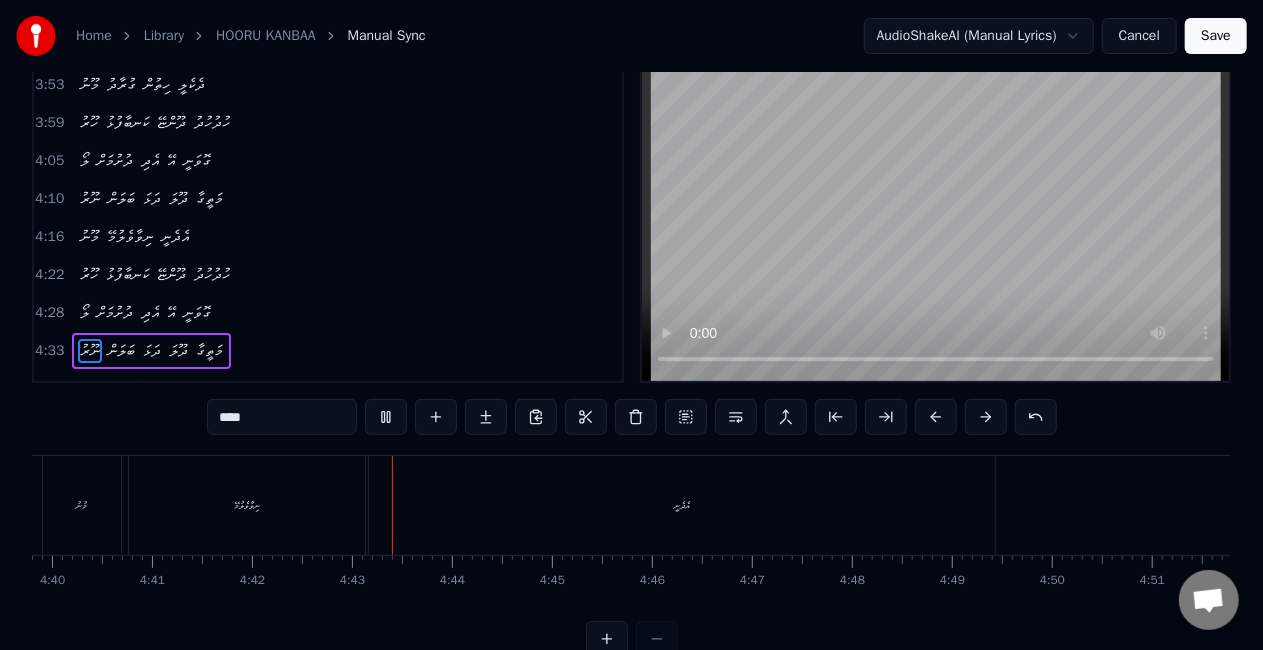 click on "މުނު" at bounding box center (82, 505) 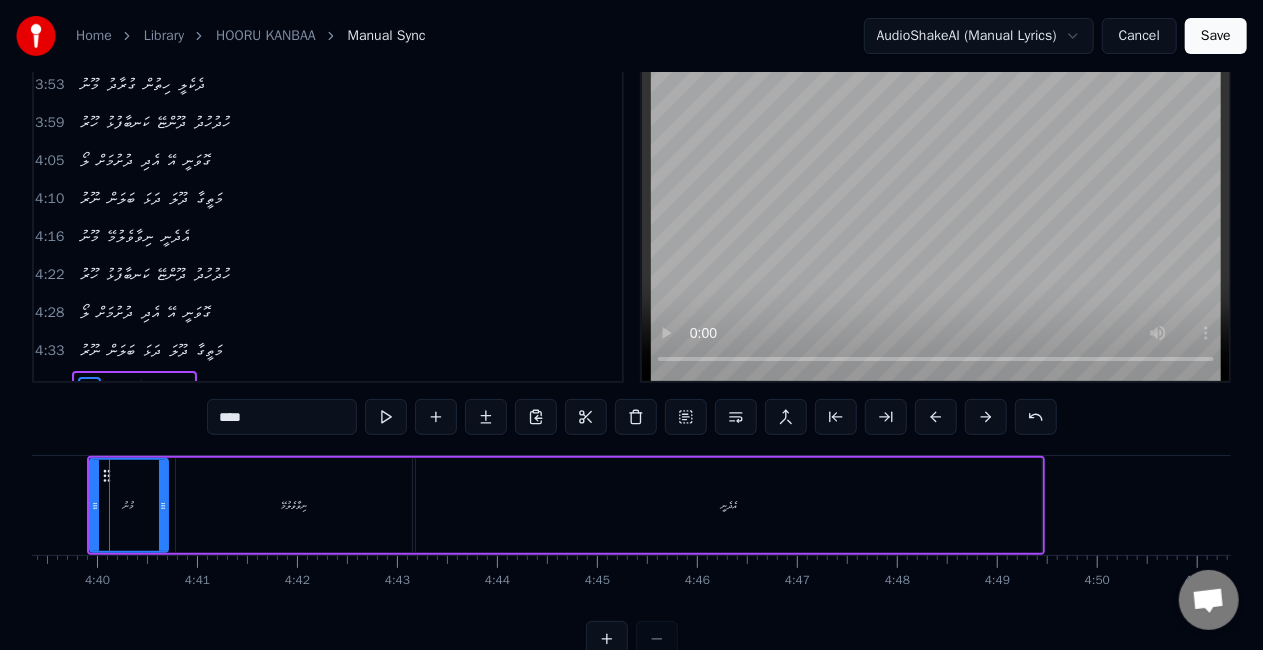 scroll, scrollTop: 0, scrollLeft: 27912, axis: horizontal 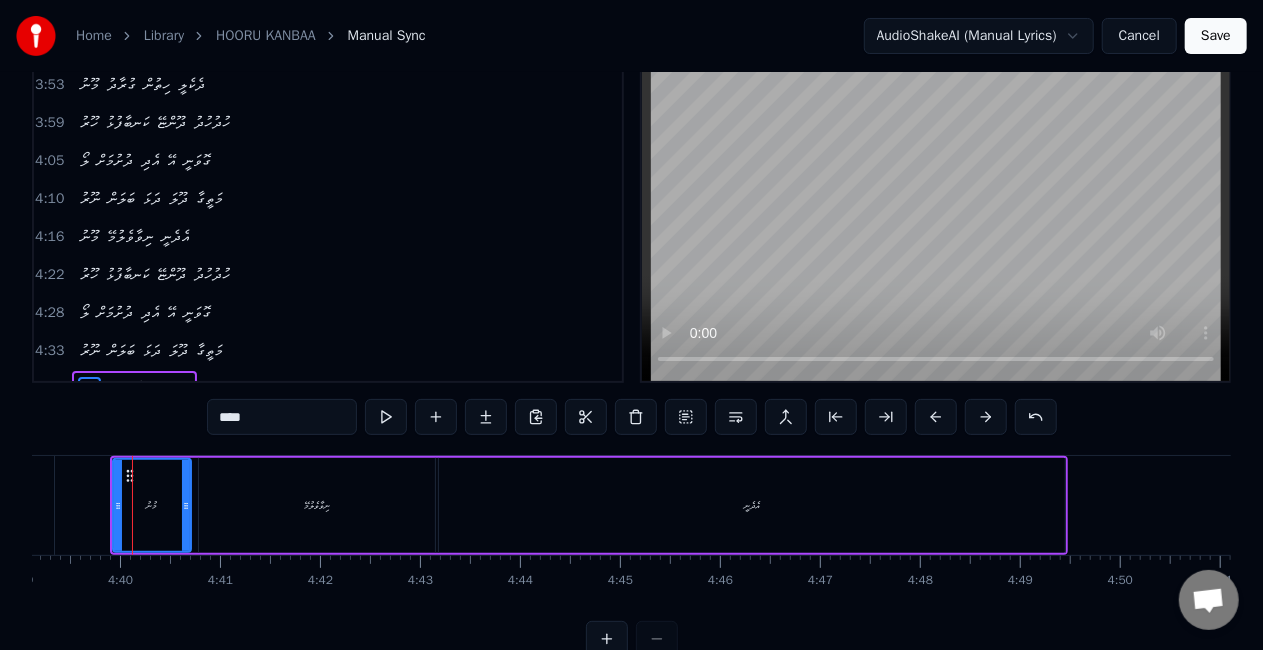 click on "****" at bounding box center [282, 417] 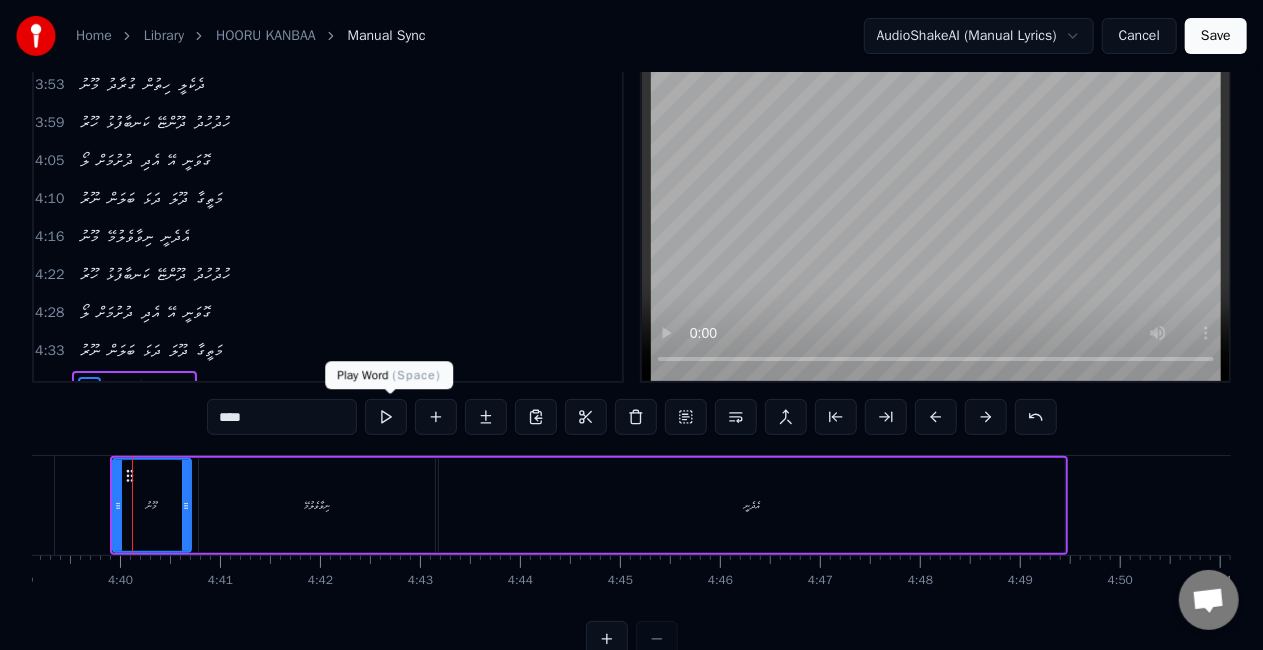 click at bounding box center [386, 417] 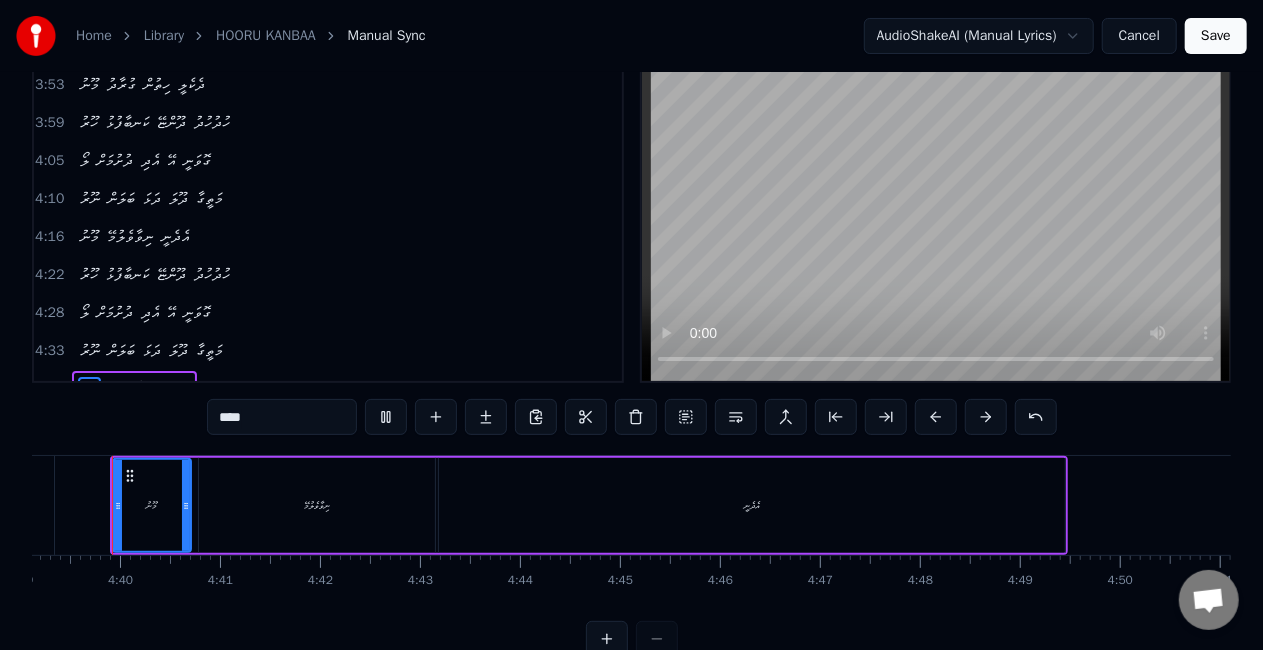 scroll, scrollTop: 0, scrollLeft: 27890, axis: horizontal 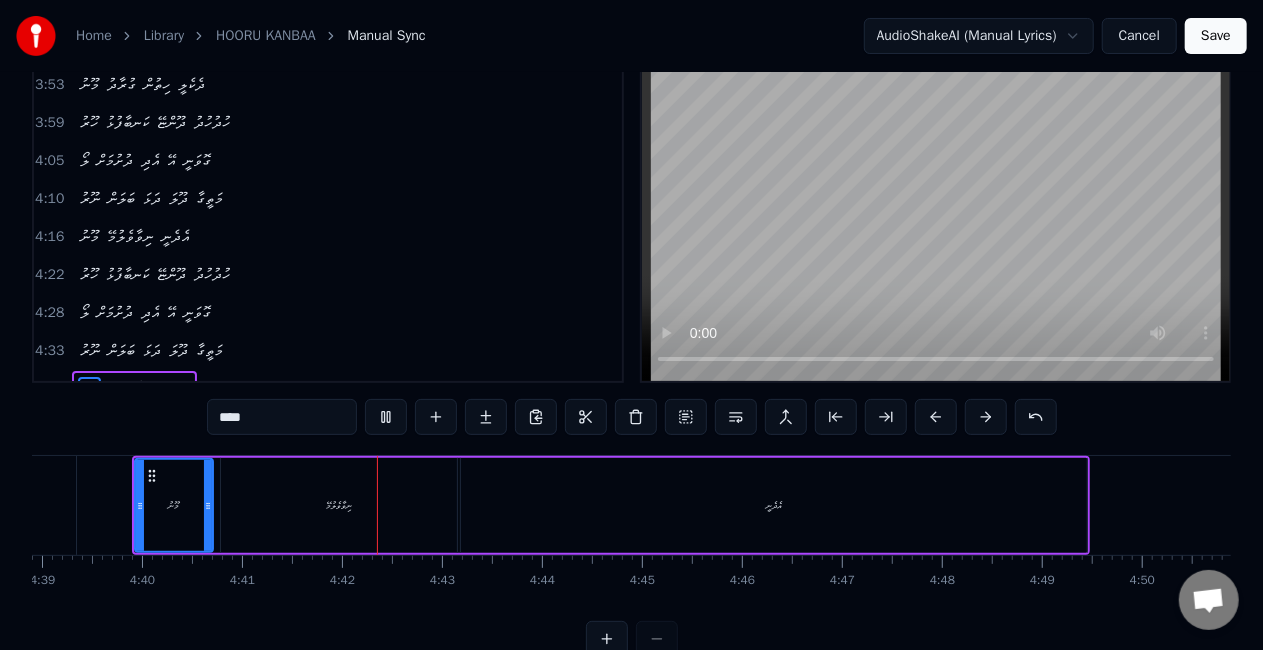 click on "ނިވާވެލުމޭ" at bounding box center (339, 505) 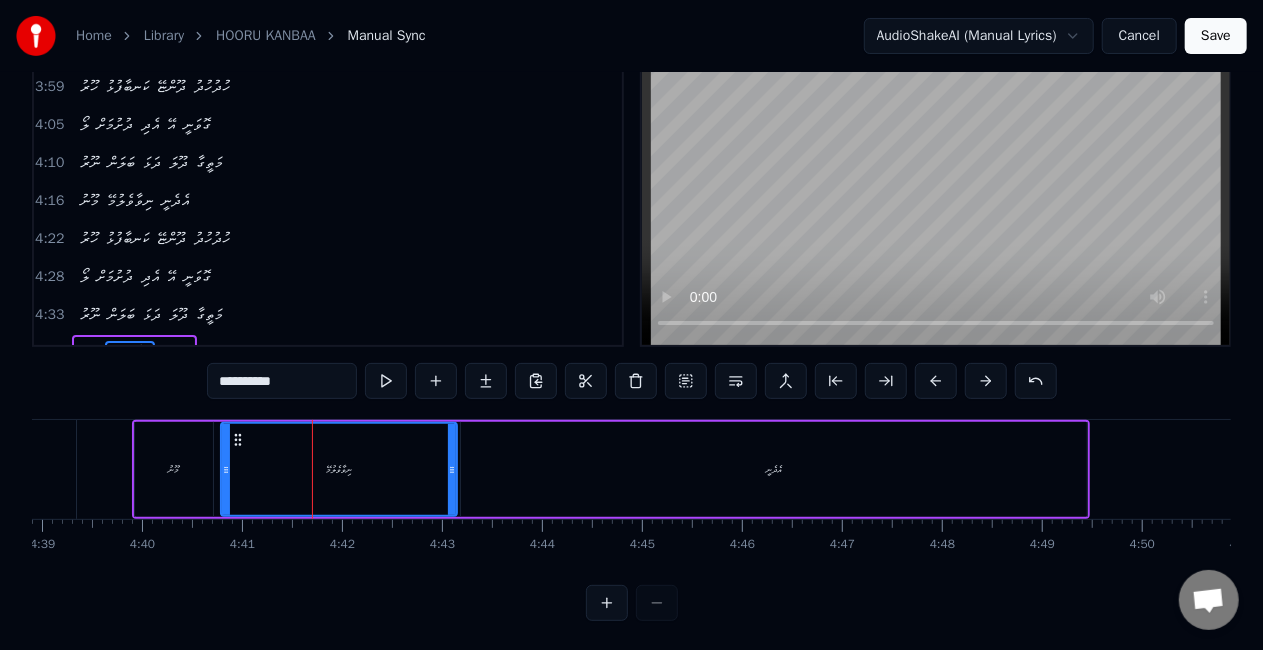 scroll, scrollTop: 83, scrollLeft: 0, axis: vertical 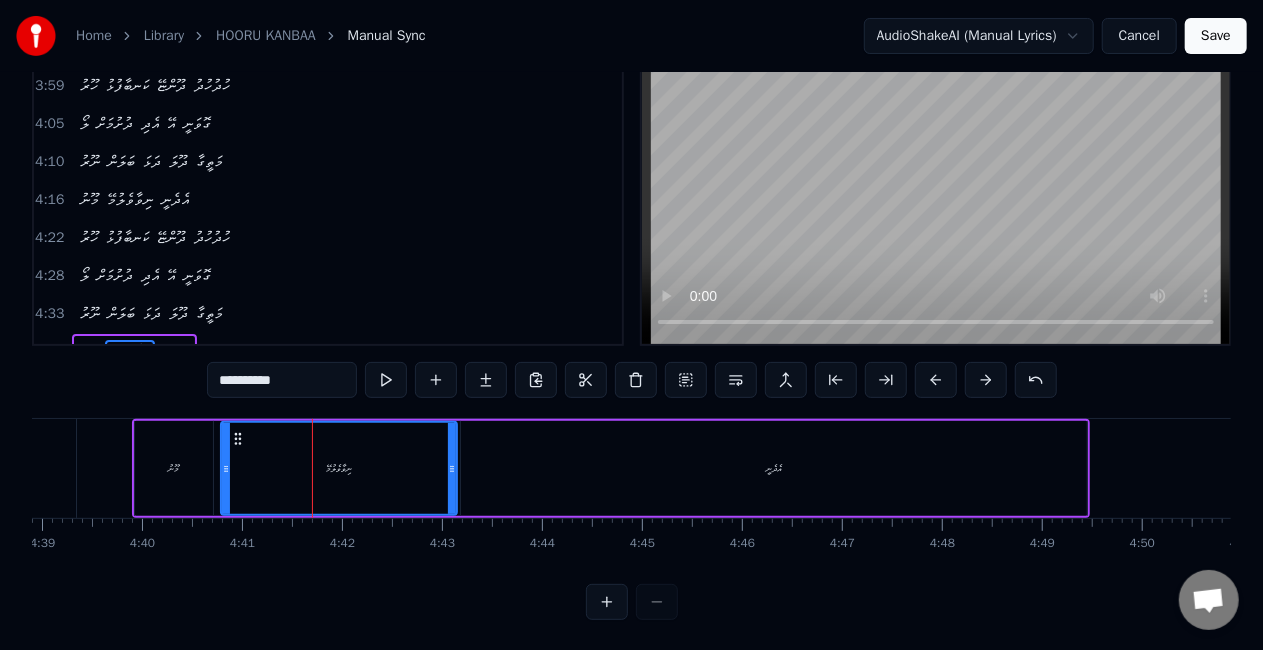 click on "މޫނު" at bounding box center [174, 468] 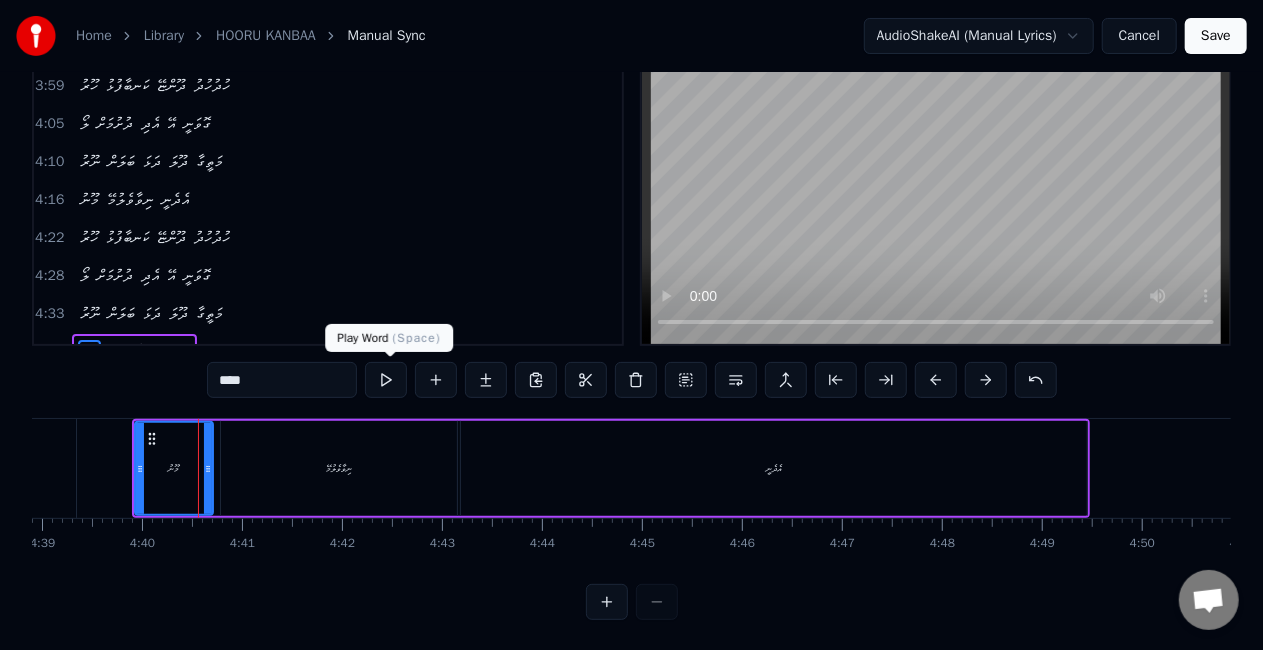 click at bounding box center [386, 380] 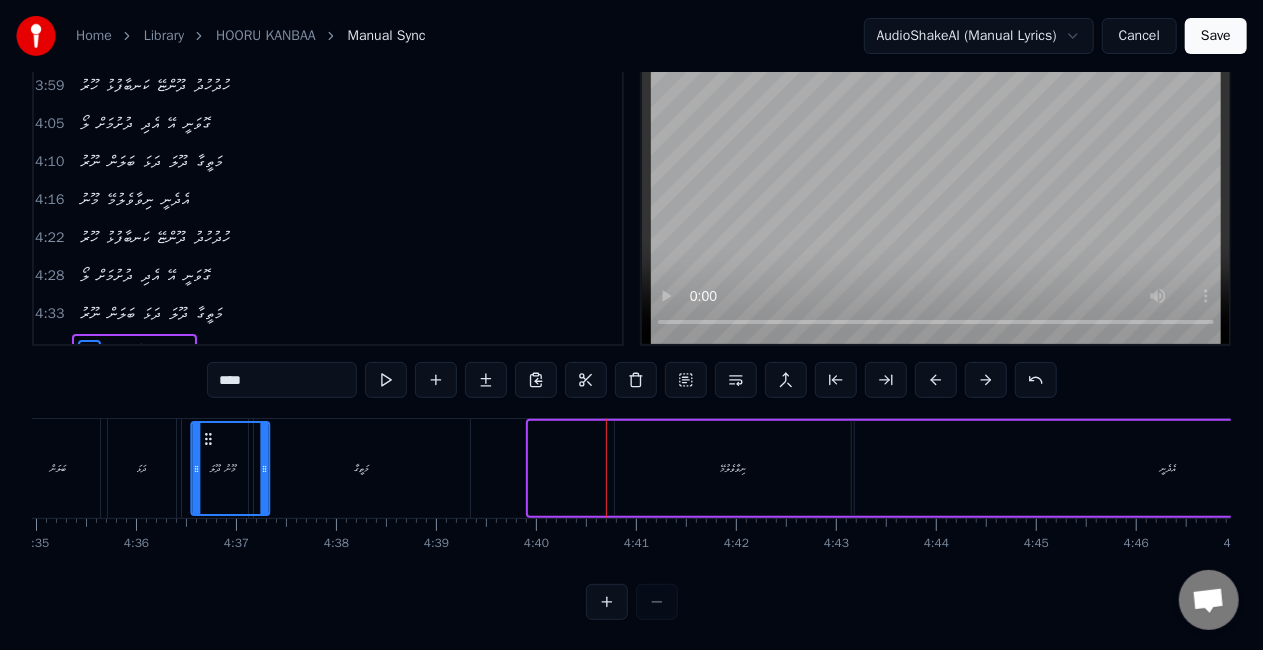 scroll, scrollTop: 0, scrollLeft: 27486, axis: horizontal 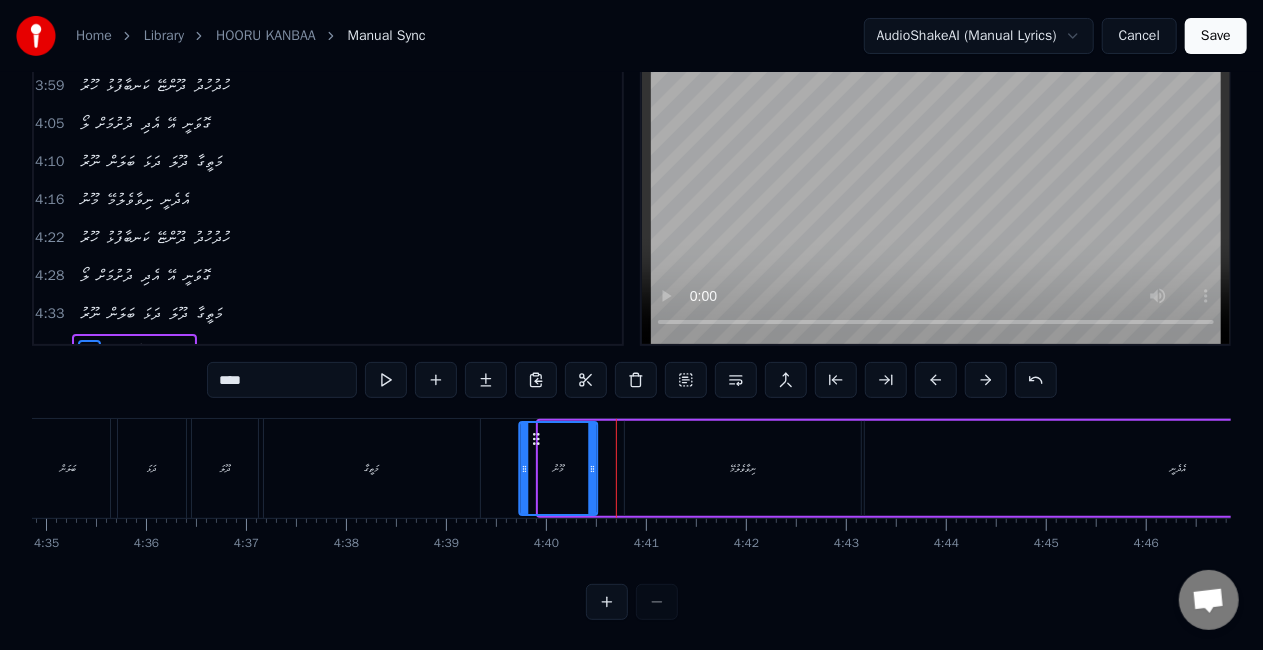 drag, startPoint x: 151, startPoint y: 438, endPoint x: 536, endPoint y: 414, distance: 385.7473 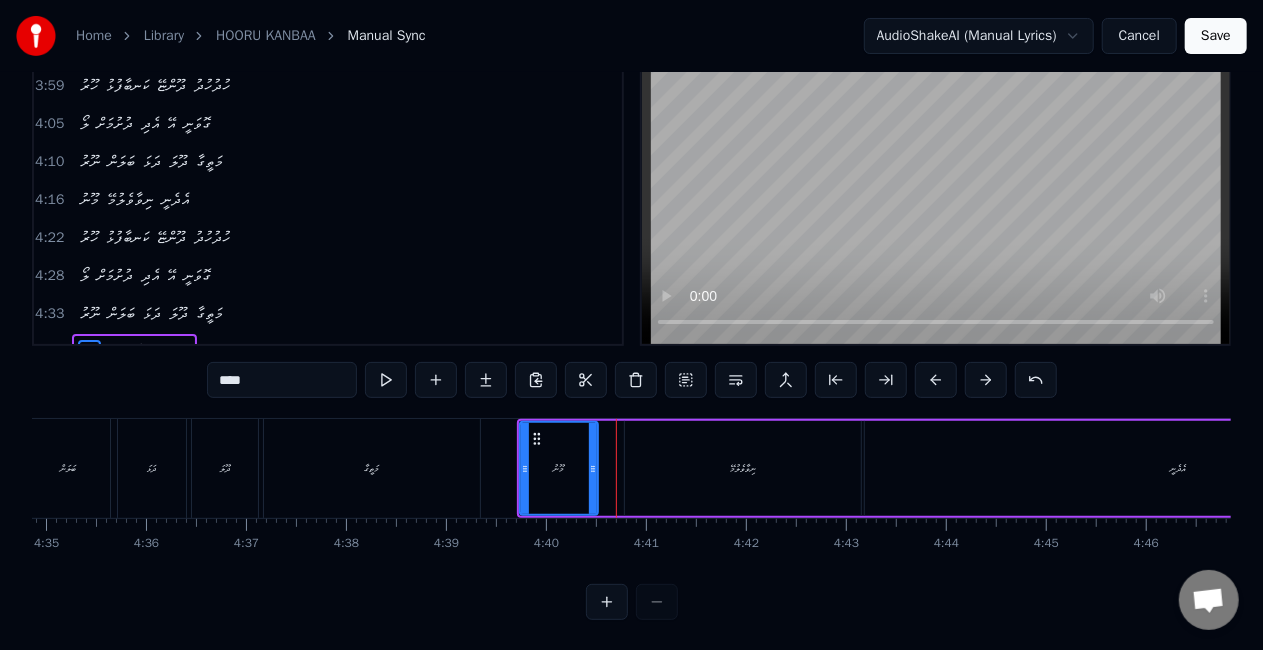 click on "ނިވާވެލުމޭ" at bounding box center [743, 468] 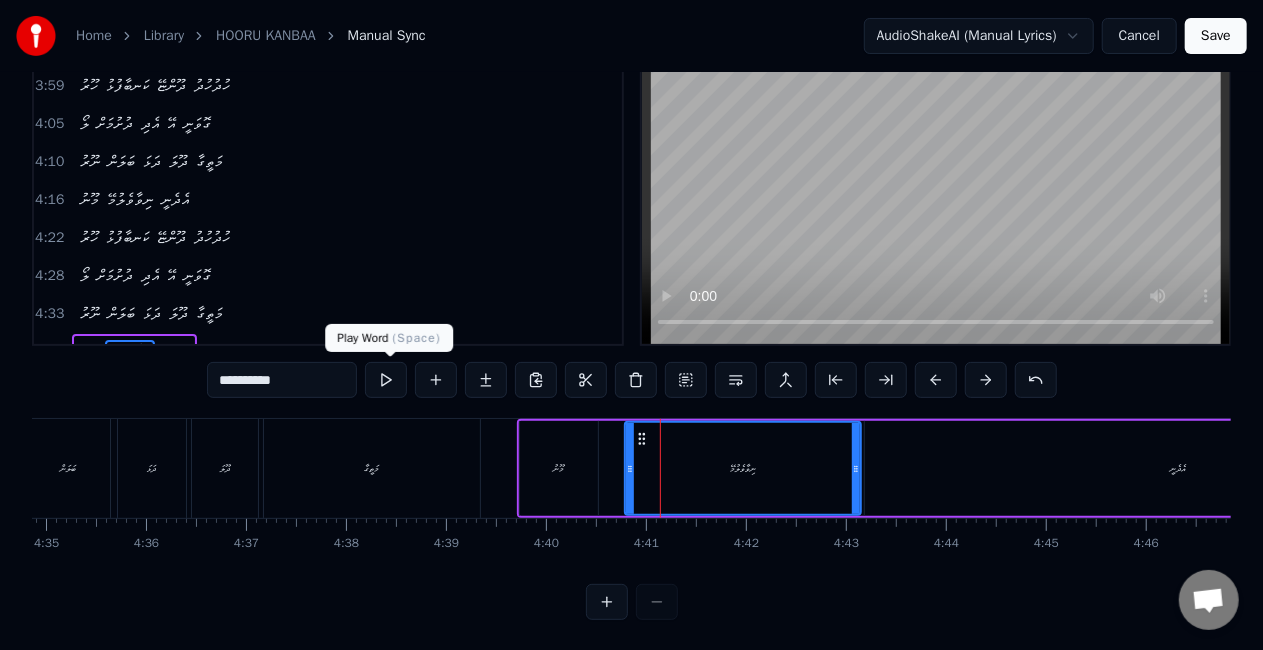 click at bounding box center [386, 380] 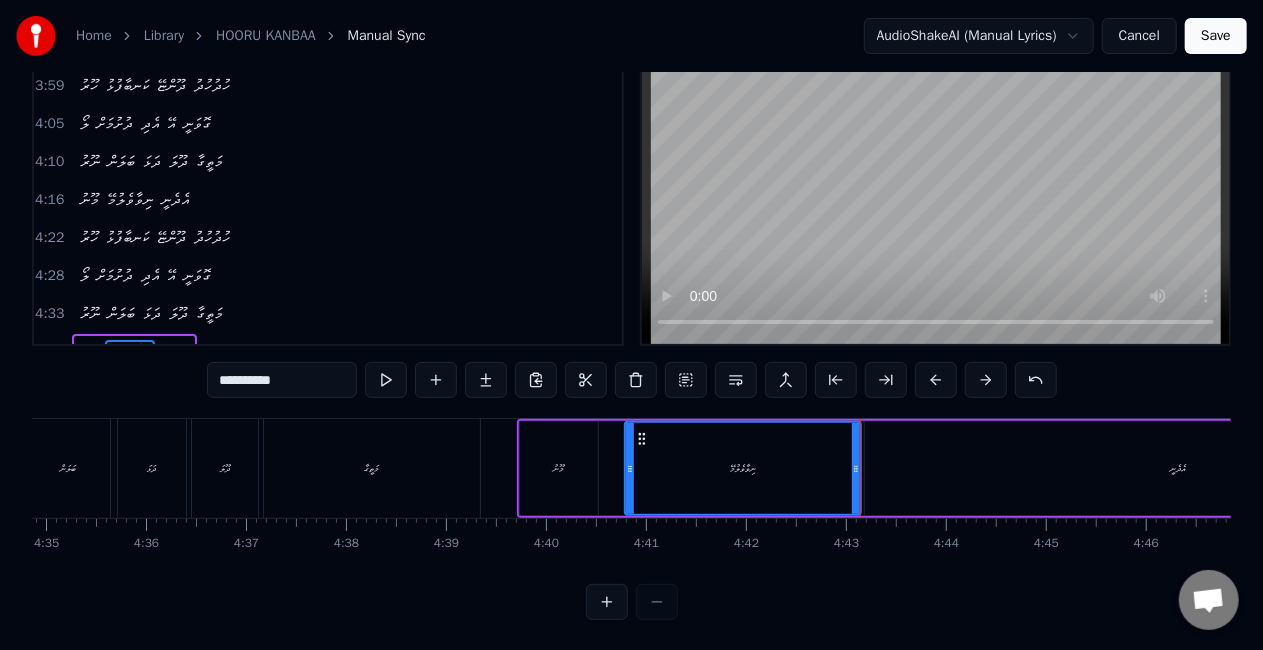 click on "ނިވާވެލުމޭ" at bounding box center (743, 468) 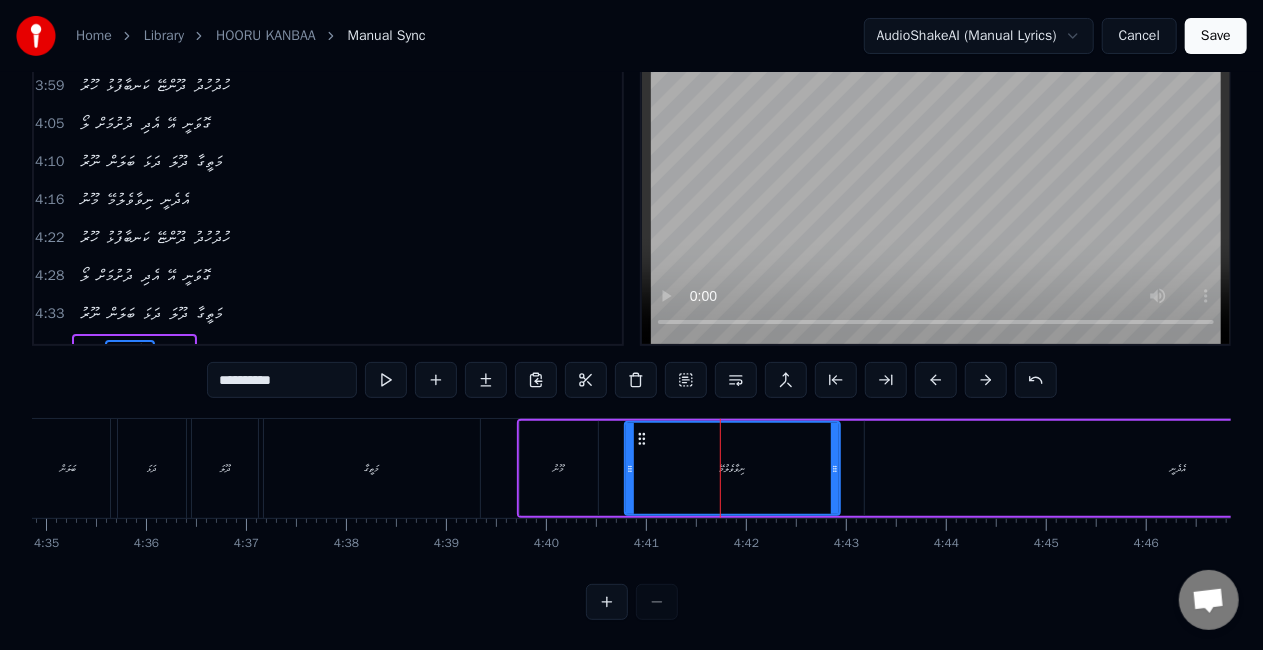 drag, startPoint x: 856, startPoint y: 465, endPoint x: 822, endPoint y: 458, distance: 34.713108 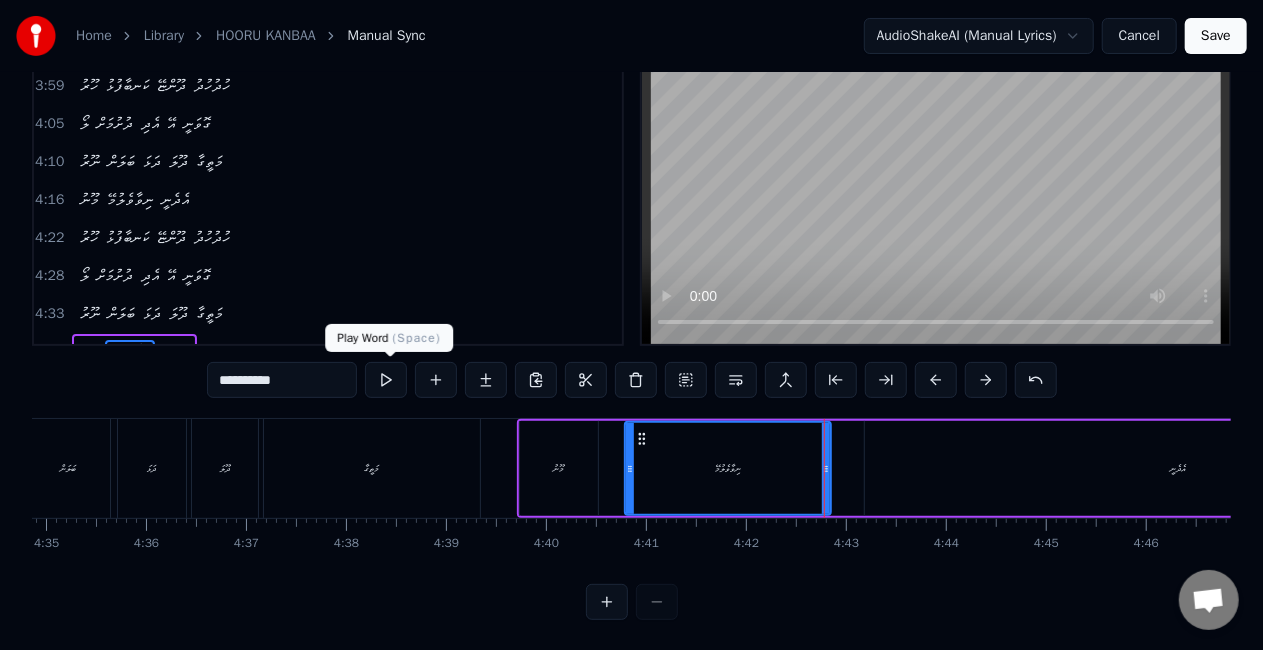 click at bounding box center (386, 380) 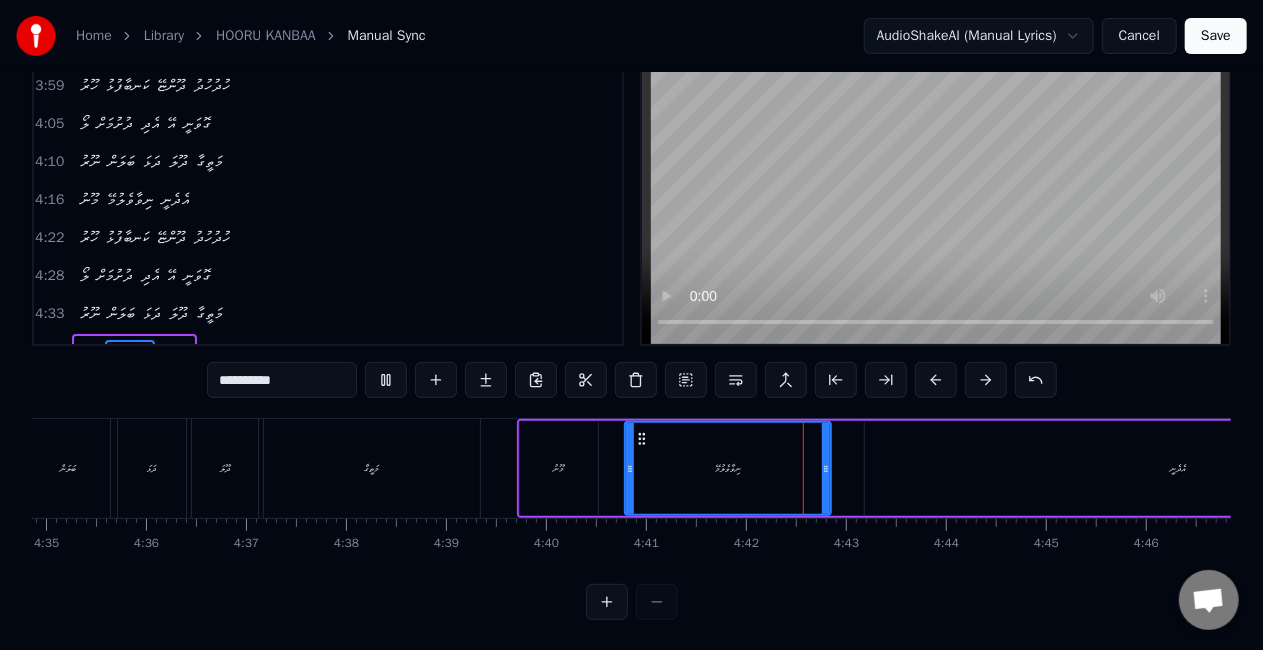click at bounding box center [386, 380] 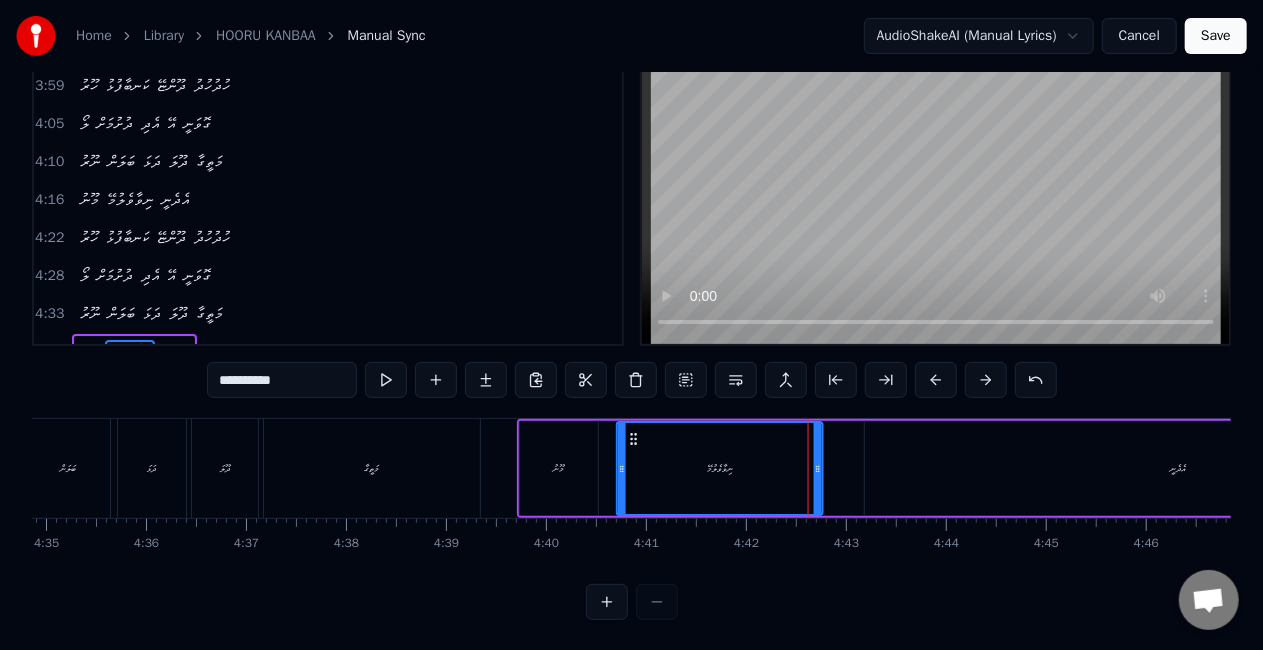 drag, startPoint x: 645, startPoint y: 433, endPoint x: 634, endPoint y: 434, distance: 11.045361 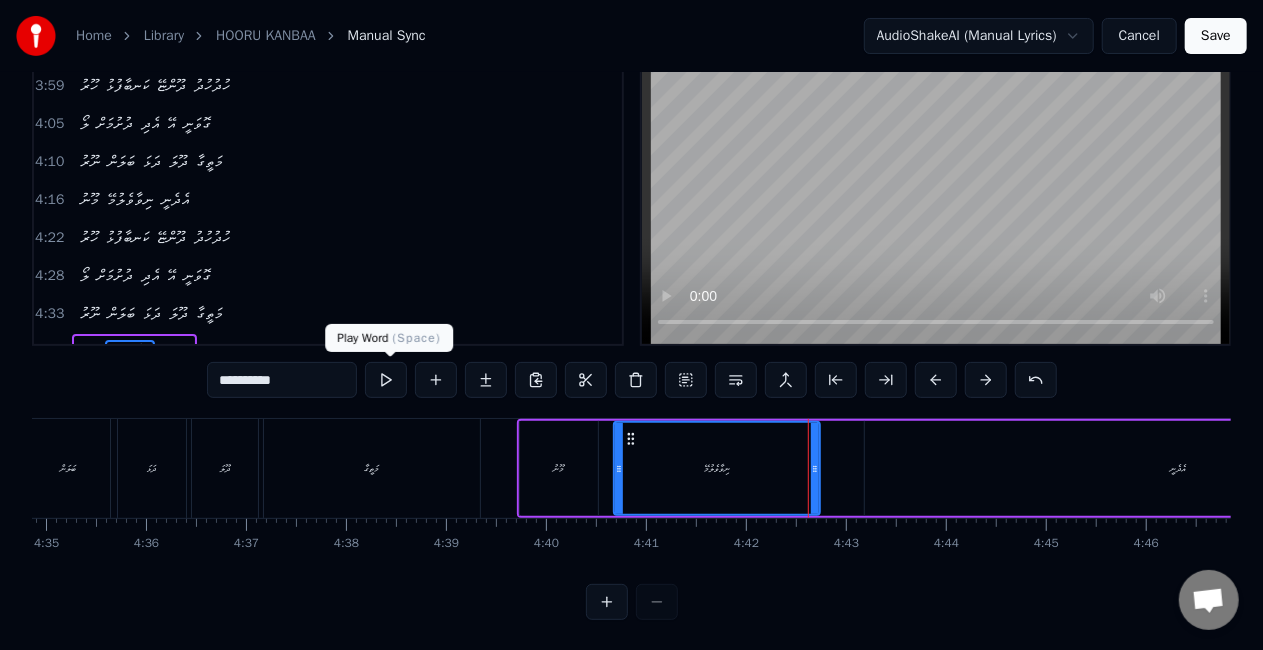 click at bounding box center [386, 380] 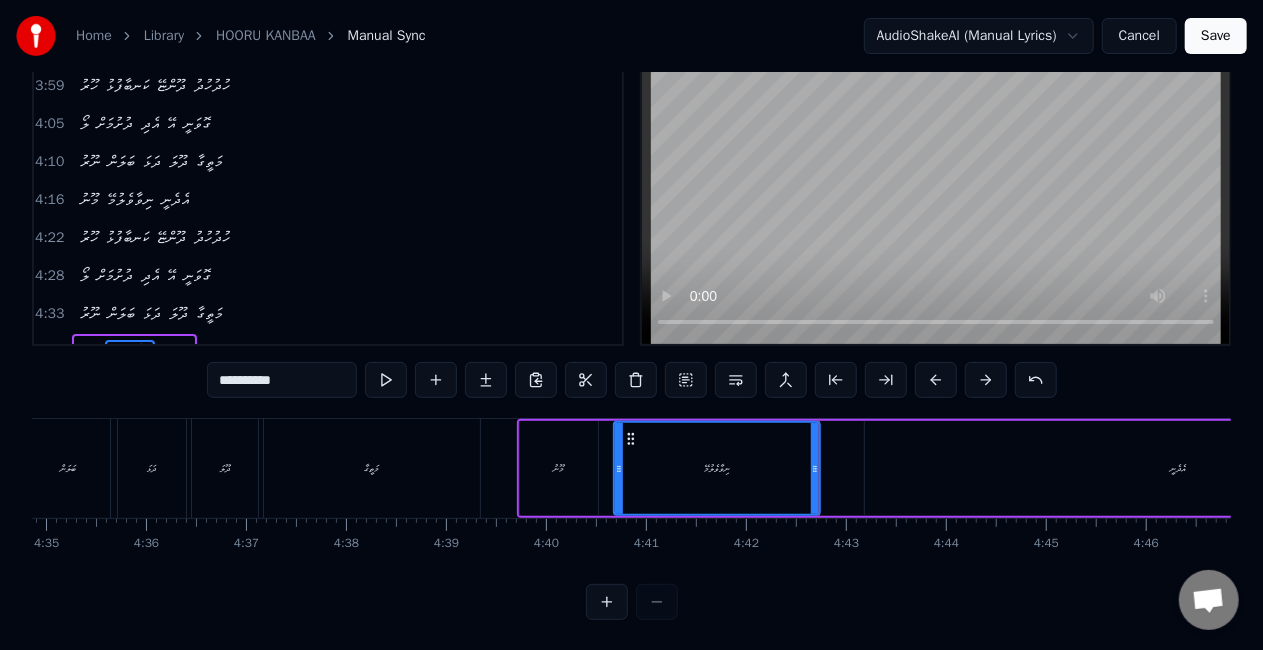 click on "މޫނު ނިވާވެލުމޭ އެދެނީ" at bounding box center (1005, 468) 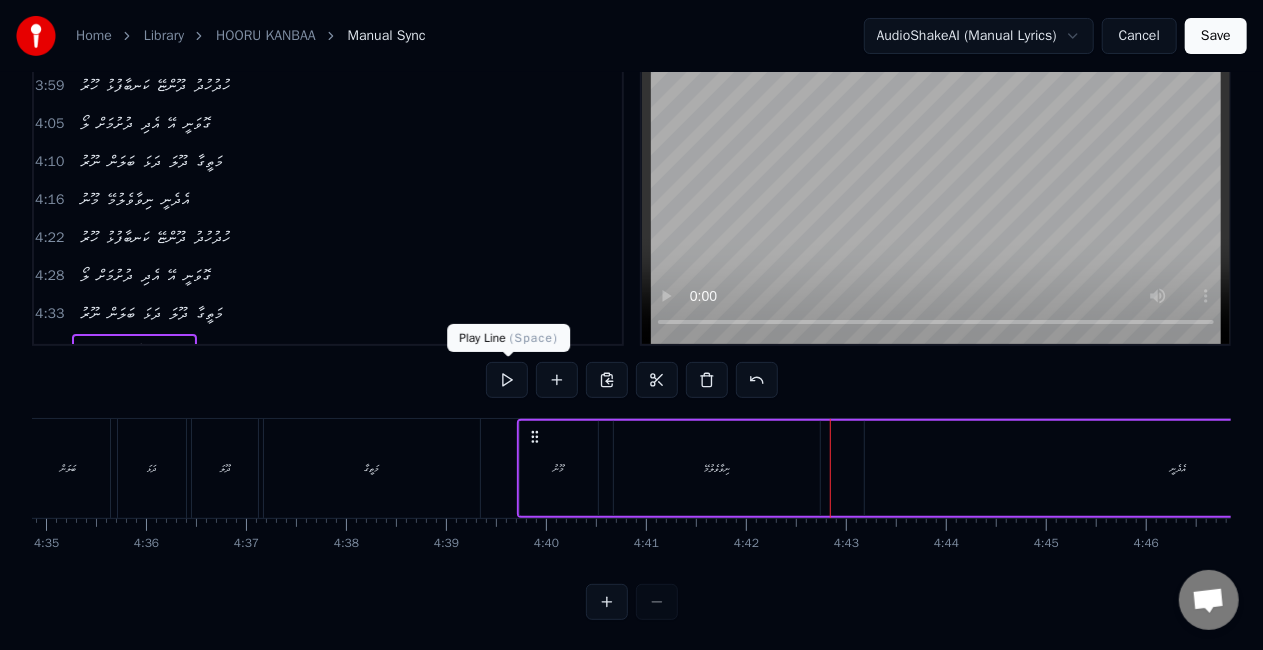 click at bounding box center (507, 380) 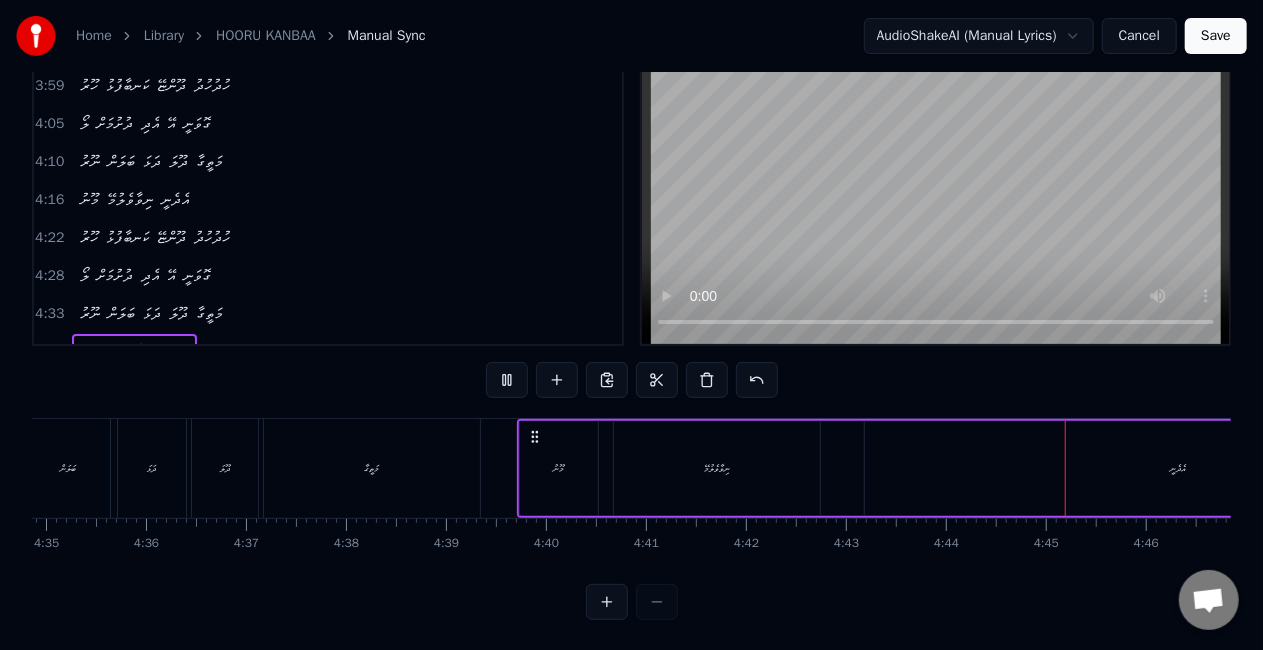 click on "އެދެނީ" at bounding box center [1178, 468] 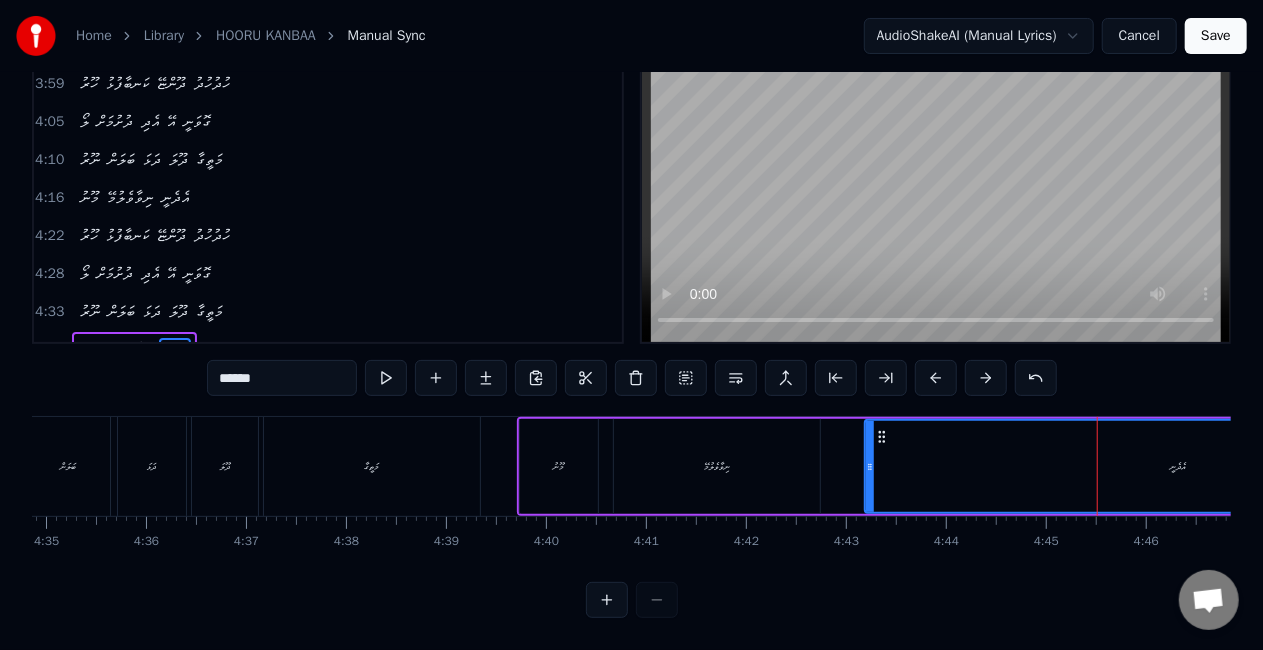 scroll, scrollTop: 102, scrollLeft: 0, axis: vertical 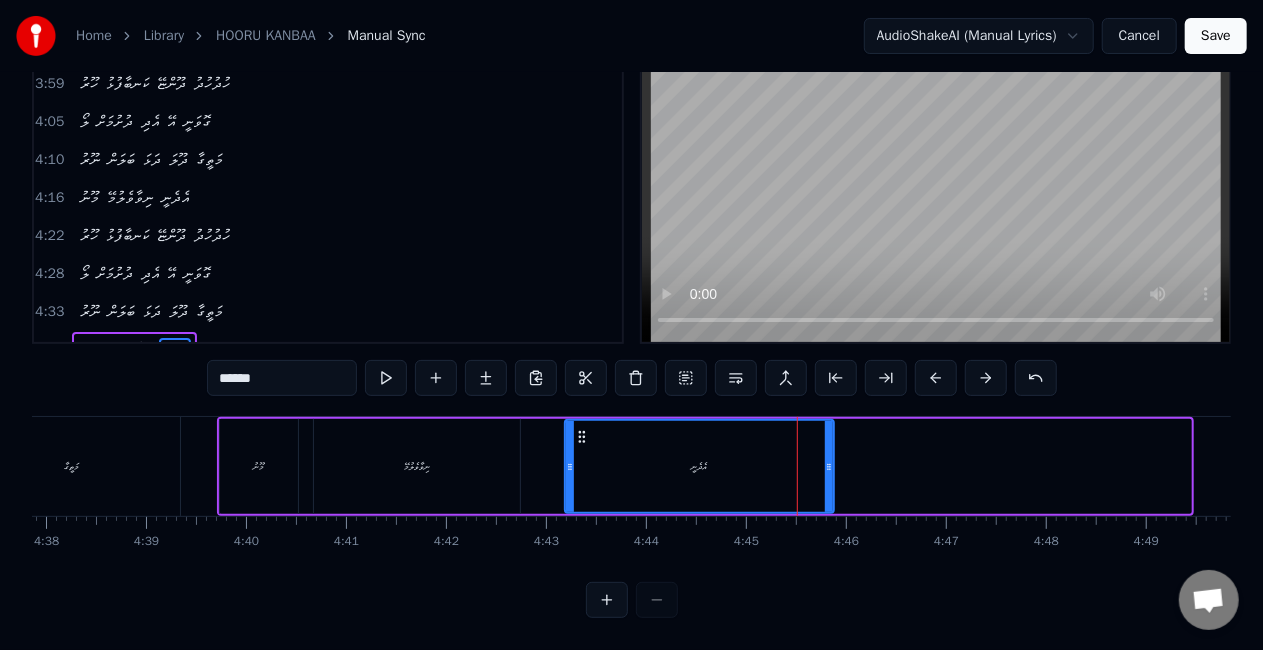 drag, startPoint x: 1183, startPoint y: 466, endPoint x: 826, endPoint y: 472, distance: 357.0504 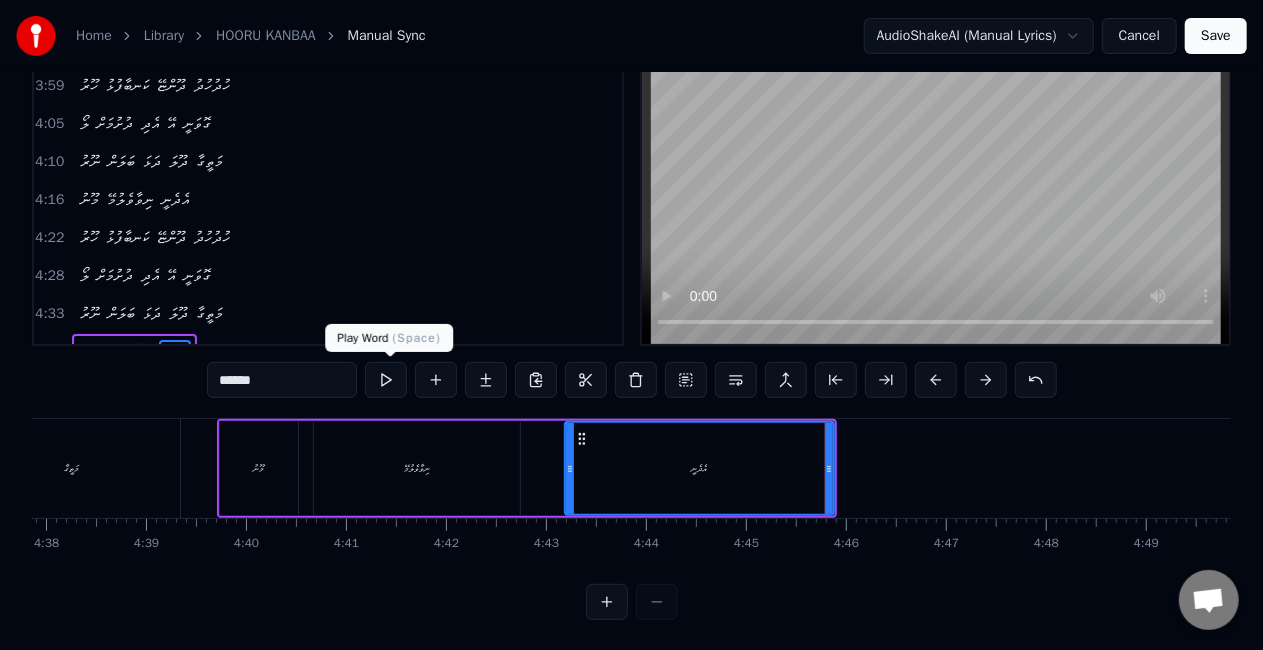 click at bounding box center [386, 380] 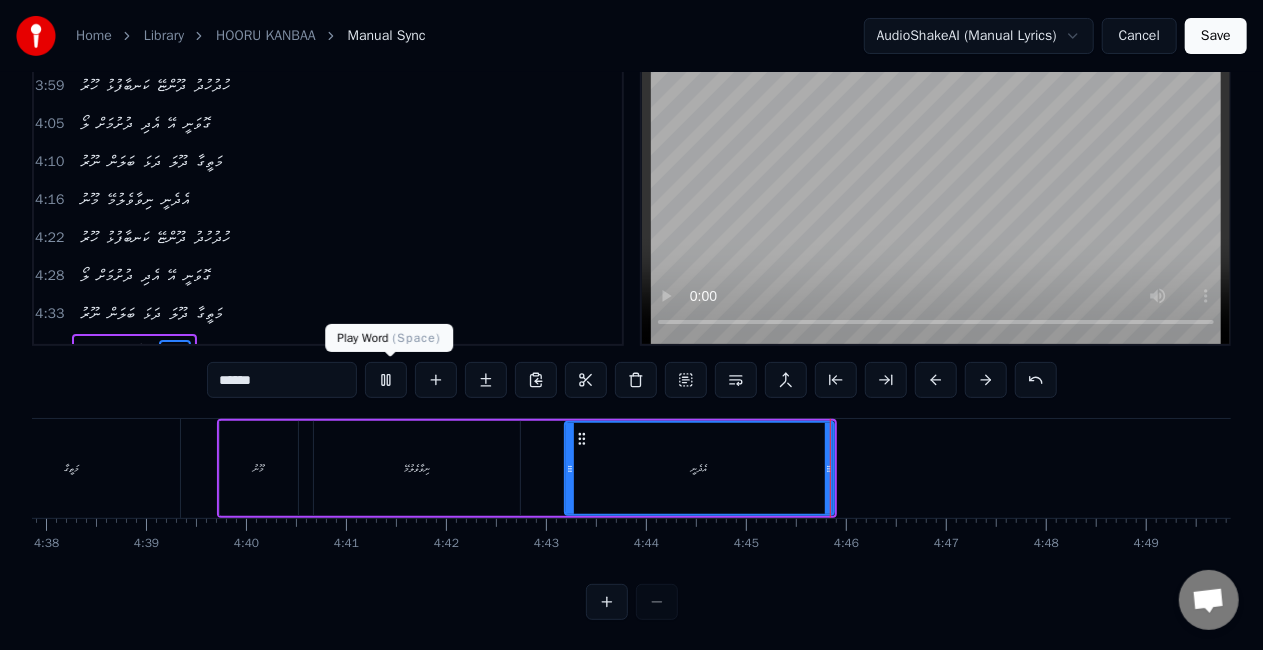 click at bounding box center (386, 380) 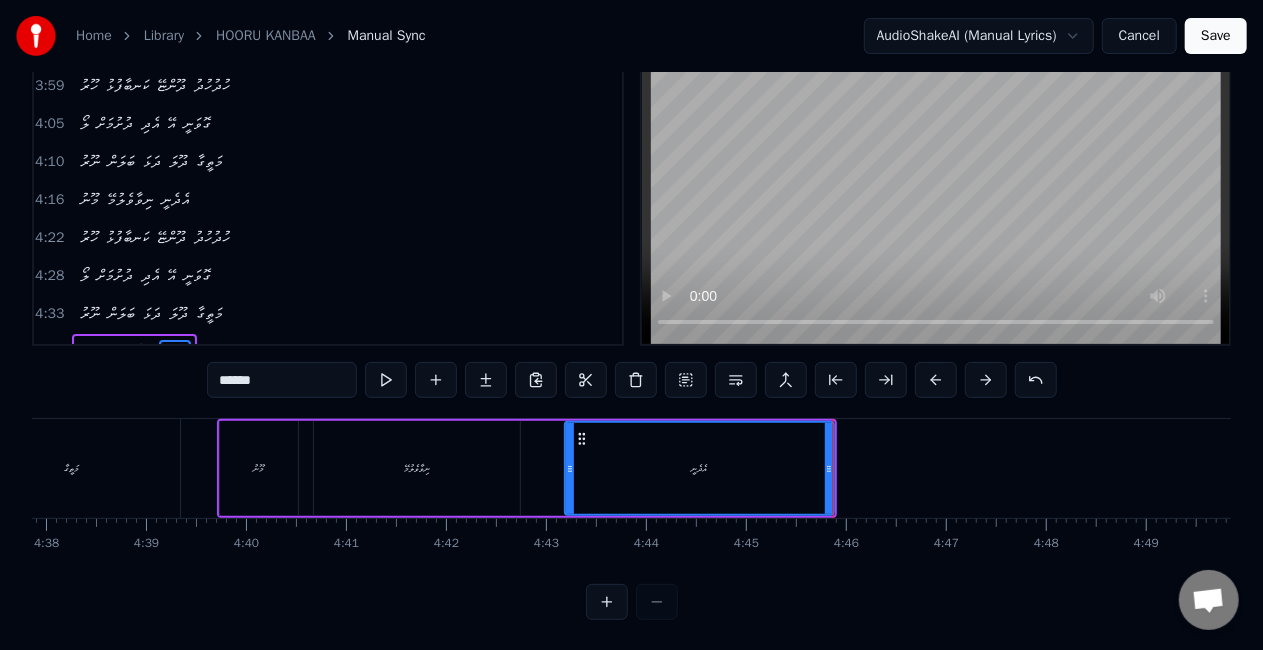 click on "******" at bounding box center (282, 380) 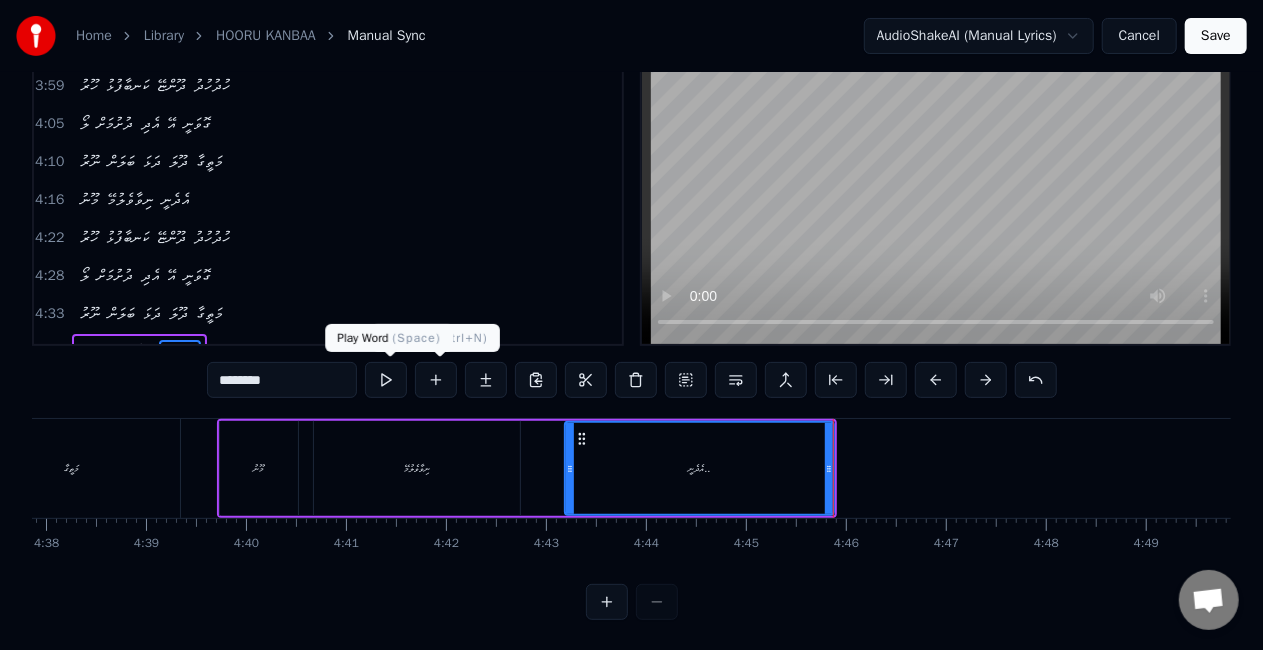 type on "********" 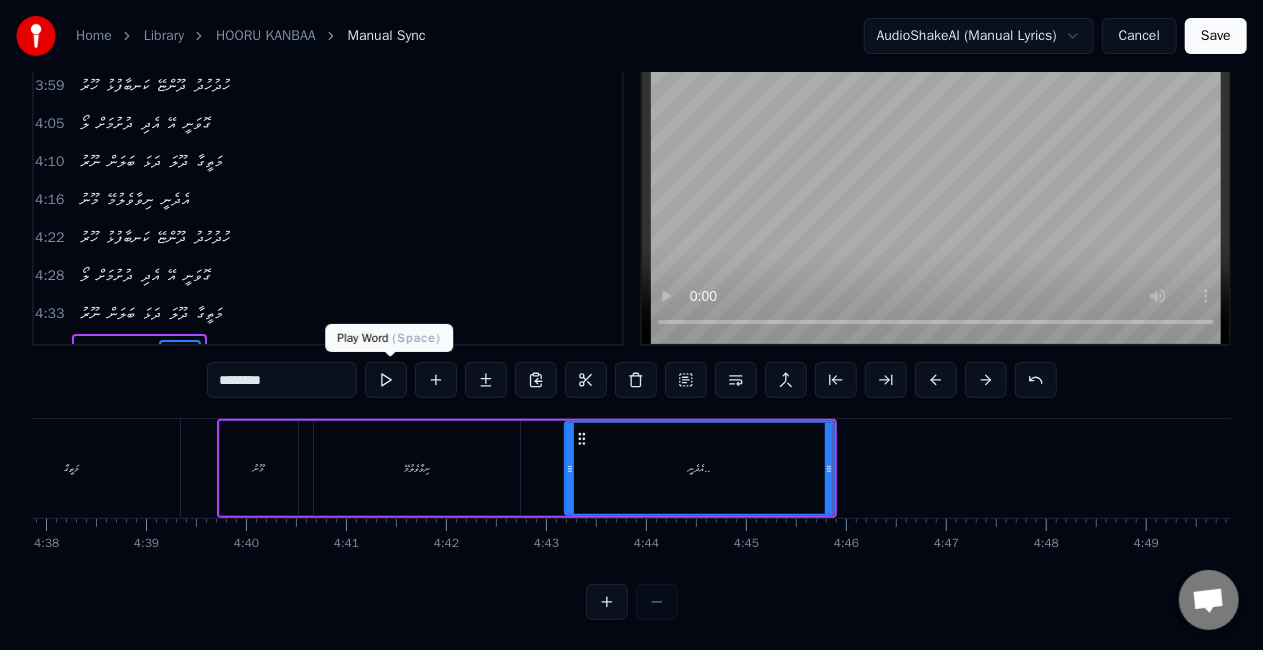 click at bounding box center (386, 380) 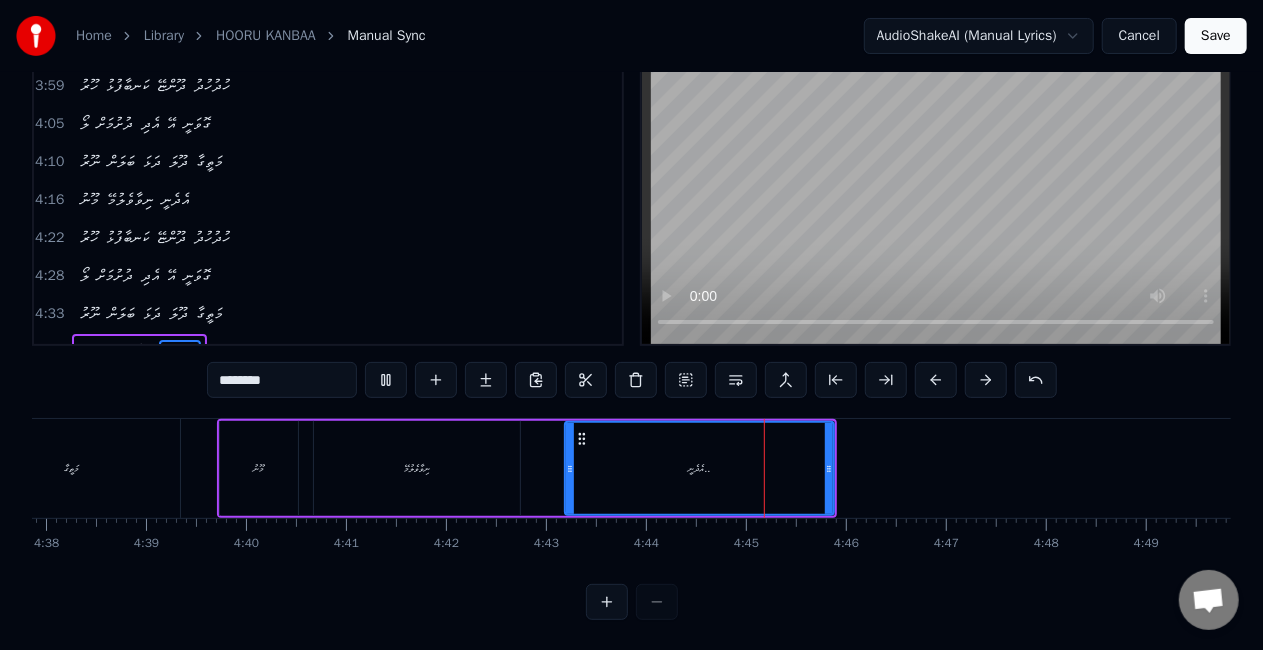 click at bounding box center (386, 380) 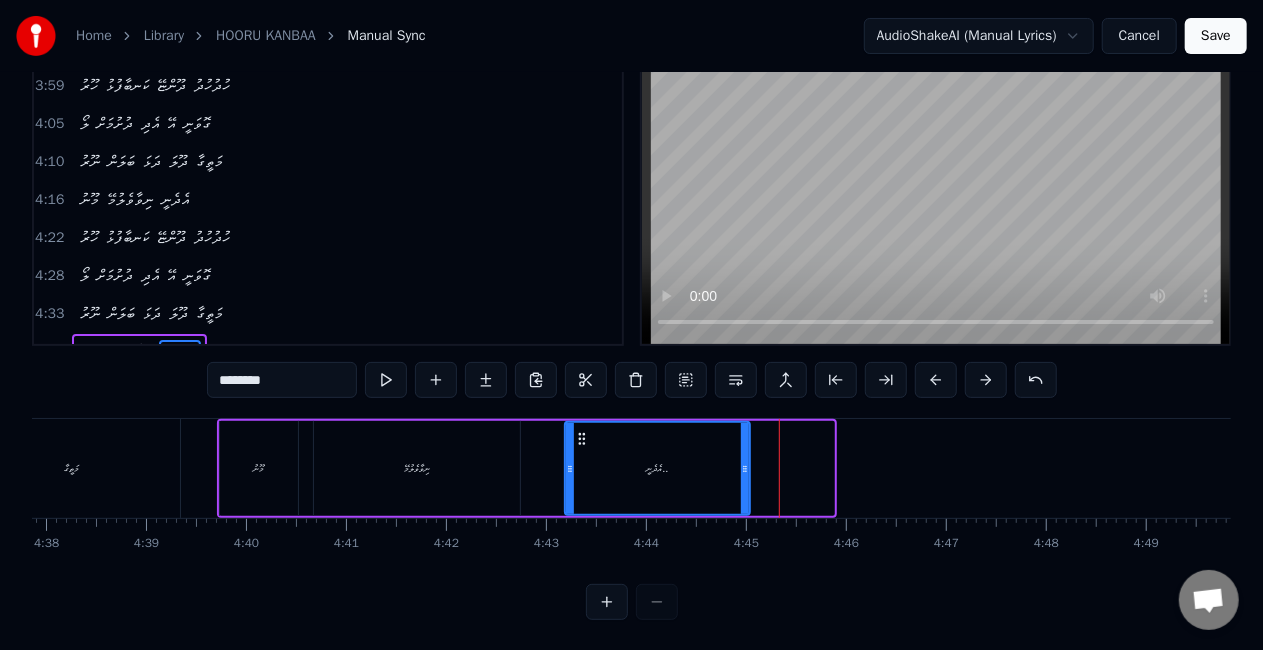 drag, startPoint x: 827, startPoint y: 461, endPoint x: 743, endPoint y: 459, distance: 84.0238 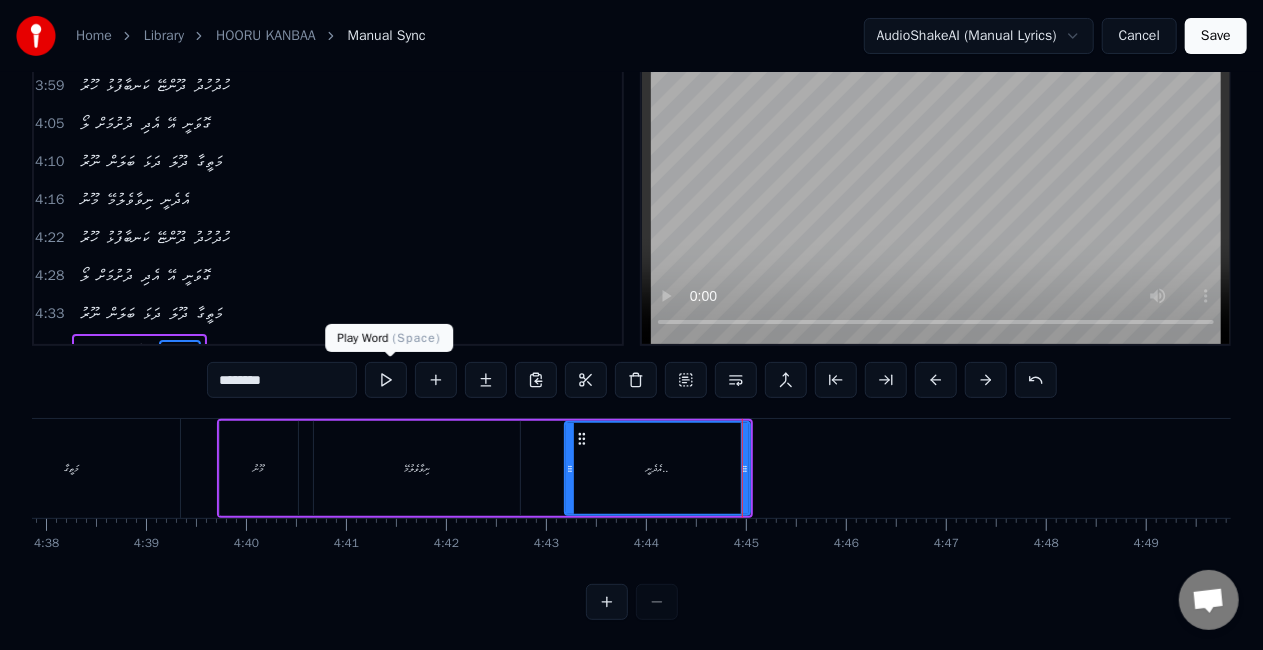 click at bounding box center [386, 380] 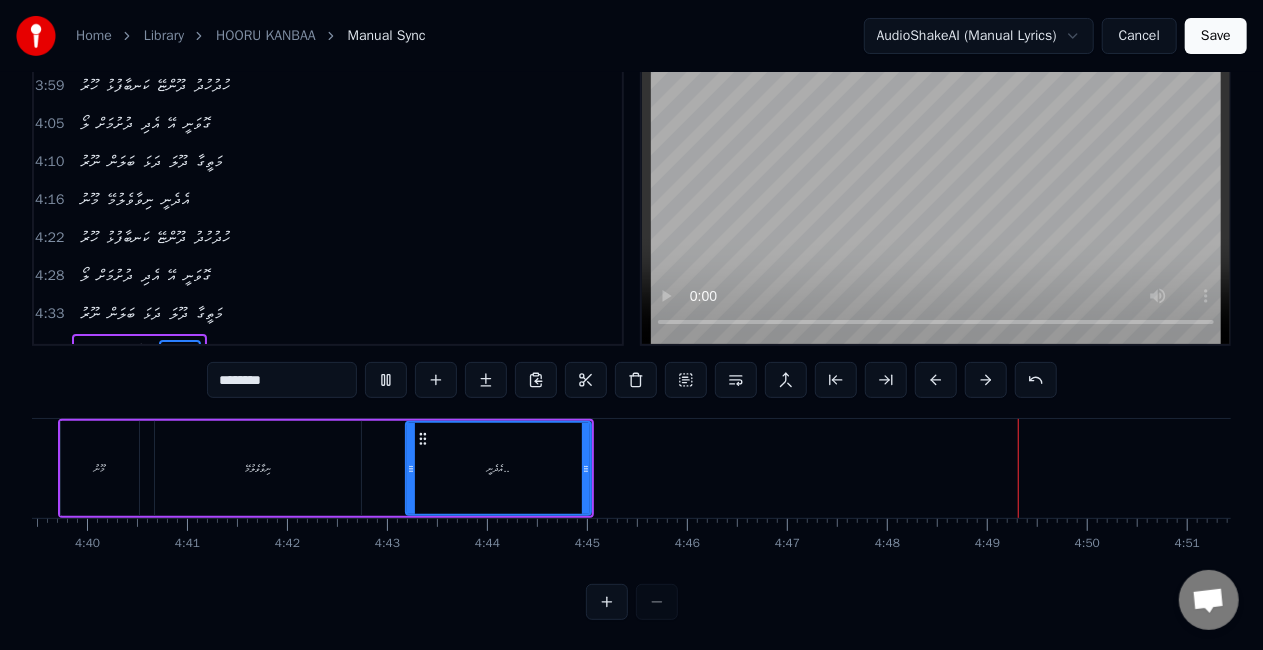 scroll, scrollTop: 0, scrollLeft: 27980, axis: horizontal 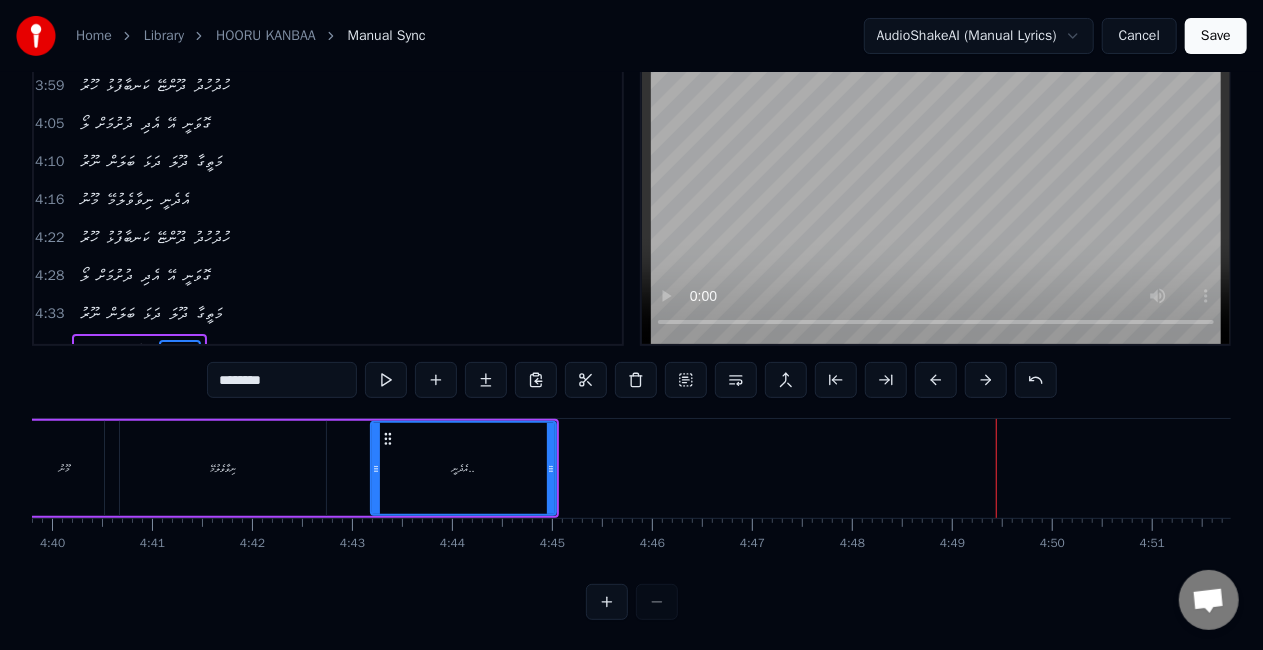 click on "Save" at bounding box center (1216, 36) 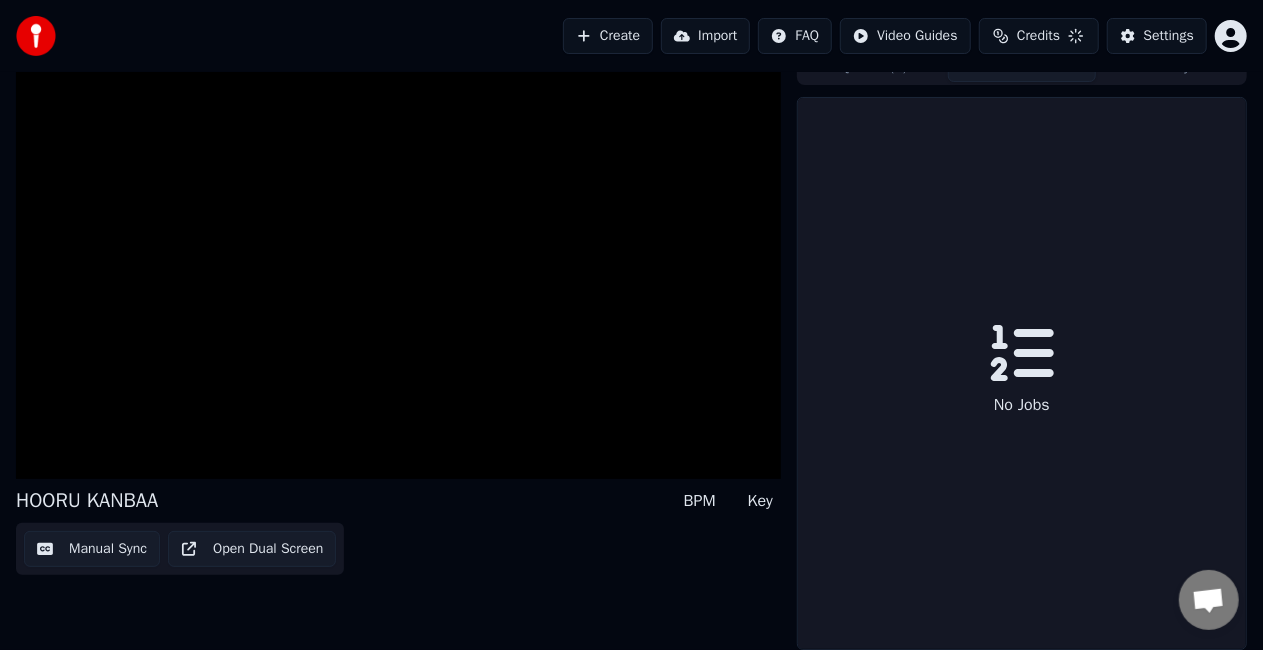 scroll, scrollTop: 22, scrollLeft: 0, axis: vertical 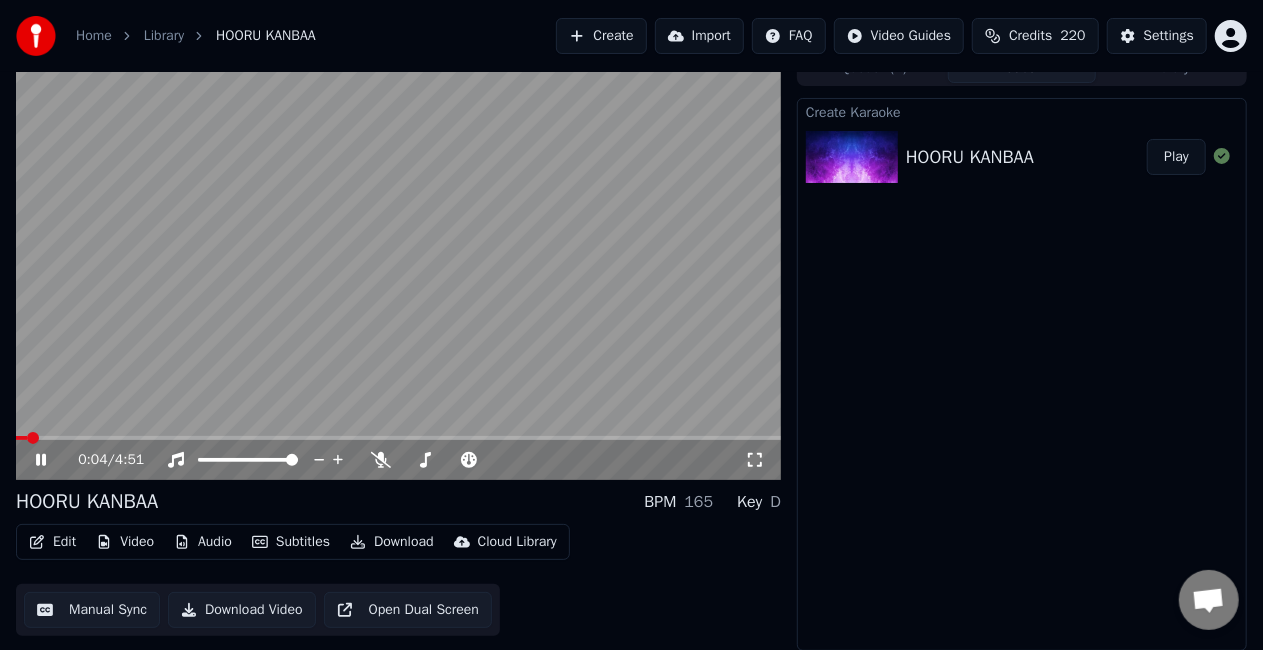 click at bounding box center [398, 438] 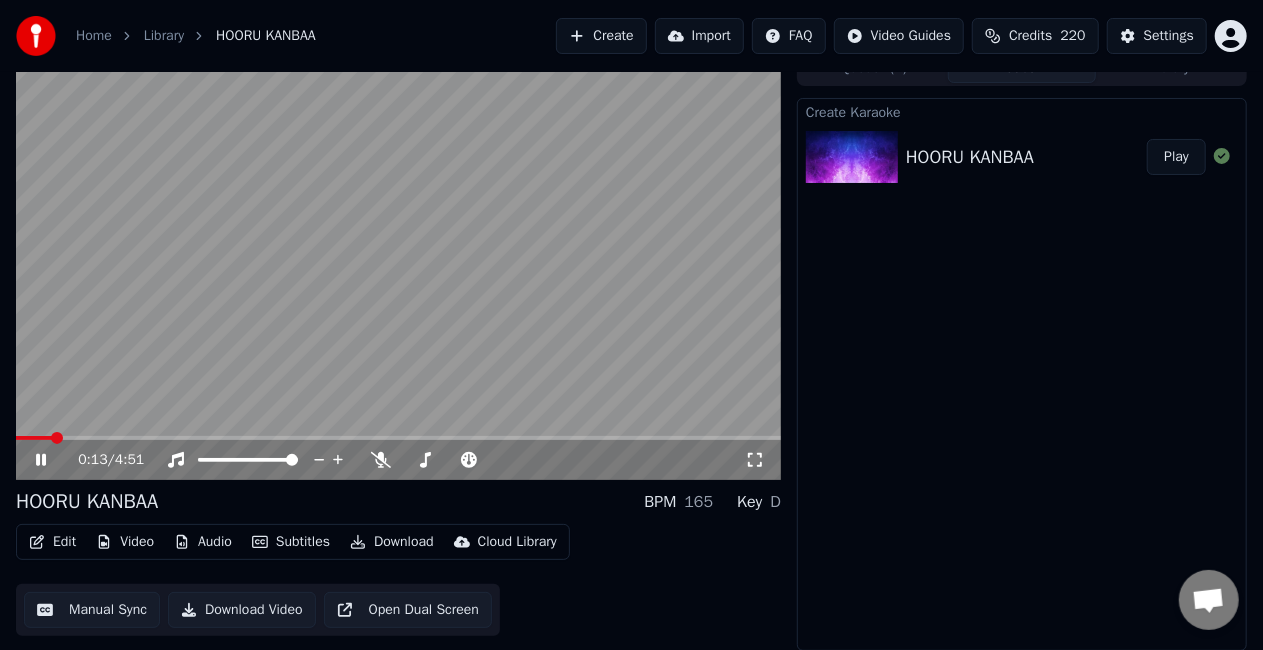 click at bounding box center [398, 265] 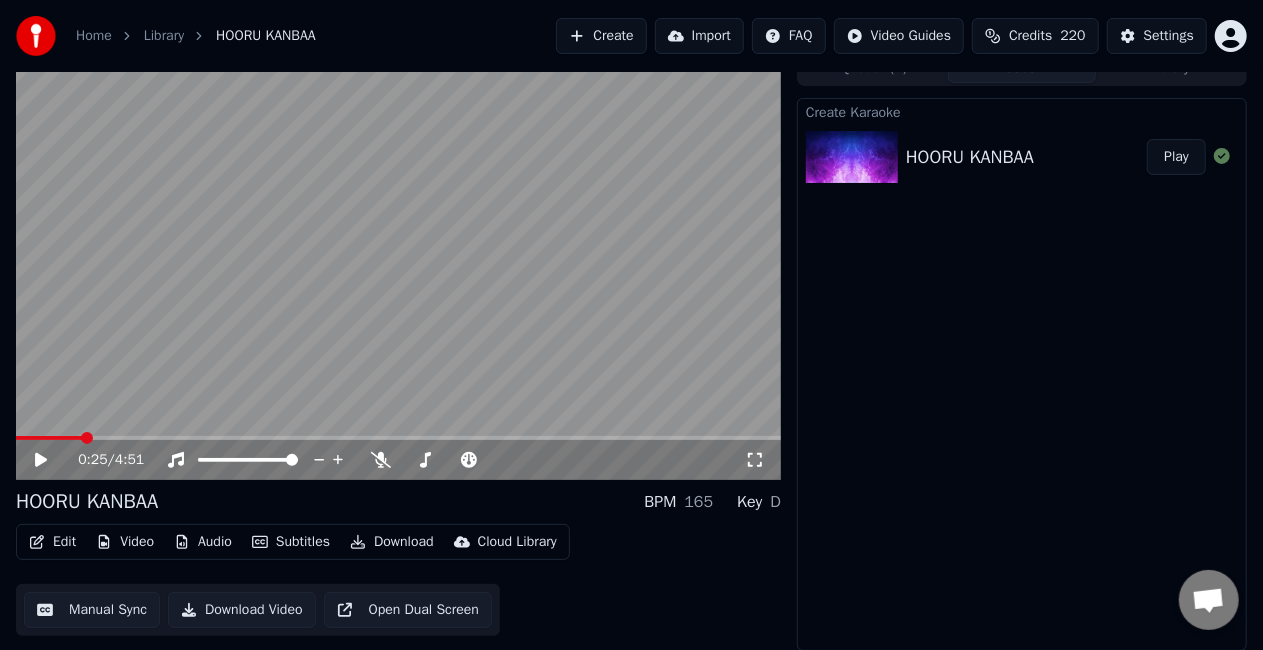 click at bounding box center (398, 438) 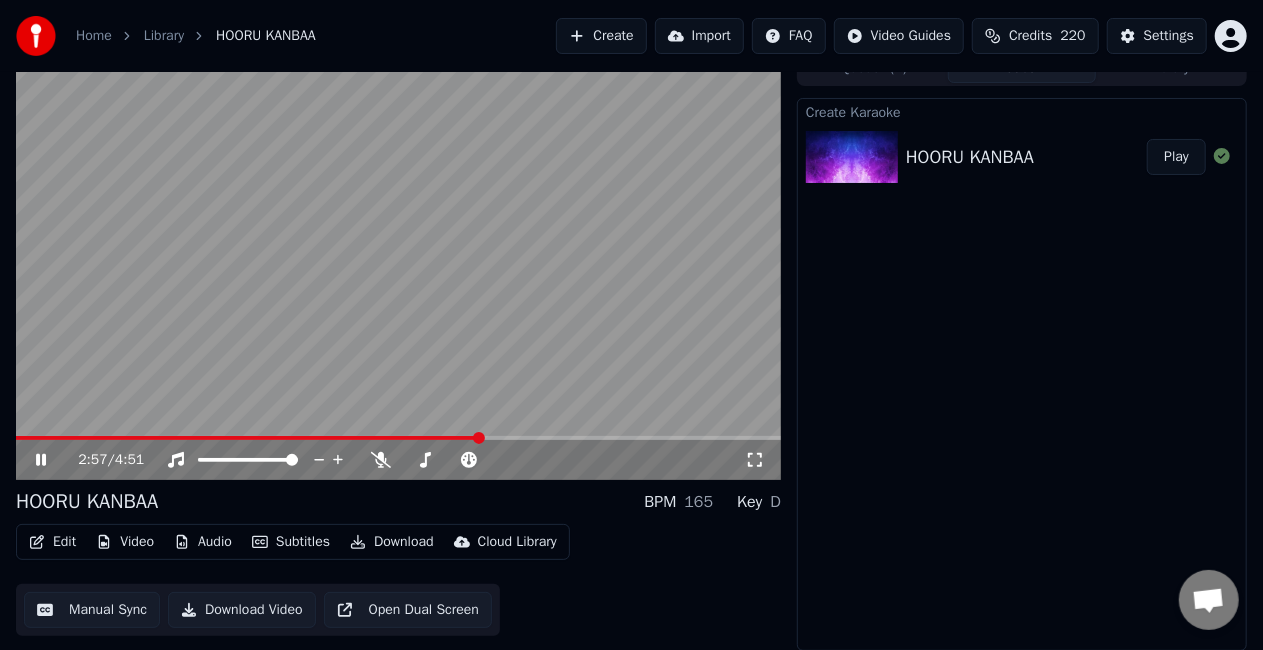 click 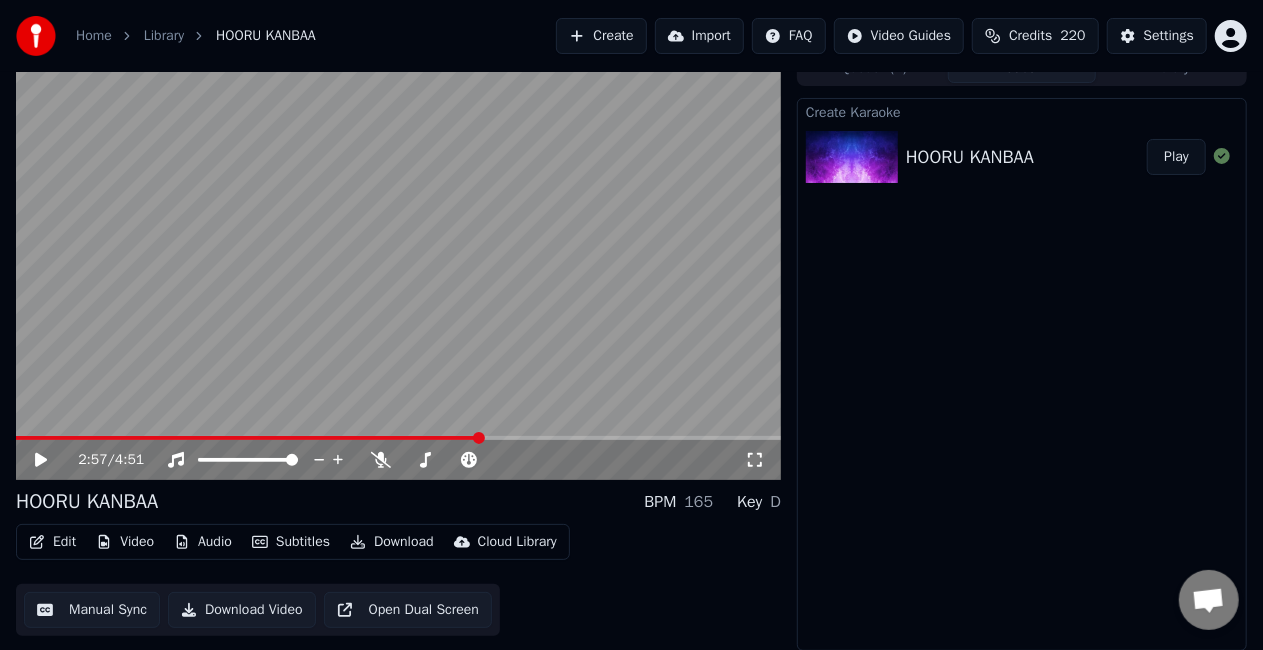 click 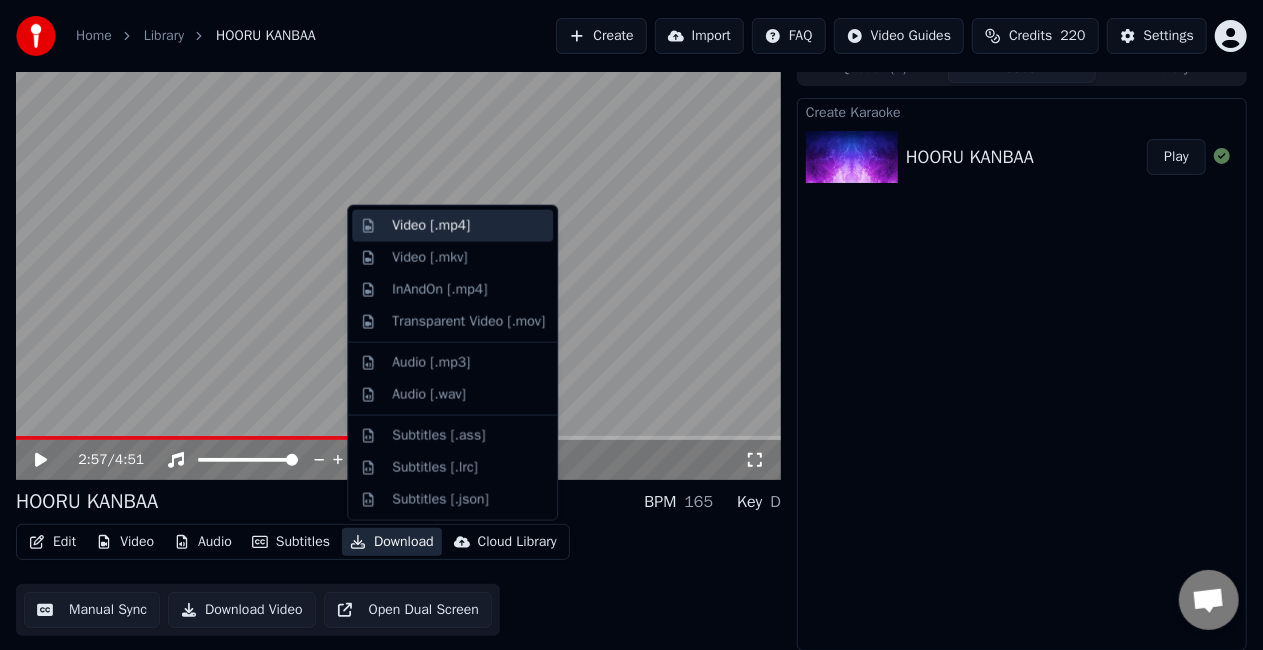 click on "Video [.mp4]" at bounding box center [431, 226] 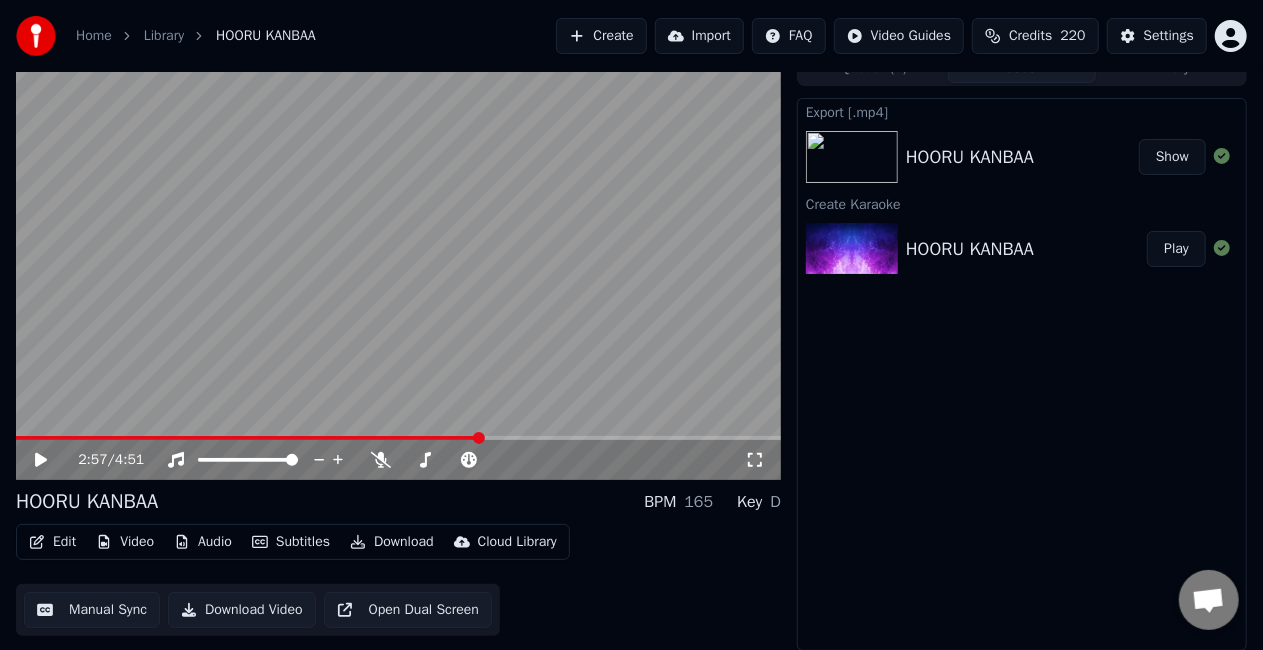 click on "Show" at bounding box center [1172, 157] 